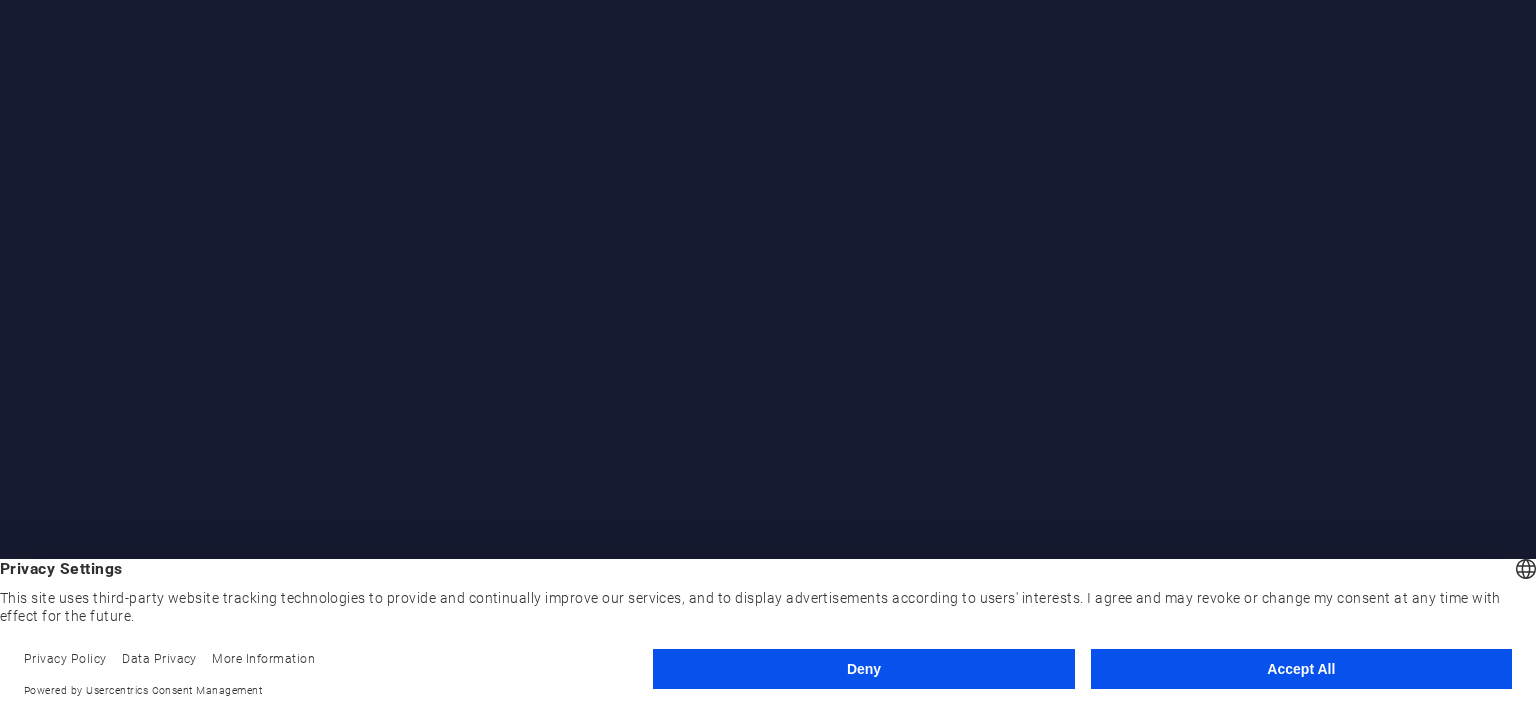 scroll, scrollTop: 0, scrollLeft: 0, axis: both 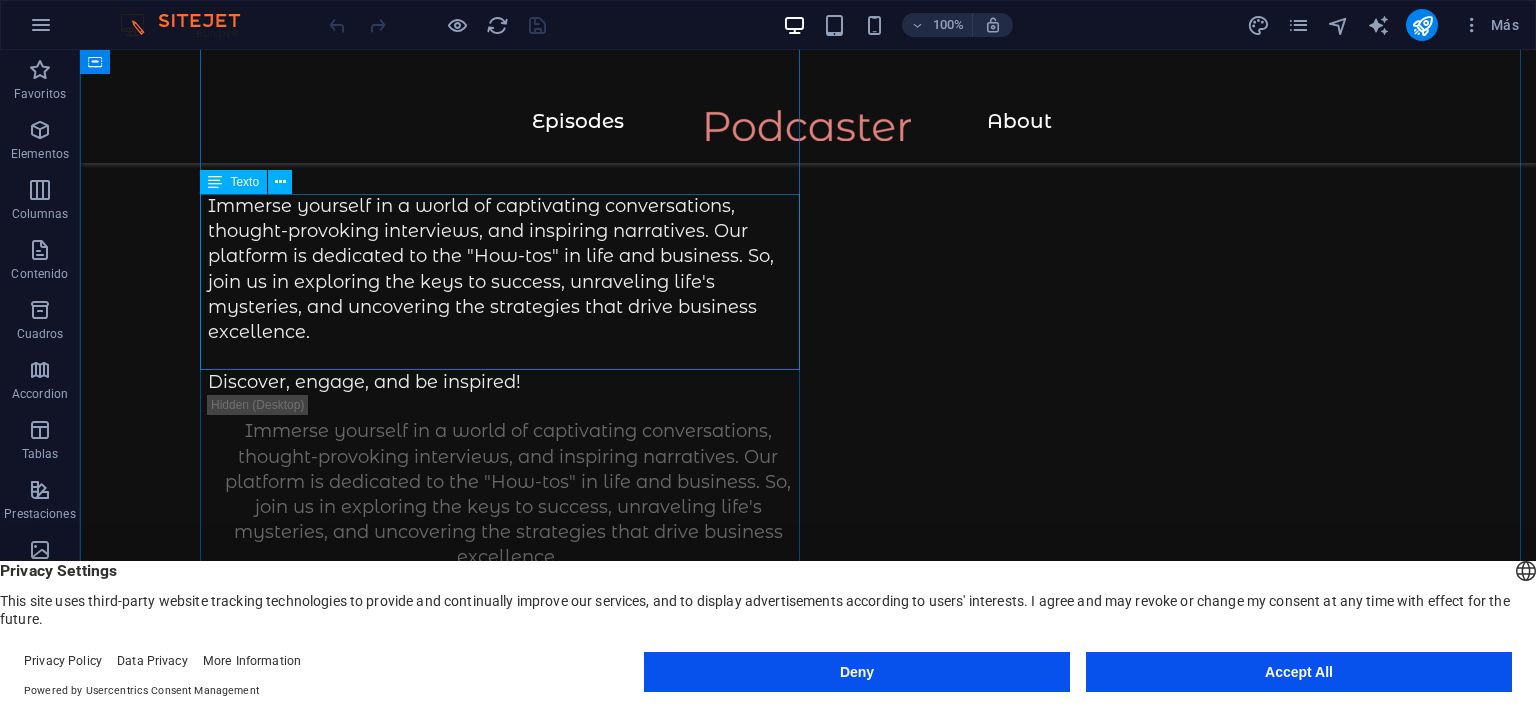 click on "Immerse yourself in a world of captivating conversations, thought-provoking interviews, and inspiring narratives. Our platform is dedicated to the "How-tos" in life and business. So, join us in exploring the keys to success, unraveling life's mysteries, and uncovering the strategies that drive business excellence. Discover, engage, and be inspired!" at bounding box center [508, 295] 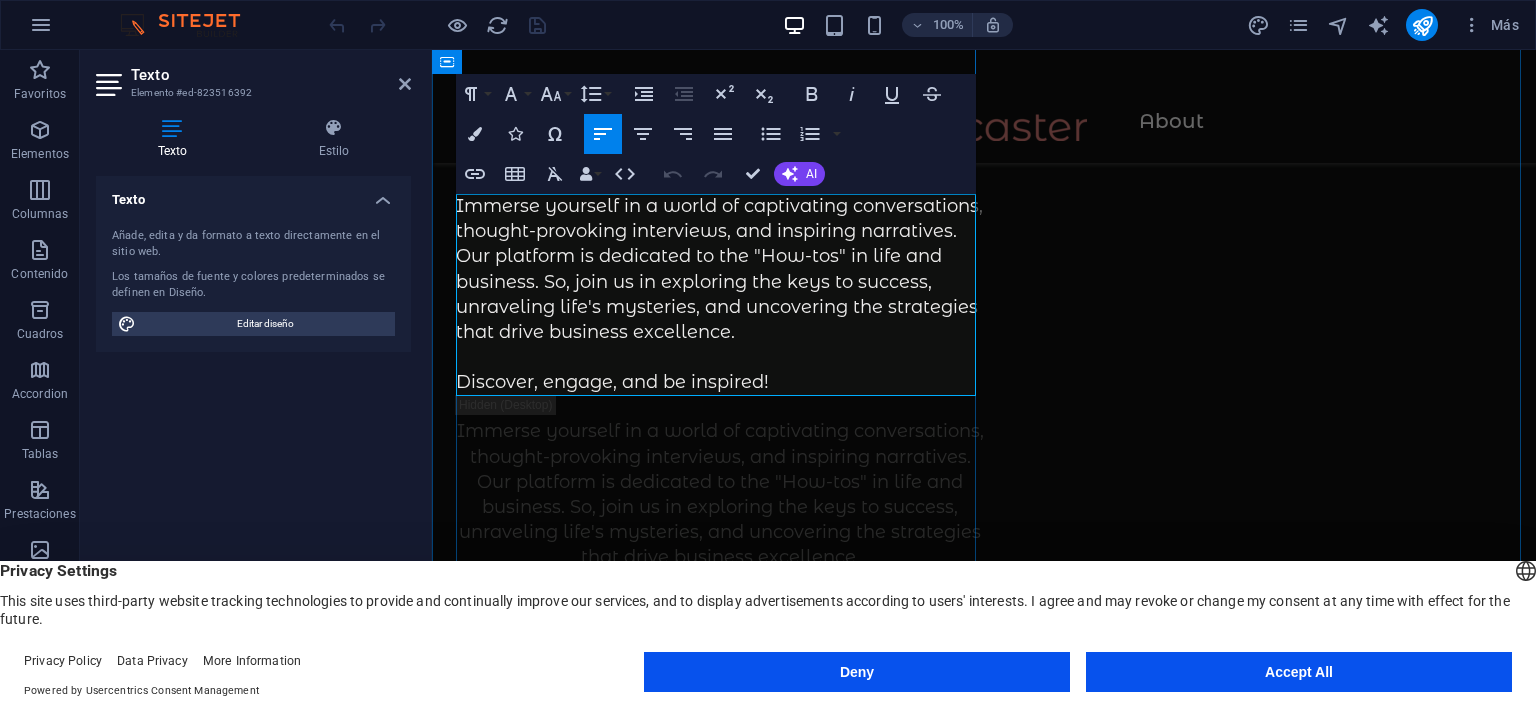 click on "Immerse yourself in a world of captivating conversations, thought-provoking interviews, and inspiring narratives. Our platform is dedicated to the "How-tos" in life and business. So, join us in exploring the keys to success, unraveling life's mysteries, and uncovering the strategies that drive business excellence. Discover, engage, and be inspired!" at bounding box center [720, 295] 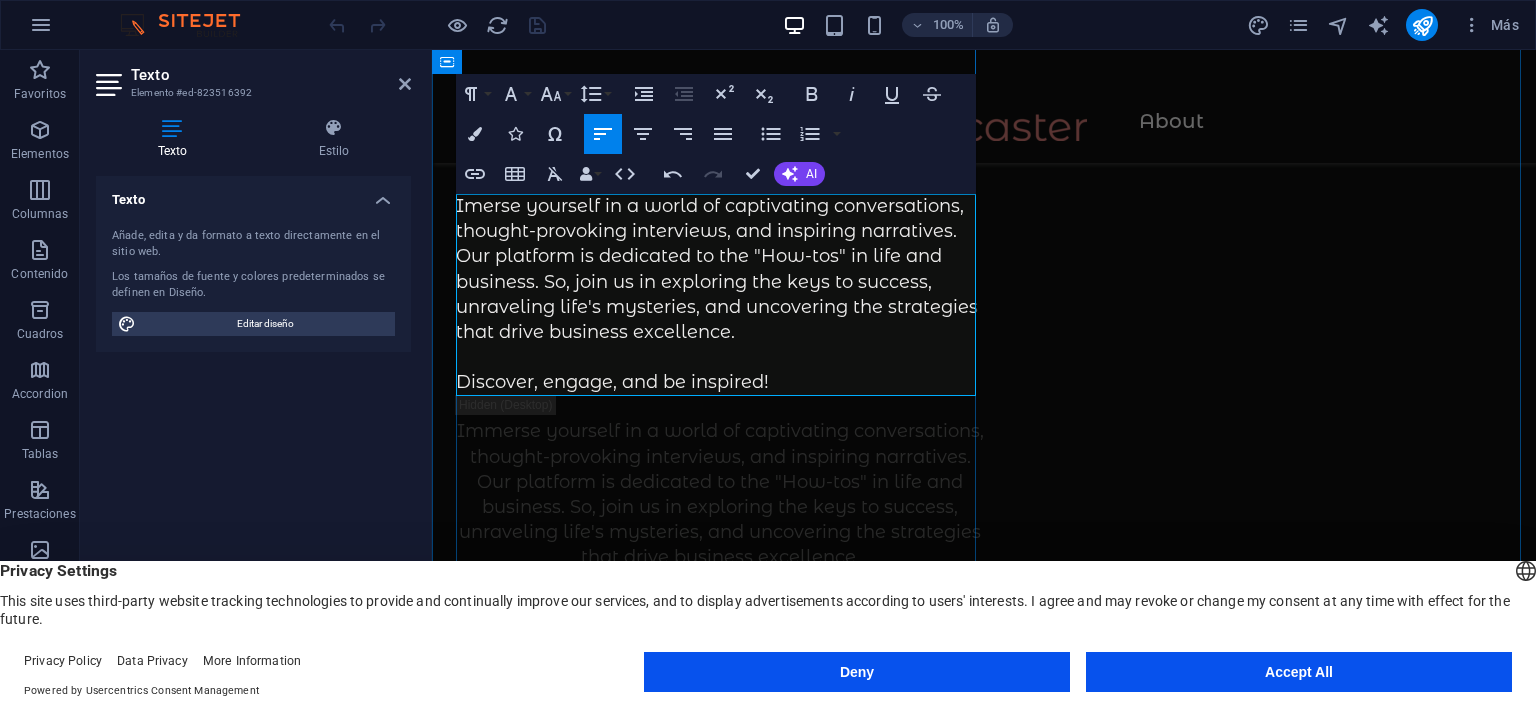 type 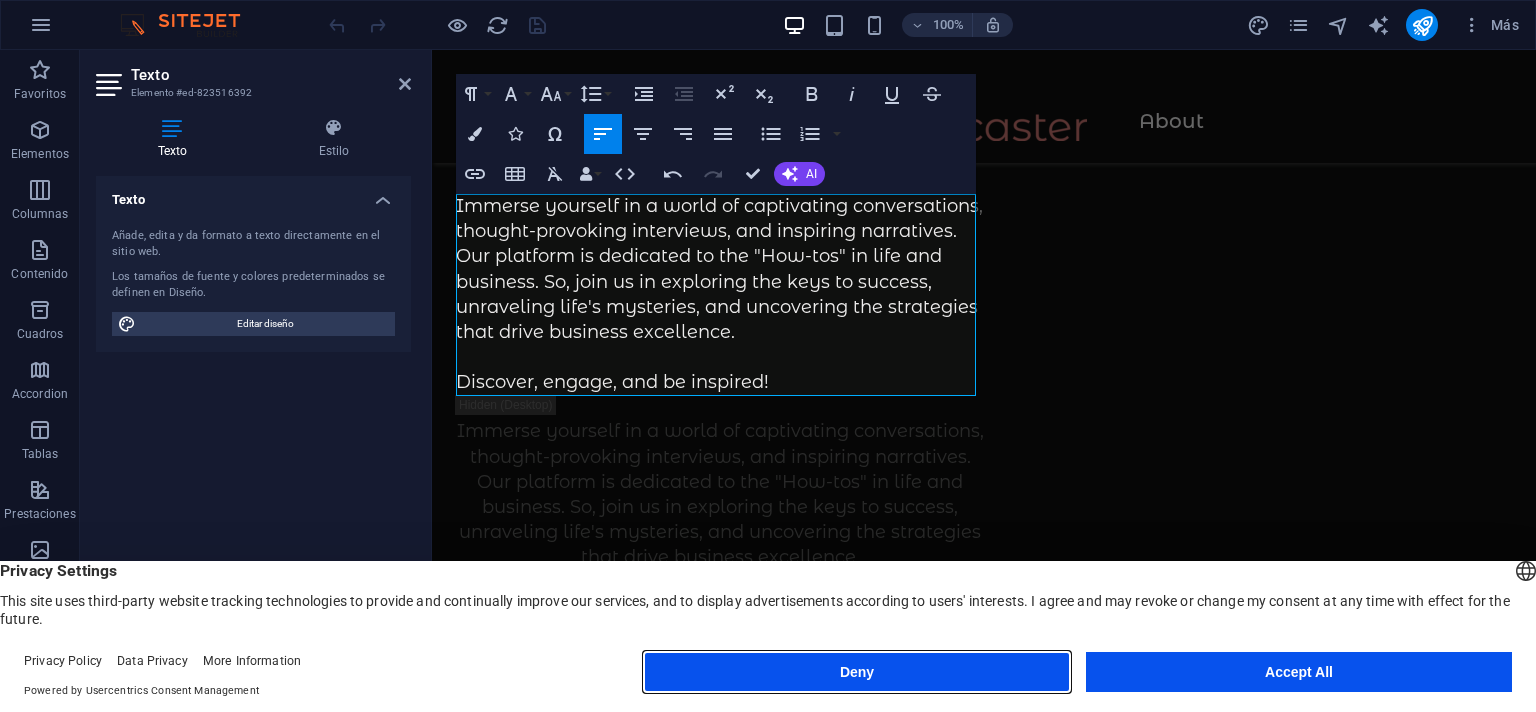 click on "Deny" at bounding box center (857, 672) 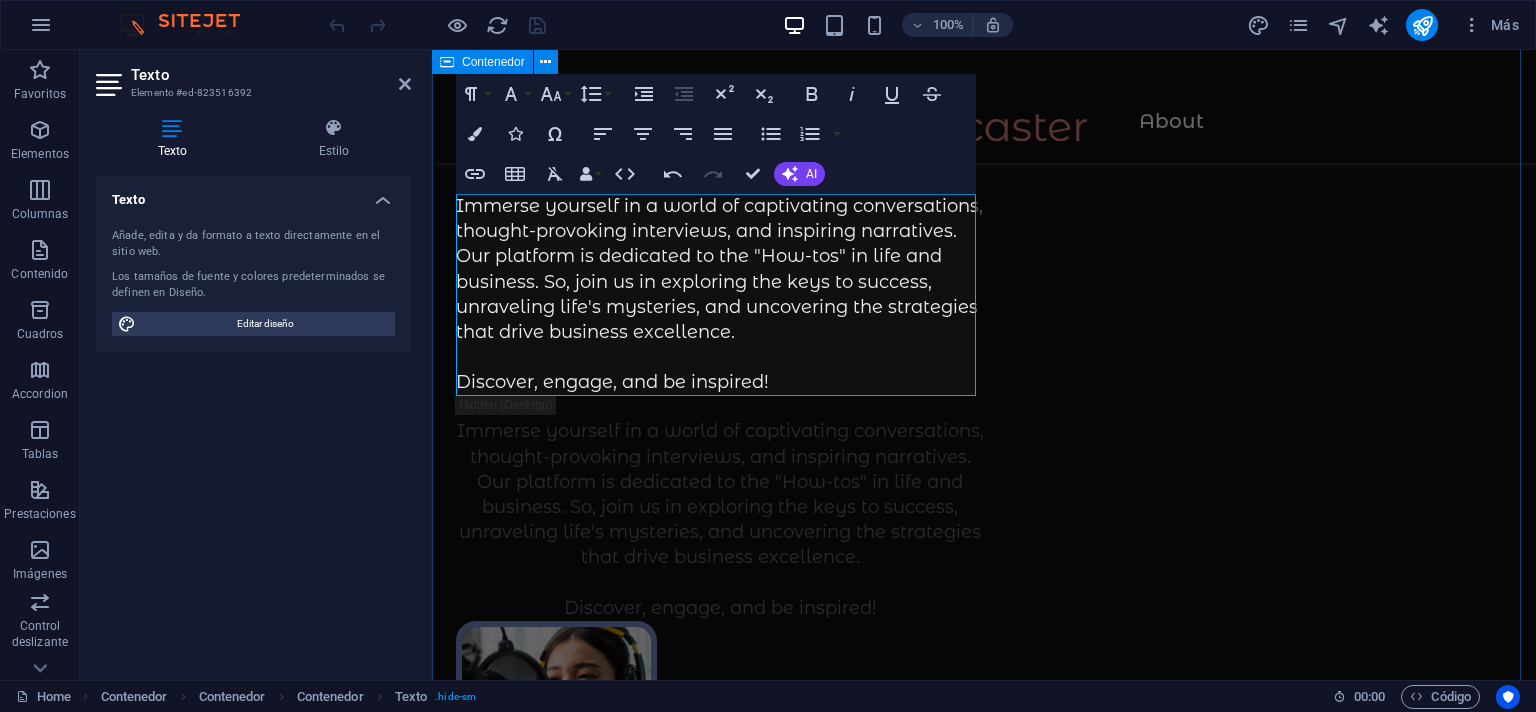 click on "The How-To Podcast Immerse yourself in a world of captivating conversations, thought-provoking interviews, and inspiring narratives. Our platform is dedicated to the "How-tos" in life and business. So, join us in exploring the keys to success, unraveling life's mysteries, and uncovering the strategies that drive business excellence. Discover, engage, and be inspired! Immerse yourself in a world of captivating conversations, thought-provoking interviews, and inspiring narratives. Our platform is dedicated to the "How-tos" in life and business. So, join us in exploring the keys to success, unraveling life's mysteries, and uncovering the strategies that drive business excellence. Discover, engage, and be inspired! Supported by:" at bounding box center (984, 741) 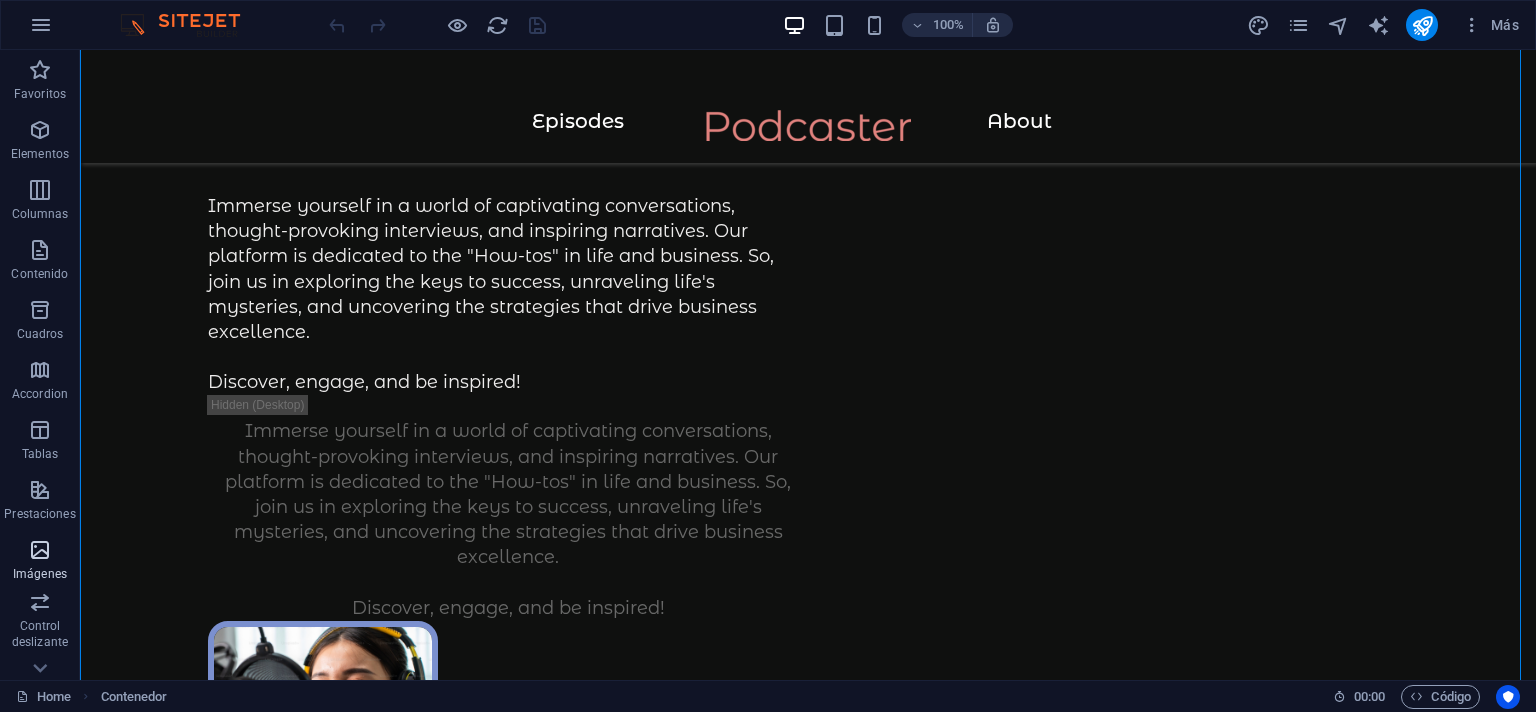 scroll, scrollTop: 269, scrollLeft: 0, axis: vertical 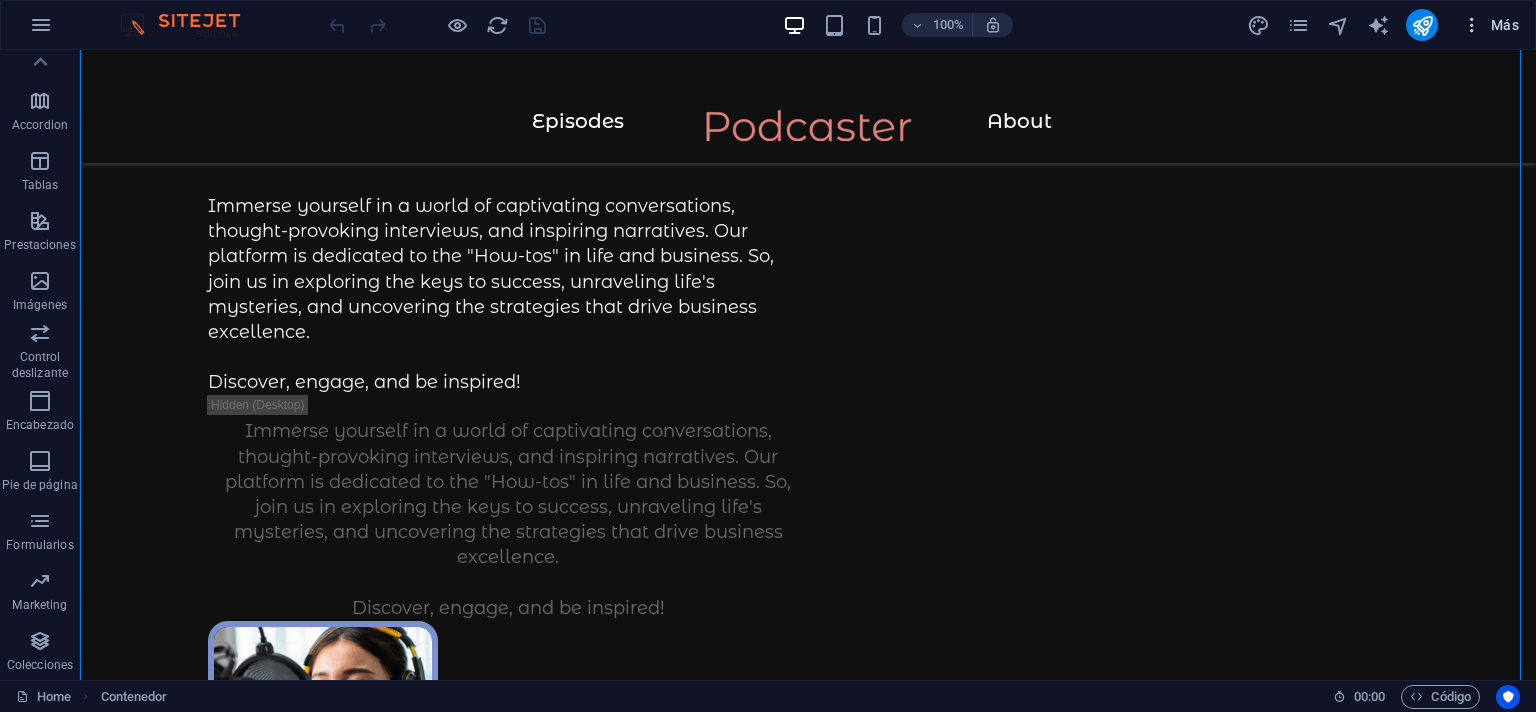 click at bounding box center (1472, 25) 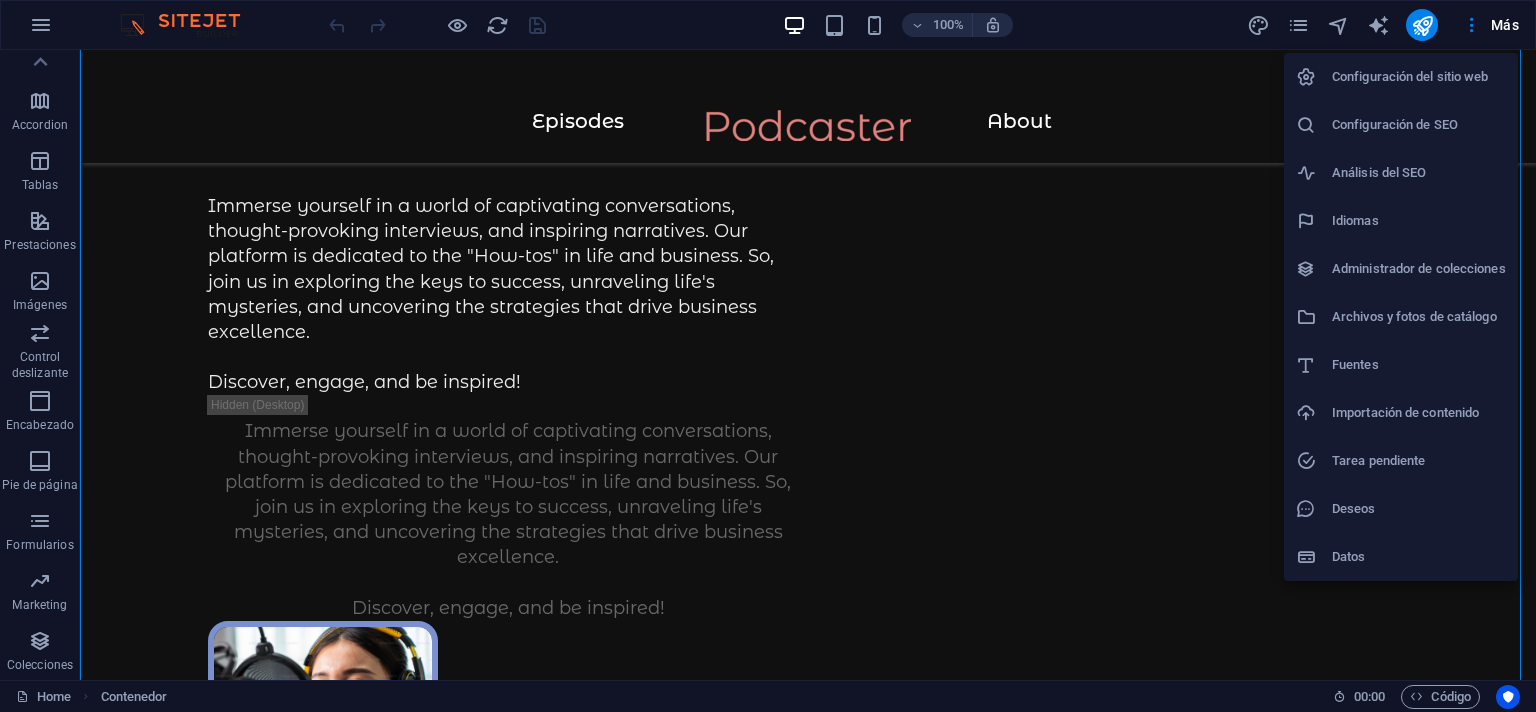 click at bounding box center [768, 356] 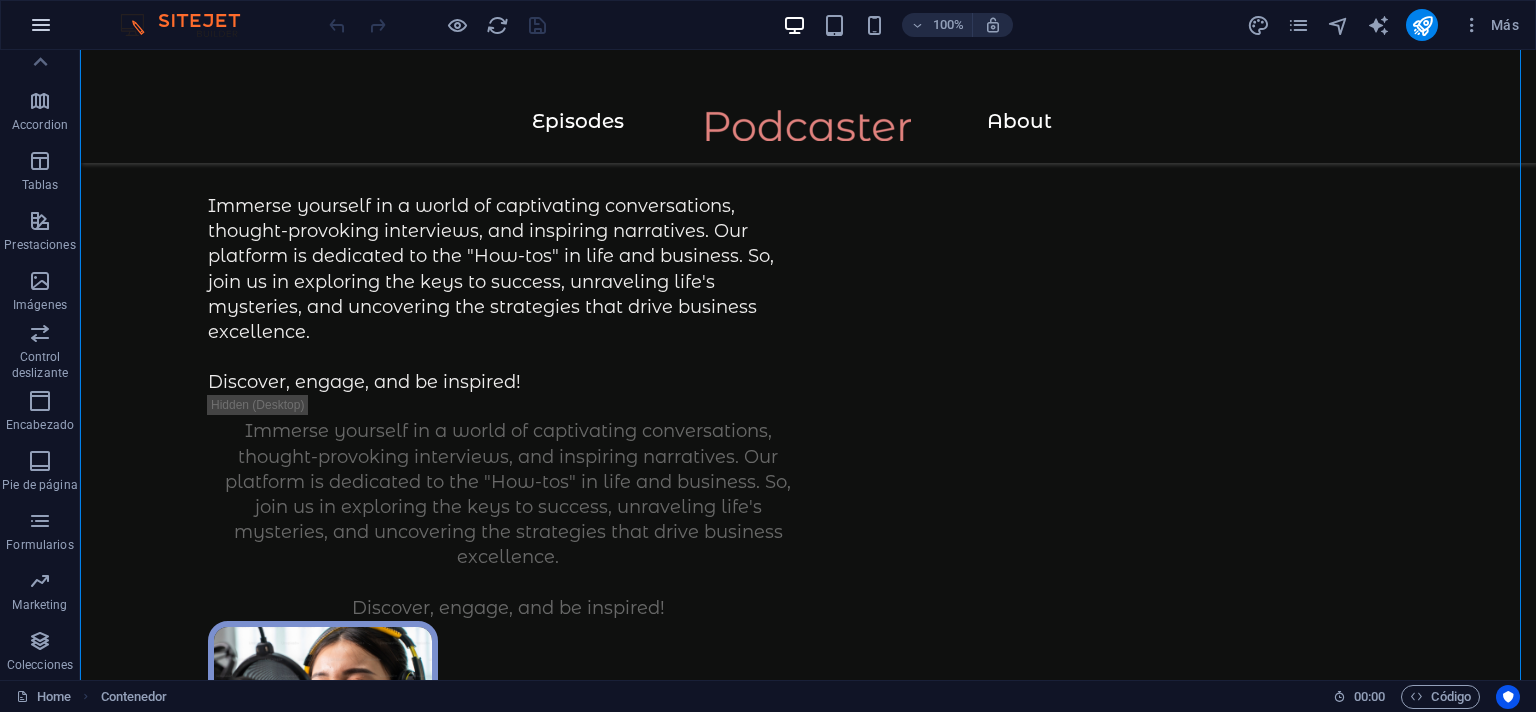 click at bounding box center [41, 25] 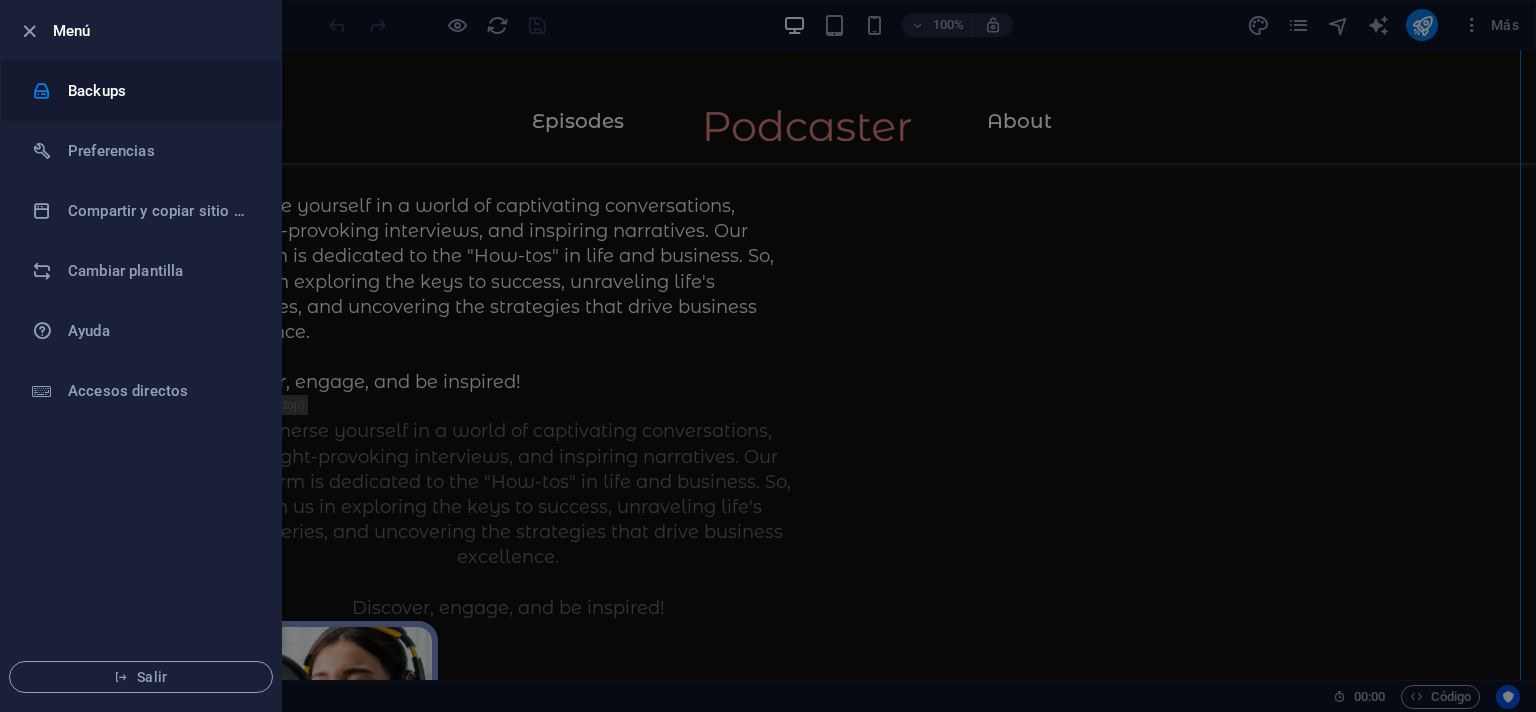 click at bounding box center [42, 91] 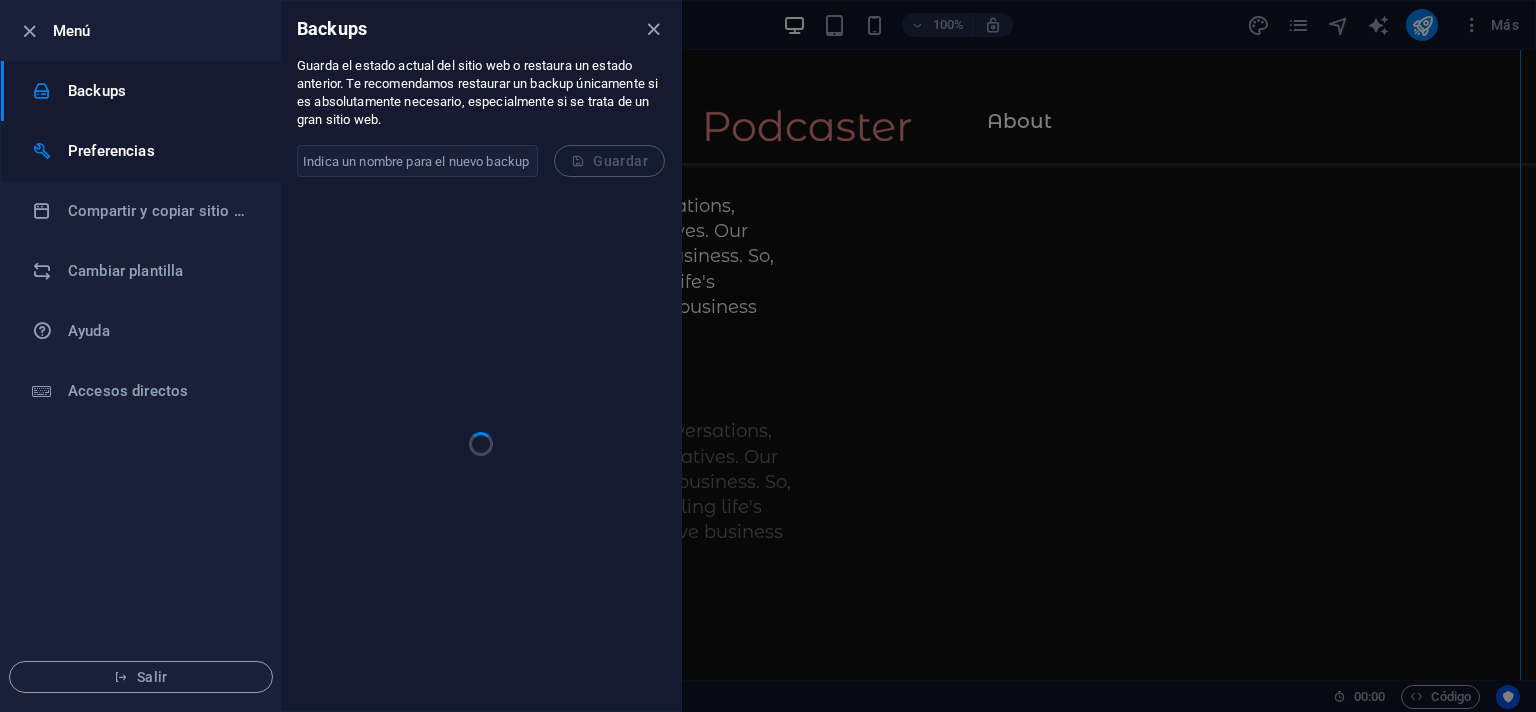 click on "Preferencias" at bounding box center [160, 151] 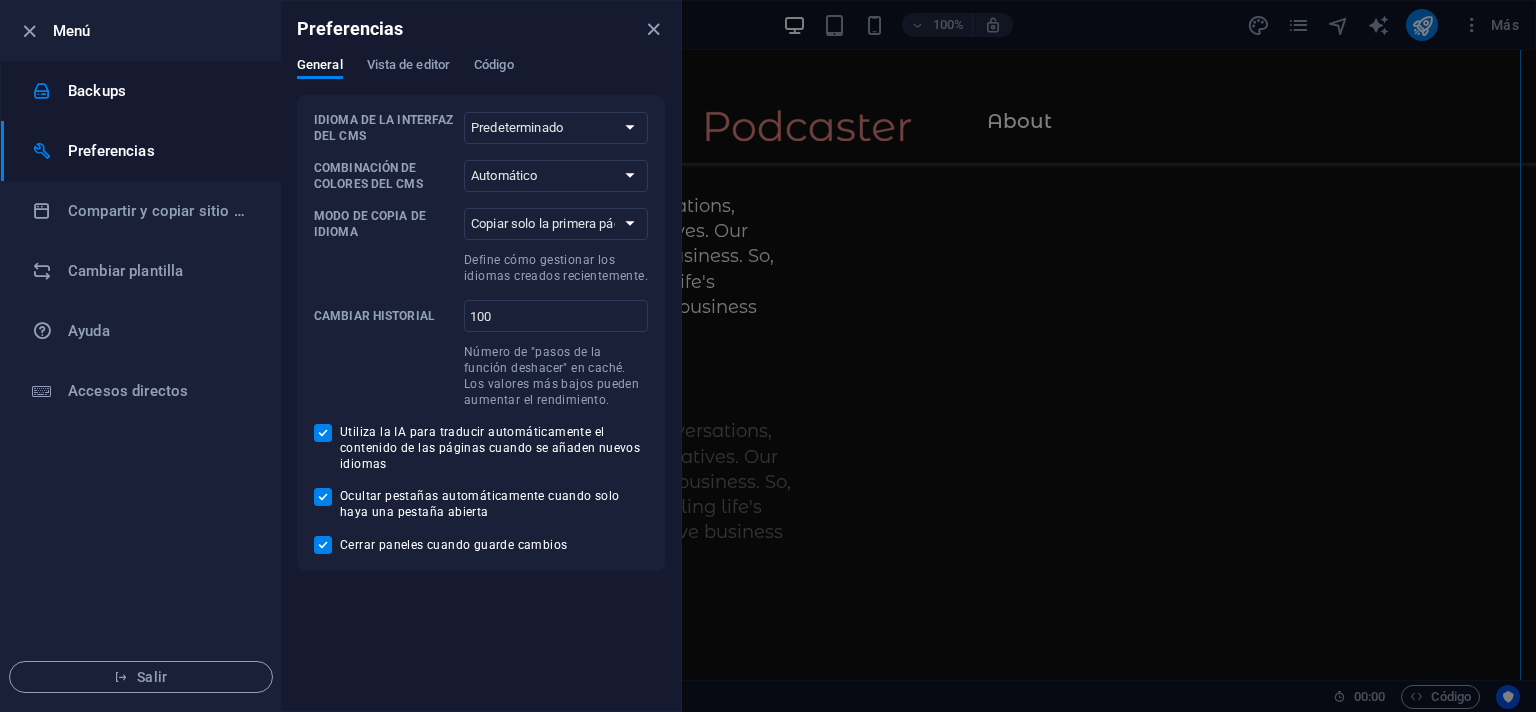 click on "Backups" at bounding box center (160, 91) 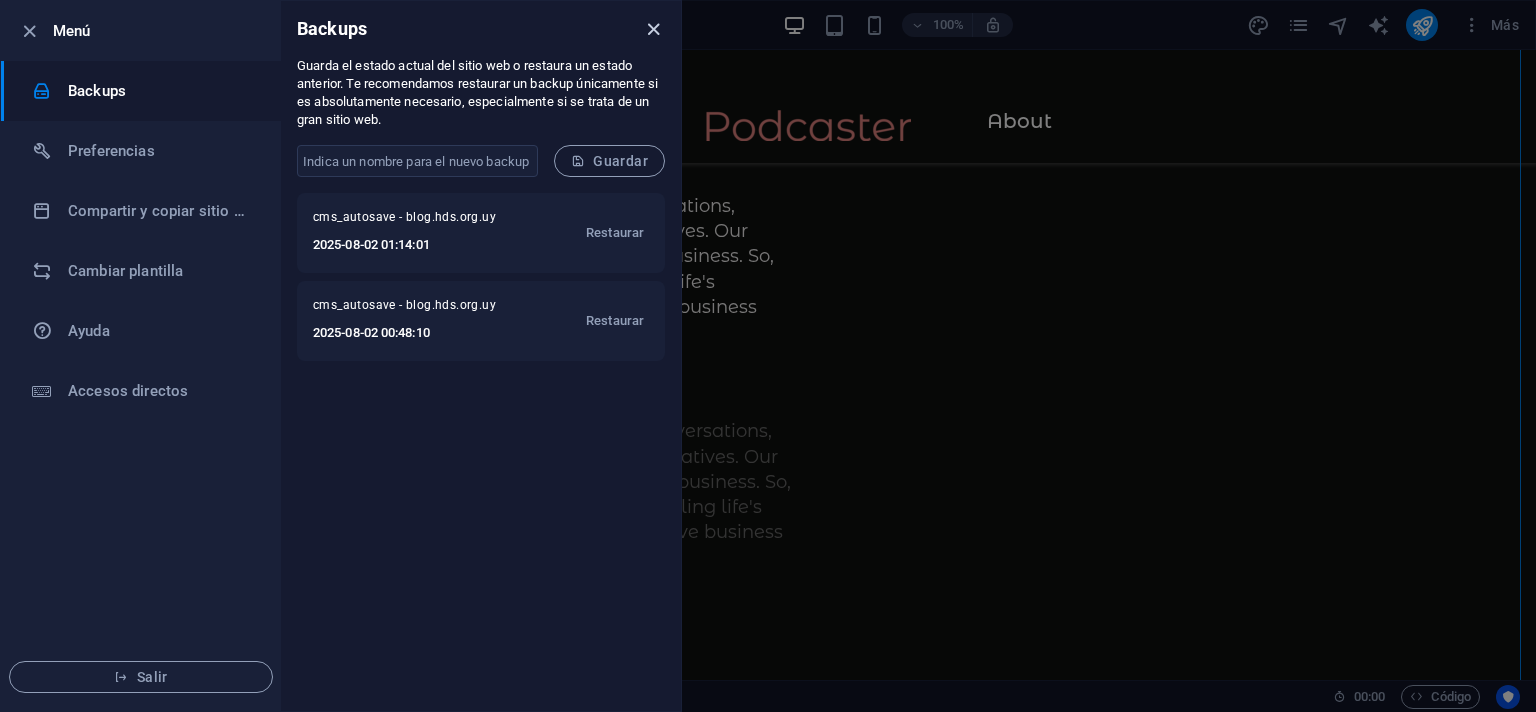 click at bounding box center (653, 29) 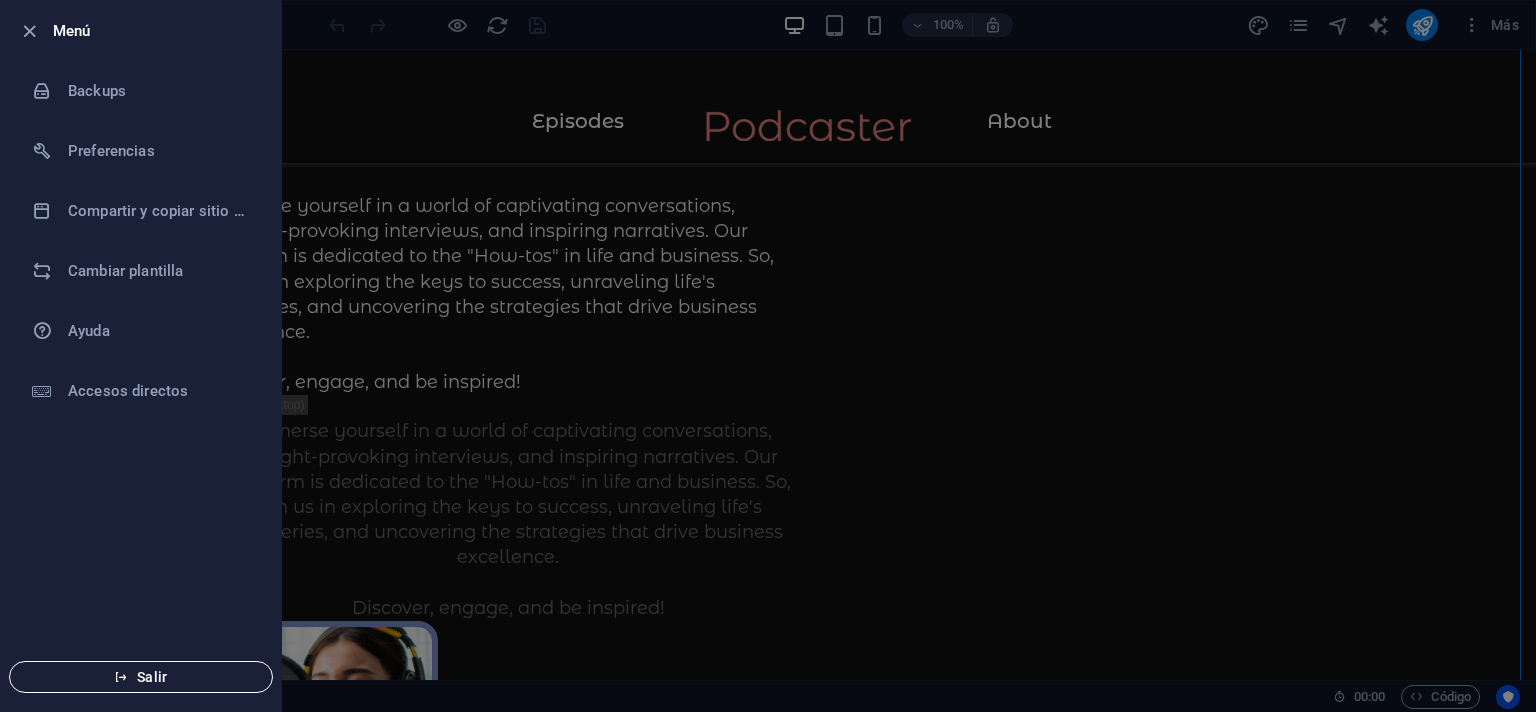 click on "Salir" at bounding box center (141, 677) 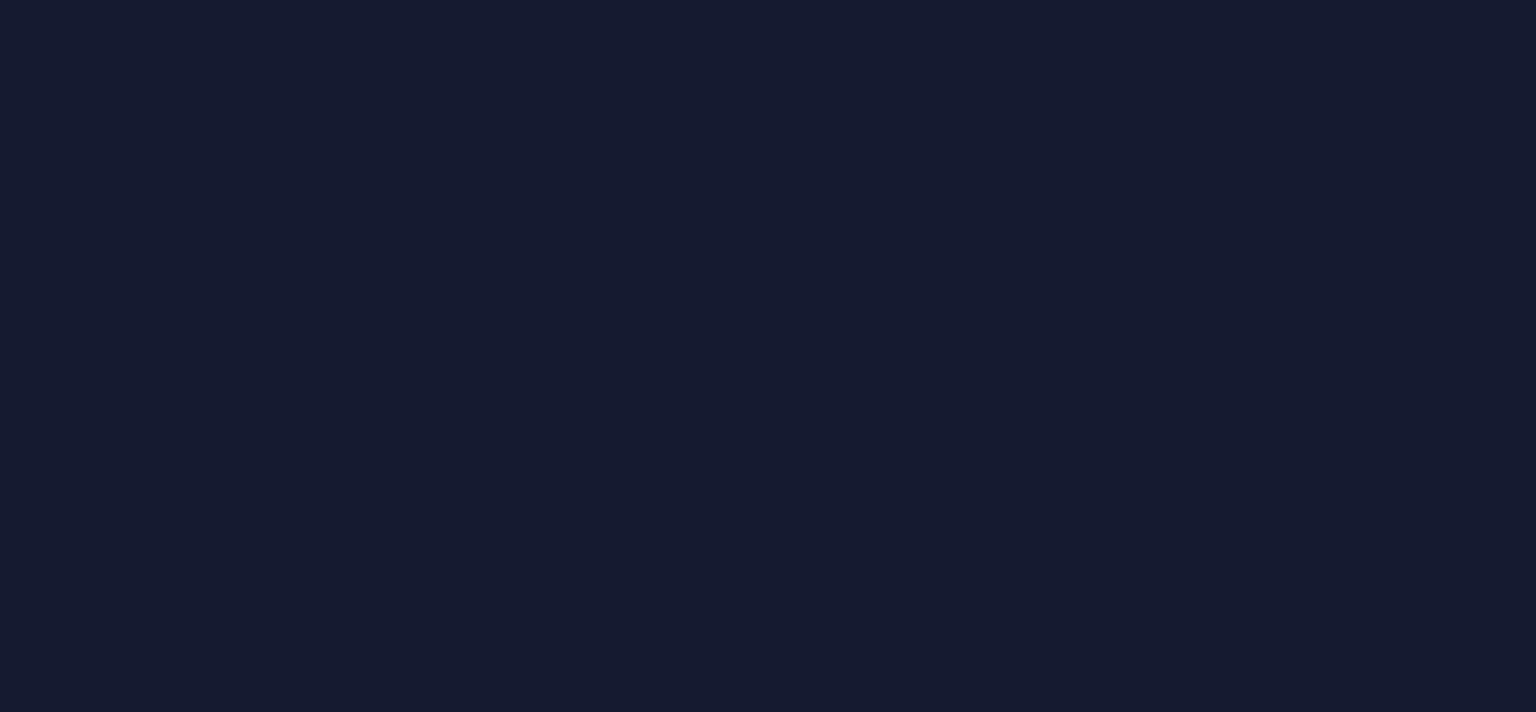 scroll, scrollTop: 0, scrollLeft: 0, axis: both 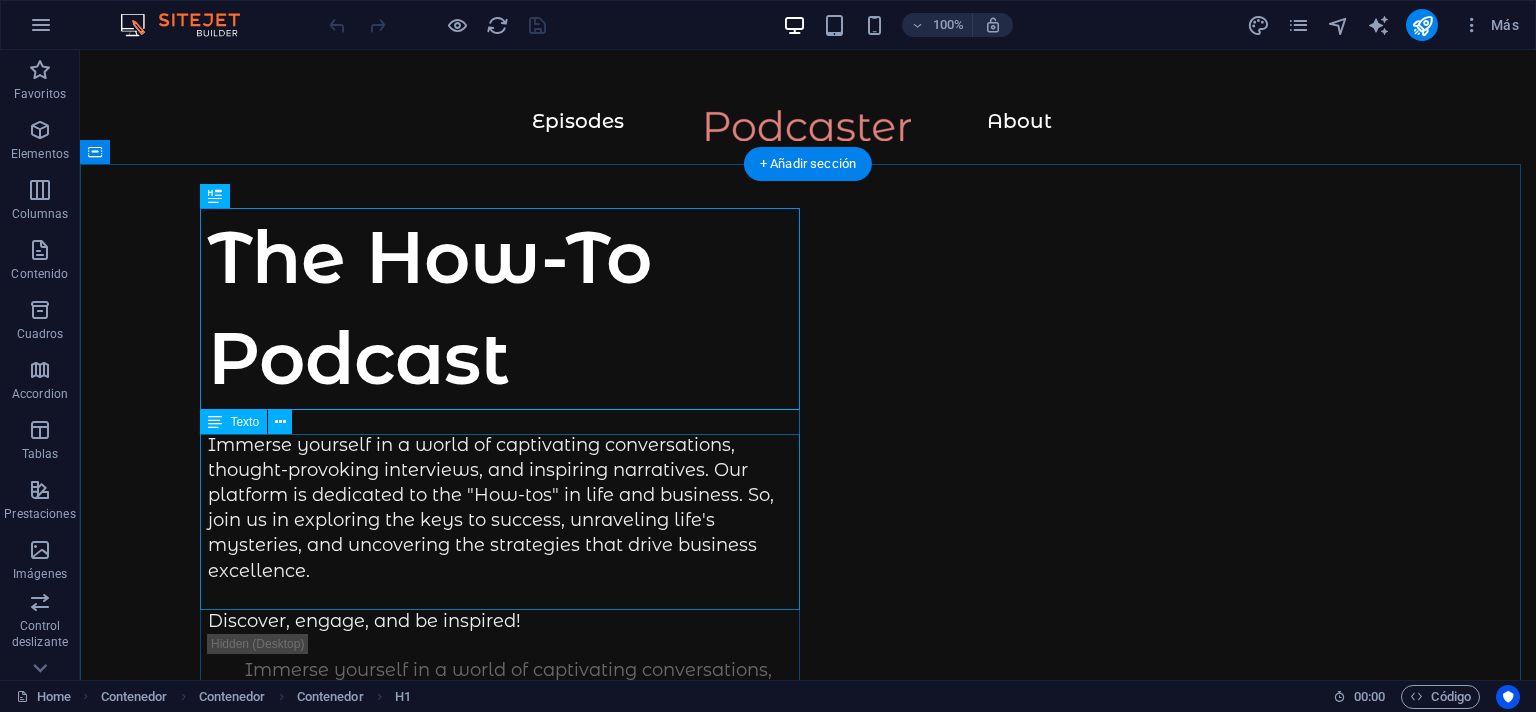 click on "Immerse yourself in a world of captivating conversations, thought-provoking interviews, and inspiring narratives. Our platform is dedicated to the "How-tos" in life and business. So, join us in exploring the keys to success, unraveling life's mysteries, and uncovering the strategies that drive business excellence. Discover, engage, and be inspired!" at bounding box center [508, 534] 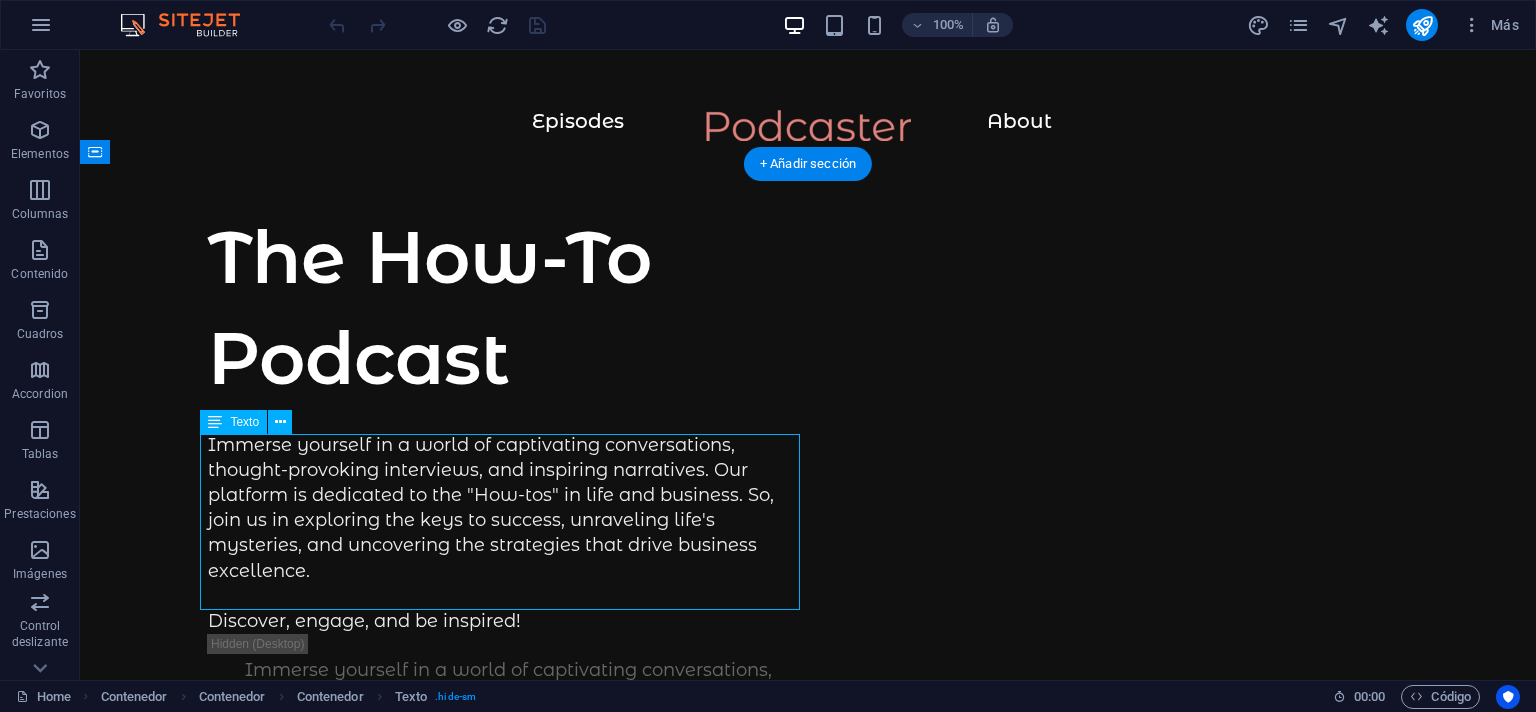 click on "Immerse yourself in a world of captivating conversations, thought-provoking interviews, and inspiring narratives. Our platform is dedicated to the "How-tos" in life and business. So, join us in exploring the keys to success, unraveling life's mysteries, and uncovering the strategies that drive business excellence. Discover, engage, and be inspired!" at bounding box center [508, 534] 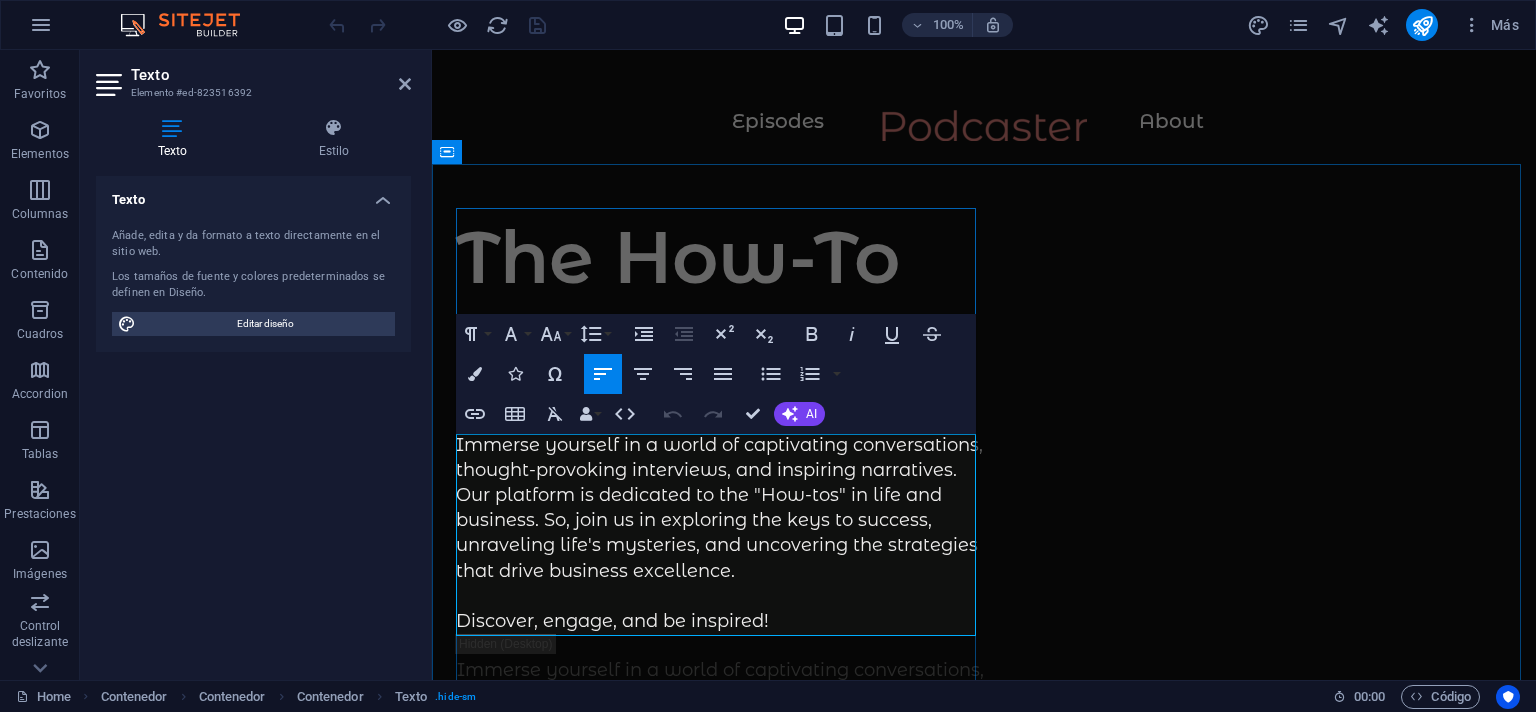 click on "Immerse yourself in a world of captivating conversations, thought-provoking interviews, and inspiring narratives. Our platform is dedicated to the "How-tos" in life and business. So, join us in exploring the keys to success, unraveling life's mysteries, and uncovering the strategies that drive business excellence. Discover, engage, and be inspired!" at bounding box center (720, 534) 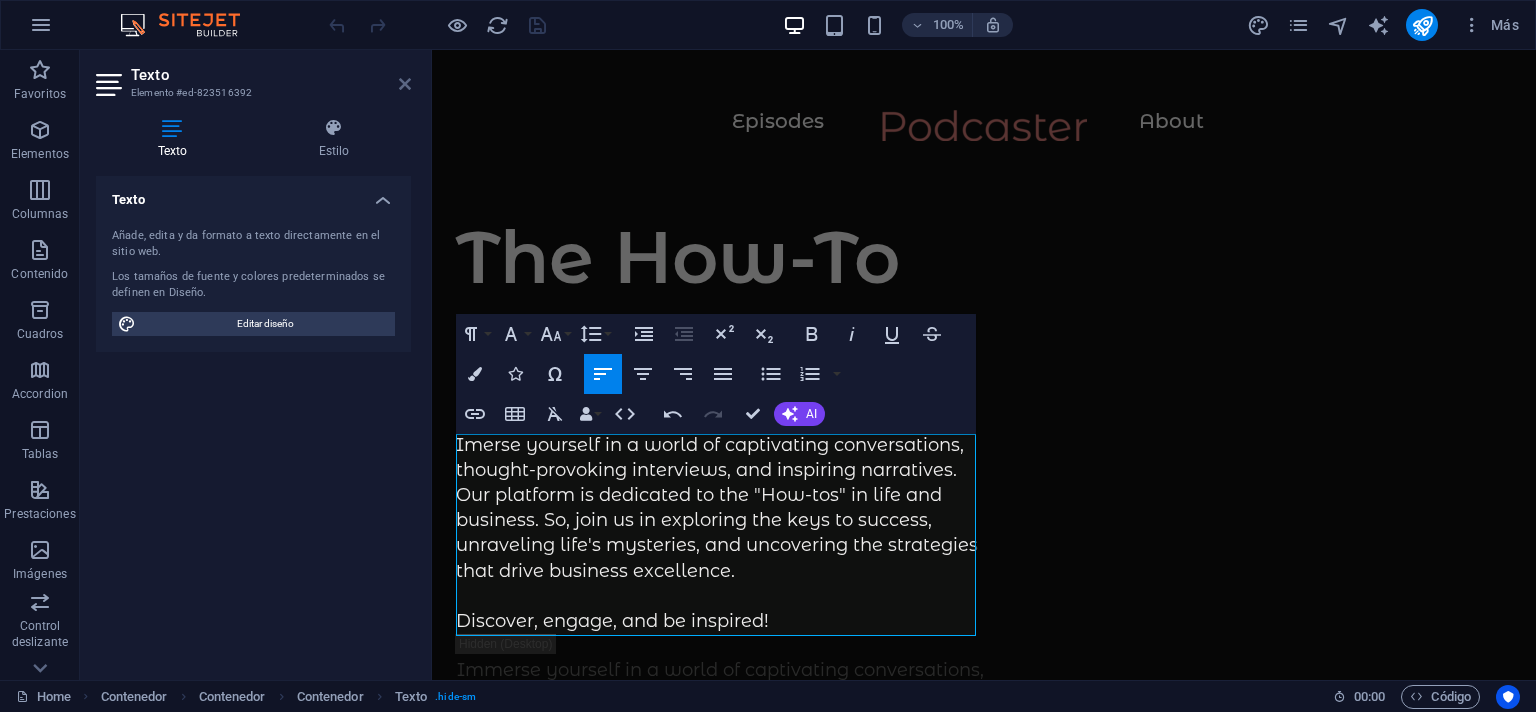 click at bounding box center [405, 84] 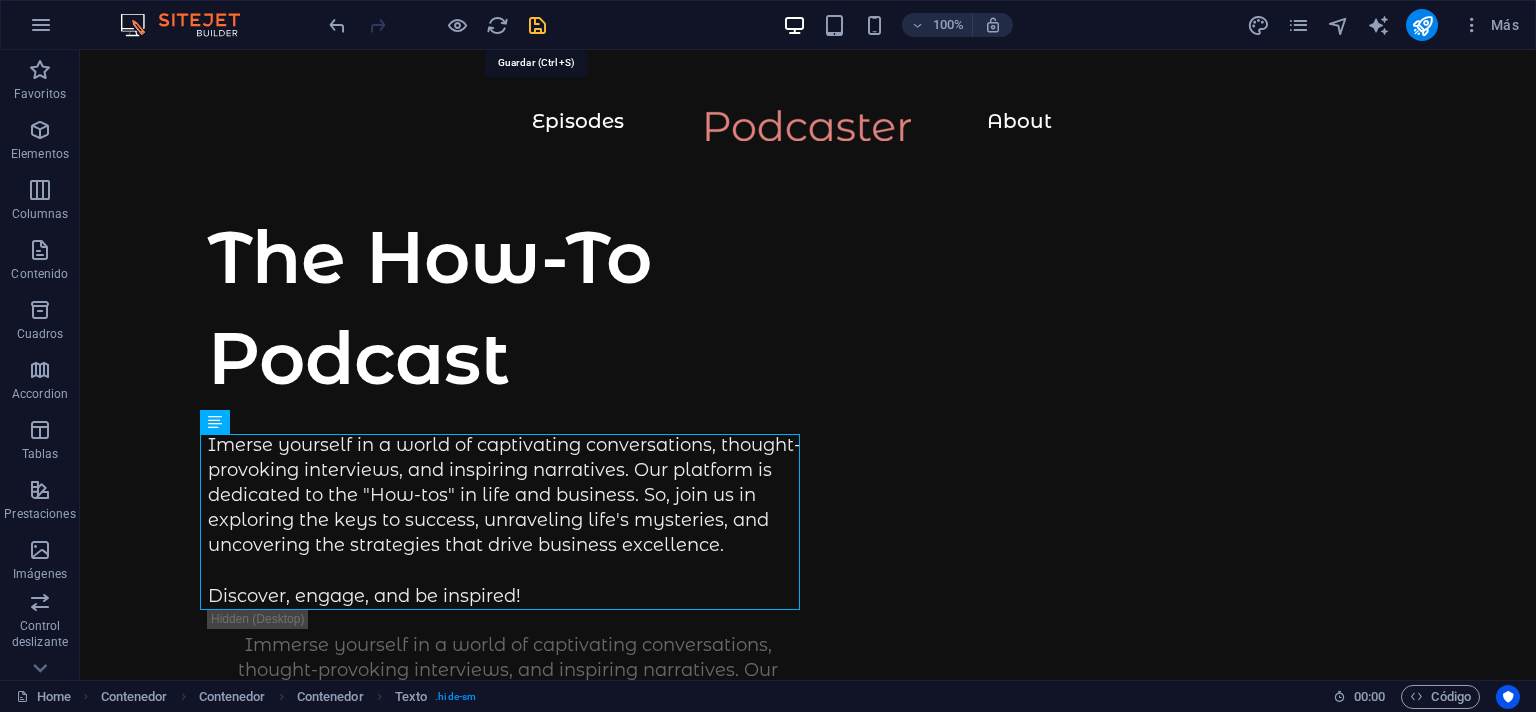 click at bounding box center [537, 25] 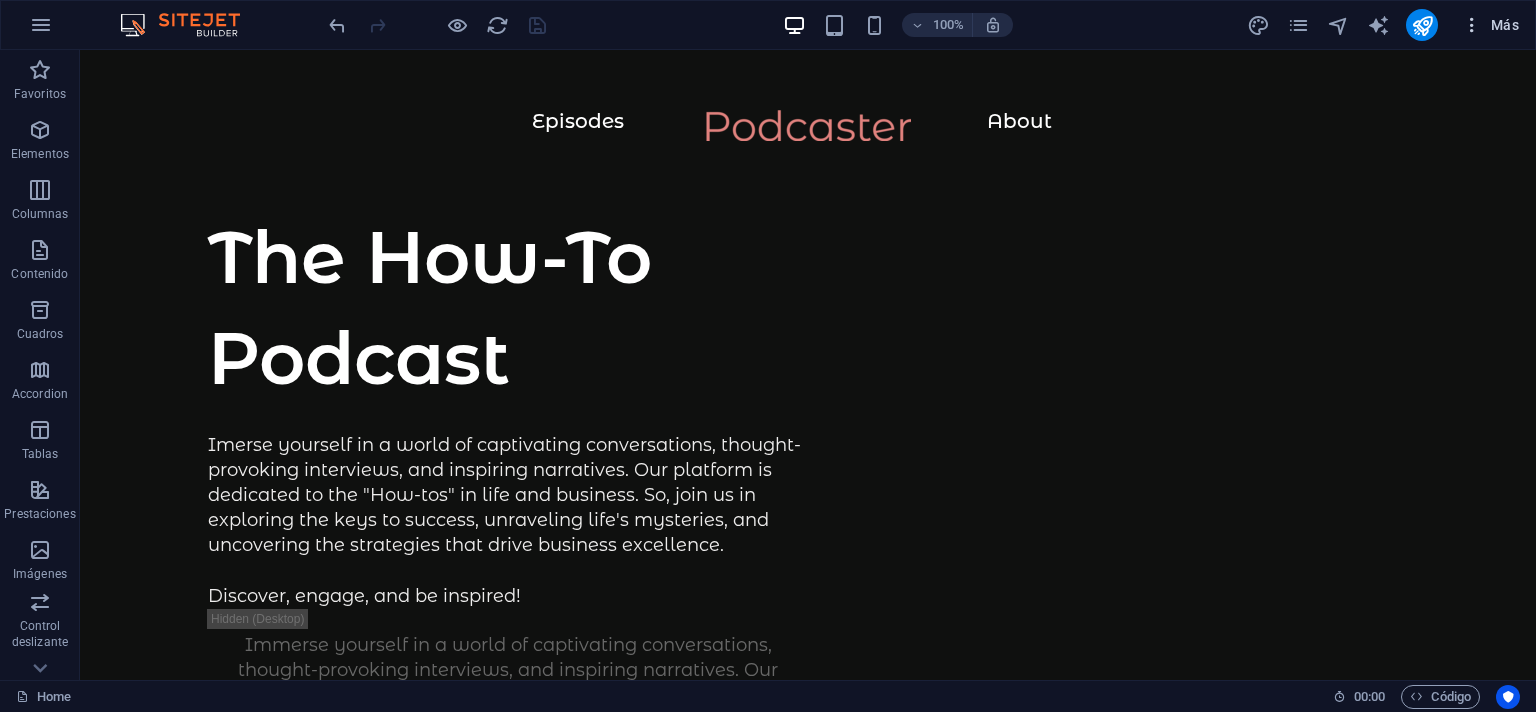 click at bounding box center (1472, 25) 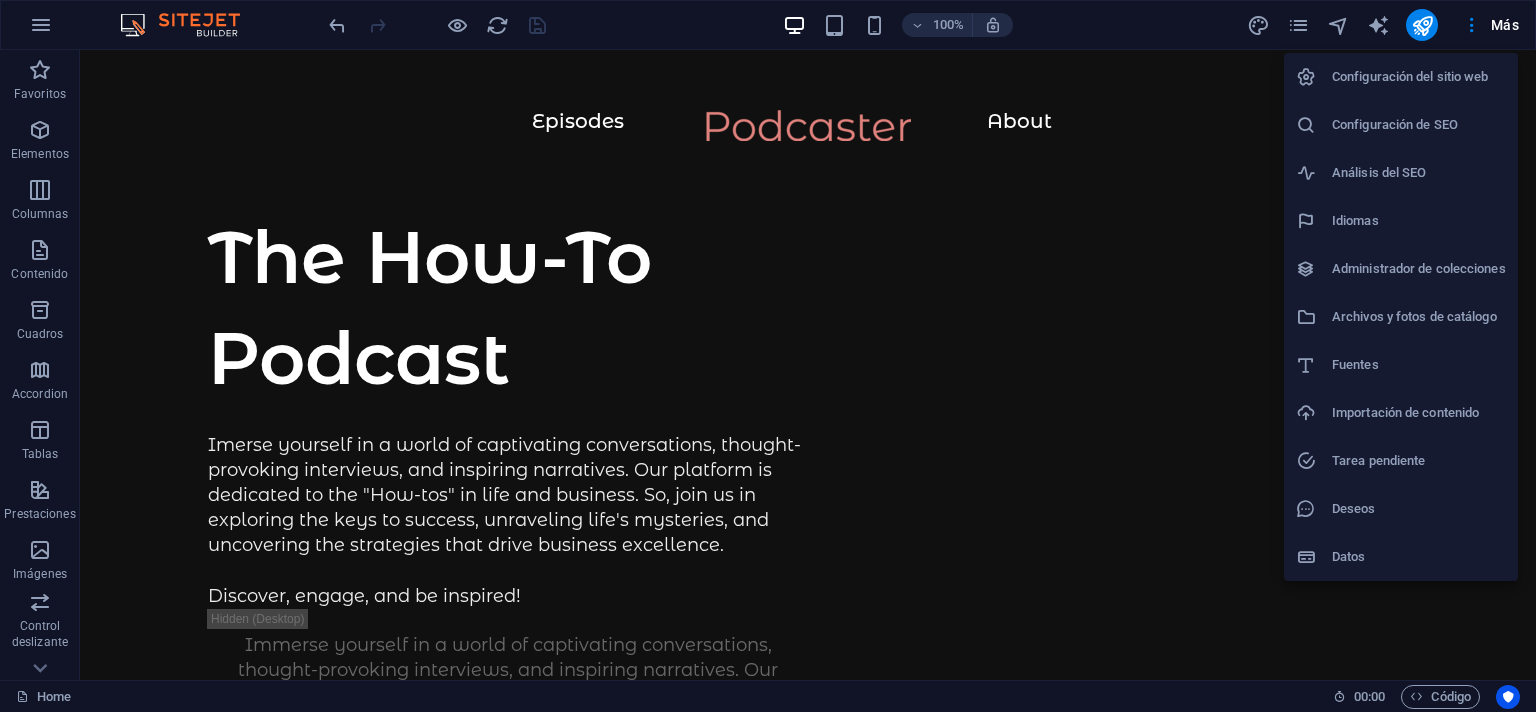 click at bounding box center (768, 356) 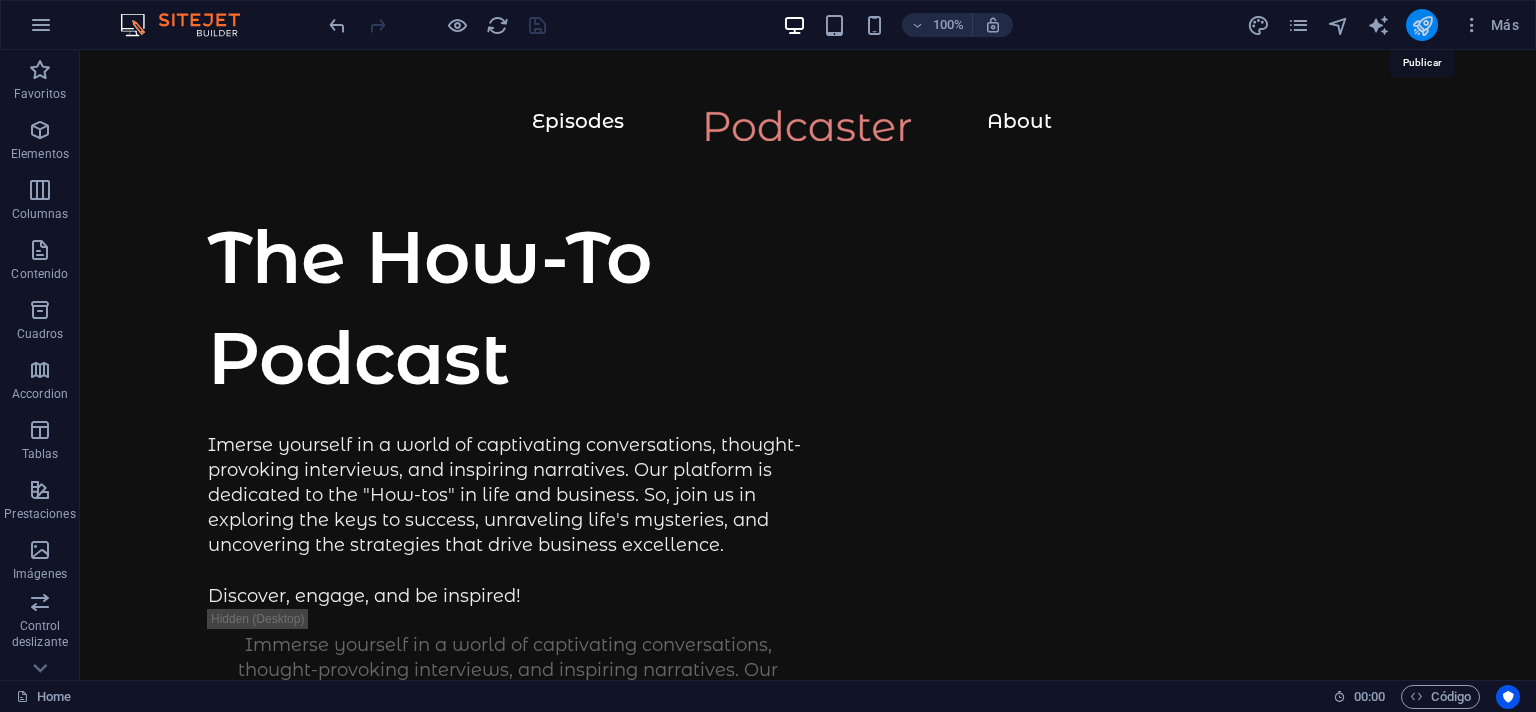 click at bounding box center [1422, 25] 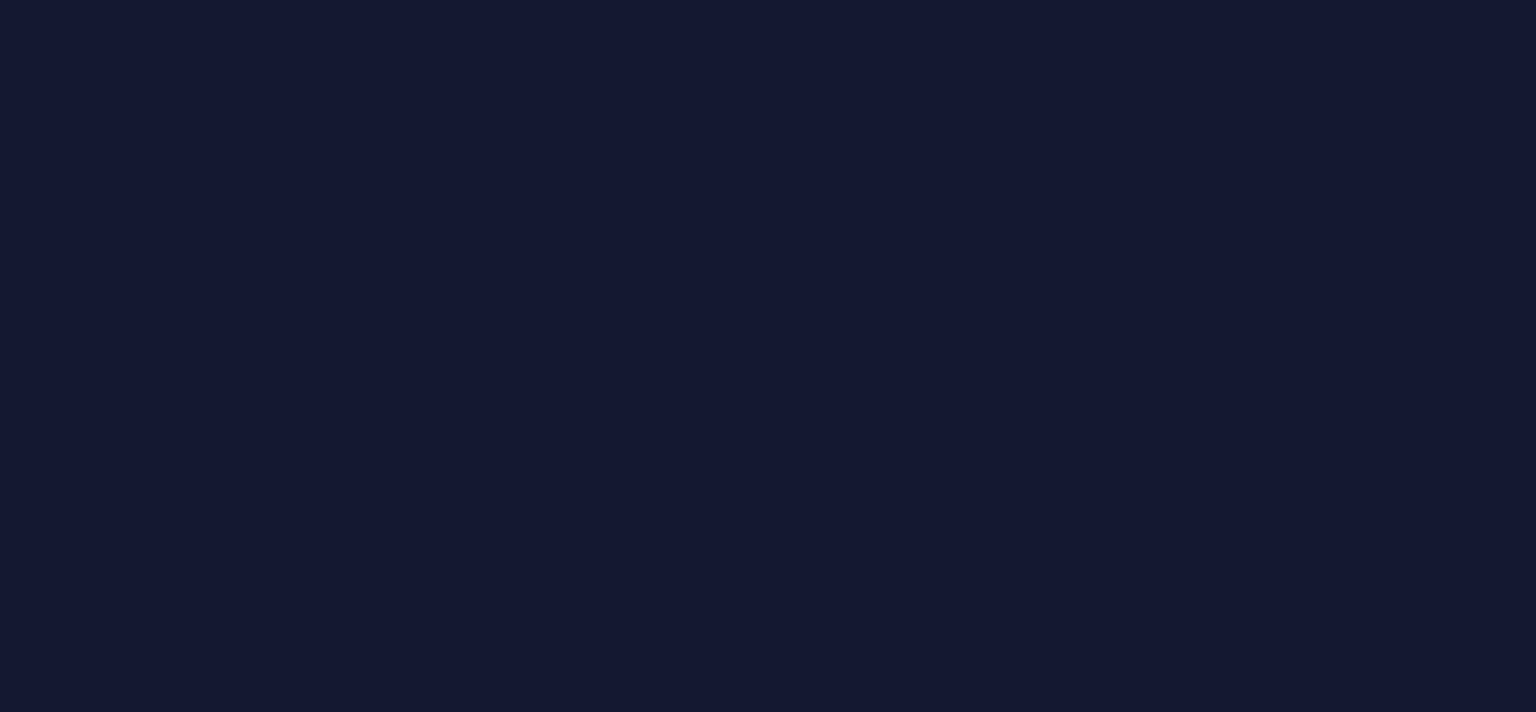 scroll, scrollTop: 0, scrollLeft: 0, axis: both 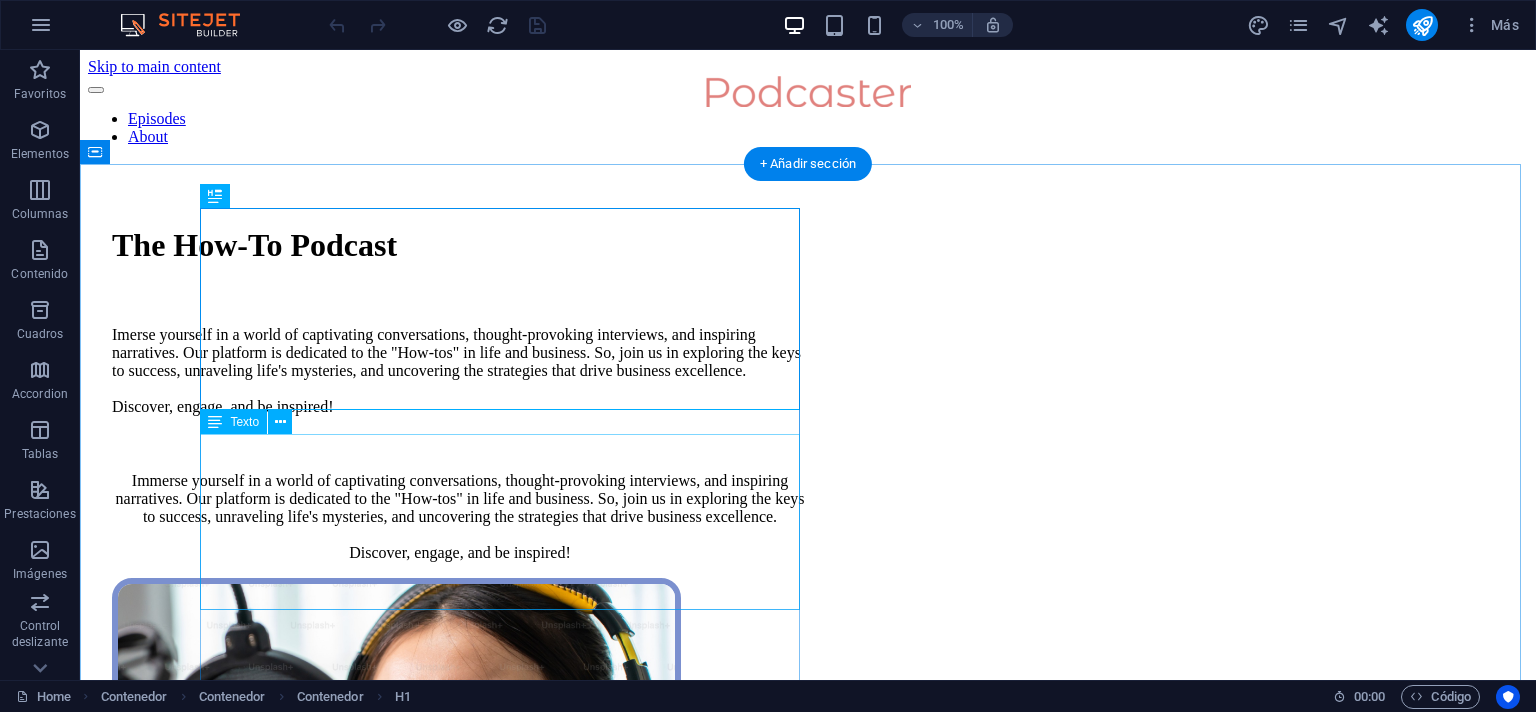 click on "Imerse yourself in a world of captivating conversations, thought-provoking interviews, and inspiring narratives. Our platform is dedicated to the "How-tos" in life and business. So, join us in exploring the keys to success, unraveling life's mysteries, and uncovering the strategies that drive business excellence. Discover, engage, and be inspired!" at bounding box center (460, 371) 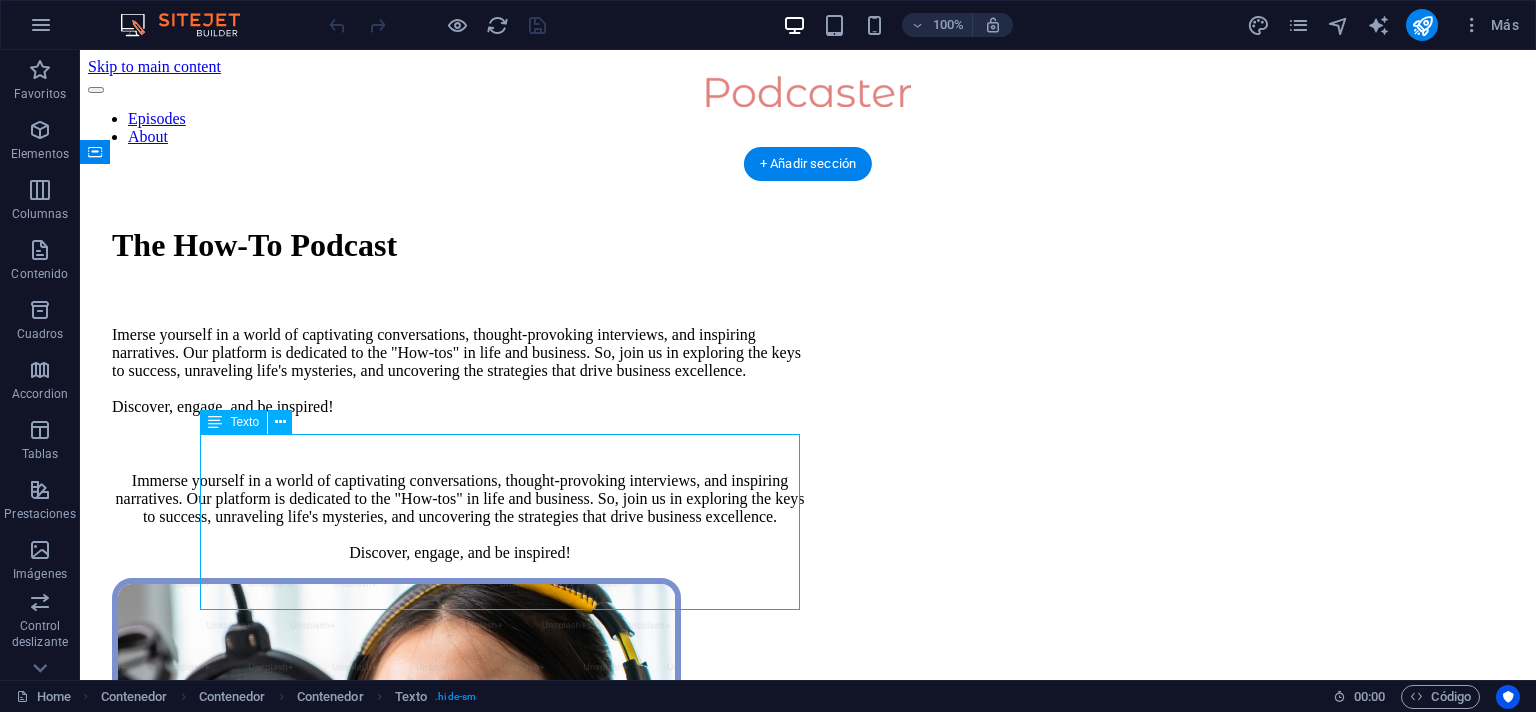 click on "Imerse yourself in a world of captivating conversations, thought-provoking interviews, and inspiring narratives. Our platform is dedicated to the "How-tos" in life and business. So, join us in exploring the keys to success, unraveling life's mysteries, and uncovering the strategies that drive business excellence. Discover, engage, and be inspired!" at bounding box center [460, 371] 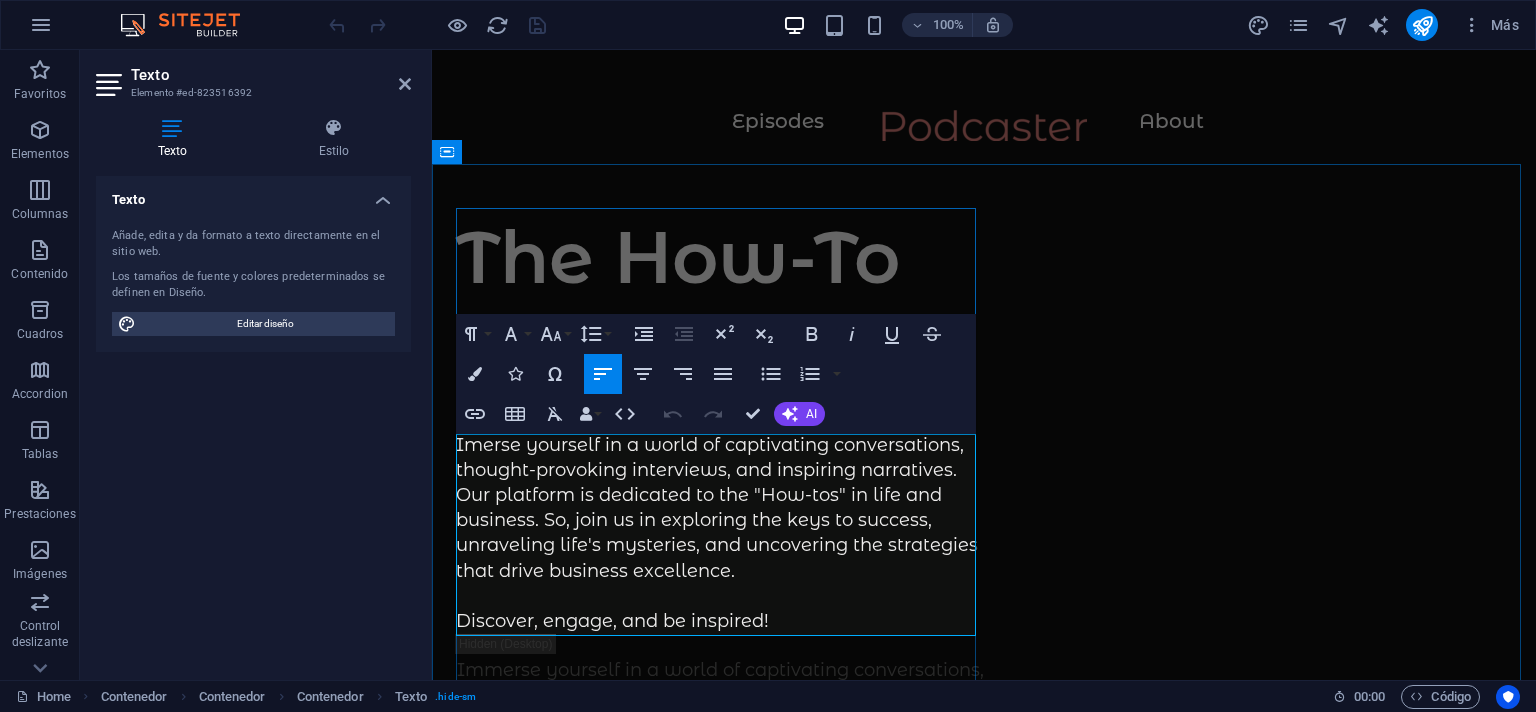 click on "Imerse yourself in a world of captivating conversations, thought-provoking interviews, and inspiring narratives. Our platform is dedicated to the "How-tos" in life and business. So, join us in exploring the keys to success, unraveling life's mysteries, and uncovering the strategies that drive business excellence. Discover, engage, and be inspired!" at bounding box center [720, 534] 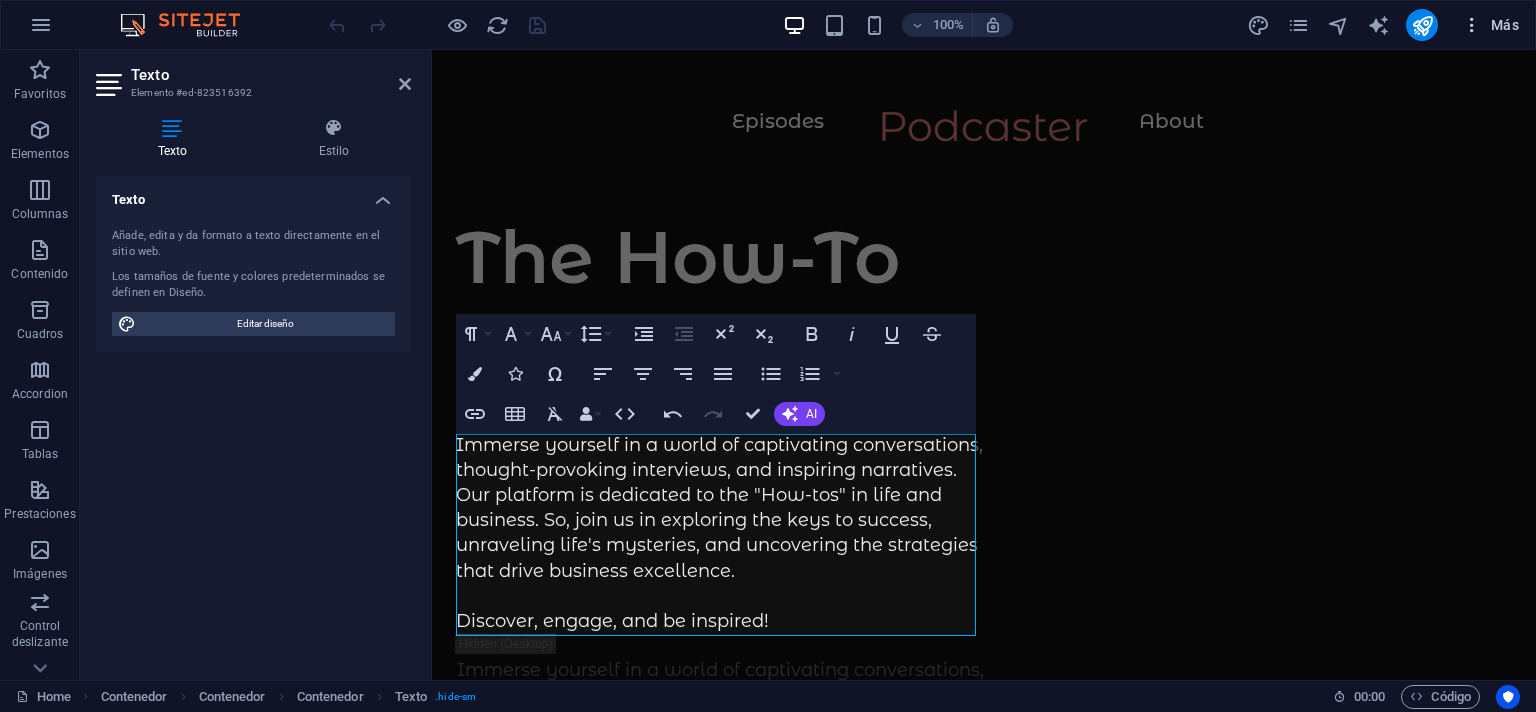 click on "Más" at bounding box center [1490, 25] 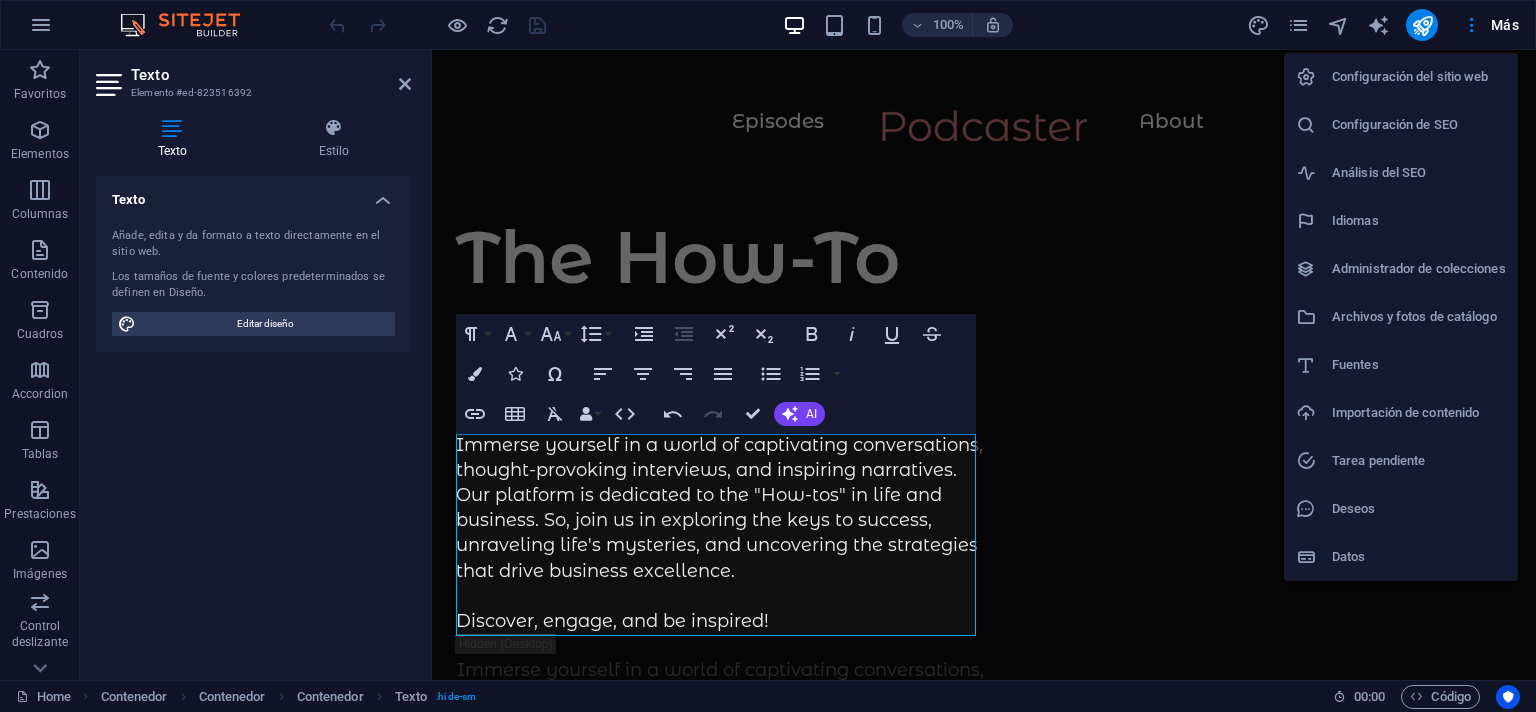 click at bounding box center [768, 356] 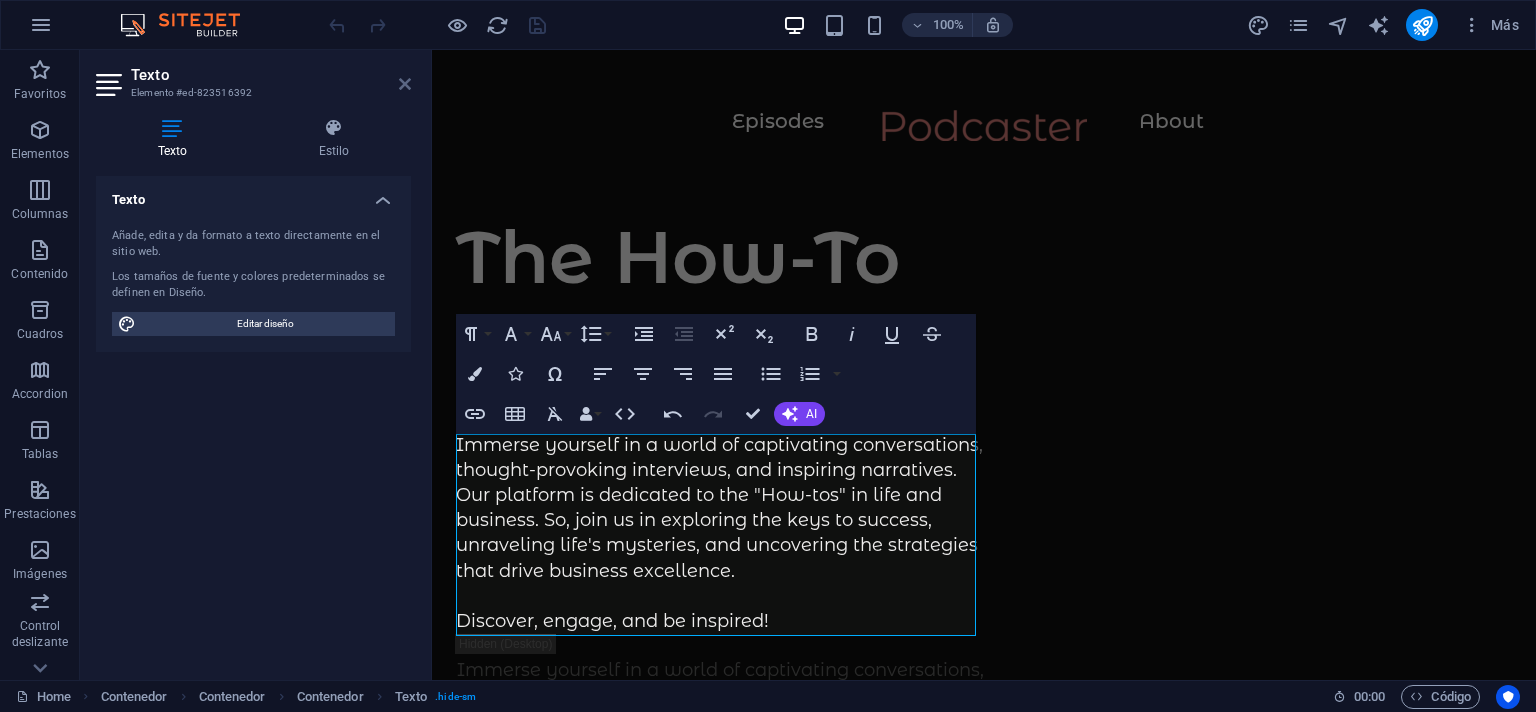 click at bounding box center [405, 84] 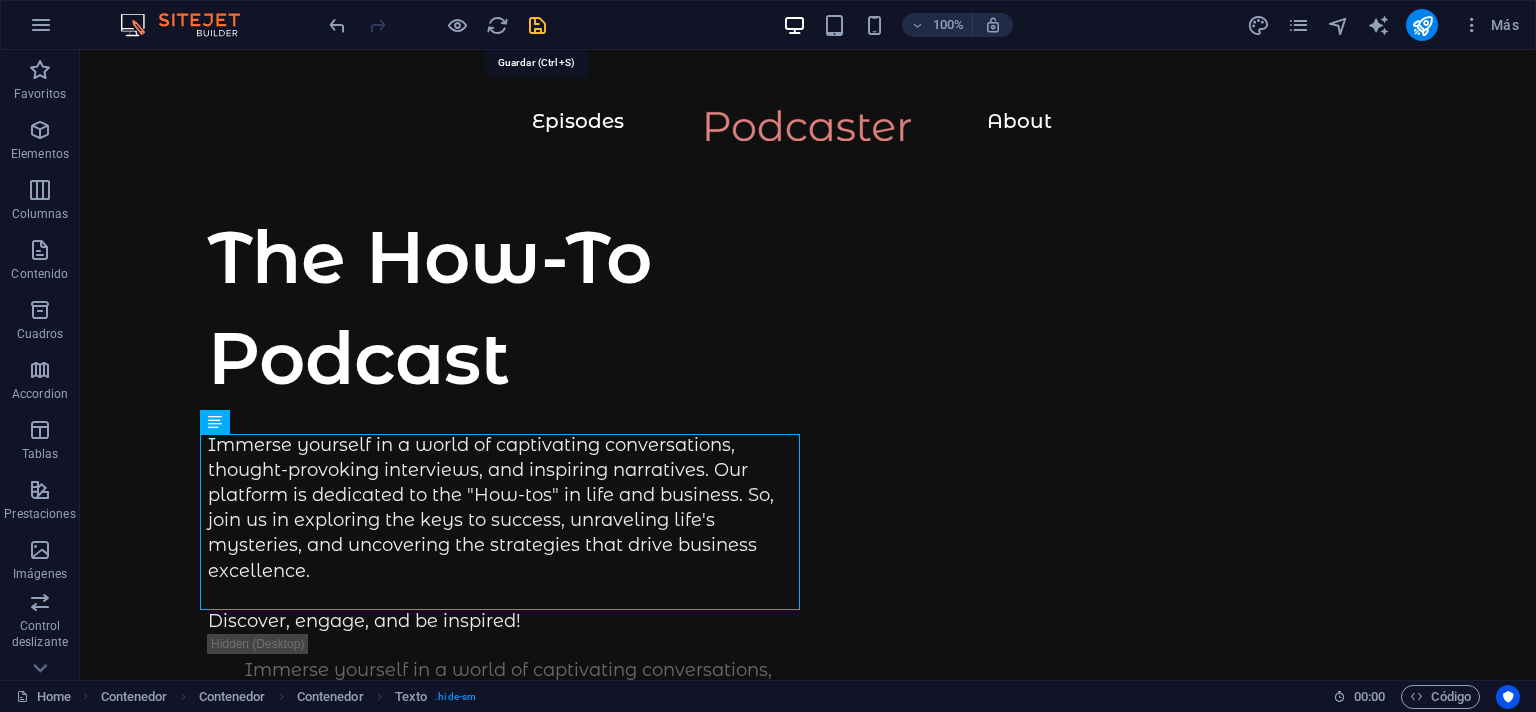 click at bounding box center [537, 25] 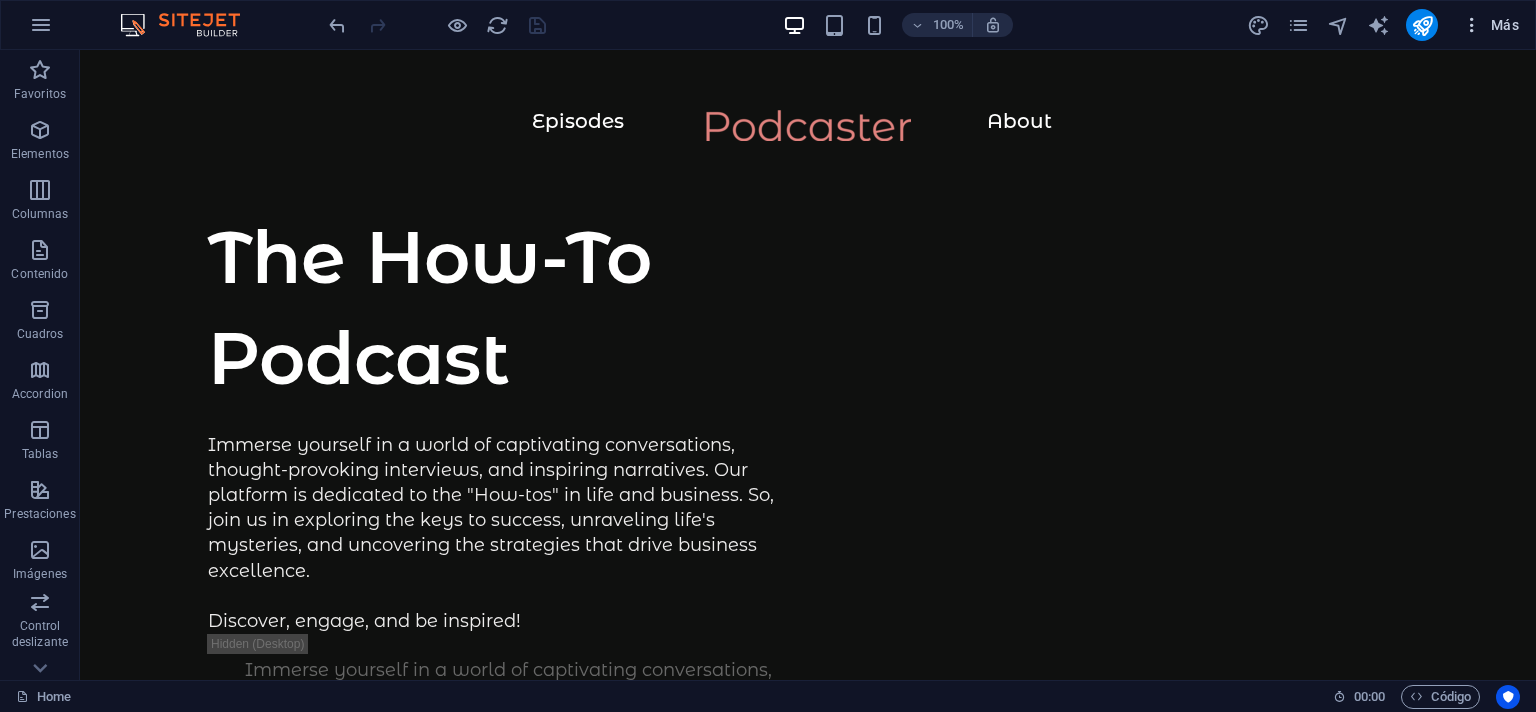 click at bounding box center (1472, 25) 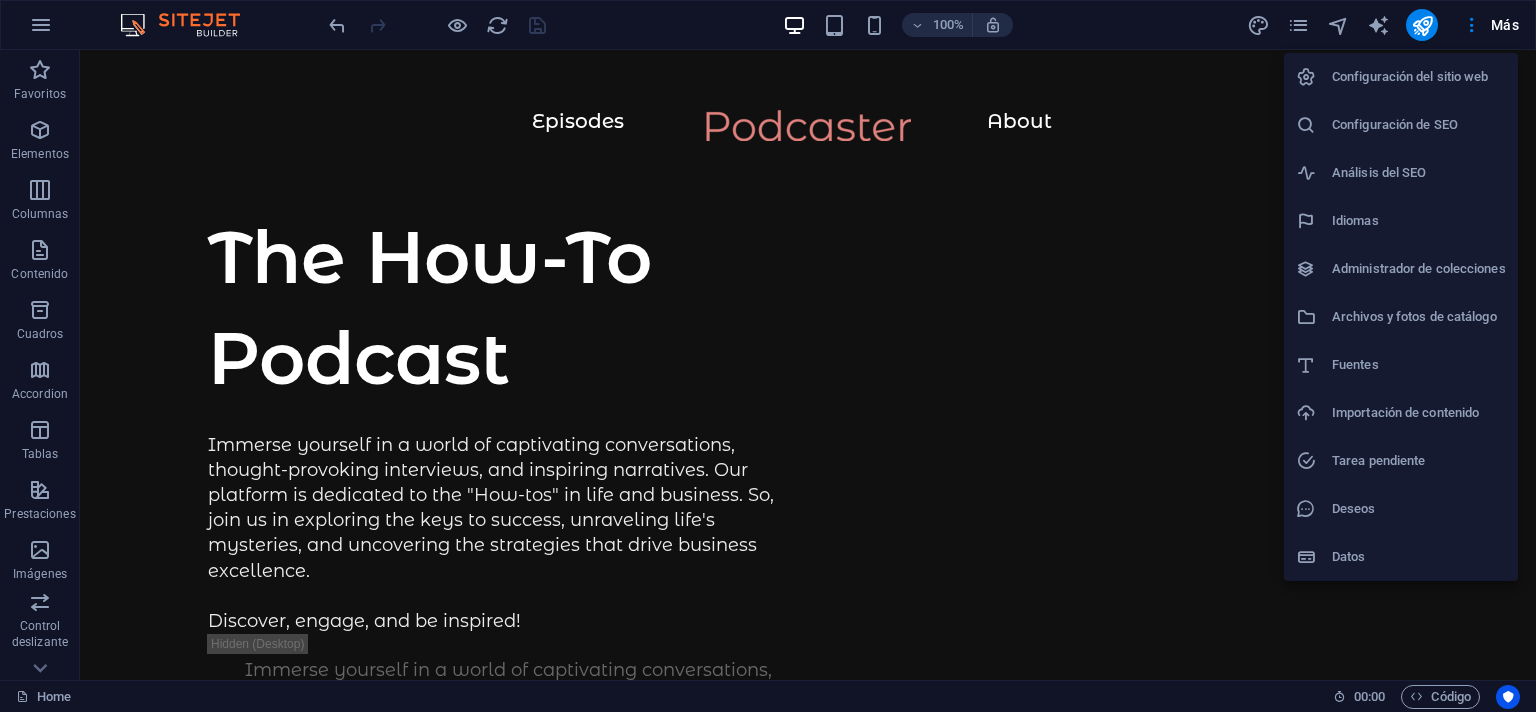 click at bounding box center [768, 356] 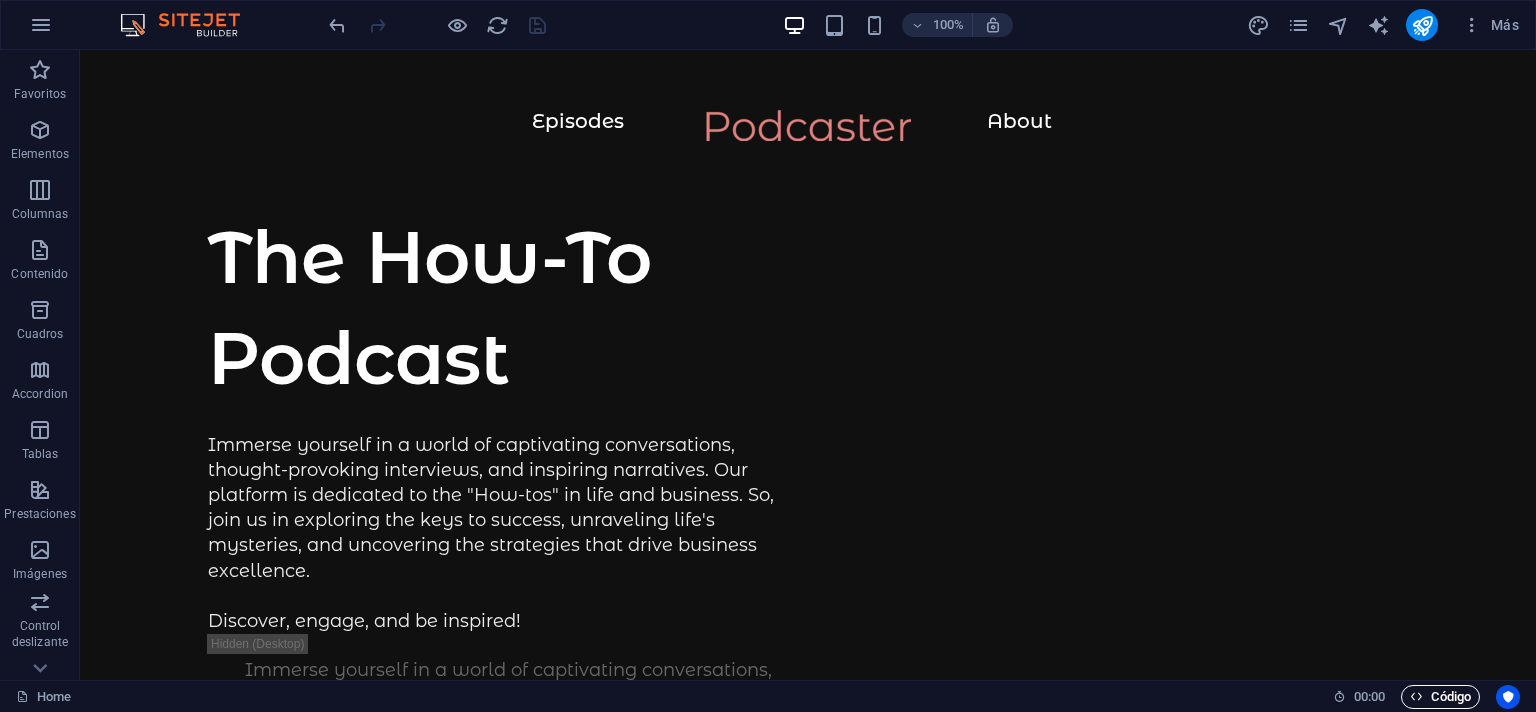click on "Código" at bounding box center (1440, 697) 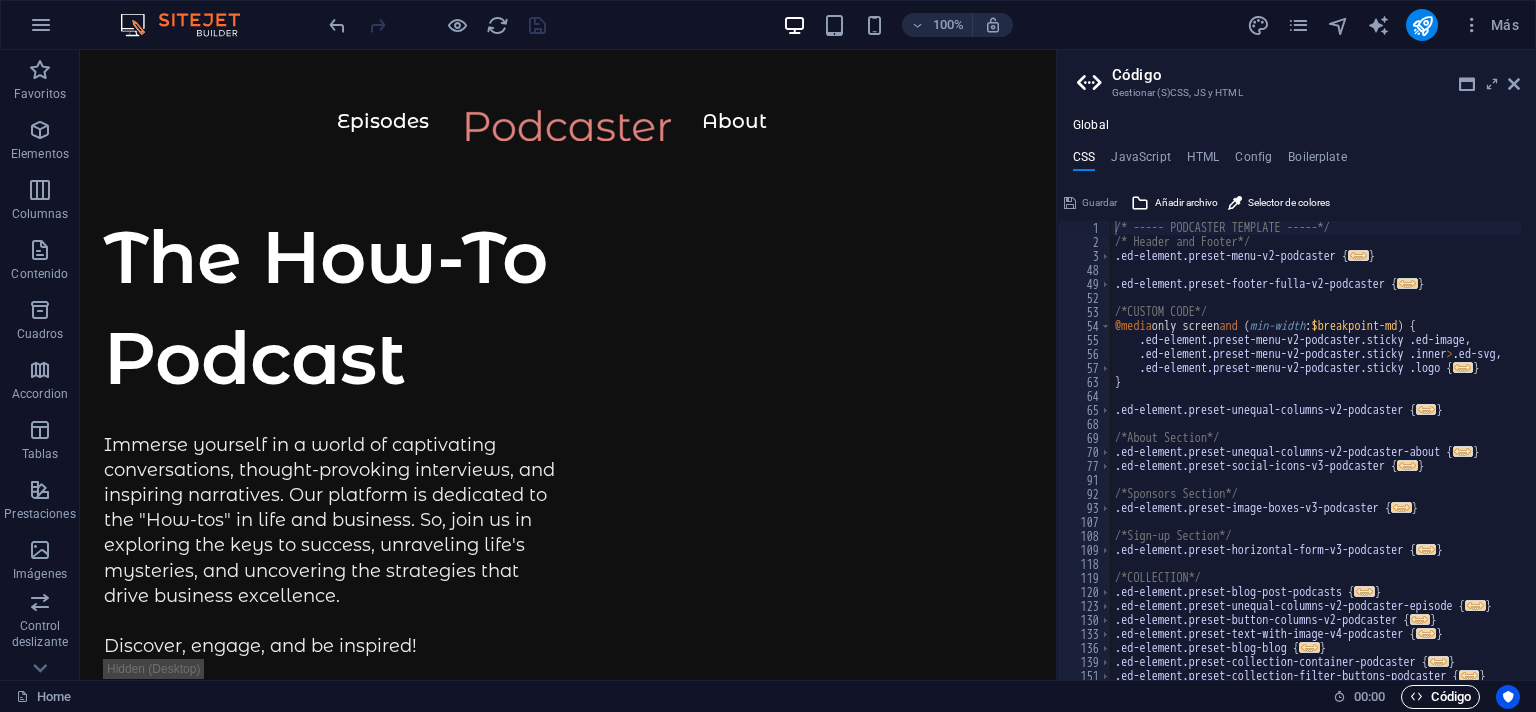 click on "Código" at bounding box center [1440, 697] 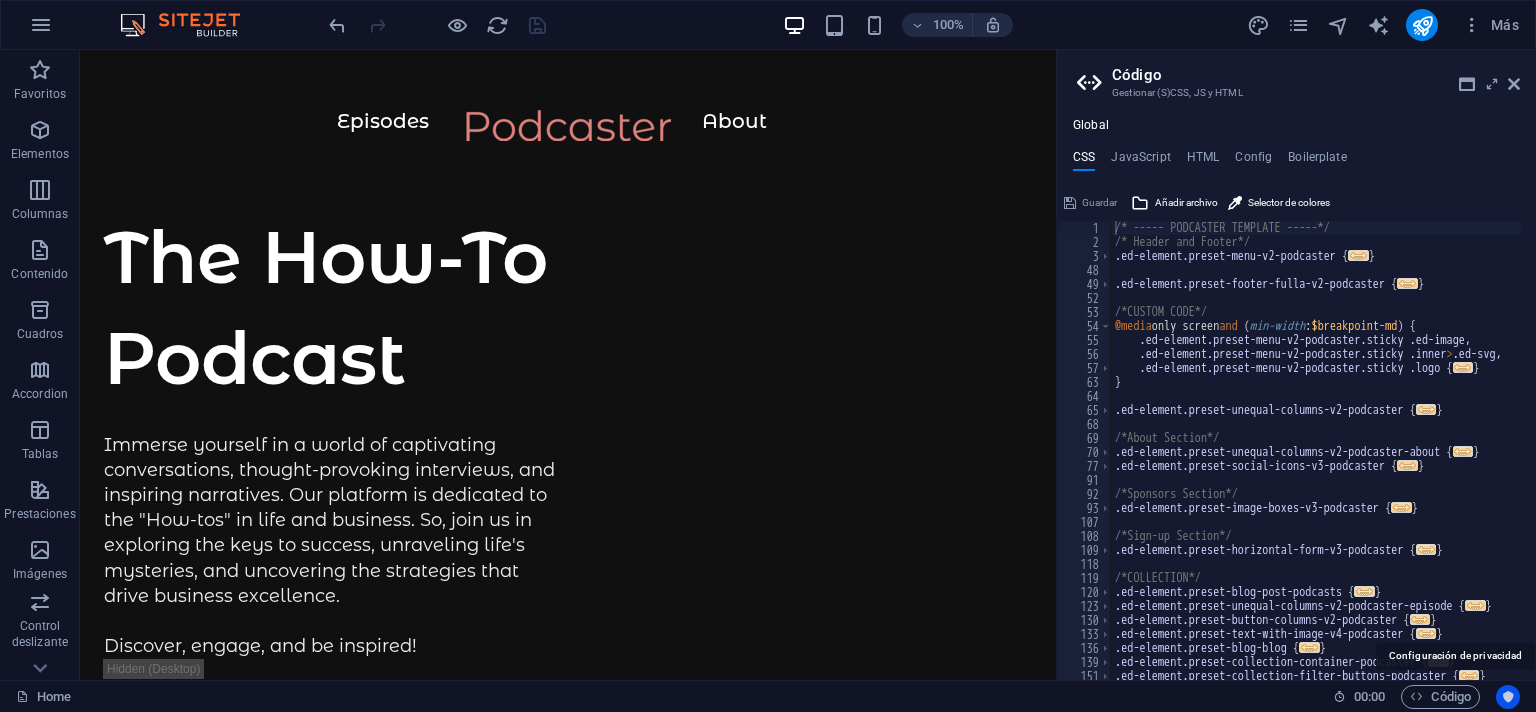 click at bounding box center (1508, 697) 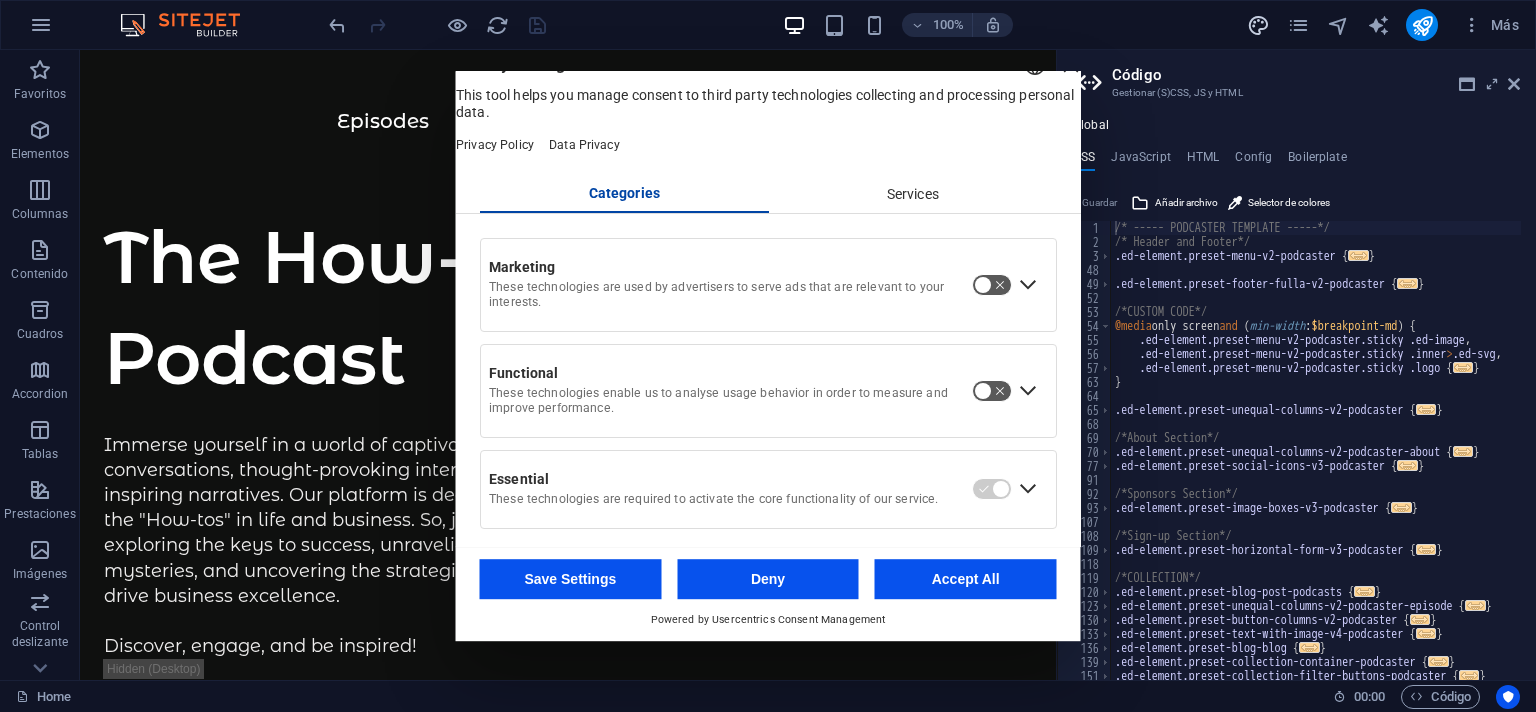 scroll, scrollTop: 0, scrollLeft: 0, axis: both 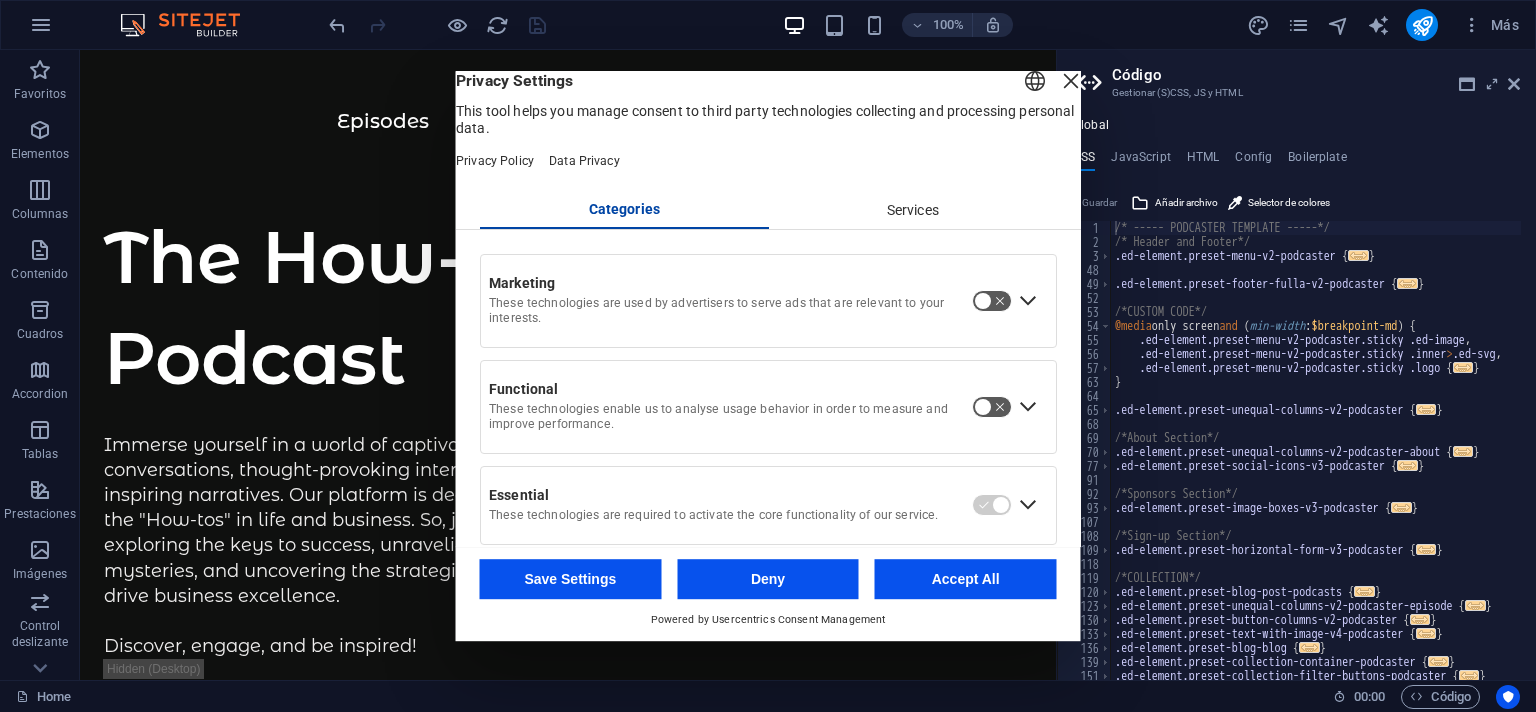 click at bounding box center (1071, 81) 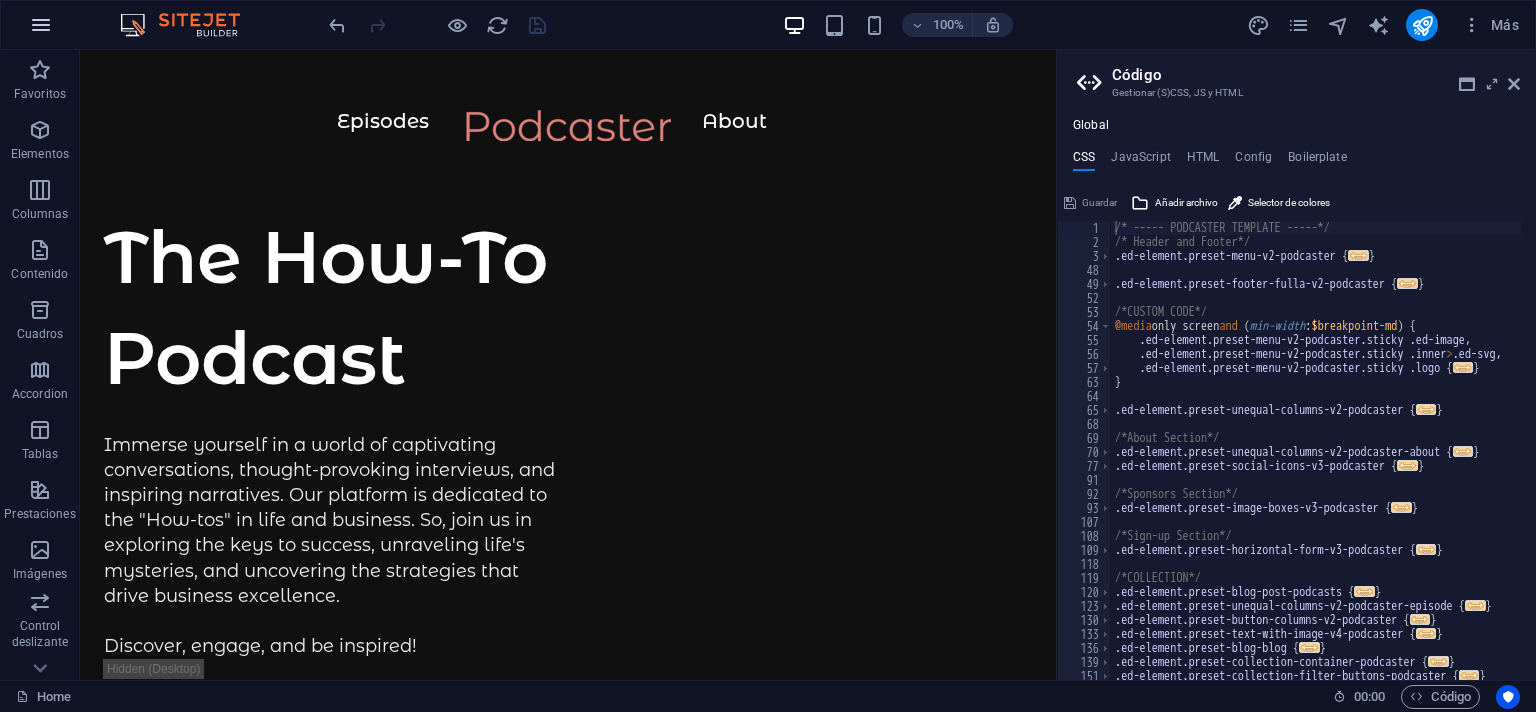 click at bounding box center (41, 25) 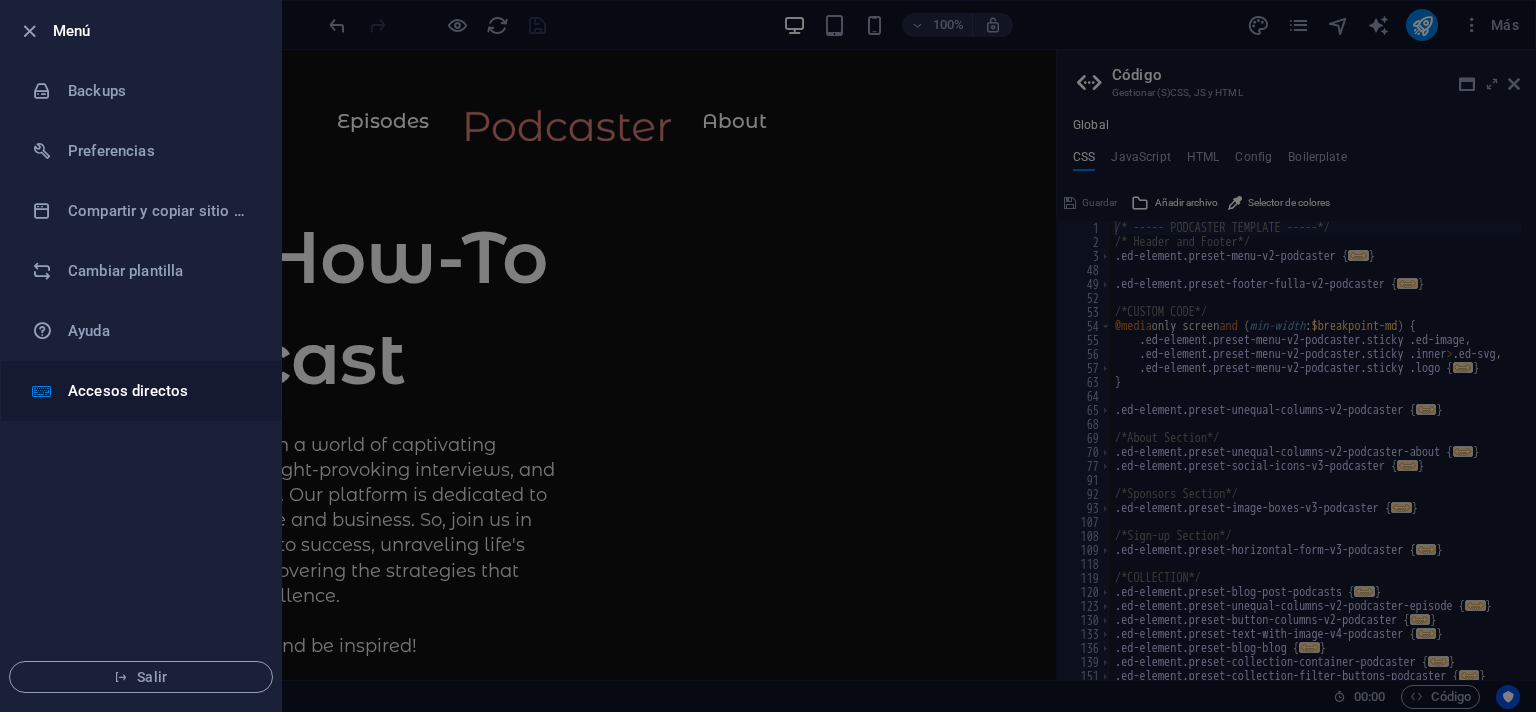 click on "Accesos directos" at bounding box center (141, 391) 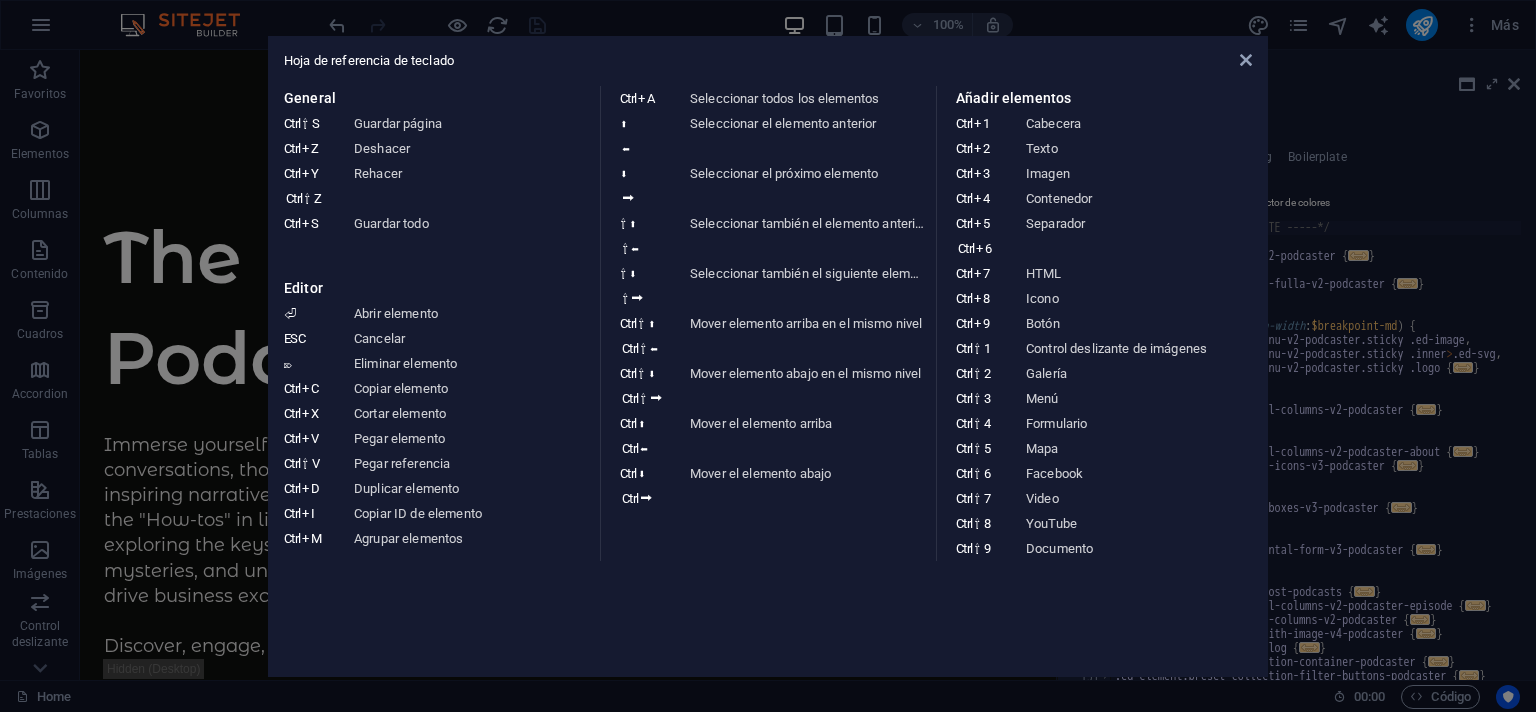 click on "Hoja de referencia de teclado" at bounding box center (768, 61) 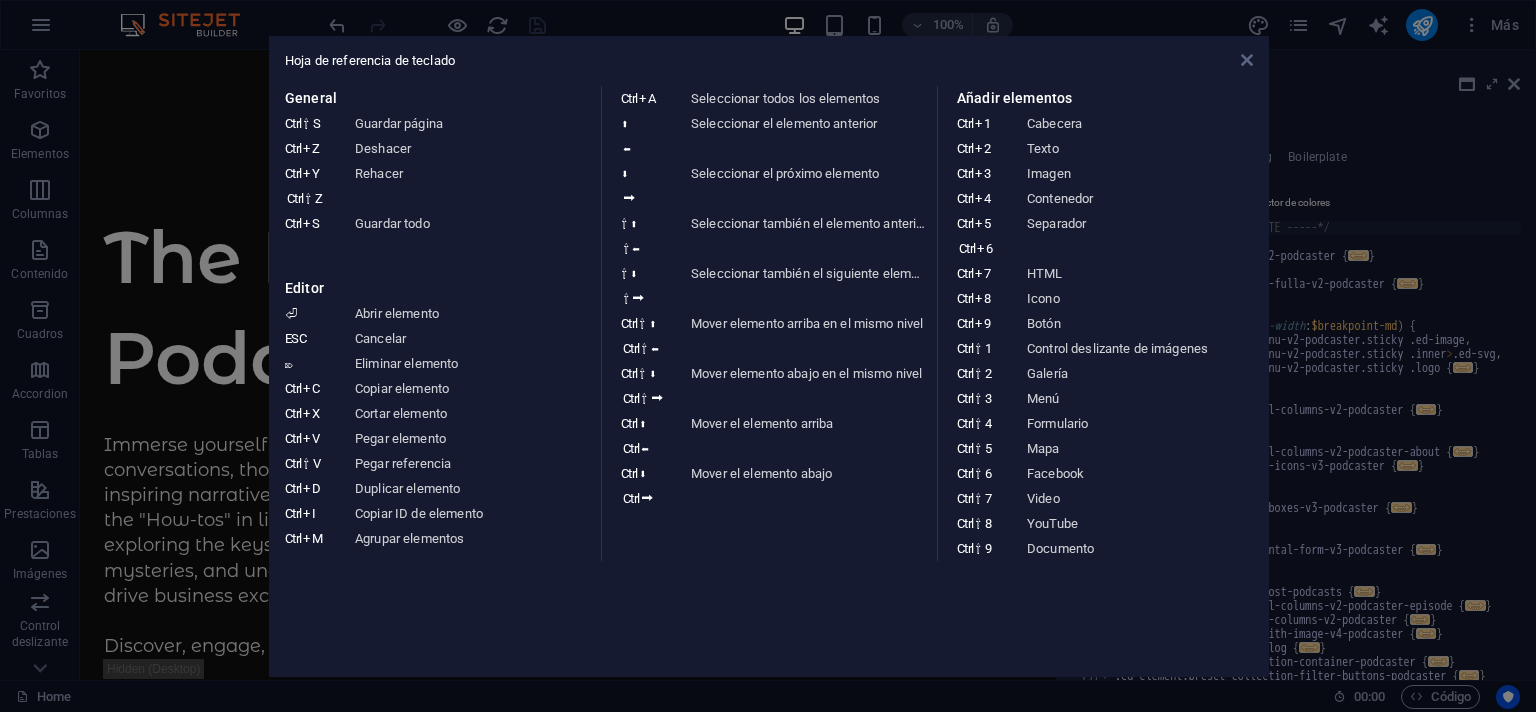 click at bounding box center [1247, 60] 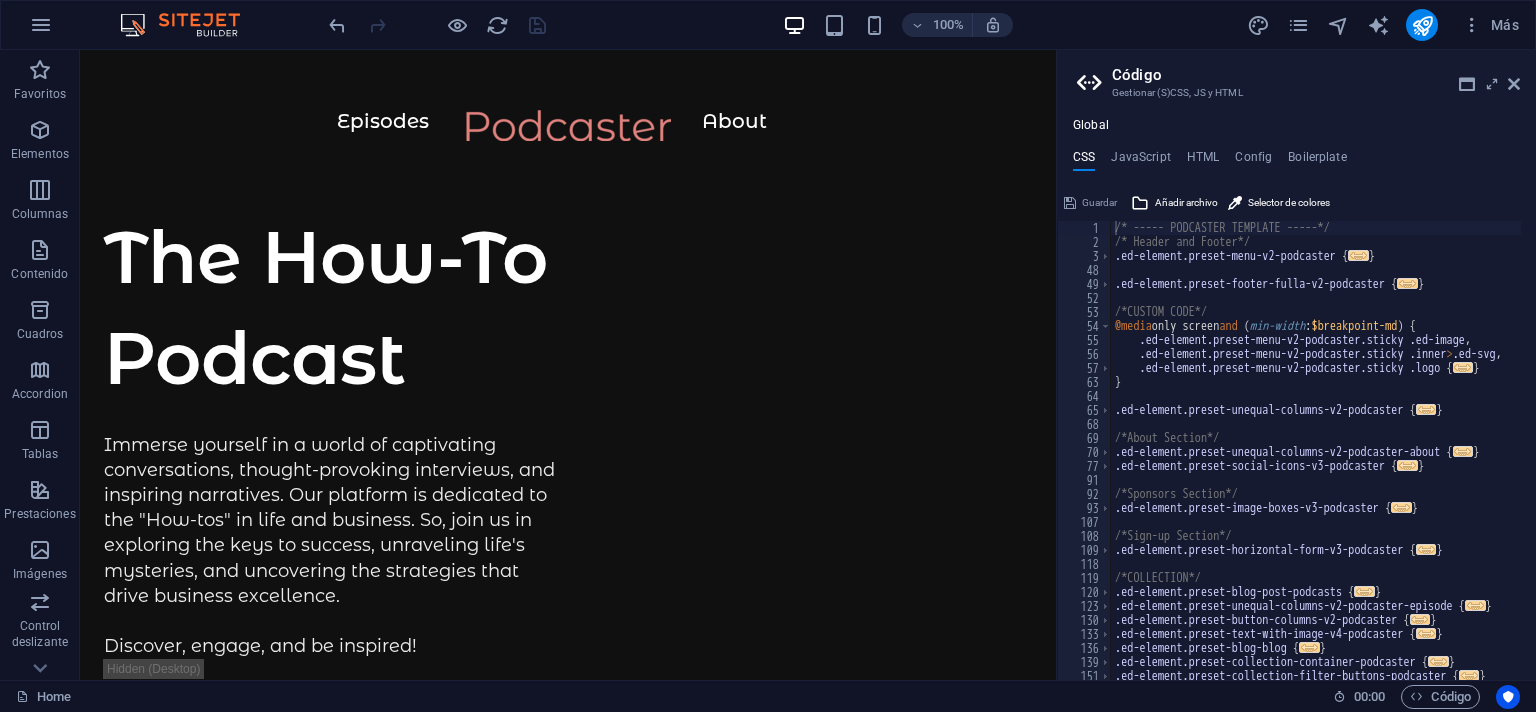 click on "100% Más" at bounding box center (768, 25) 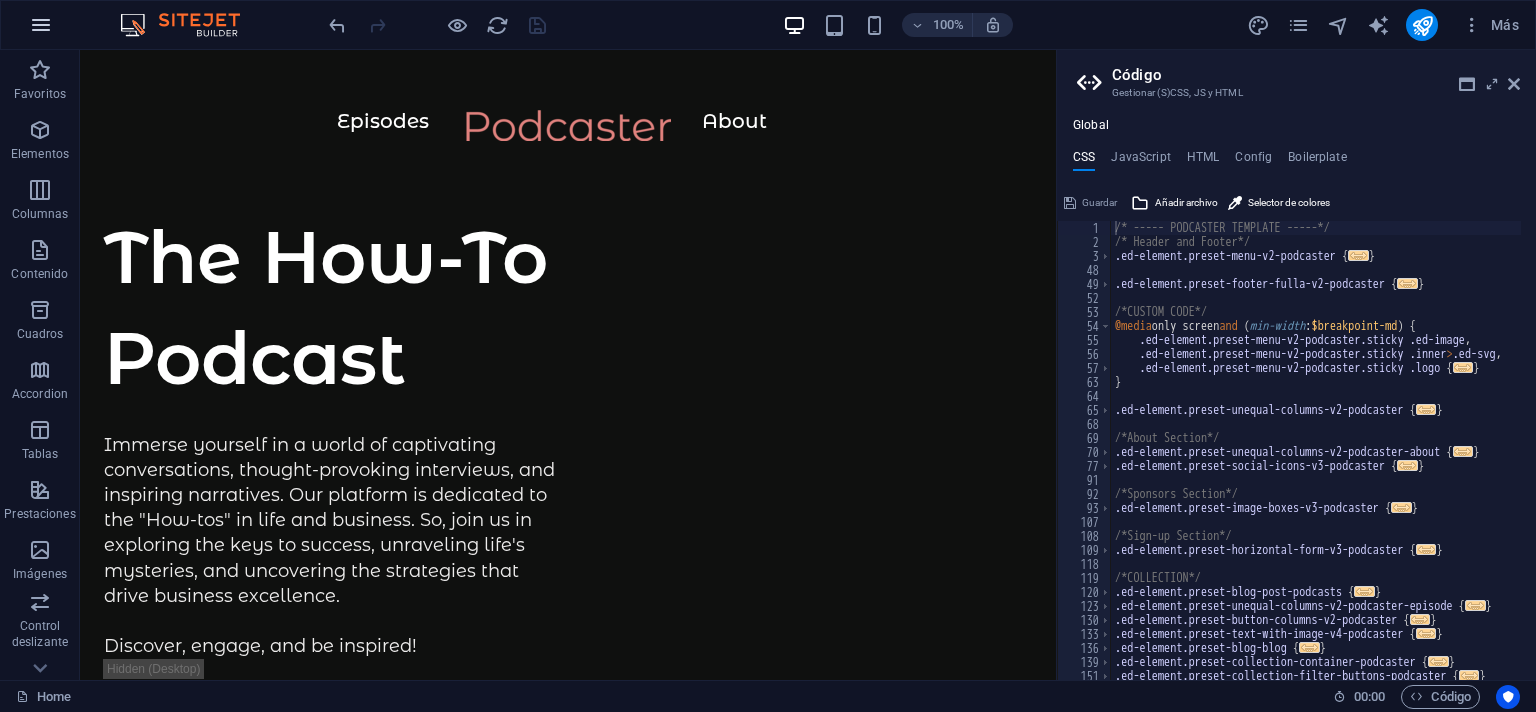 click at bounding box center [41, 25] 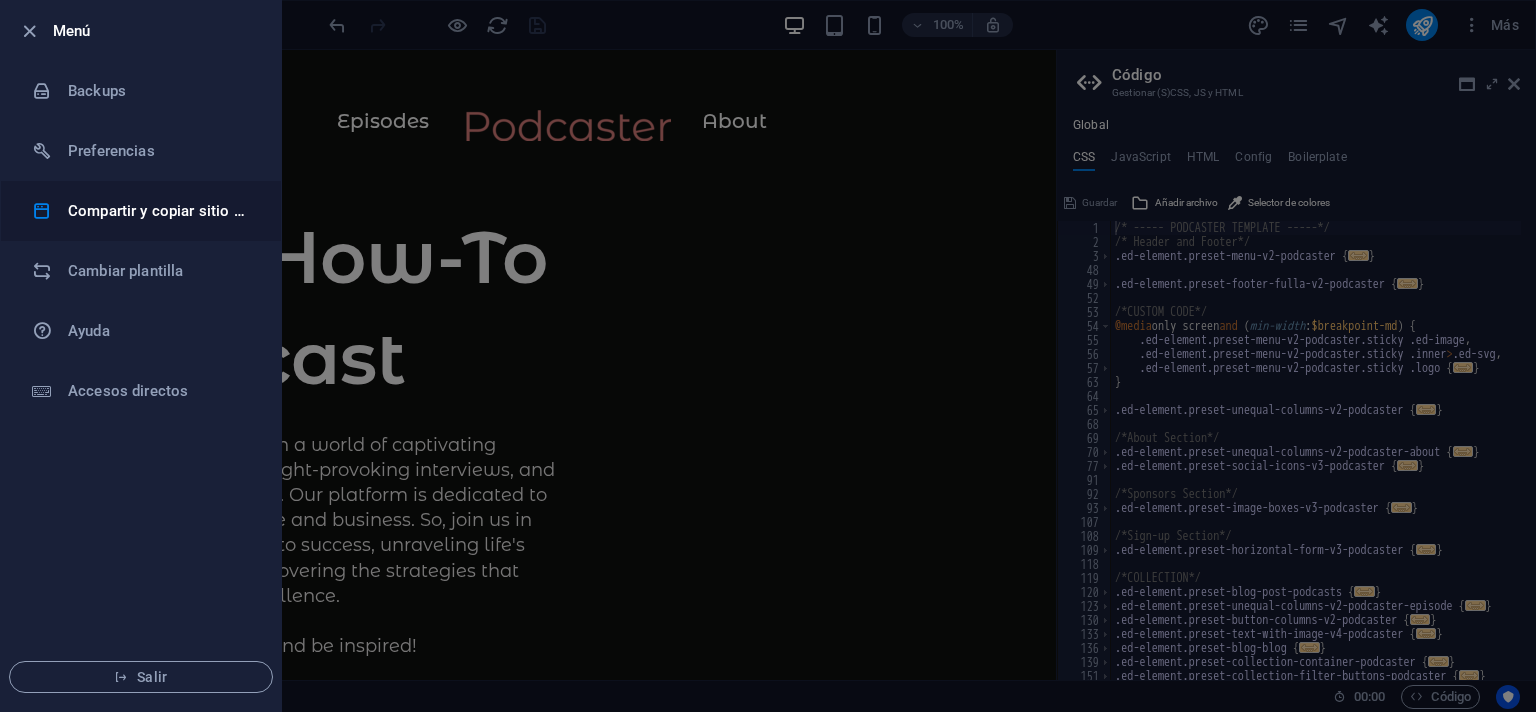 click on "Compartir y copiar sitio web" at bounding box center [160, 211] 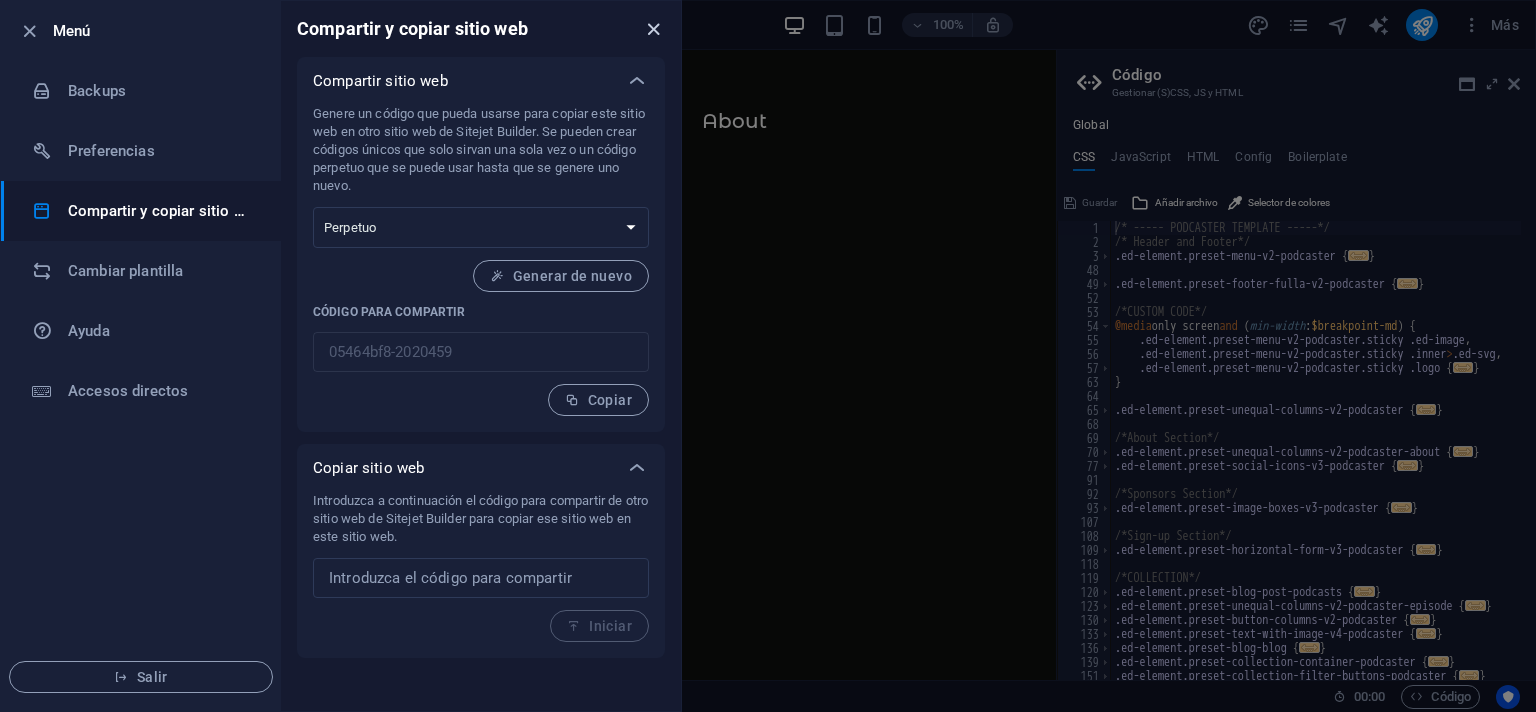 click at bounding box center [653, 29] 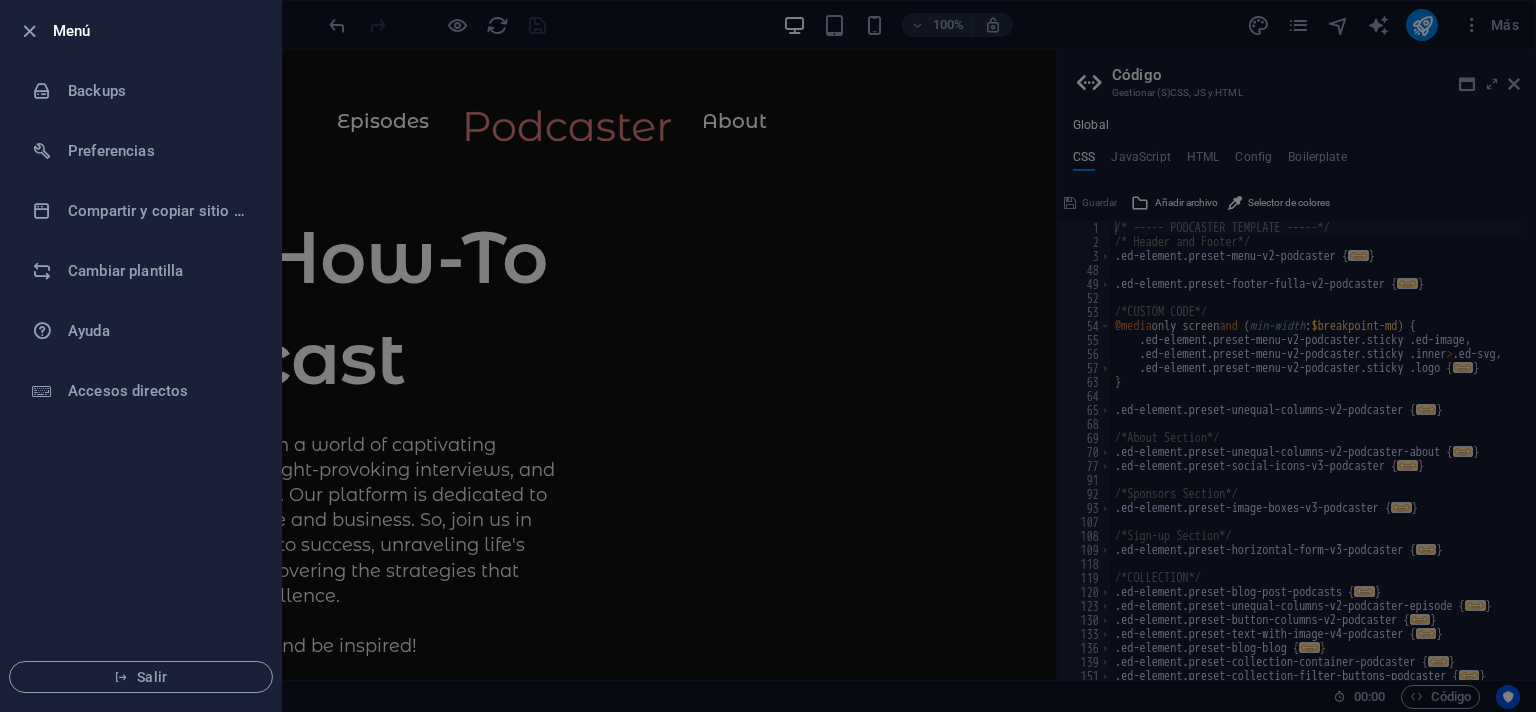 click at bounding box center [768, 356] 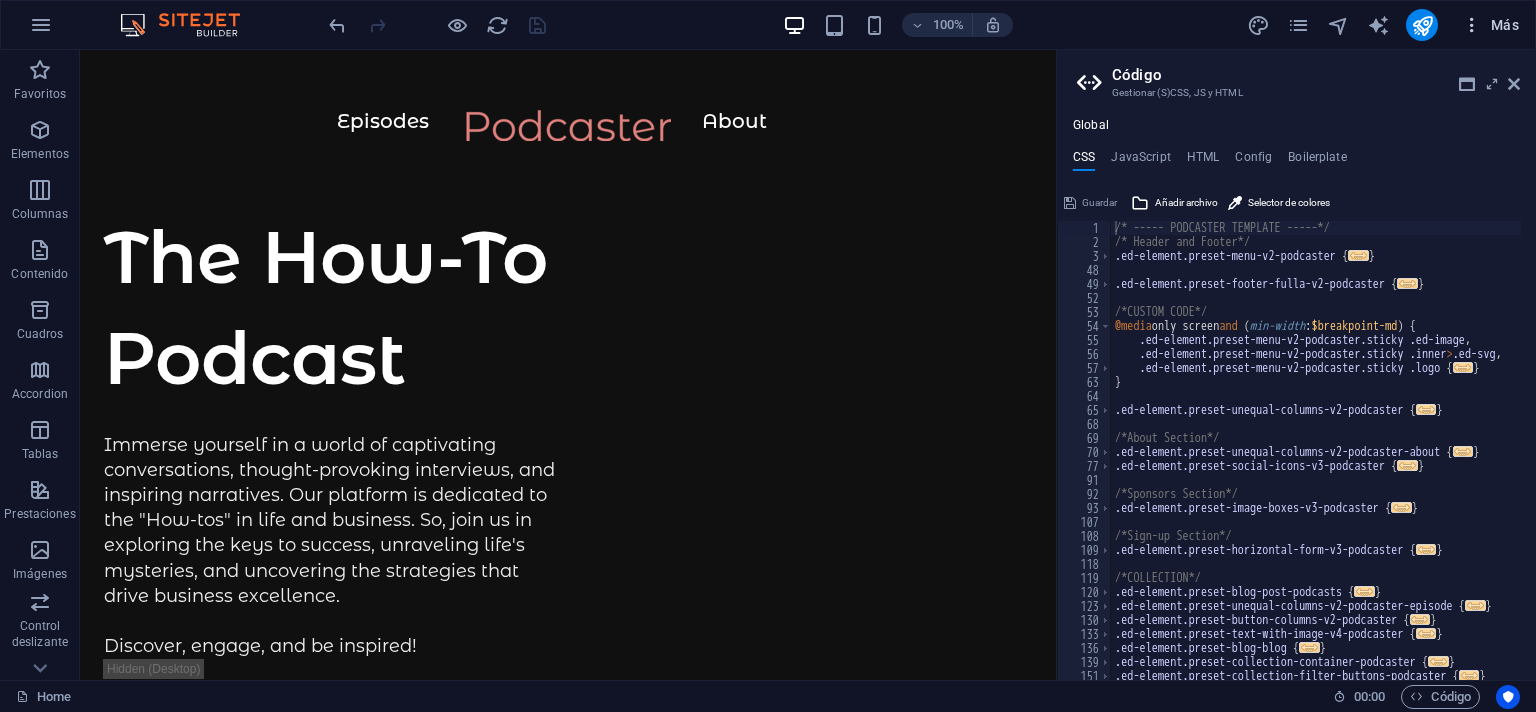 click on "Más" at bounding box center [1490, 25] 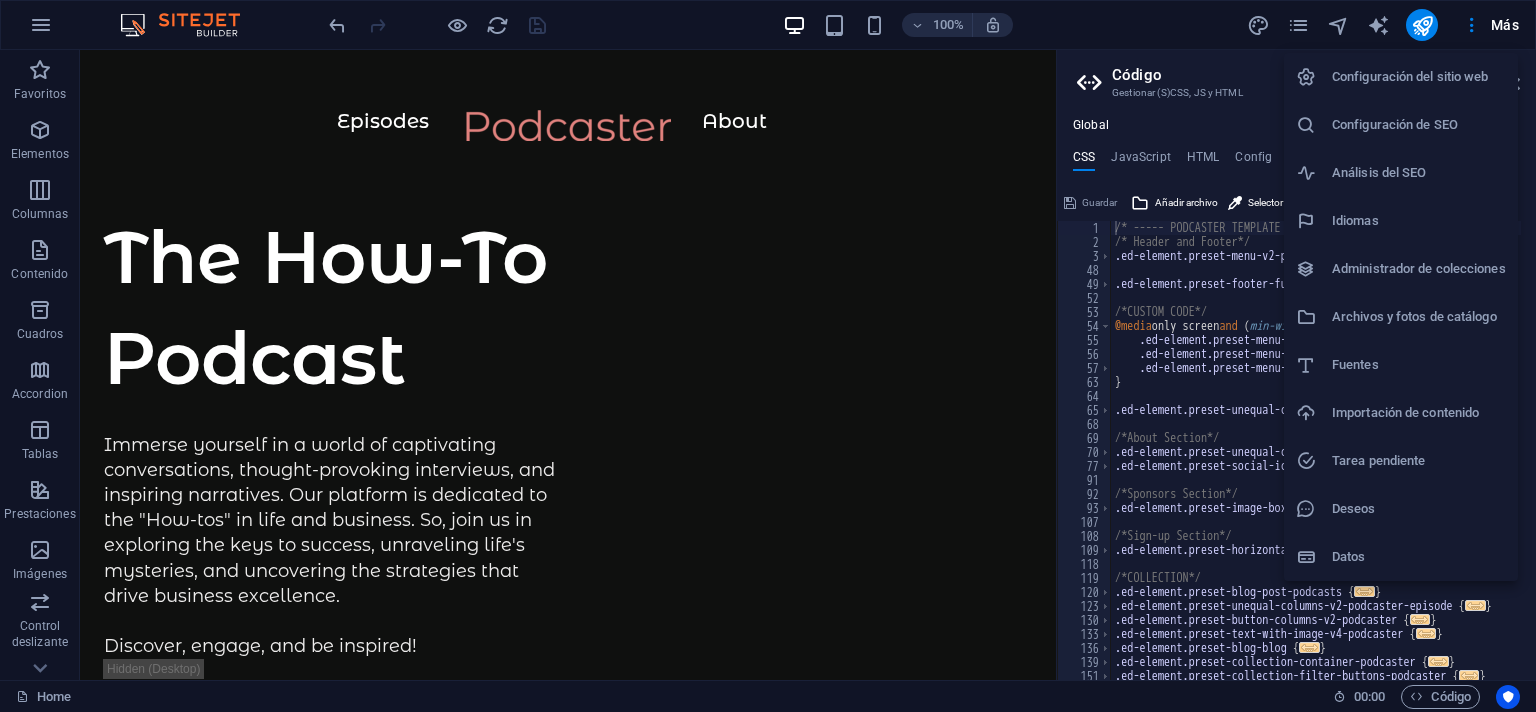 click on "Datos" at bounding box center [1419, 557] 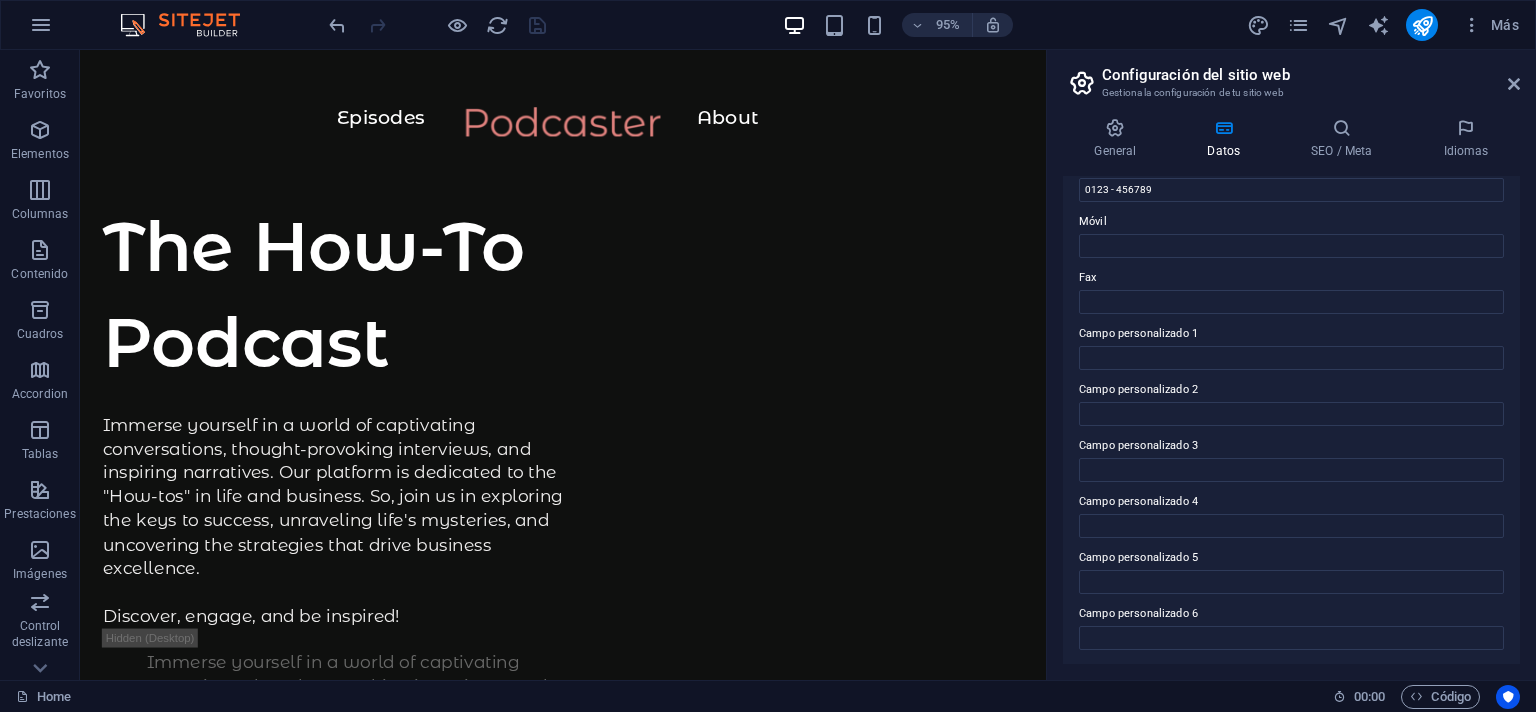 scroll, scrollTop: 472, scrollLeft: 0, axis: vertical 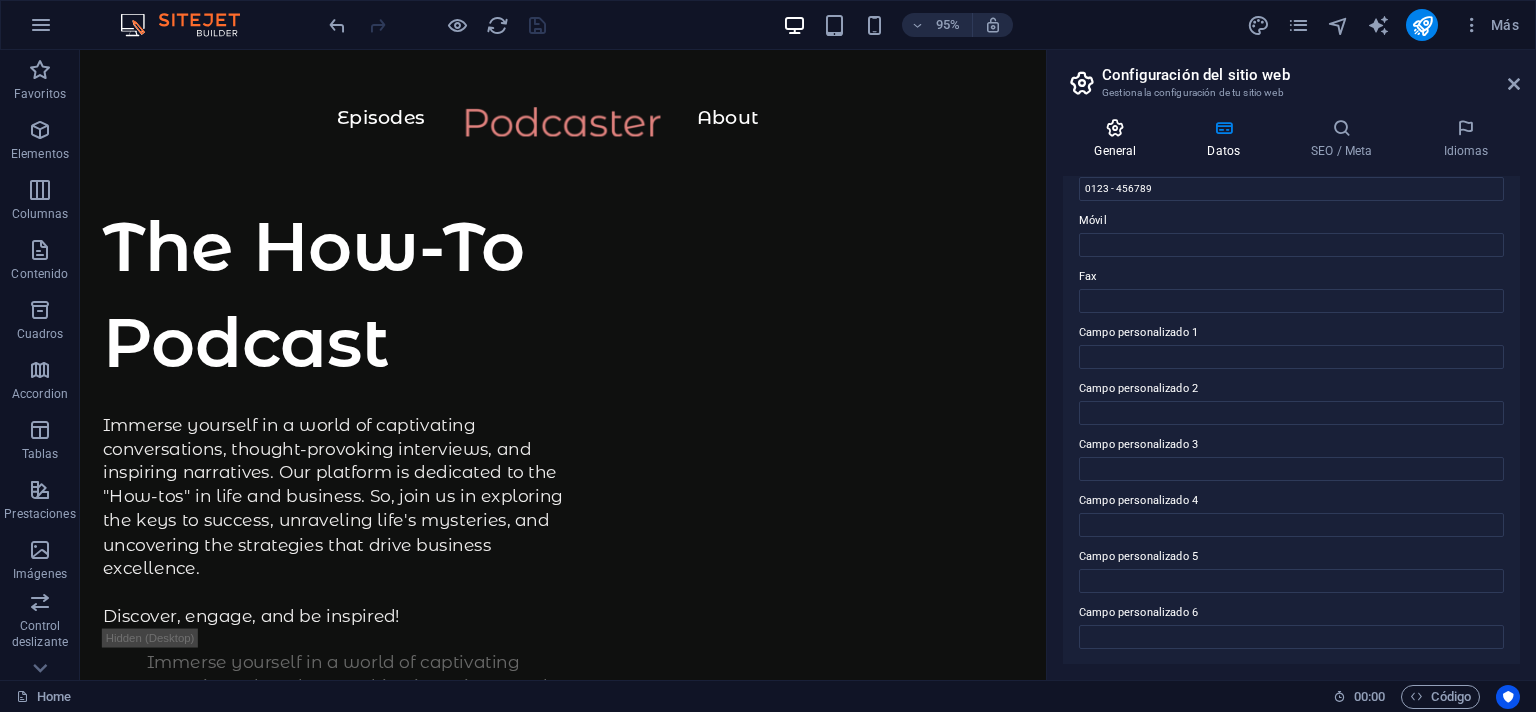 click on "General" at bounding box center [1119, 139] 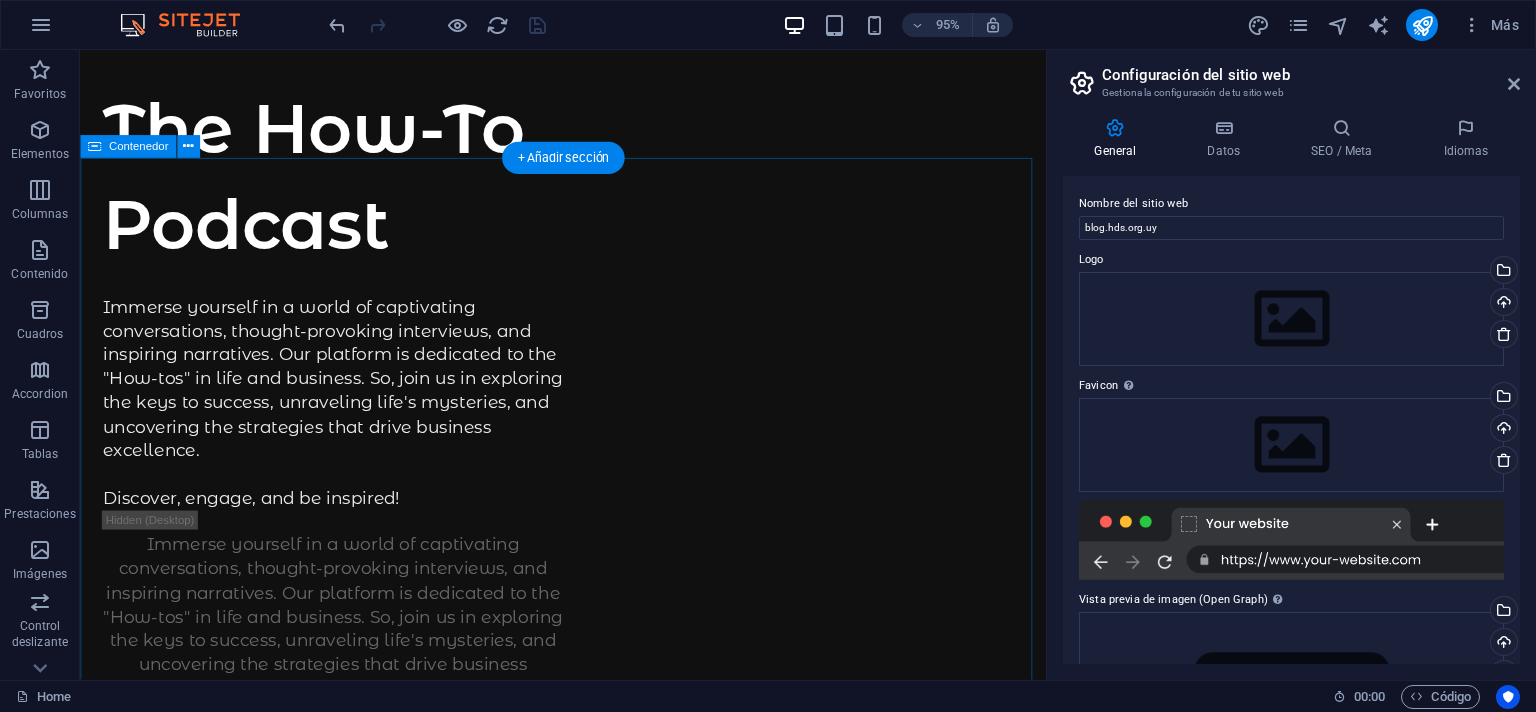 scroll, scrollTop: 240, scrollLeft: 0, axis: vertical 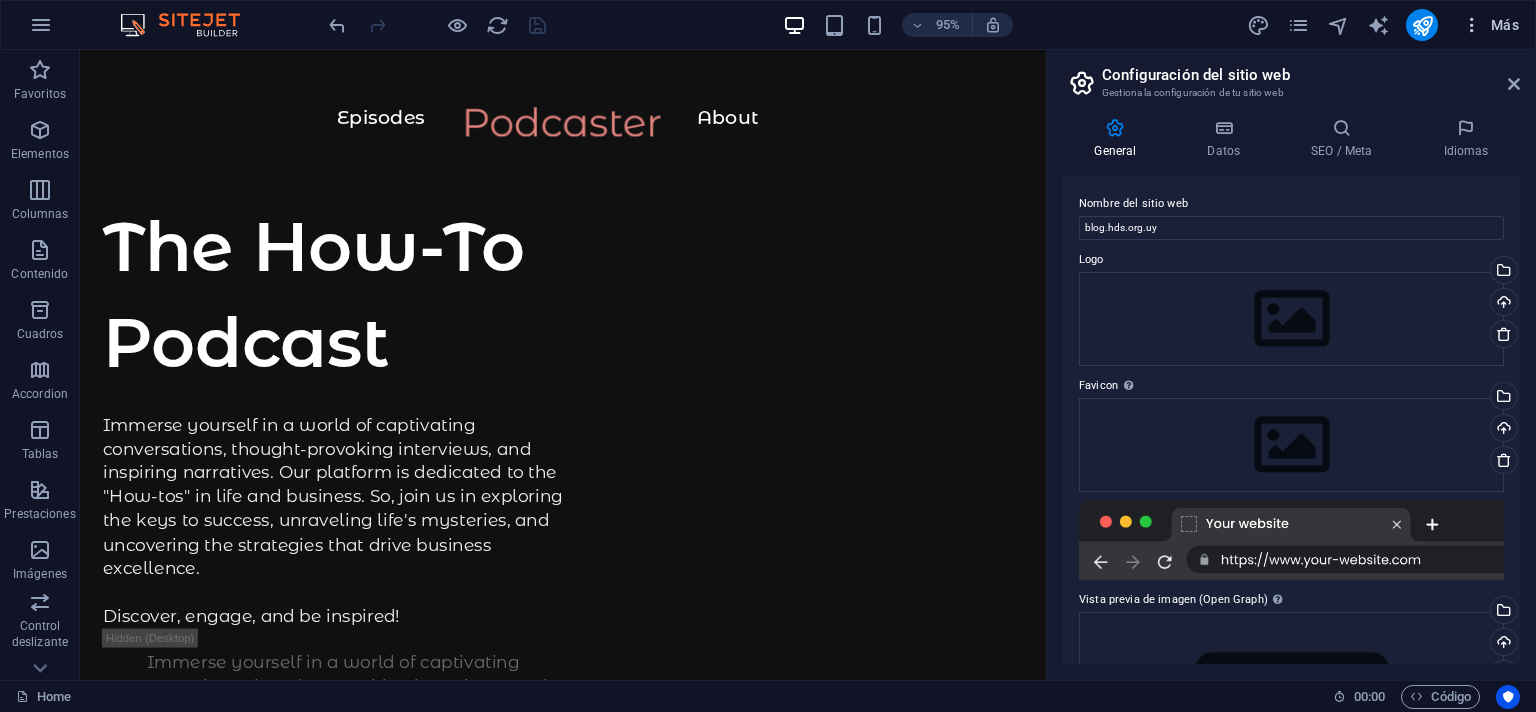 click on "Más" at bounding box center (1490, 25) 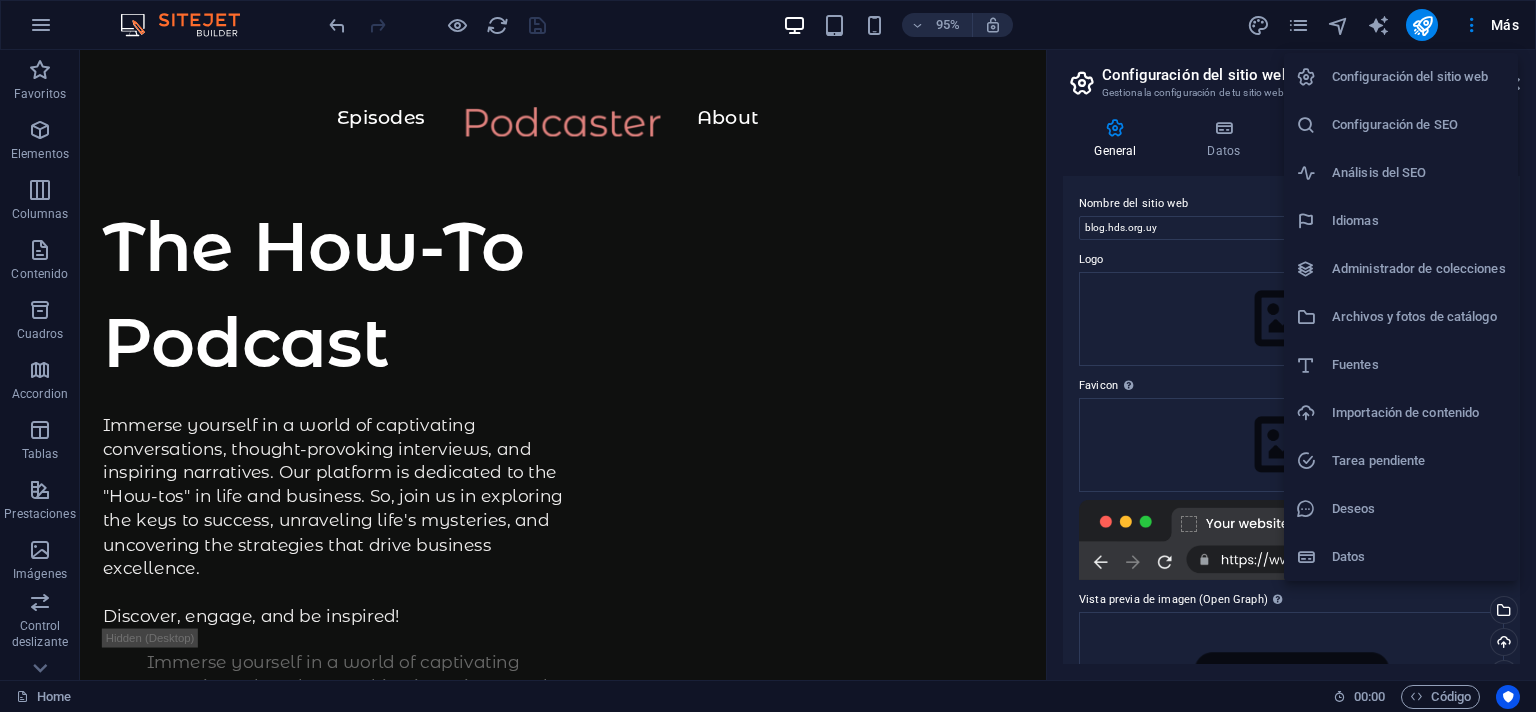 click at bounding box center (768, 356) 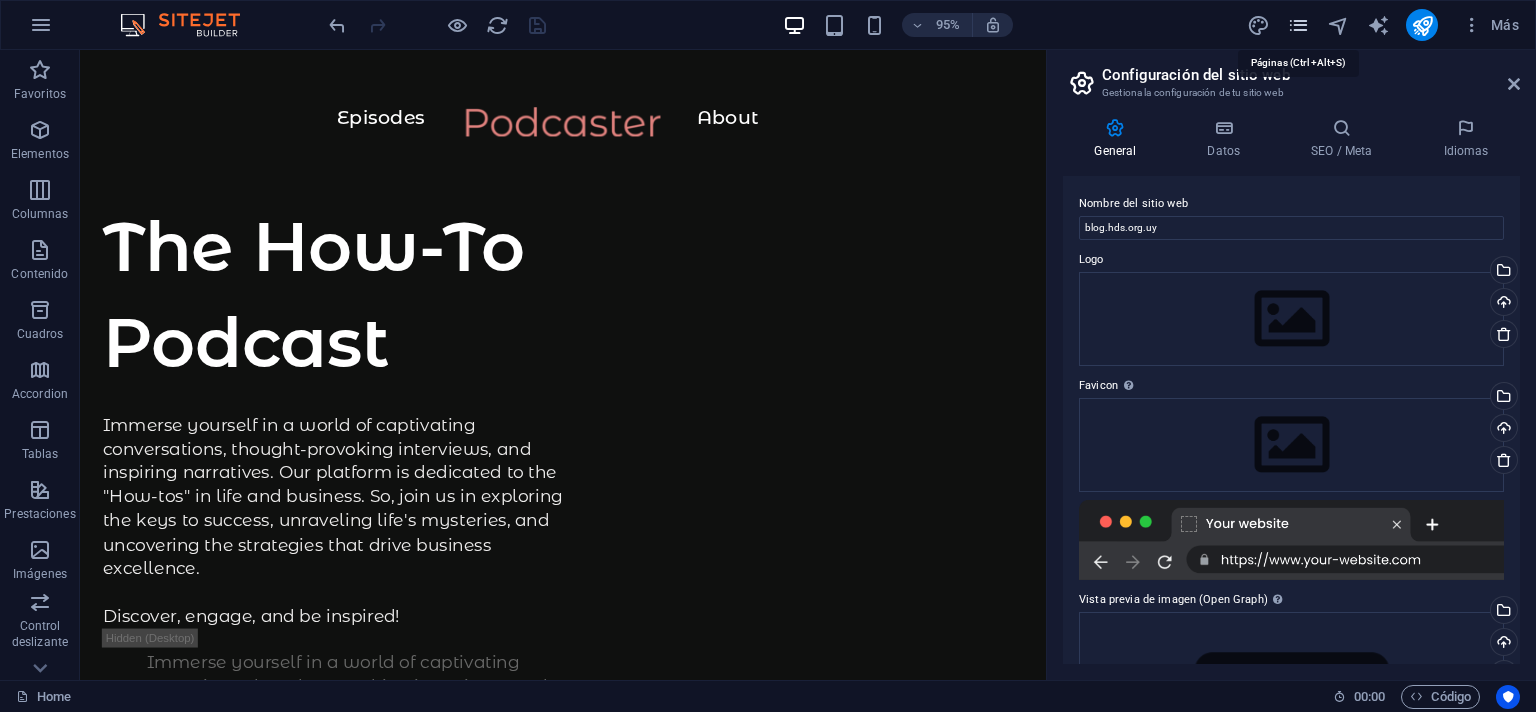 click at bounding box center (1298, 25) 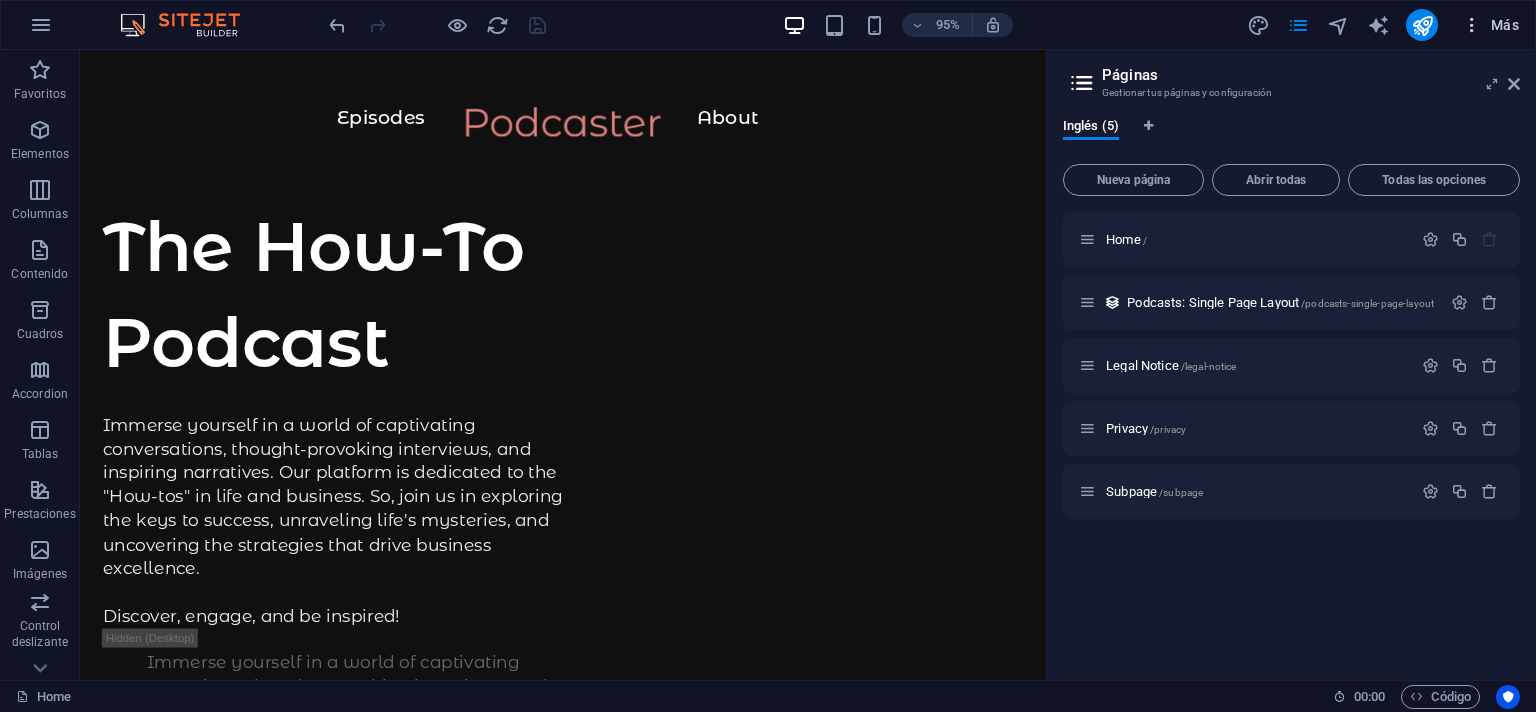 click on "Más" at bounding box center (1490, 25) 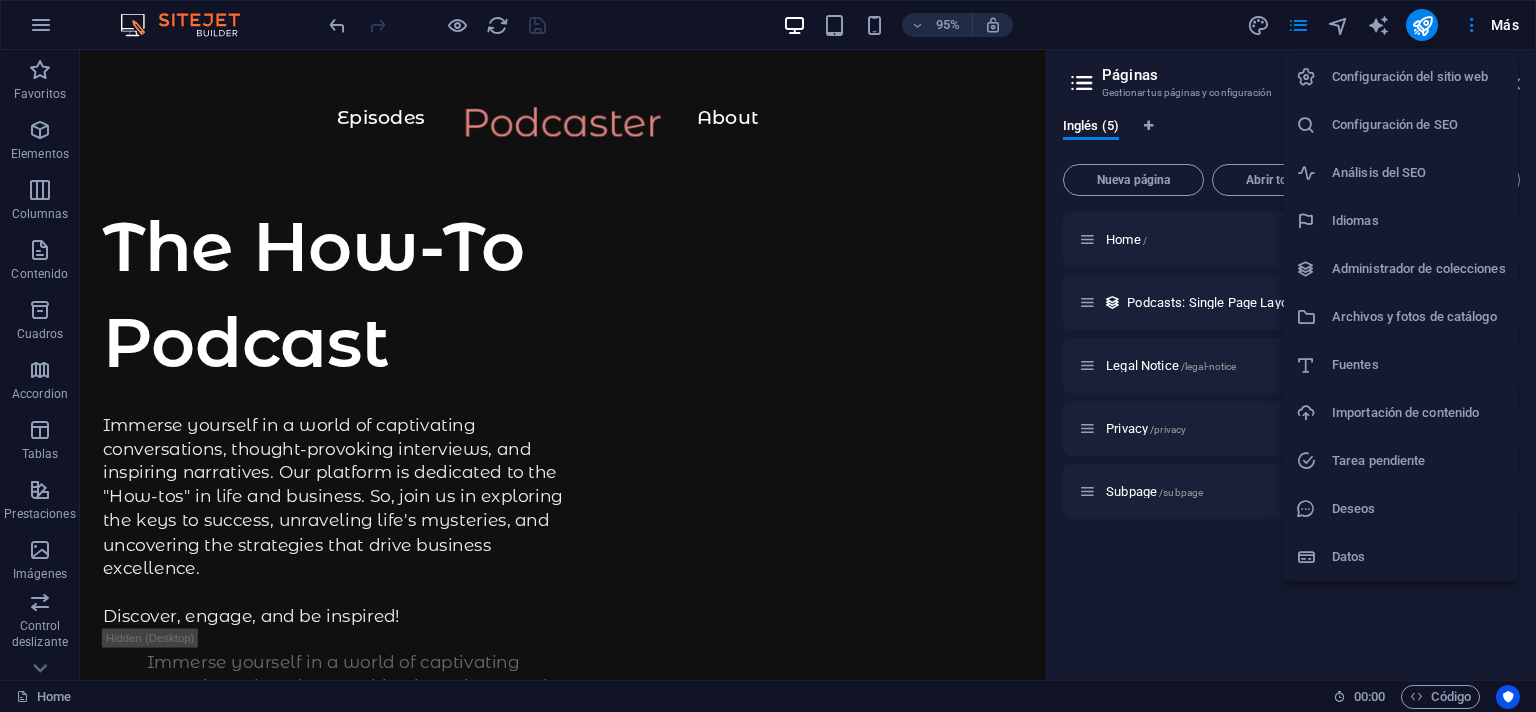 click on "Configuración del sitio web" at bounding box center [1419, 77] 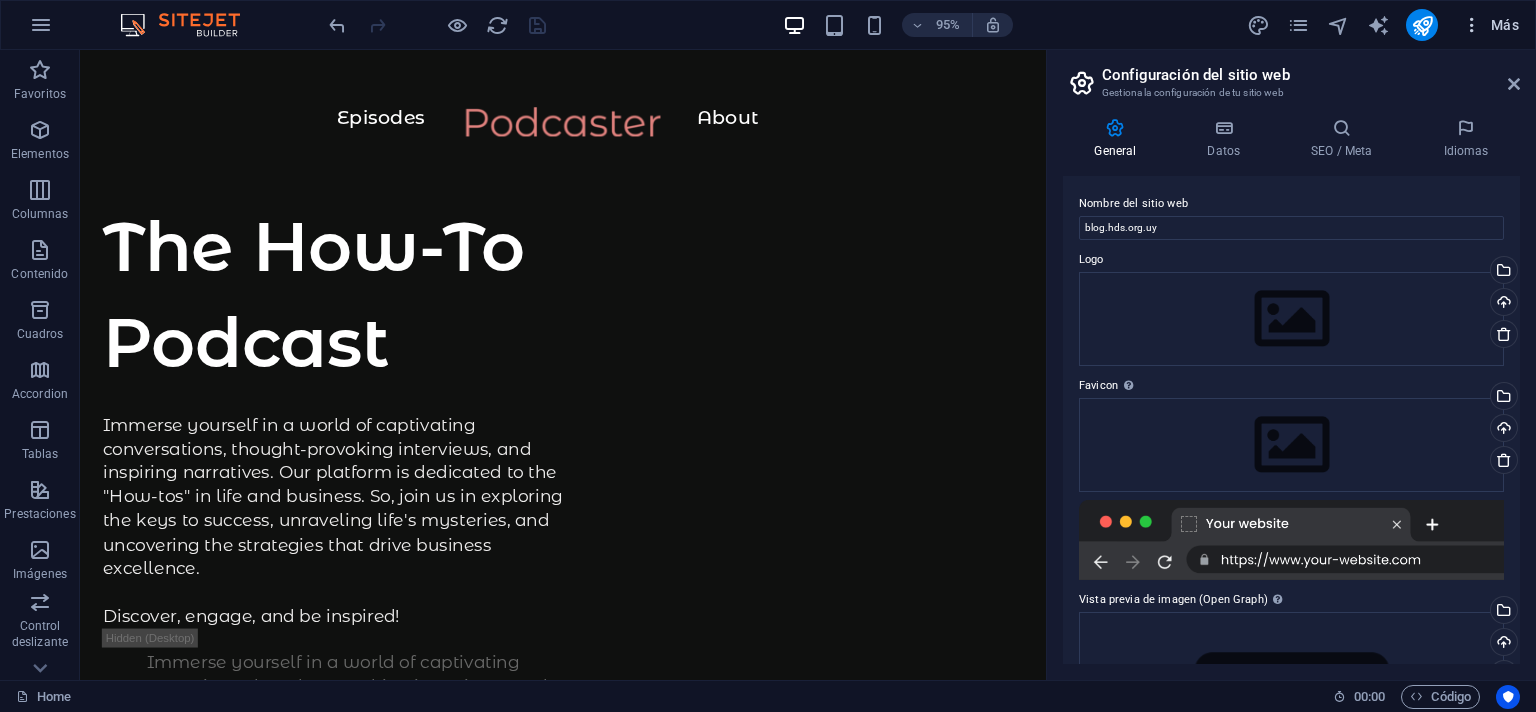 click on "Más" at bounding box center (1490, 25) 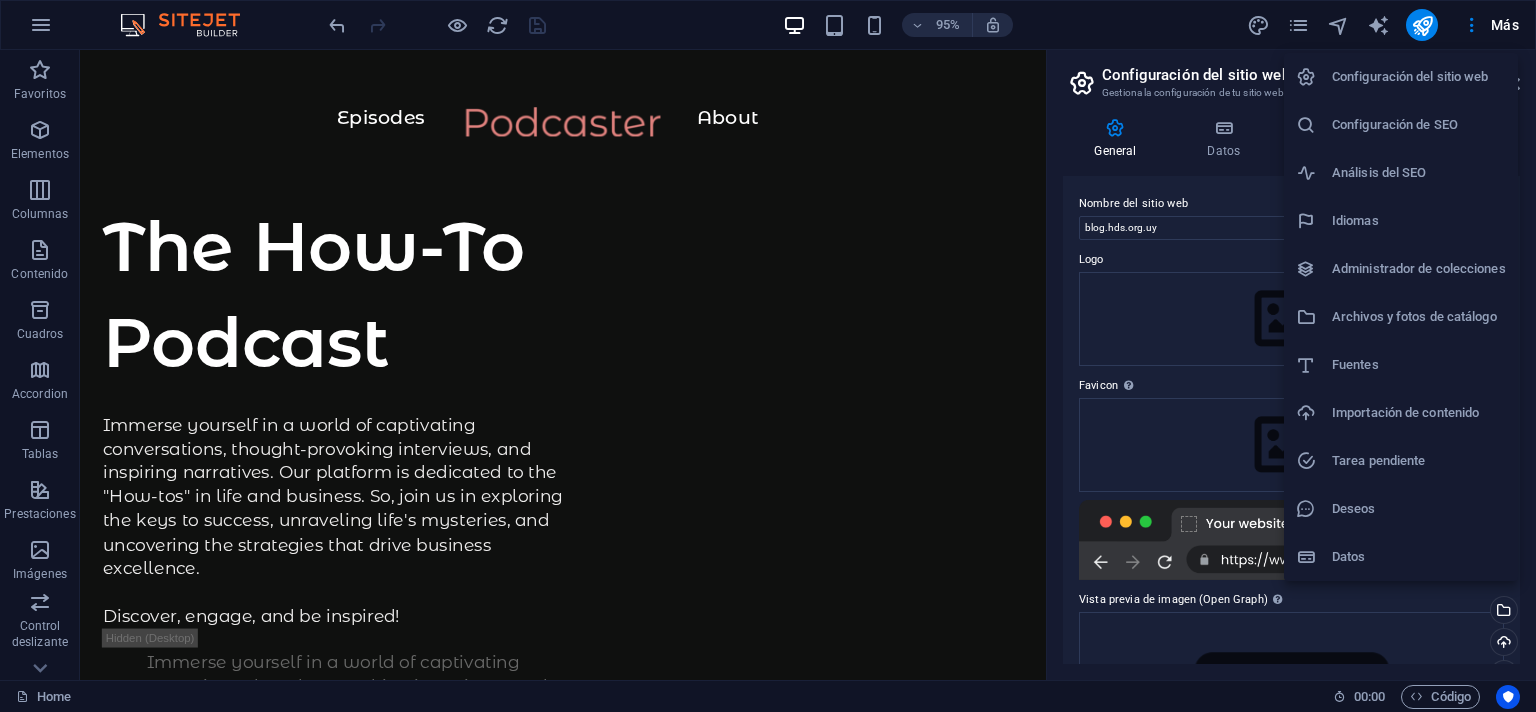 click at bounding box center (768, 356) 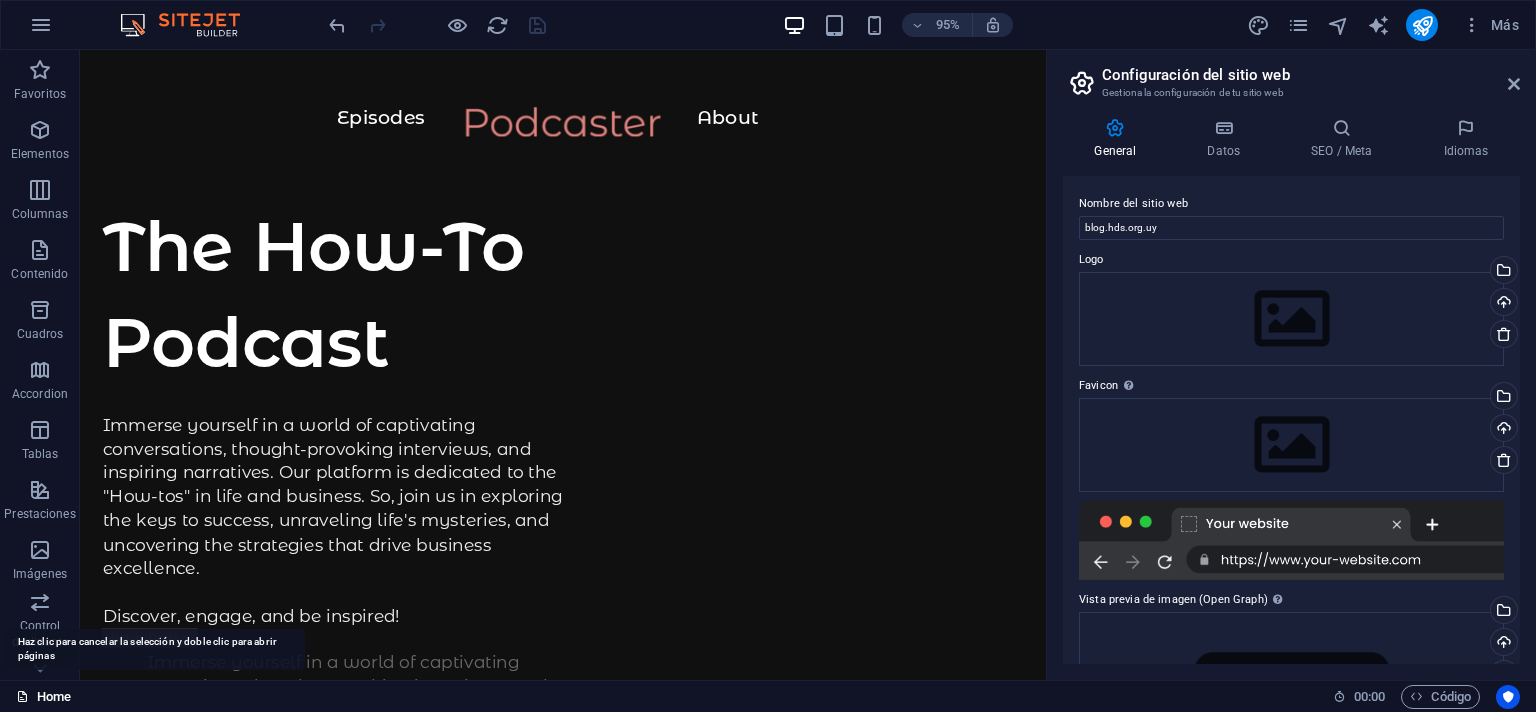 click on "Home" at bounding box center (43, 697) 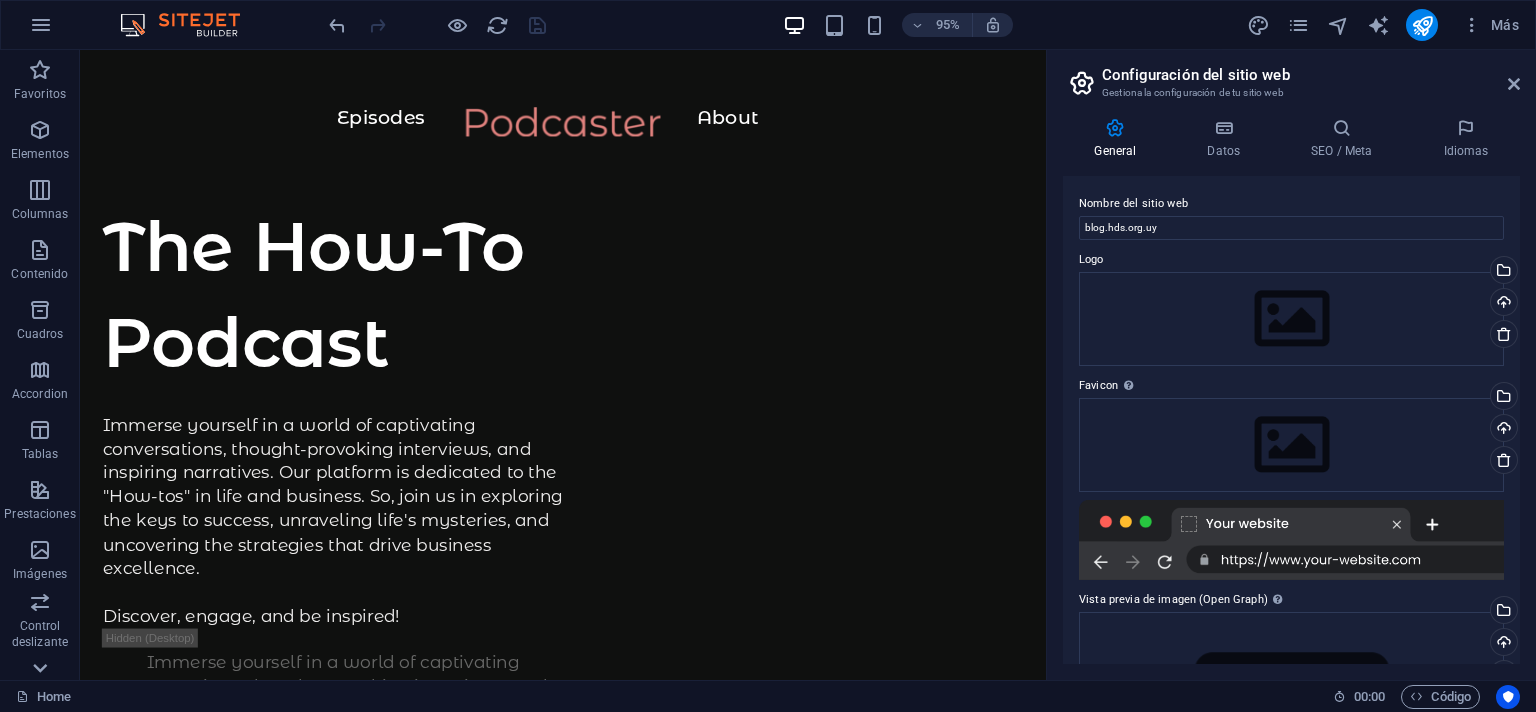 click 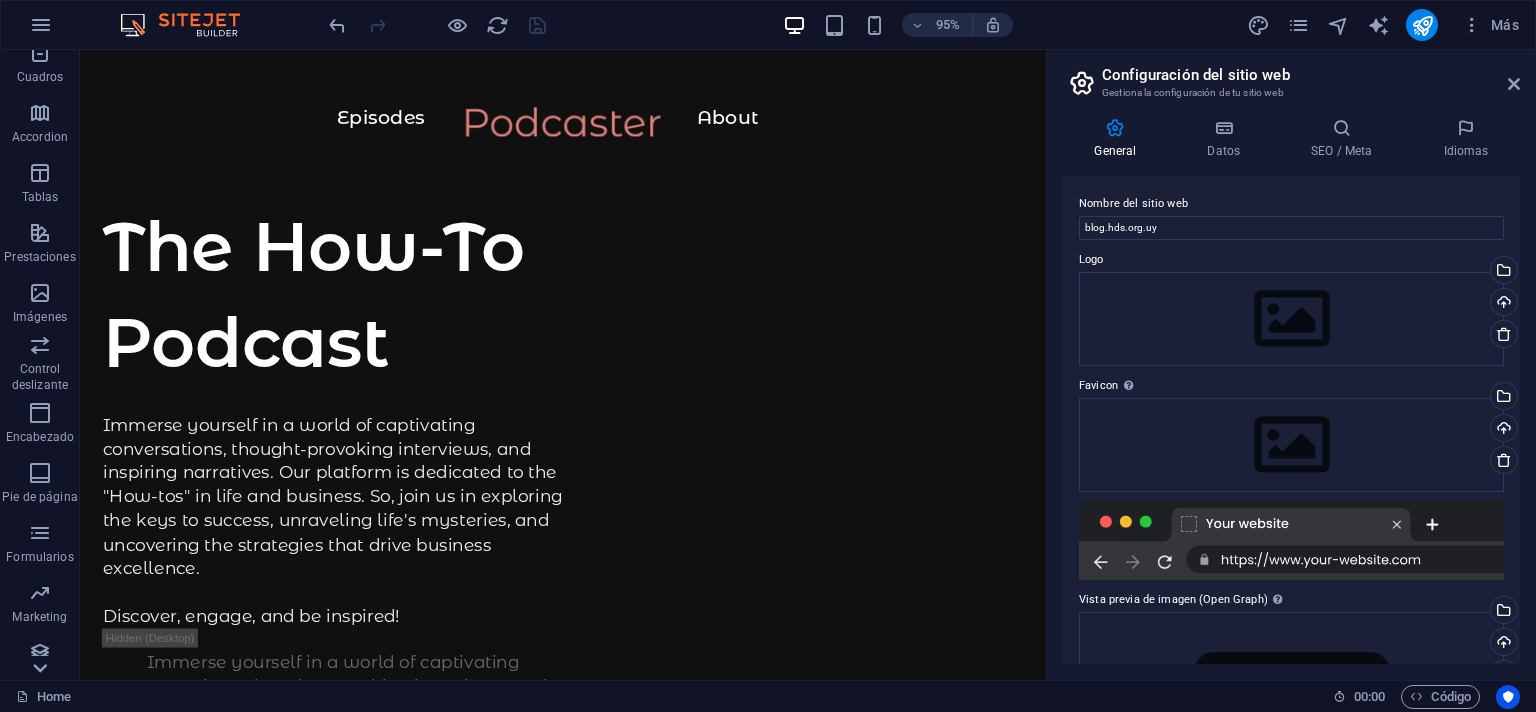 scroll, scrollTop: 269, scrollLeft: 0, axis: vertical 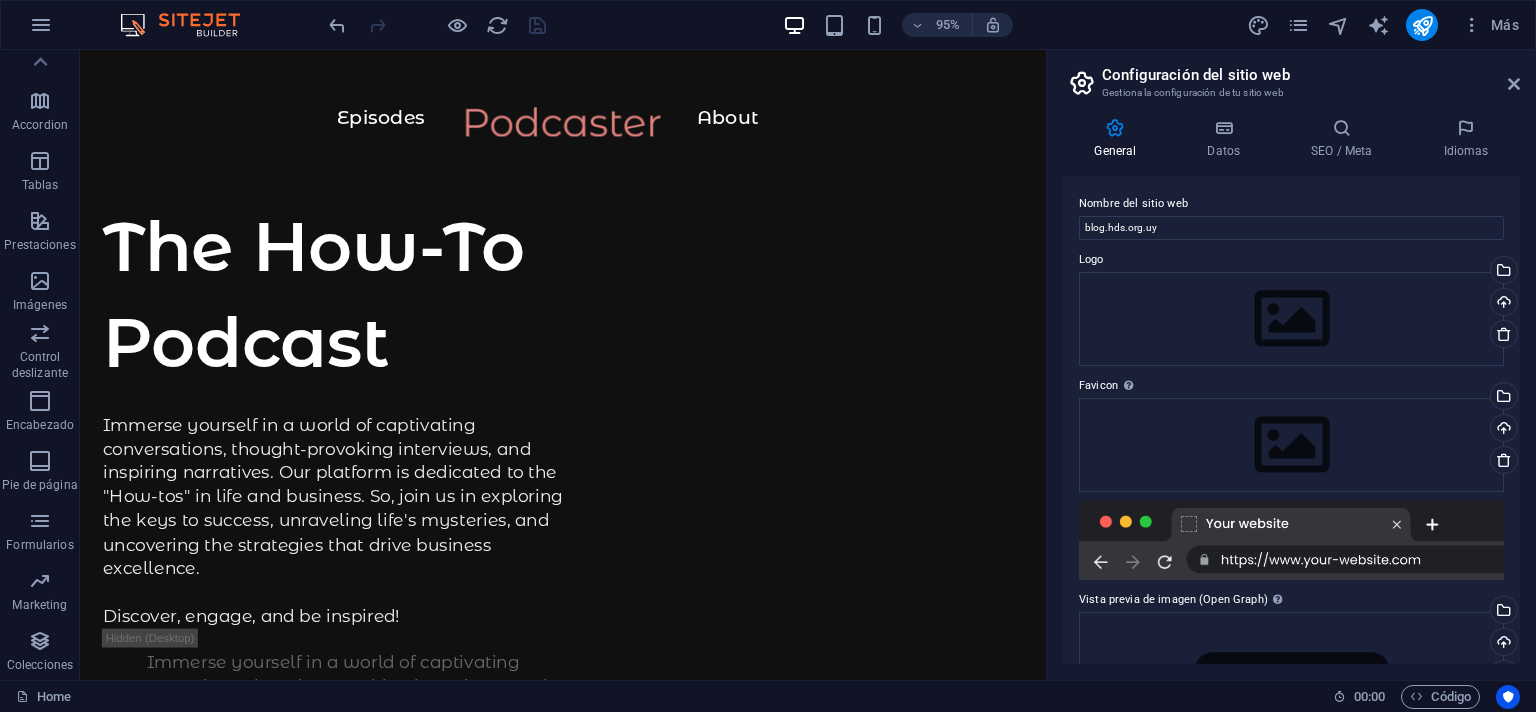 click on "Colecciones" at bounding box center [40, 665] 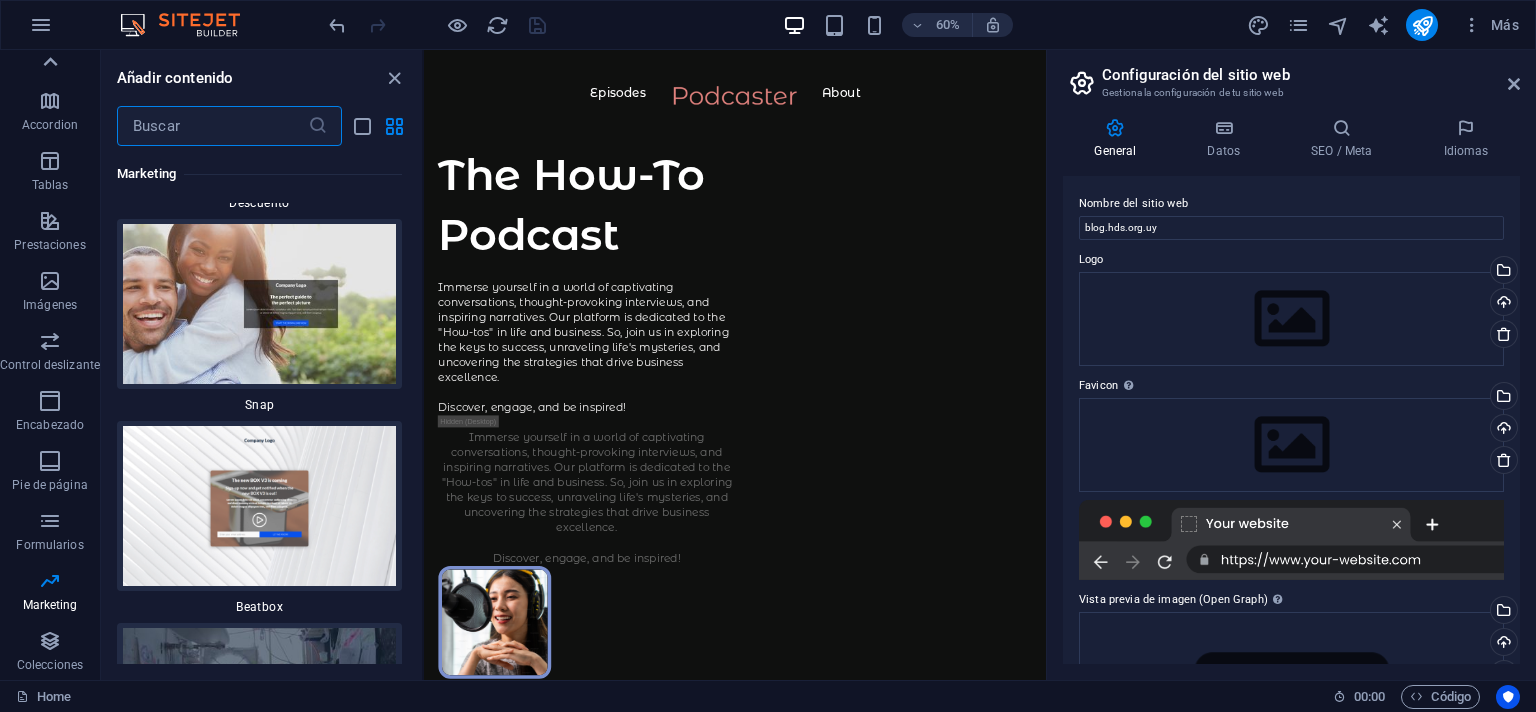 scroll, scrollTop: 35979, scrollLeft: 0, axis: vertical 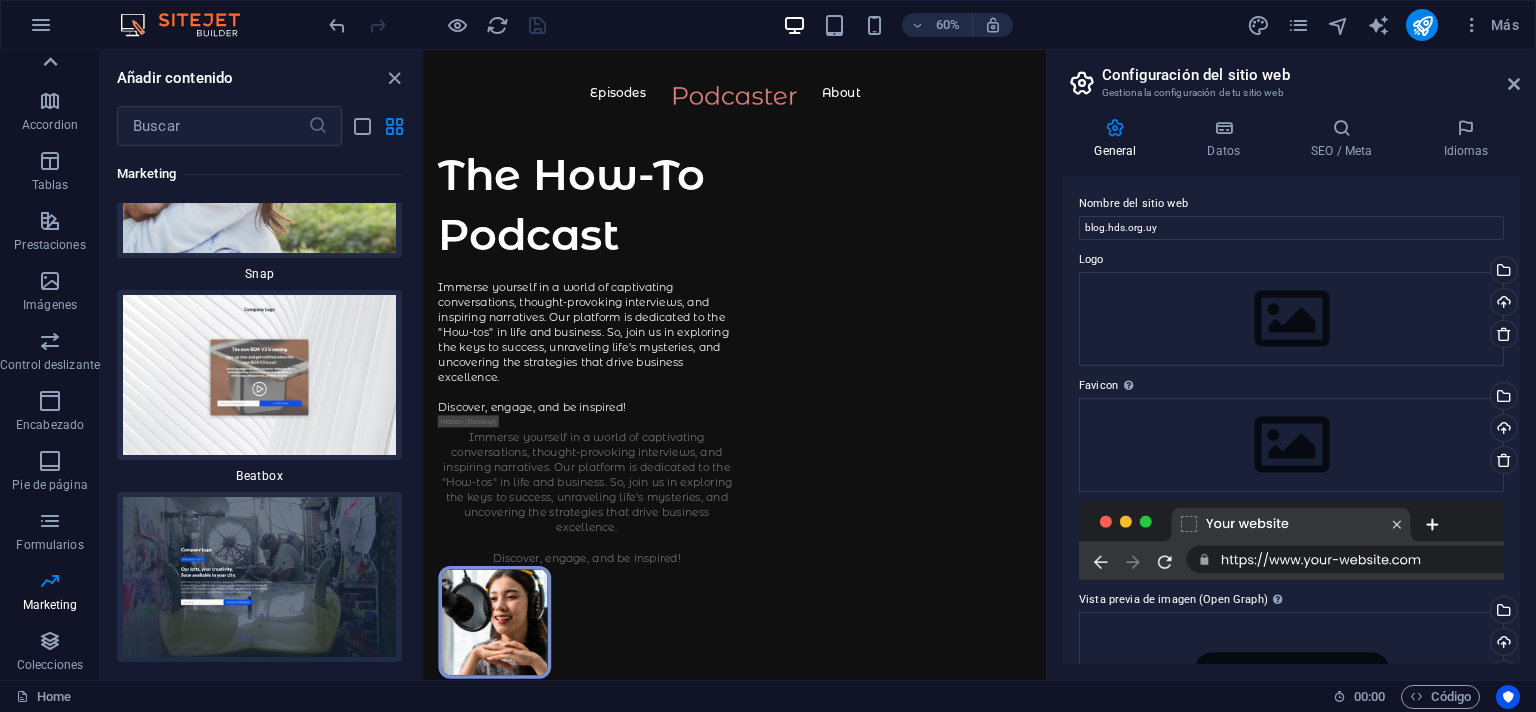 click 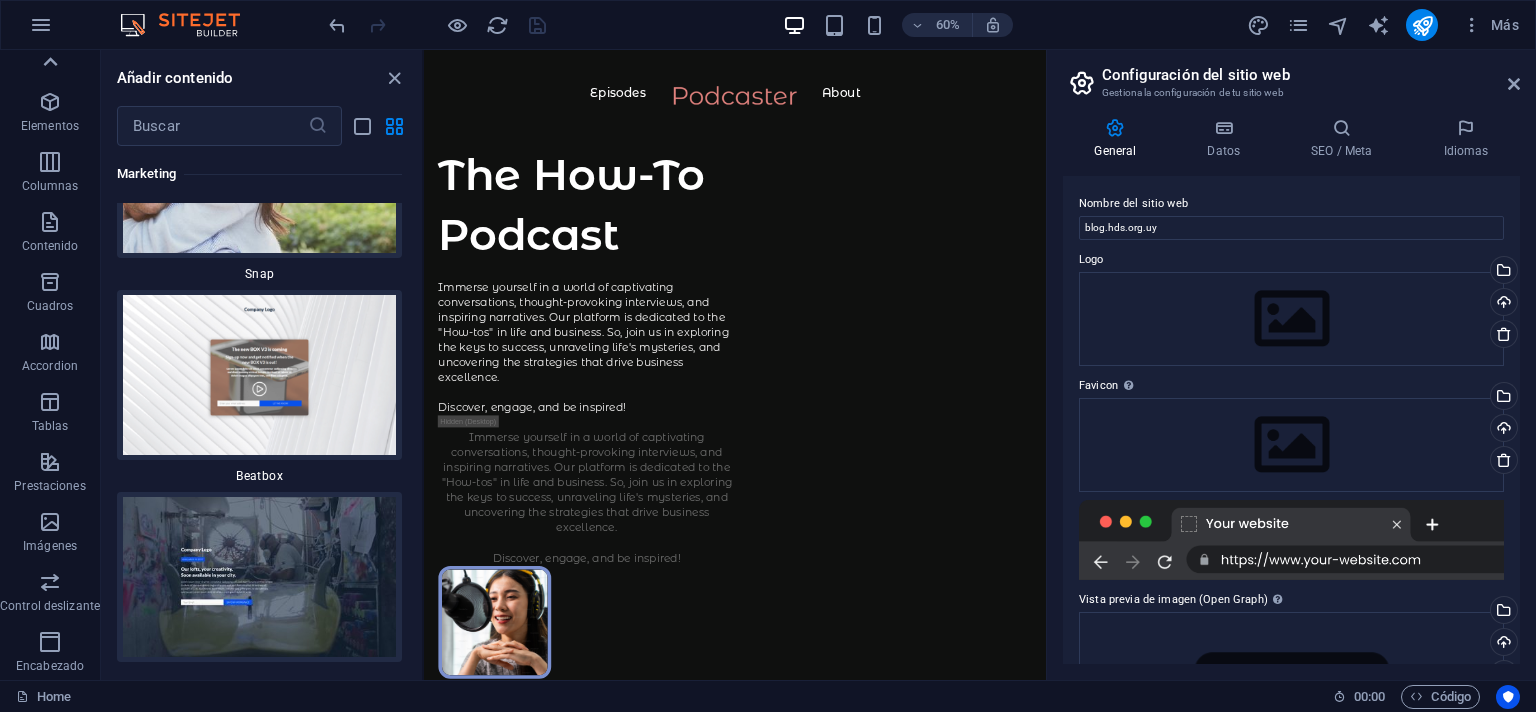 scroll, scrollTop: 0, scrollLeft: 0, axis: both 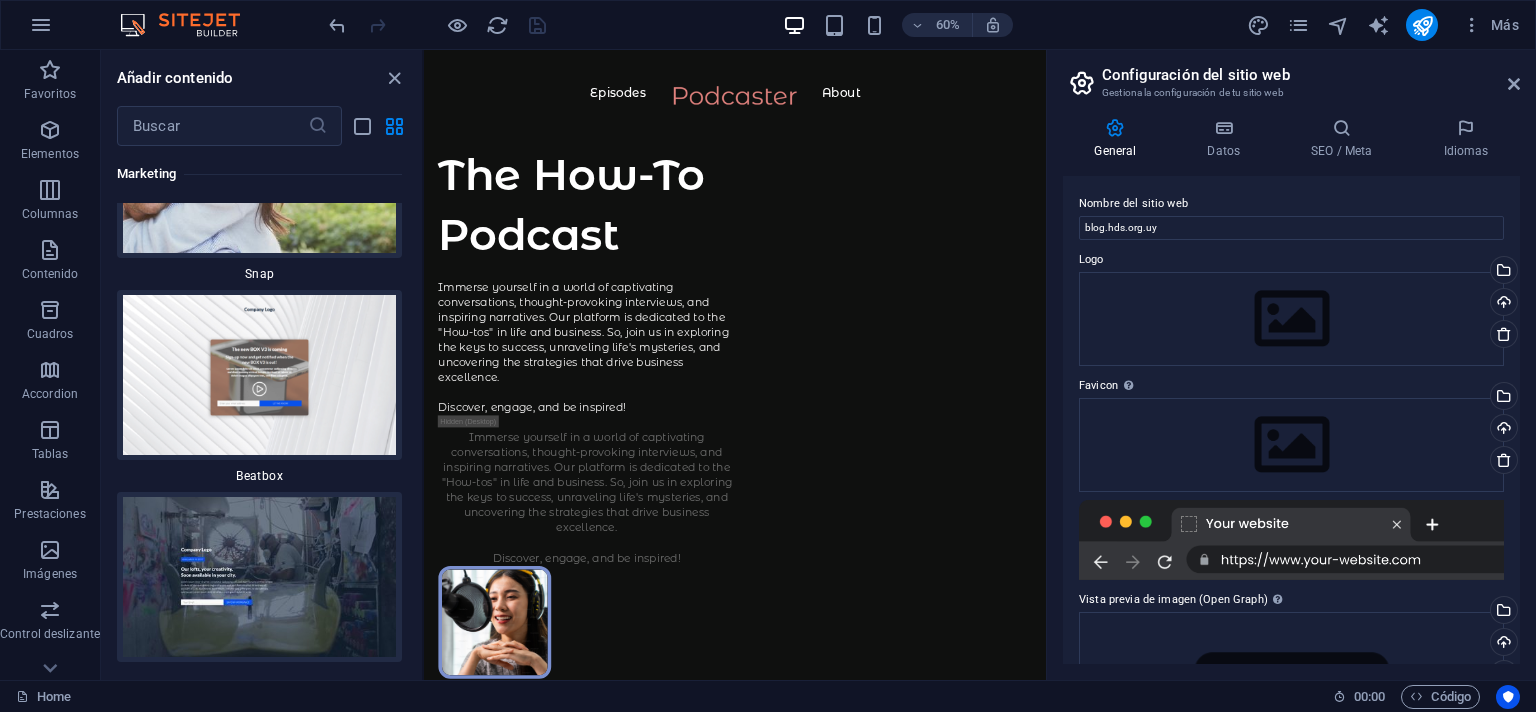 click on "Favoritos" at bounding box center [50, 80] 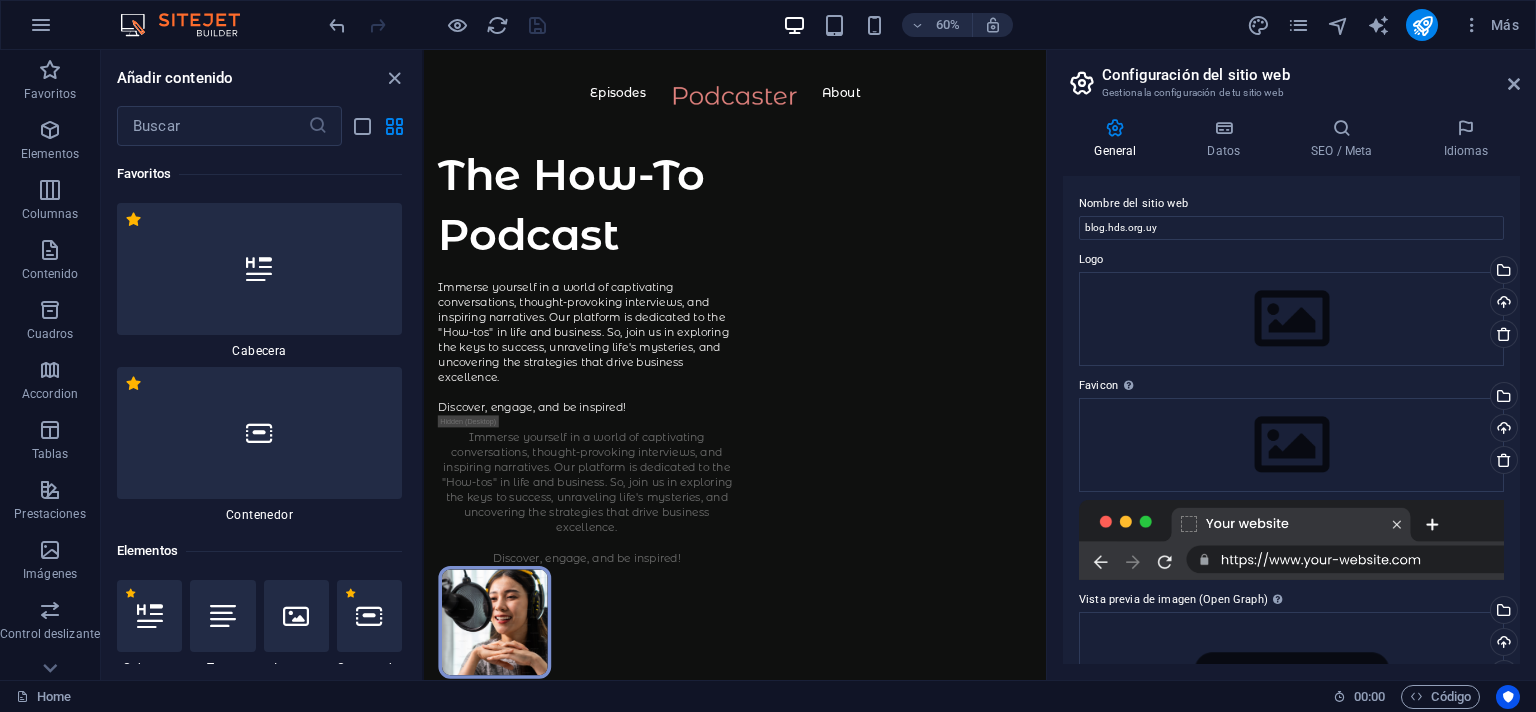 scroll, scrollTop: 0, scrollLeft: 0, axis: both 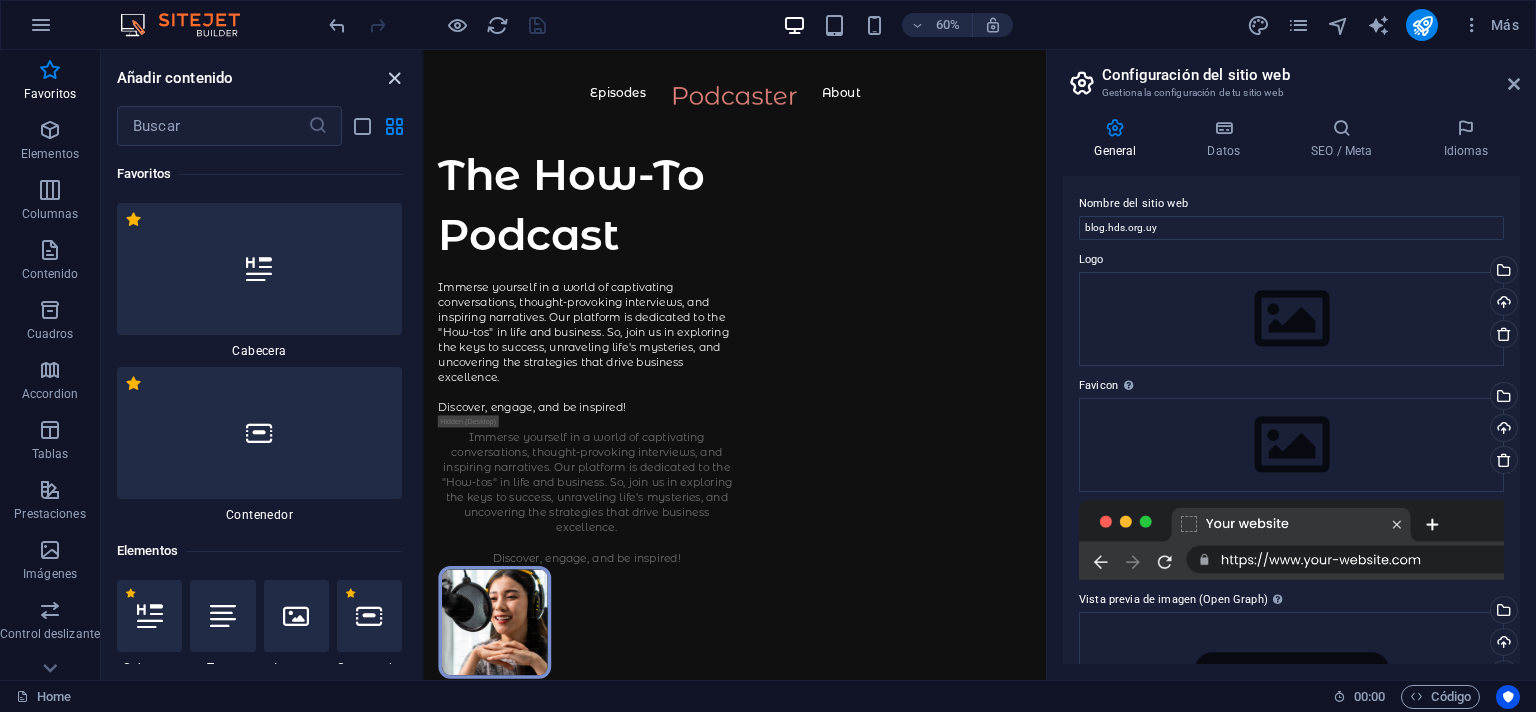 click at bounding box center (394, 78) 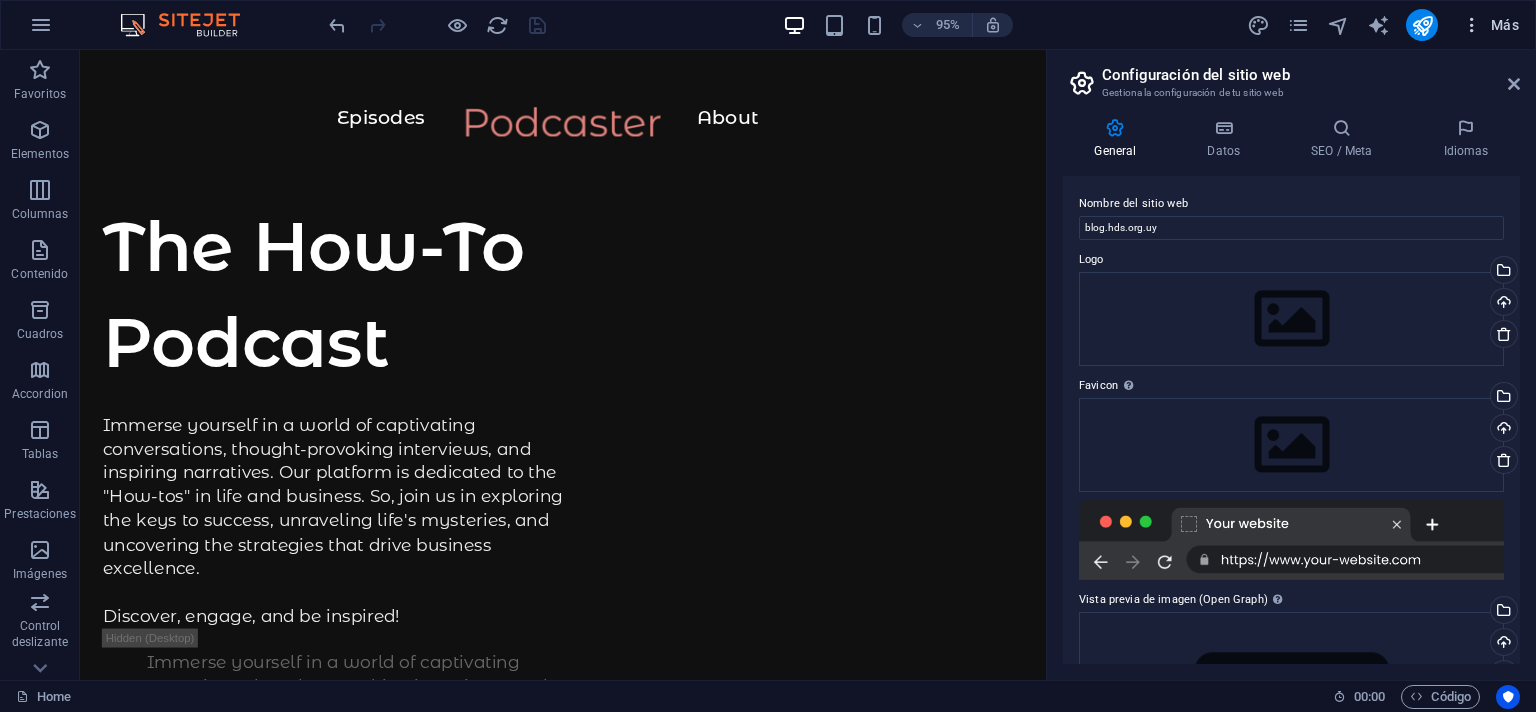 click on "Más" at bounding box center [1490, 25] 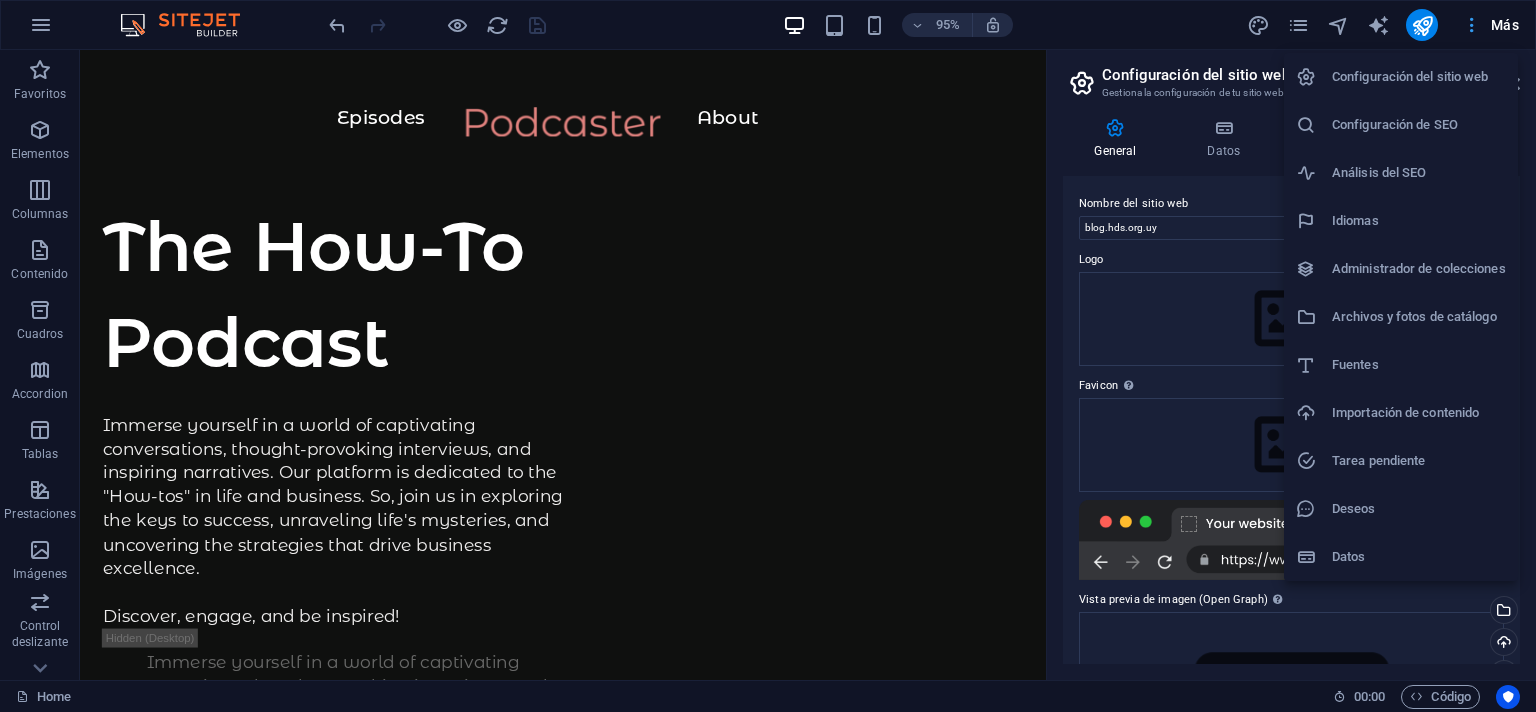 click at bounding box center (768, 356) 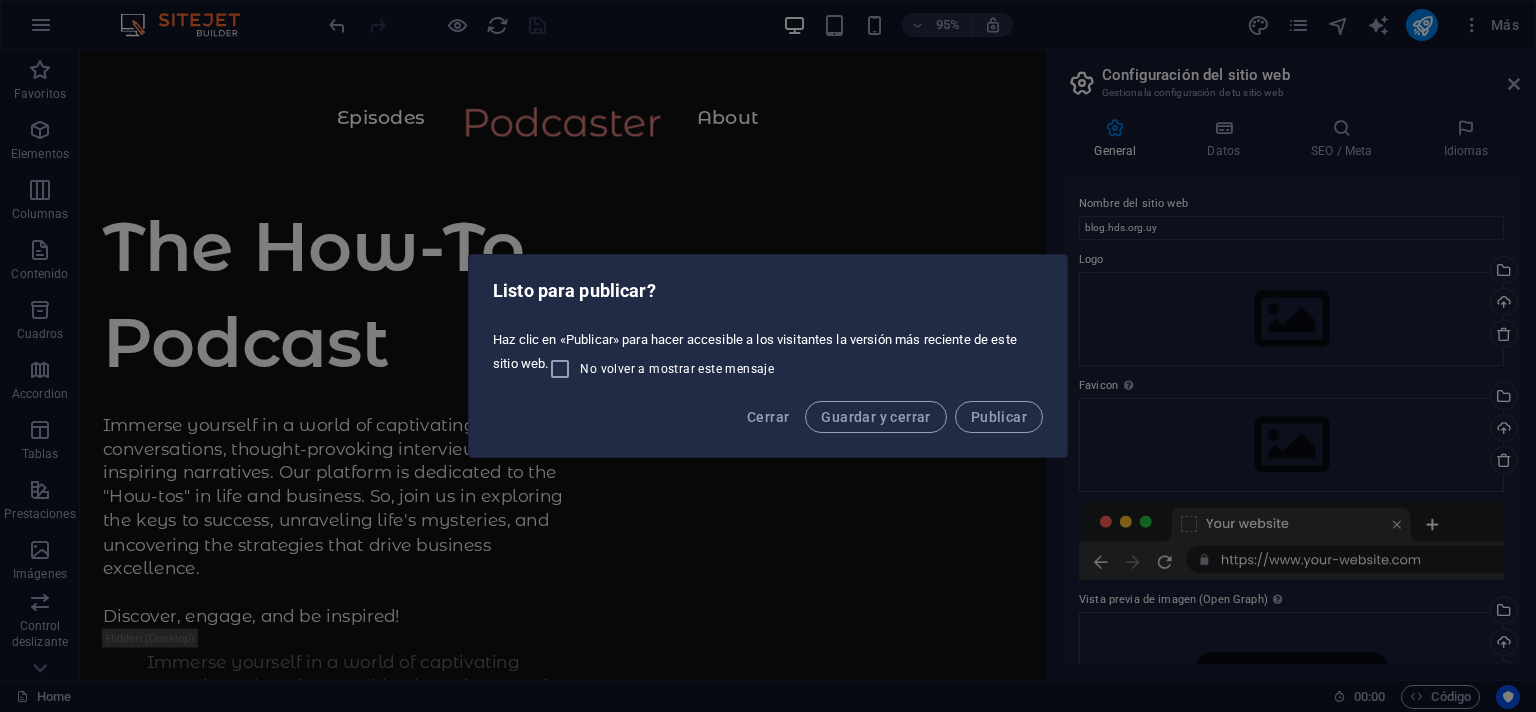 click on "Haz clic en «Publicar» para hacer accesible a los visitantes la versión más reciente de este sitio web. No volver a mostrar este mensaje" at bounding box center (768, 356) 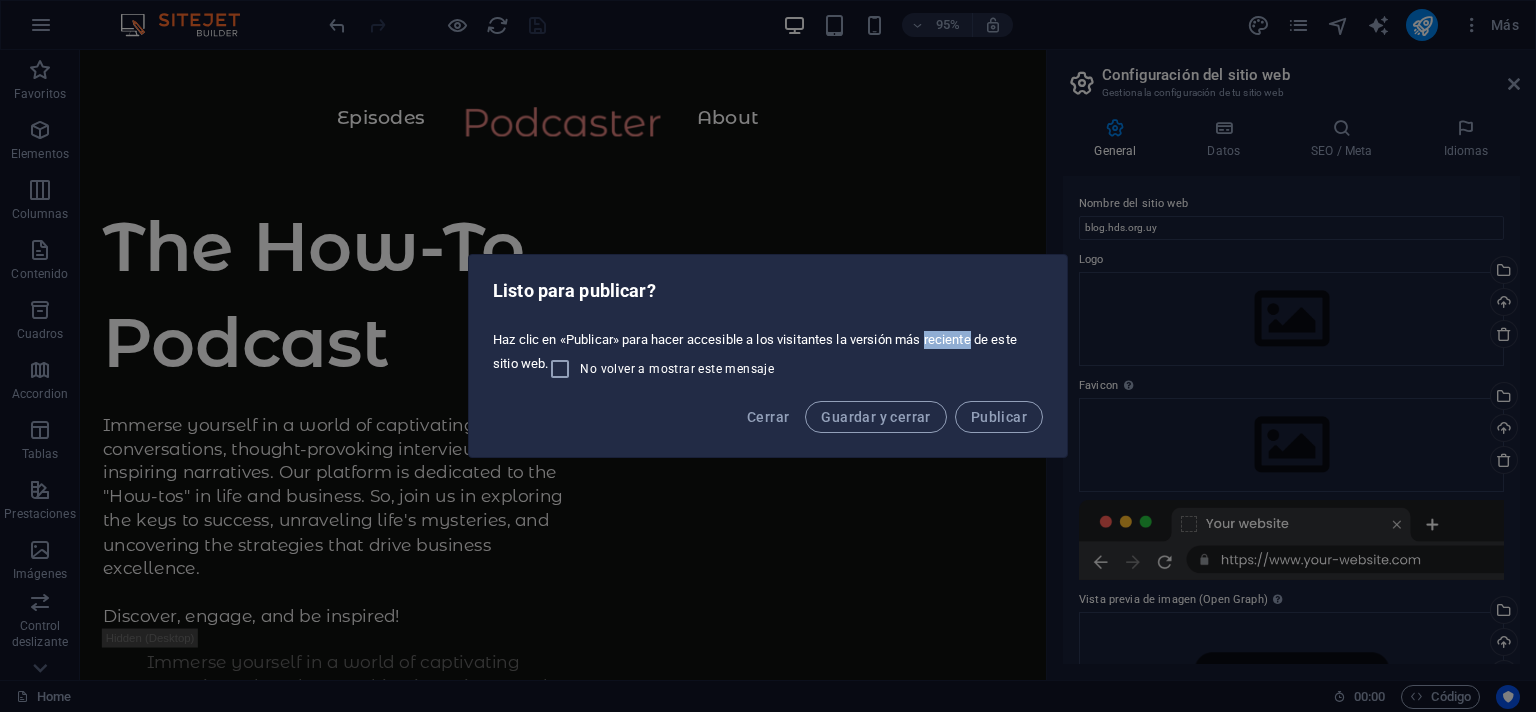 click on "Haz clic en «Publicar» para hacer accesible a los visitantes la versión más reciente de este sitio web. No volver a mostrar este mensaje" at bounding box center (768, 356) 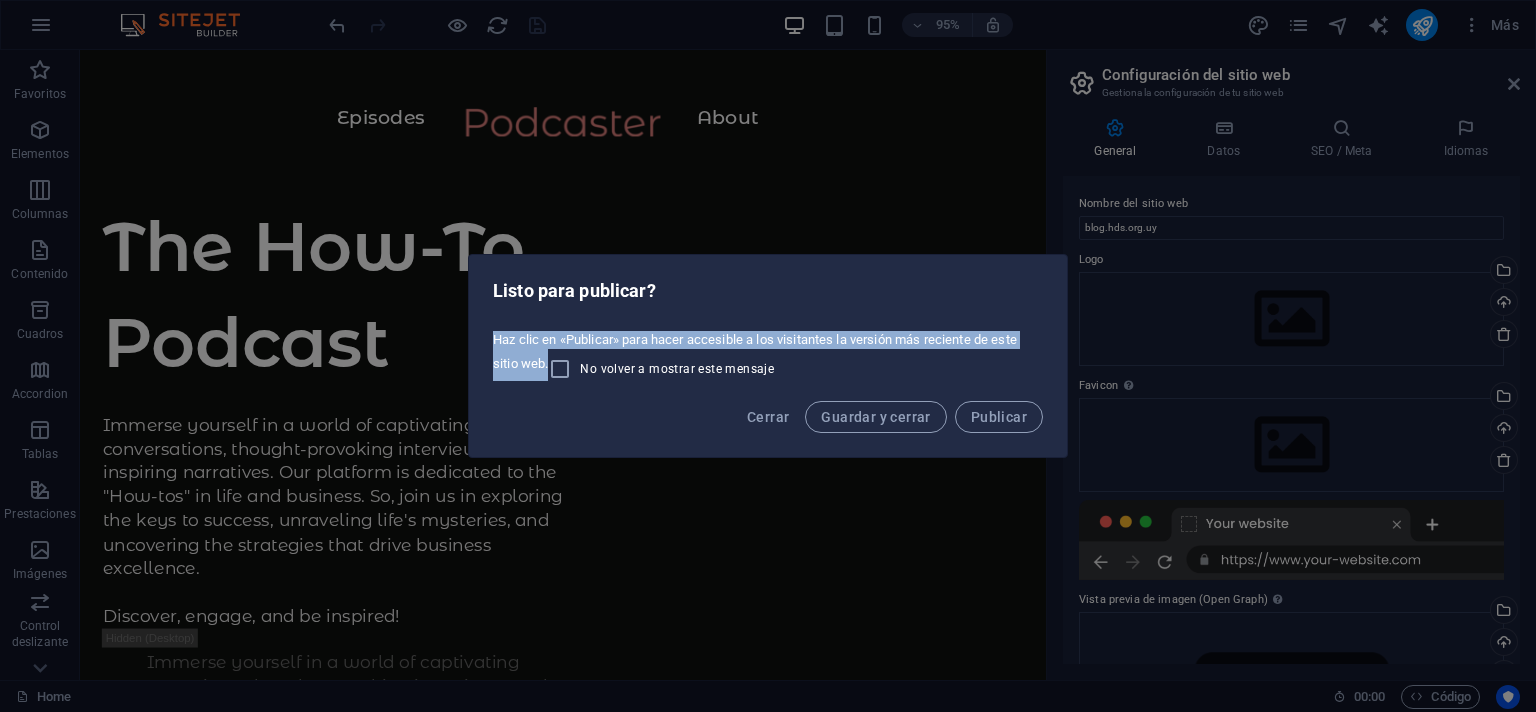 click on "Haz clic en «Publicar» para hacer accesible a los visitantes la versión más reciente de este sitio web. No volver a mostrar este mensaje" at bounding box center (768, 356) 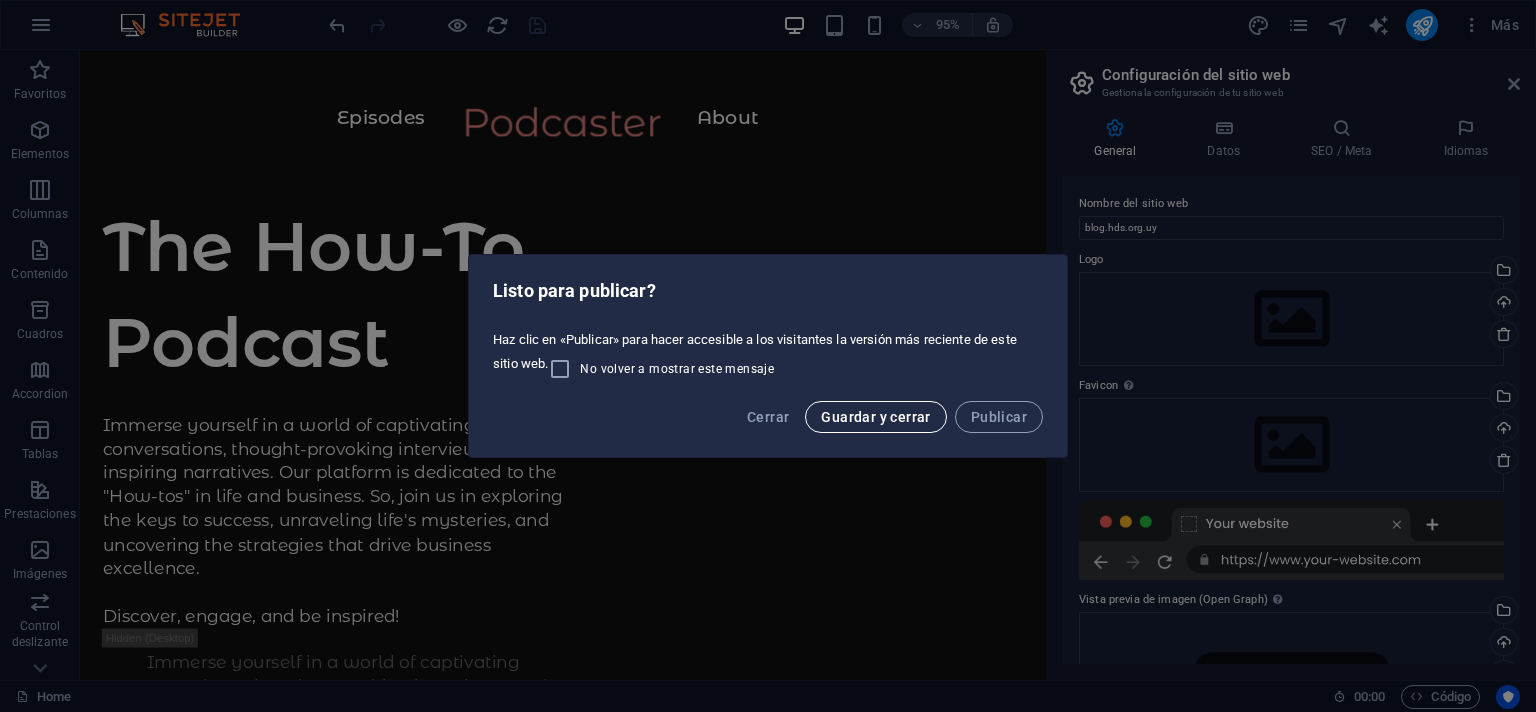 click on "Guardar y cerrar" at bounding box center [875, 417] 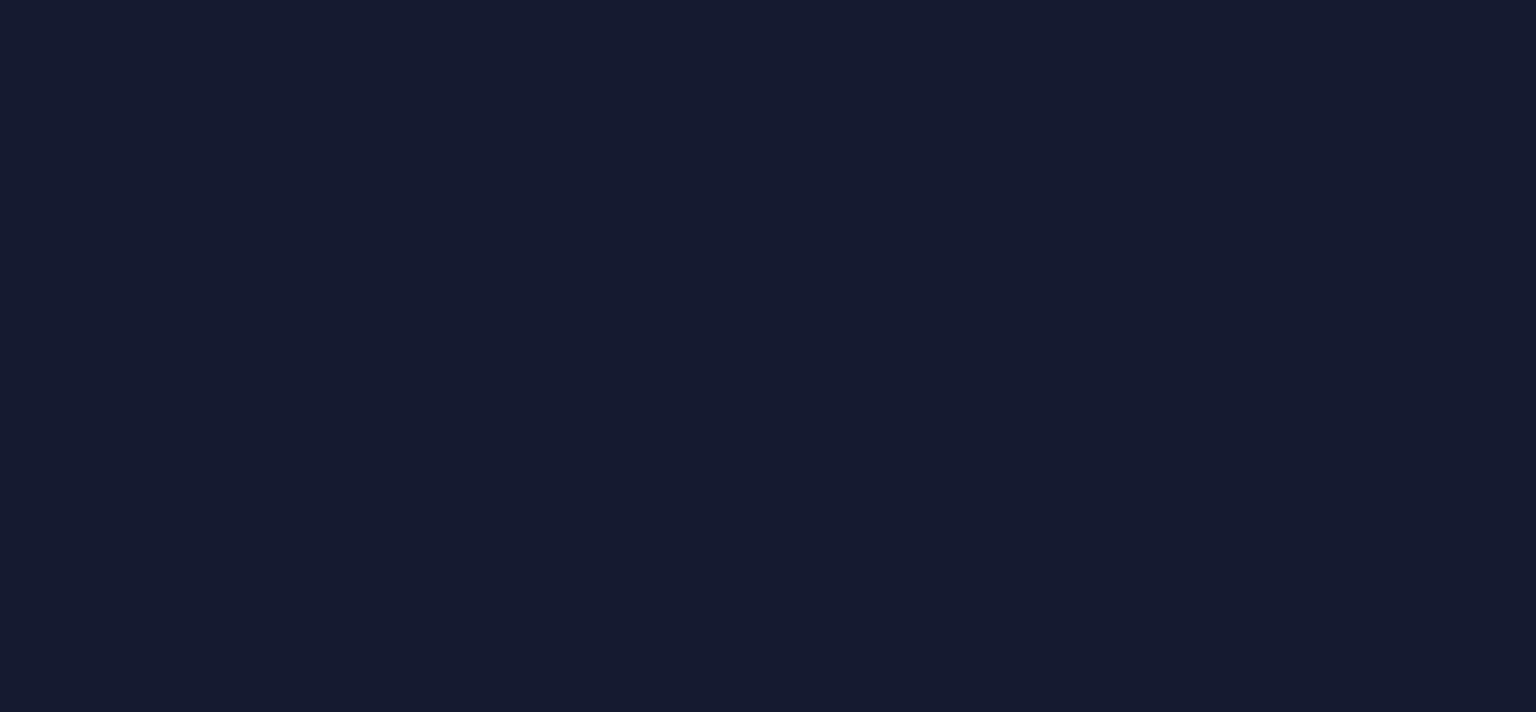 scroll, scrollTop: 0, scrollLeft: 0, axis: both 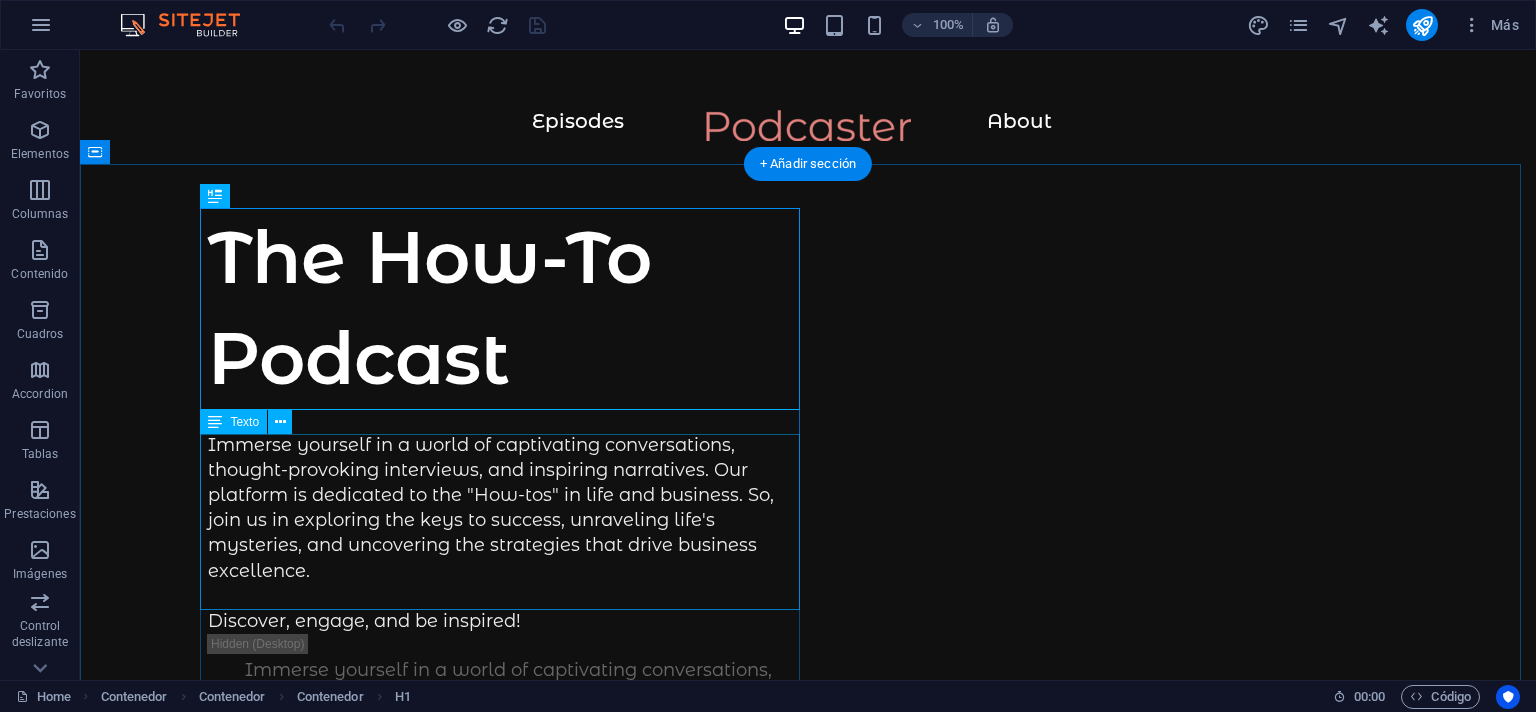 click on "Immerse yourself in a world of captivating conversations, thought-provoking interviews, and inspiring narratives. Our platform is dedicated to the "How-tos" in life and business. So, join us in exploring the keys to success, unraveling life's mysteries, and uncovering the strategies that drive business excellence. Discover, engage, and be inspired!" at bounding box center [508, 534] 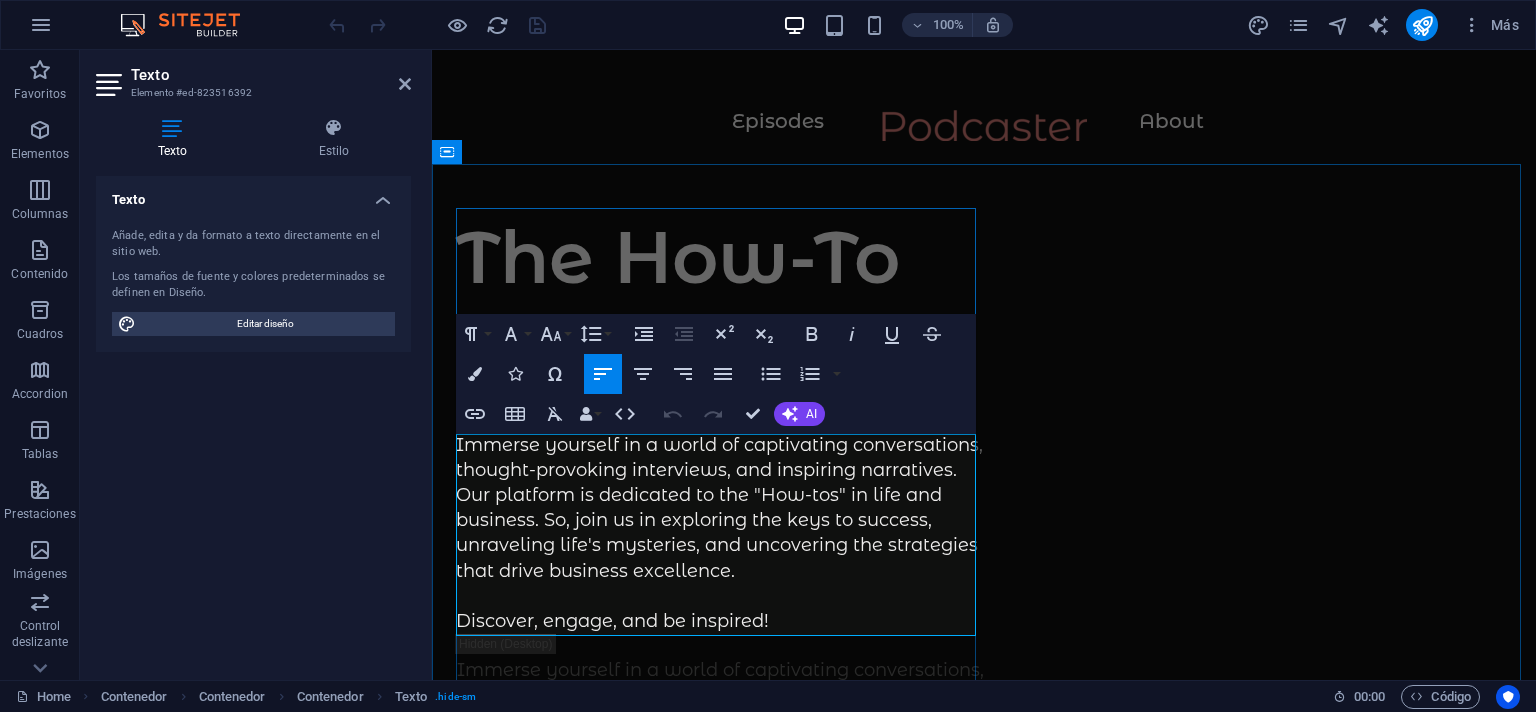 click on "Immerse yourself in a world of captivating conversations, thought-provoking interviews, and inspiring narratives. Our platform is dedicated to the "How-tos" in life and business. So, join us in exploring the keys to success, unraveling life's mysteries, and uncovering the strategies that drive business excellence. Discover, engage, and be inspired!" at bounding box center (720, 534) 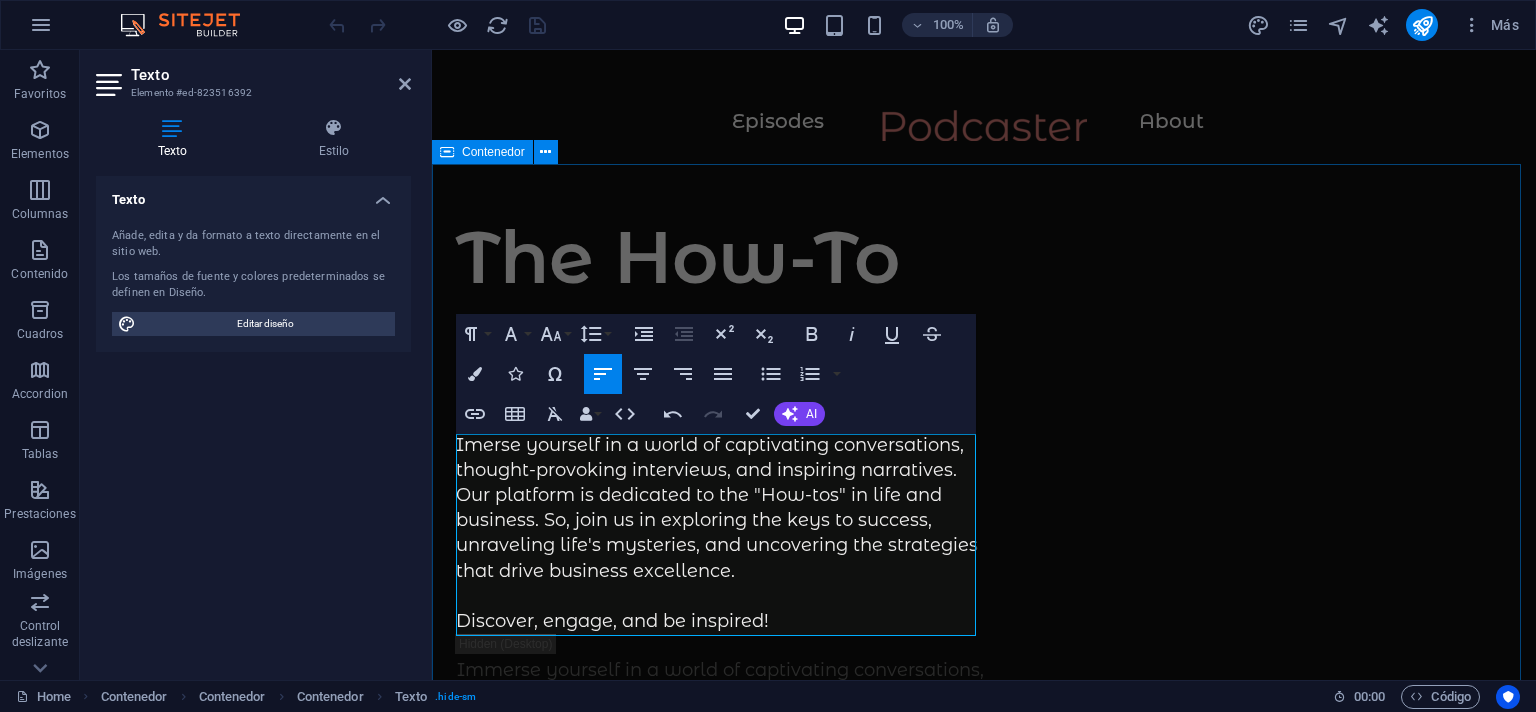 click on "The How-To Podcast Imerse yourself in a world of captivating conversations, thought-provoking interviews, and inspiring narratives. Our platform is dedicated to the "How-tos" in life and business. So, join us in exploring the keys to success, unraveling life's mysteries, and uncovering the strategies that drive business excellence. Discover, engage, and be inspired! Immerse yourself in a world of captivating conversations, thought-provoking interviews, and inspiring narratives. Our platform is dedicated to the "How-tos" in life and business. So, join us in exploring the keys to success, unraveling life's mysteries, and uncovering the strategies that drive business excellence. Discover, engage, and be inspired! Supported by:" at bounding box center (984, 1036) 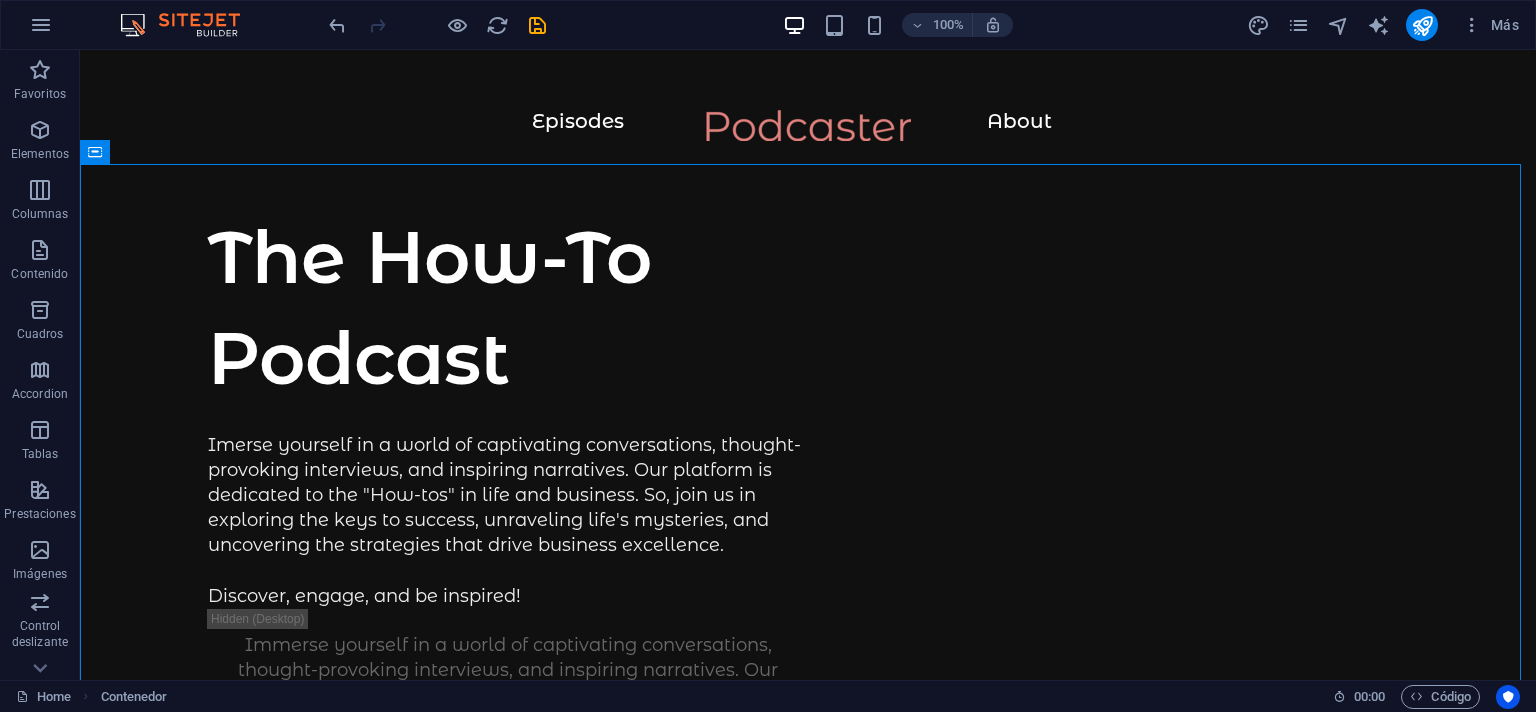 click at bounding box center (437, 25) 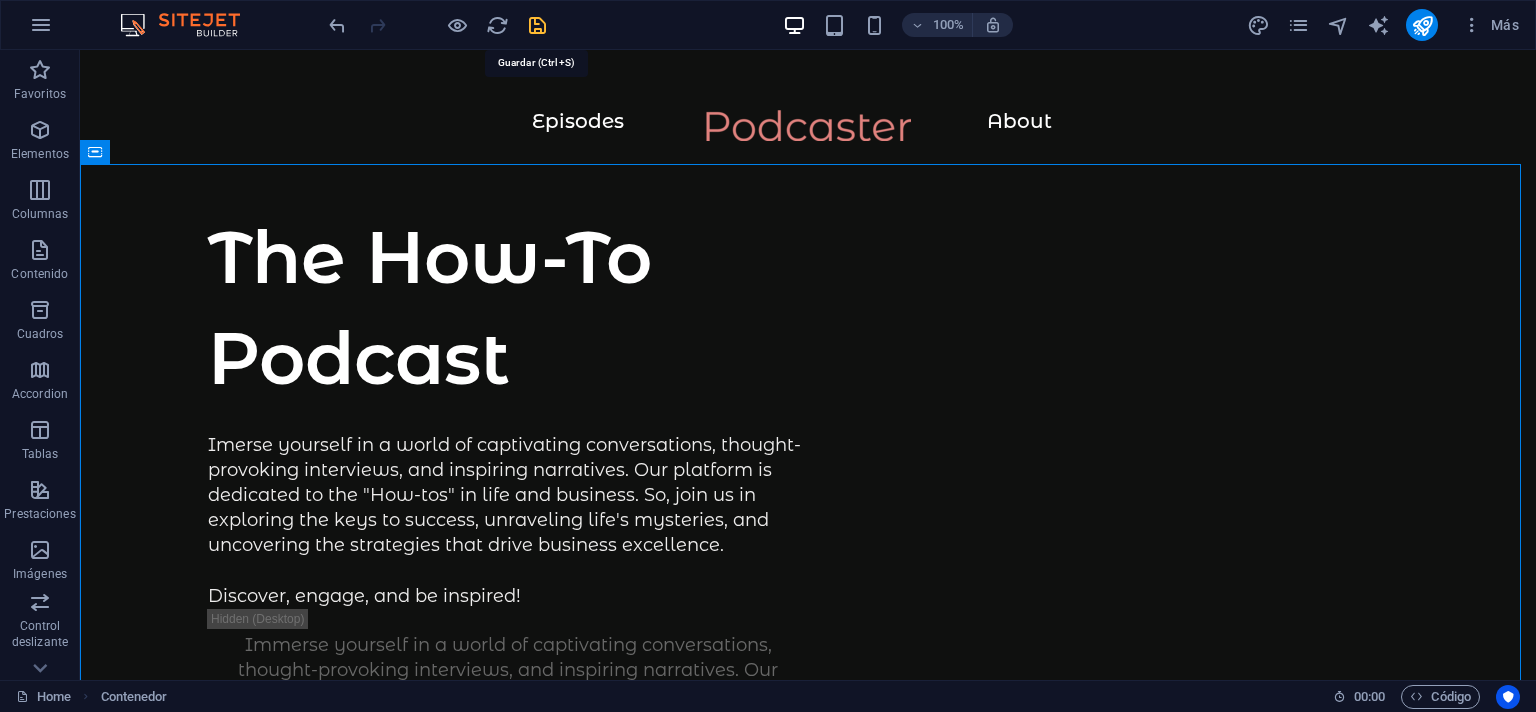 click at bounding box center [537, 25] 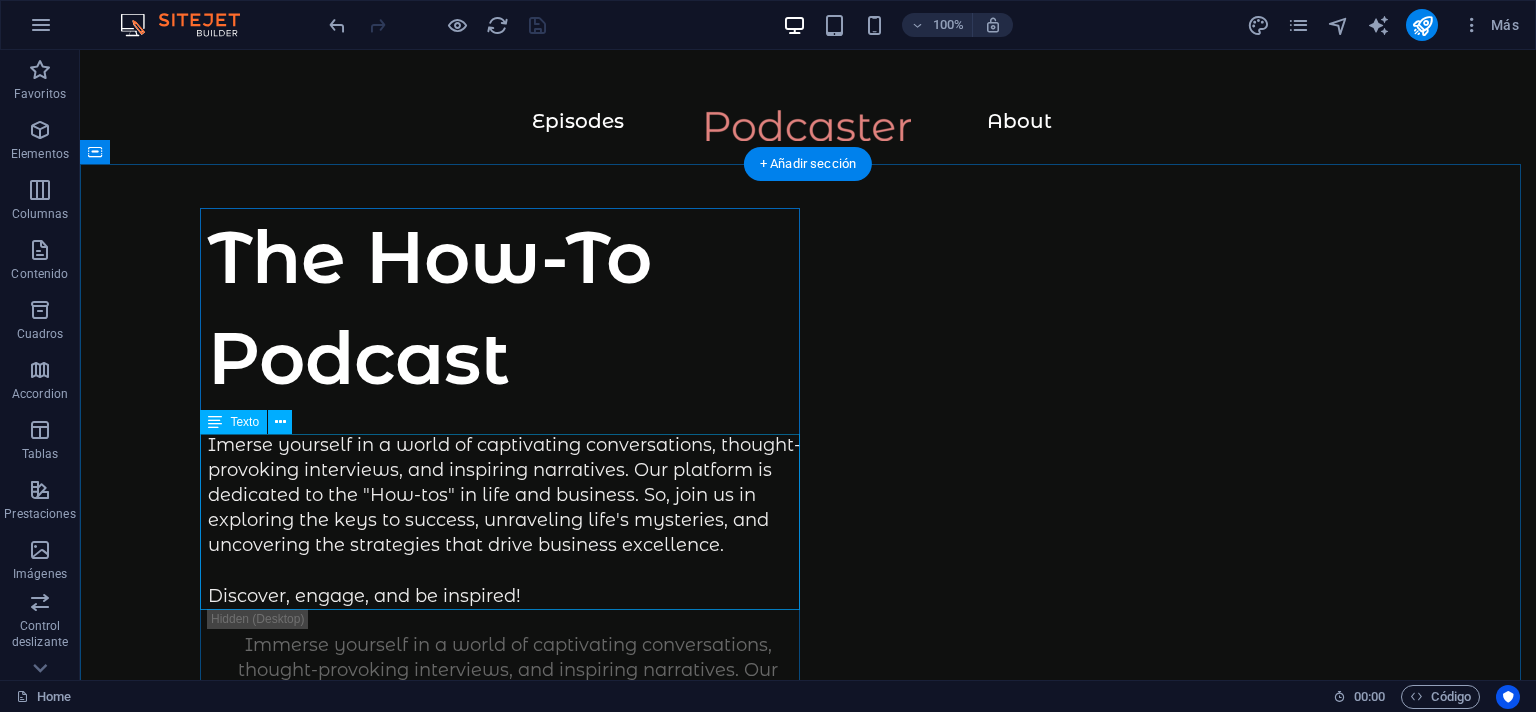 click on "Imerse yourself in a world of captivating conversations, thought-provoking interviews, and inspiring narratives. Our platform is dedicated to the "How-tos" in life and business. So, join us in exploring the keys to success, unraveling life's mysteries, and uncovering the strategies that drive business excellence. Discover, engage, and be inspired!" at bounding box center [508, 521] 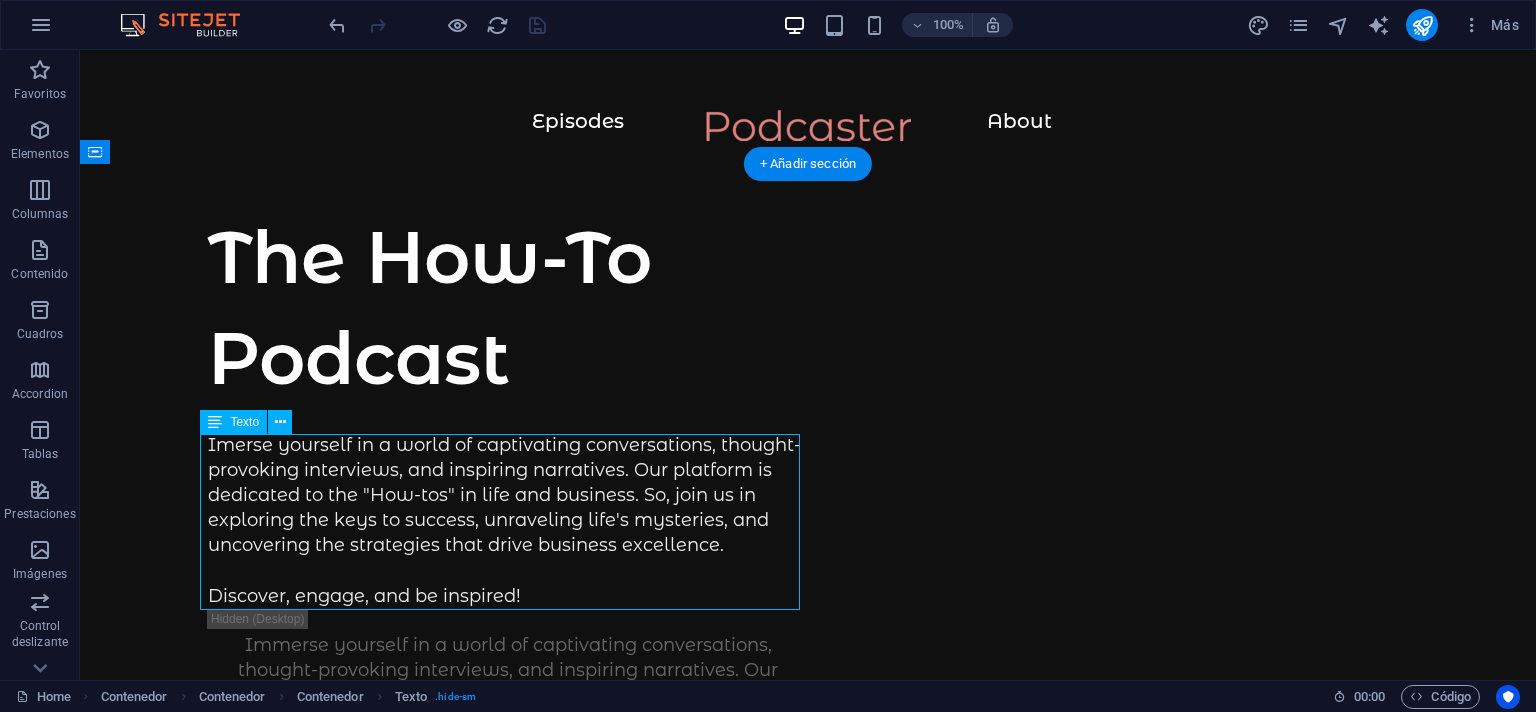 click on "Imerse yourself in a world of captivating conversations, thought-provoking interviews, and inspiring narratives. Our platform is dedicated to the "How-tos" in life and business. So, join us in exploring the keys to success, unraveling life's mysteries, and uncovering the strategies that drive business excellence. Discover, engage, and be inspired!" at bounding box center (508, 521) 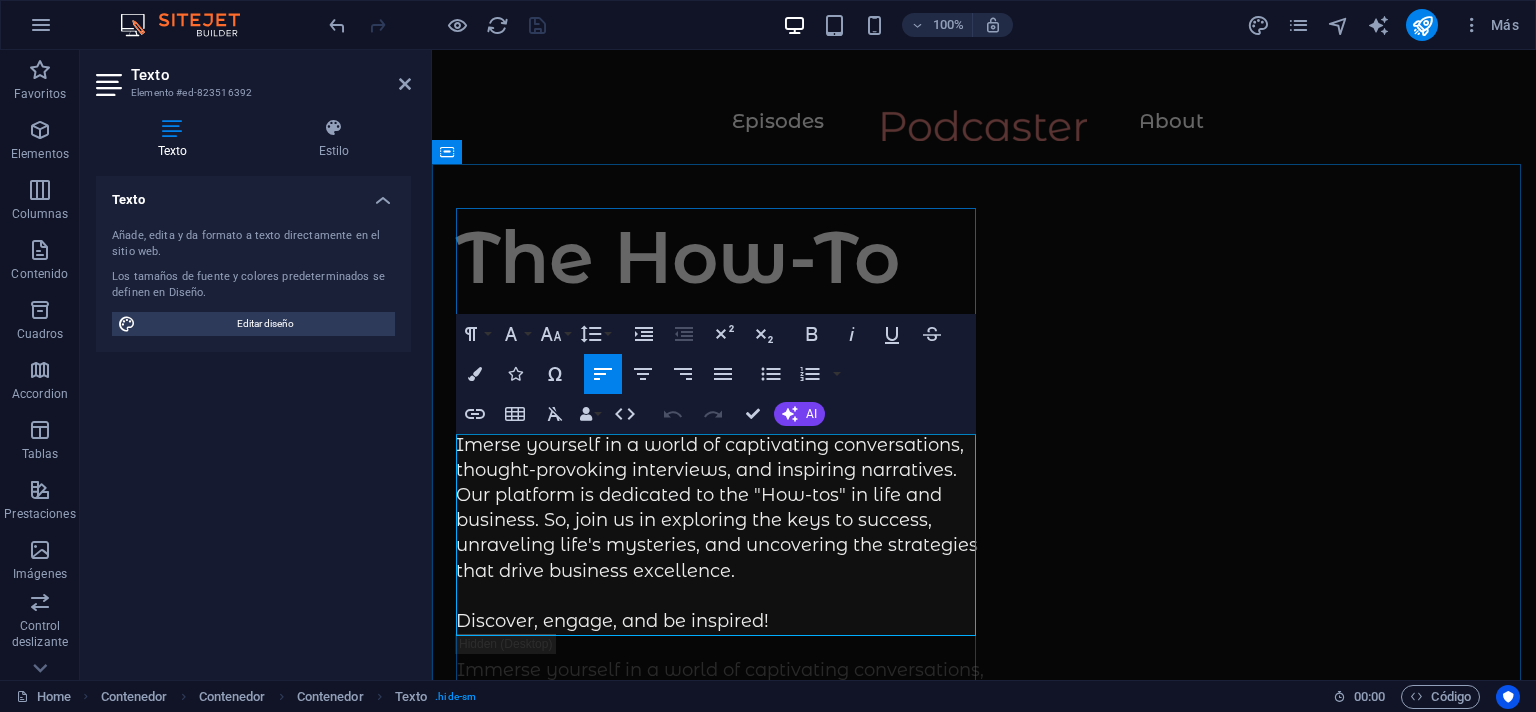 click on "Imerse yourself in a world of captivating conversations, thought-provoking interviews, and inspiring narratives. Our platform is dedicated to the "How-tos" in life and business. So, join us in exploring the keys to success, unraveling life's mysteries, and uncovering the strategies that drive business excellence. Discover, engage, and be inspired!" at bounding box center (720, 534) 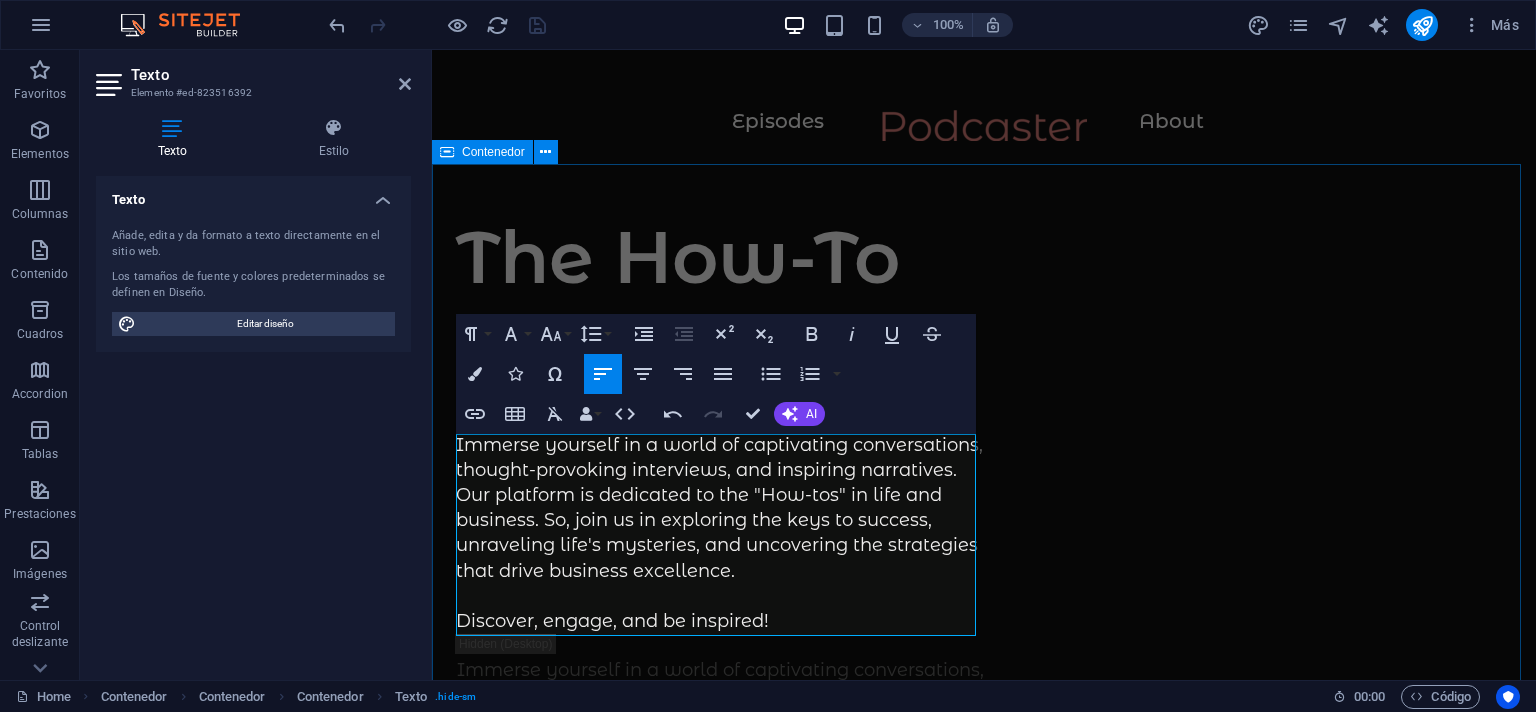 click on "The How-To Podcast Immerse yourself in a world of captivating conversations, thought-provoking interviews, and inspiring narratives. Our platform is dedicated to the "How-tos" in life and business. So, join us in exploring the keys to success, unraveling life's mysteries, and uncovering the strategies that drive business excellence. Discover, engage, and be inspired! Immerse yourself in a world of captivating conversations, thought-provoking interviews, and inspiring narratives. Our platform is dedicated to the "How-tos" in life and business. So, join us in exploring the keys to success, unraveling life's mysteries, and uncovering the strategies that drive business excellence. Discover, engage, and be inspired! Supported by:" at bounding box center (984, 1036) 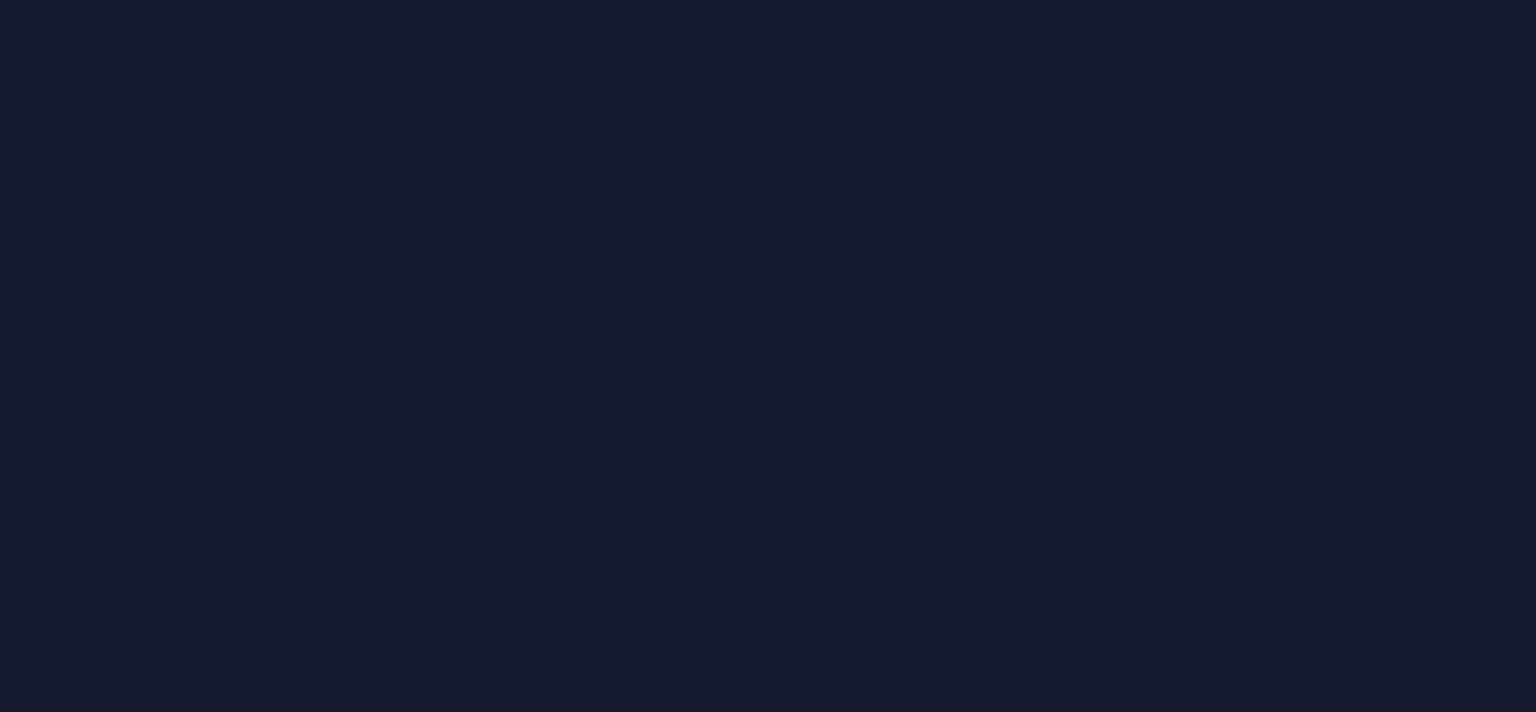 scroll, scrollTop: 0, scrollLeft: 0, axis: both 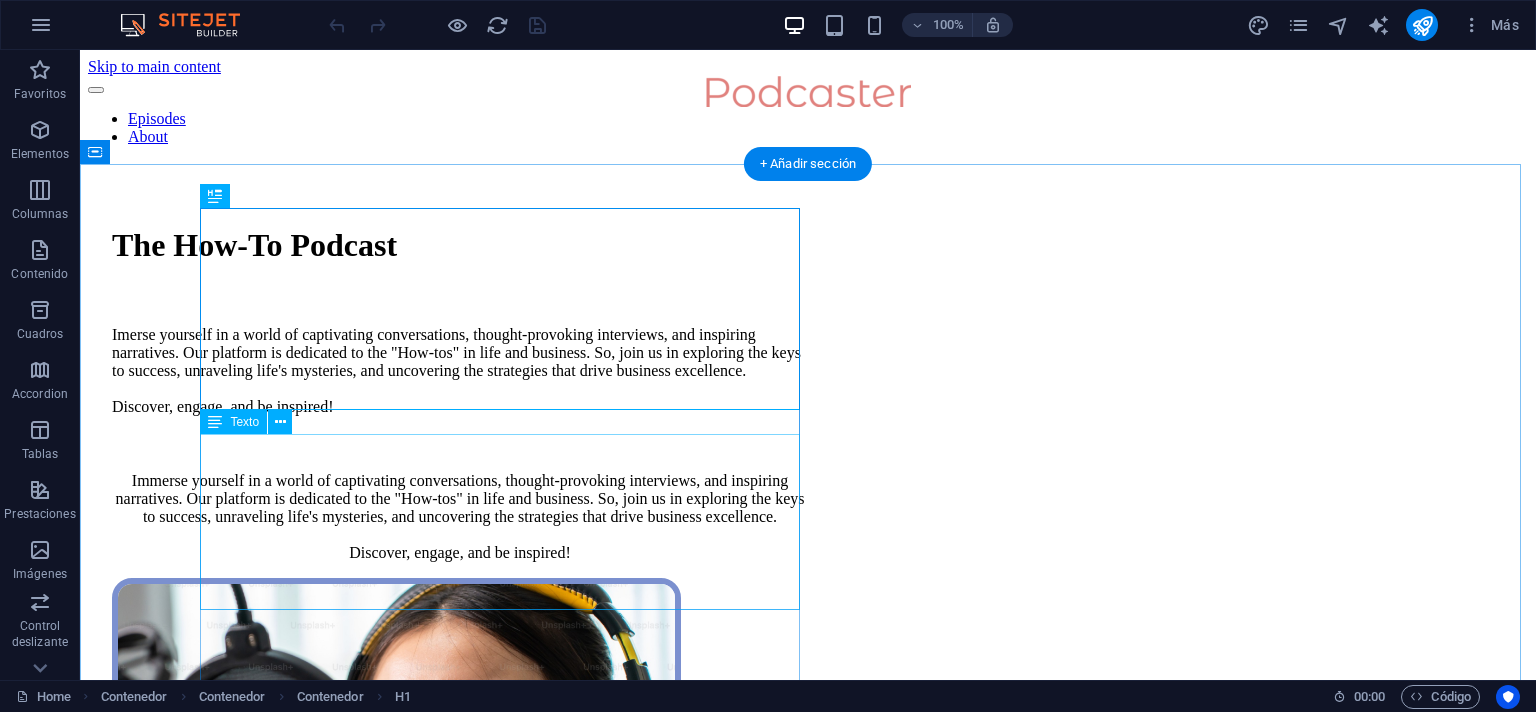 click on "Imerse yourself in a world of captivating conversations, thought-provoking interviews, and inspiring narratives. Our platform is dedicated to the "How-tos" in life and business. So, join us in exploring the keys to success, unraveling life's mysteries, and uncovering the strategies that drive business excellence. Discover, engage, and be inspired!" at bounding box center [460, 371] 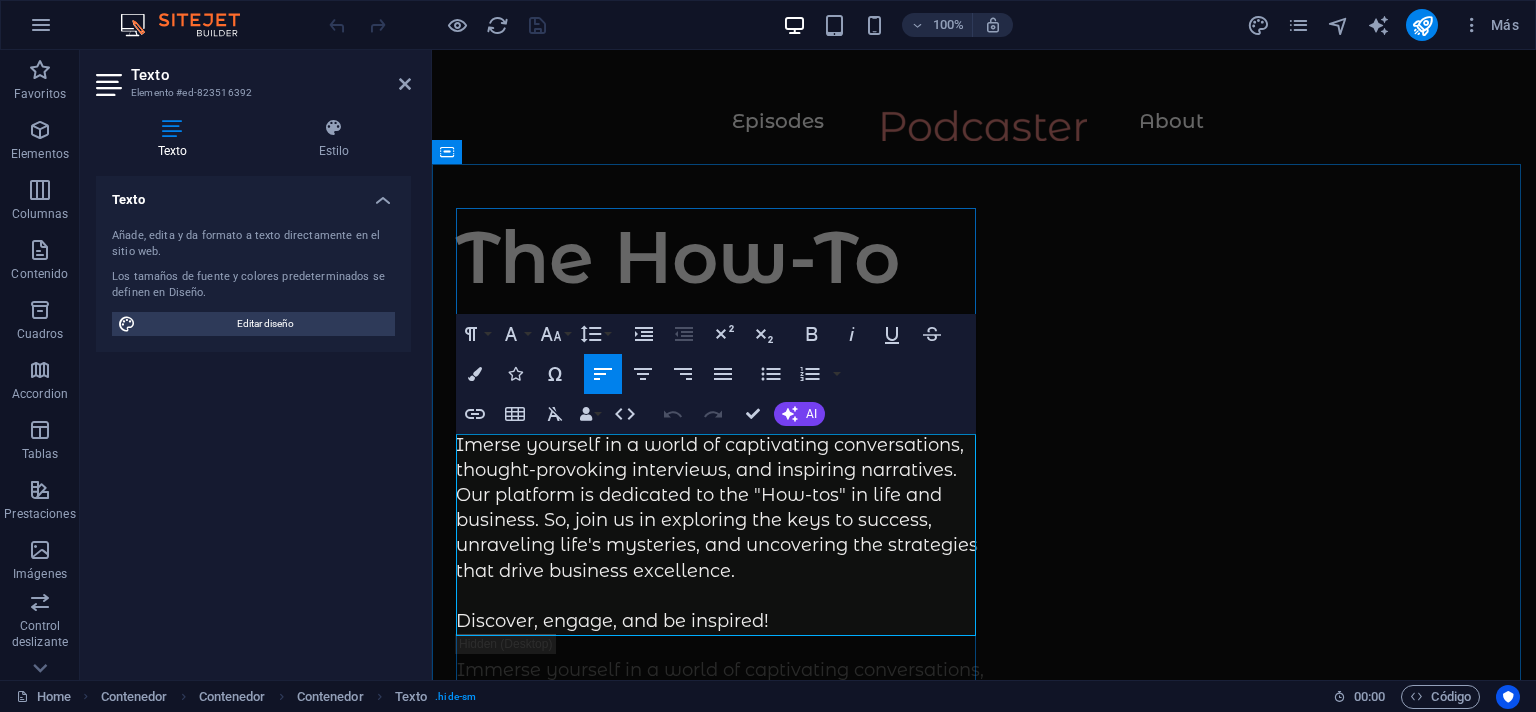 click on "Imerse yourself in a world of captivating conversations, thought-provoking interviews, and inspiring narratives. Our platform is dedicated to the "How-tos" in life and business. So, join us in exploring the keys to success, unraveling life's mysteries, and uncovering the strategies that drive business excellence. Discover, engage, and be inspired!" at bounding box center (720, 534) 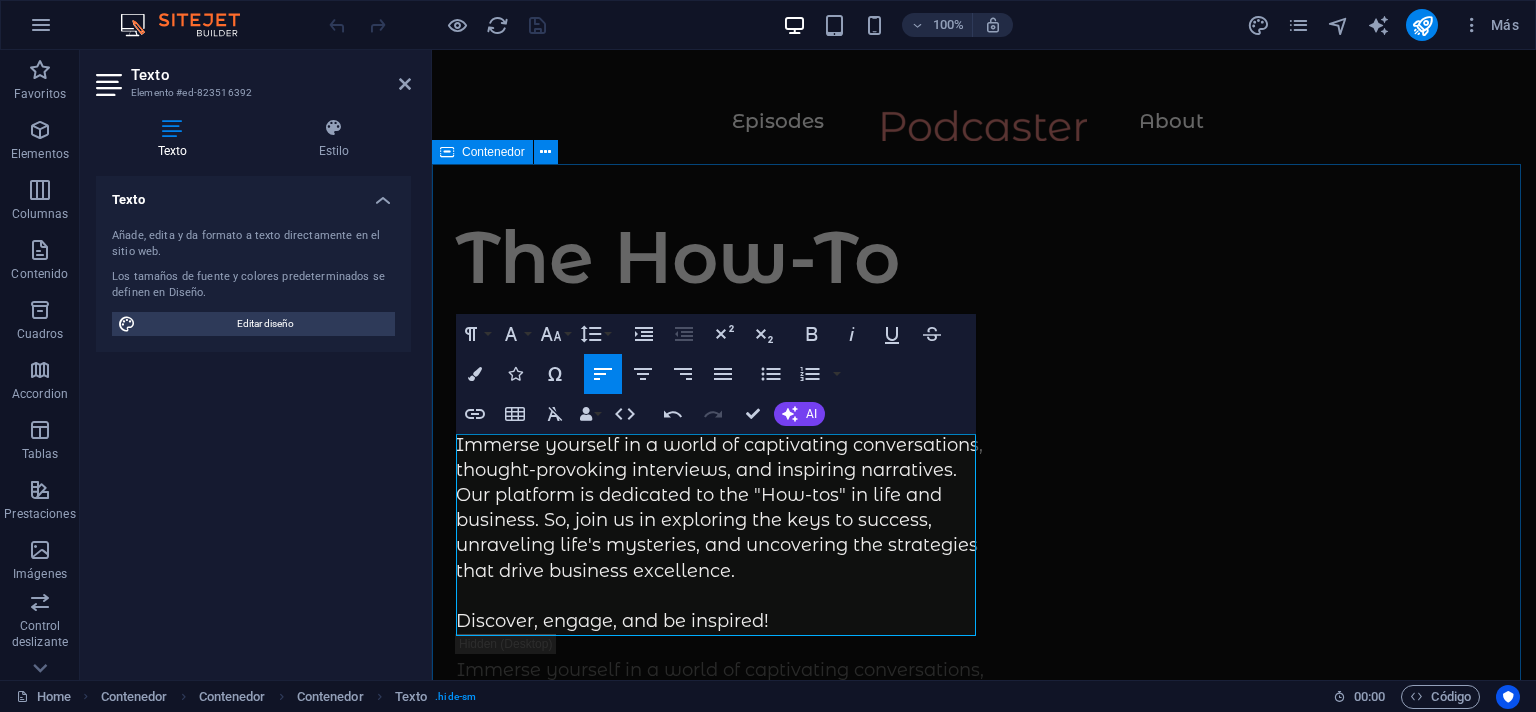 click on "The How-To Podcast Immerse yourself in a world of captivating conversations, thought-provoking interviews, and inspiring narratives. Our platform is dedicated to the "How-tos" in life and business. So, join us in exploring the keys to success, unraveling life's mysteries, and uncovering the strategies that drive business excellence. Discover, engage, and be inspired! Immerse yourself in a world of captivating conversations, thought-provoking interviews, and inspiring narratives. Our platform is dedicated to the "How-tos" in life and business. So, join us in exploring the keys to success, unraveling life's mysteries, and uncovering the strategies that drive business excellence. Discover, engage, and be inspired! Supported by:" at bounding box center [984, 1036] 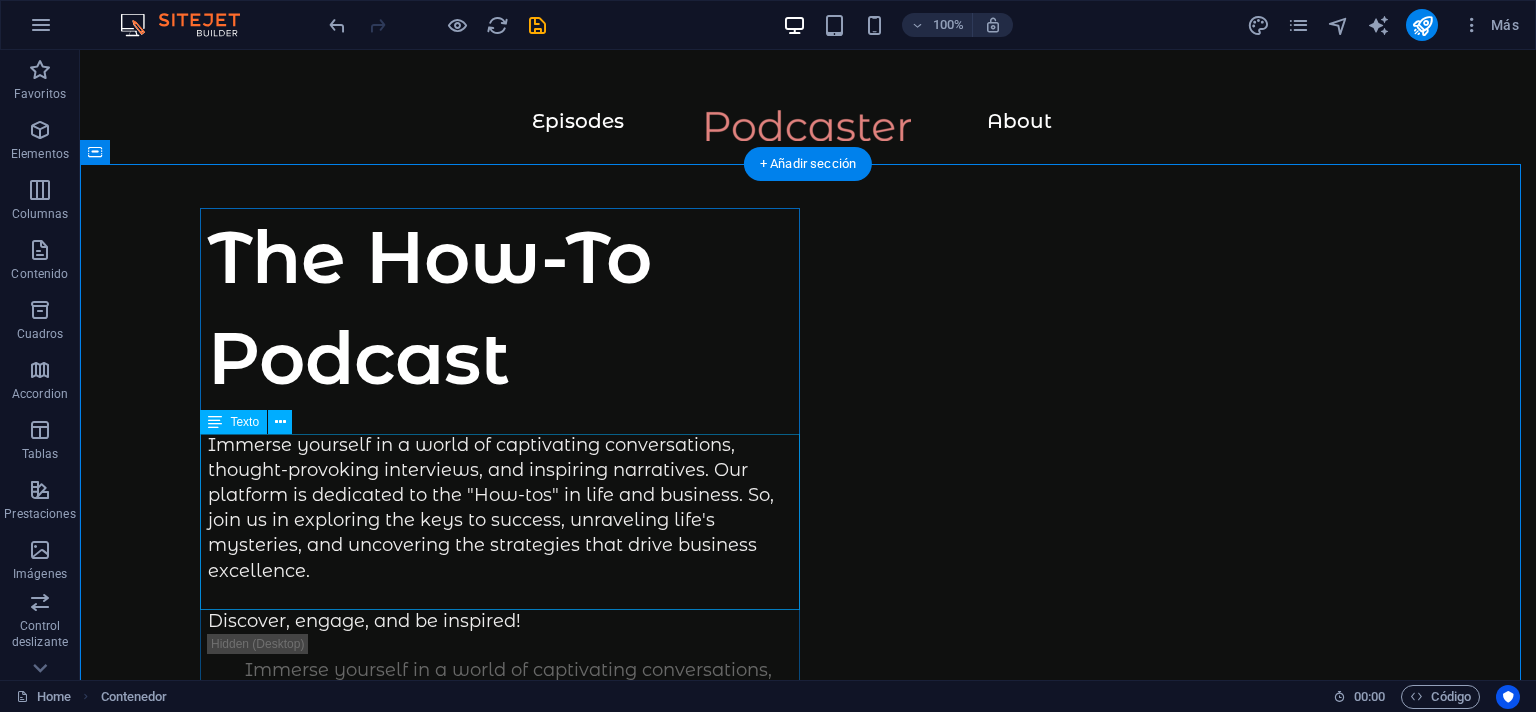 click on "Immerse yourself in a world of captivating conversations, thought-provoking interviews, and inspiring narratives. Our platform is dedicated to the "How-tos" in life and business. So, join us in exploring the keys to success, unraveling life's mysteries, and uncovering the strategies that drive business excellence. Discover, engage, and be inspired!" at bounding box center (508, 534) 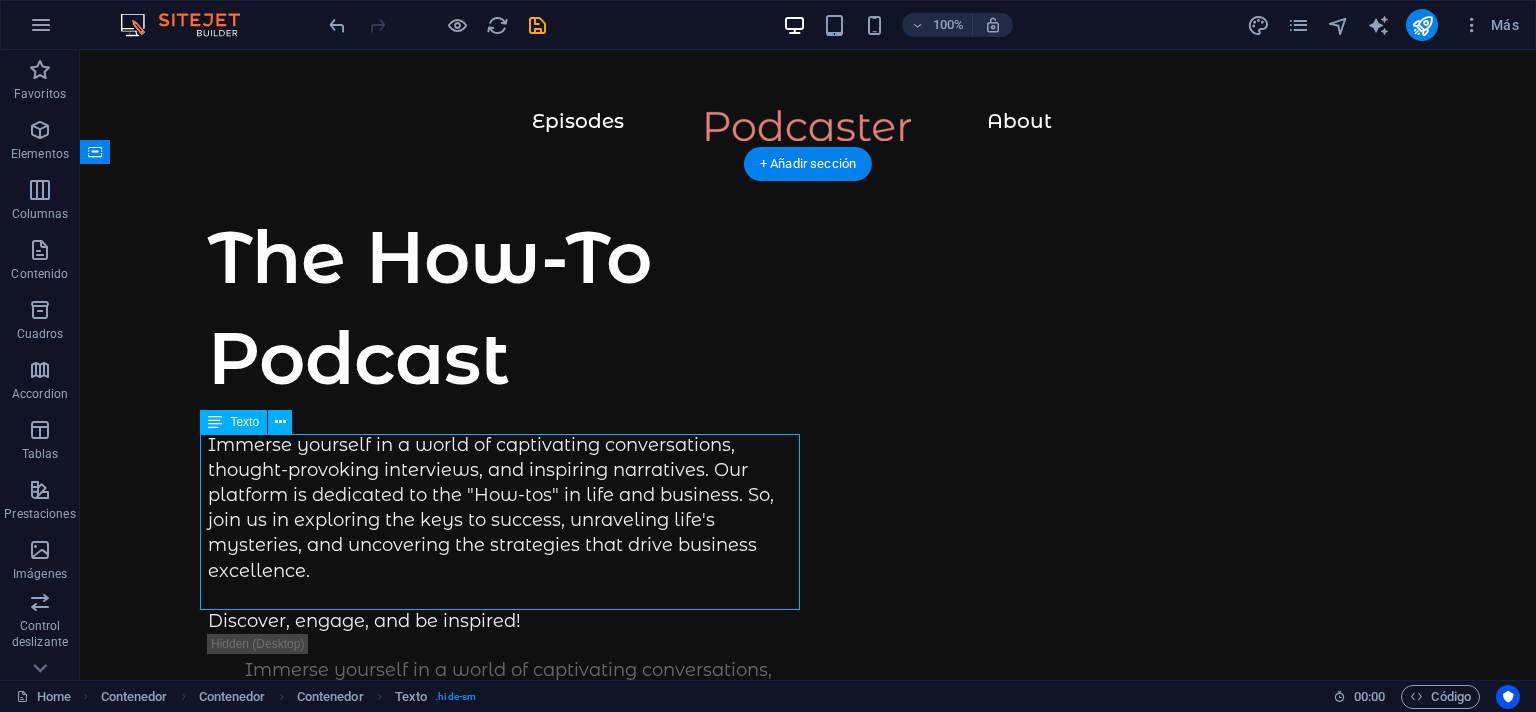 click on "Immerse yourself in a world of captivating conversations, thought-provoking interviews, and inspiring narratives. Our platform is dedicated to the "How-tos" in life and business. So, join us in exploring the keys to success, unraveling life's mysteries, and uncovering the strategies that drive business excellence. Discover, engage, and be inspired!" at bounding box center (508, 534) 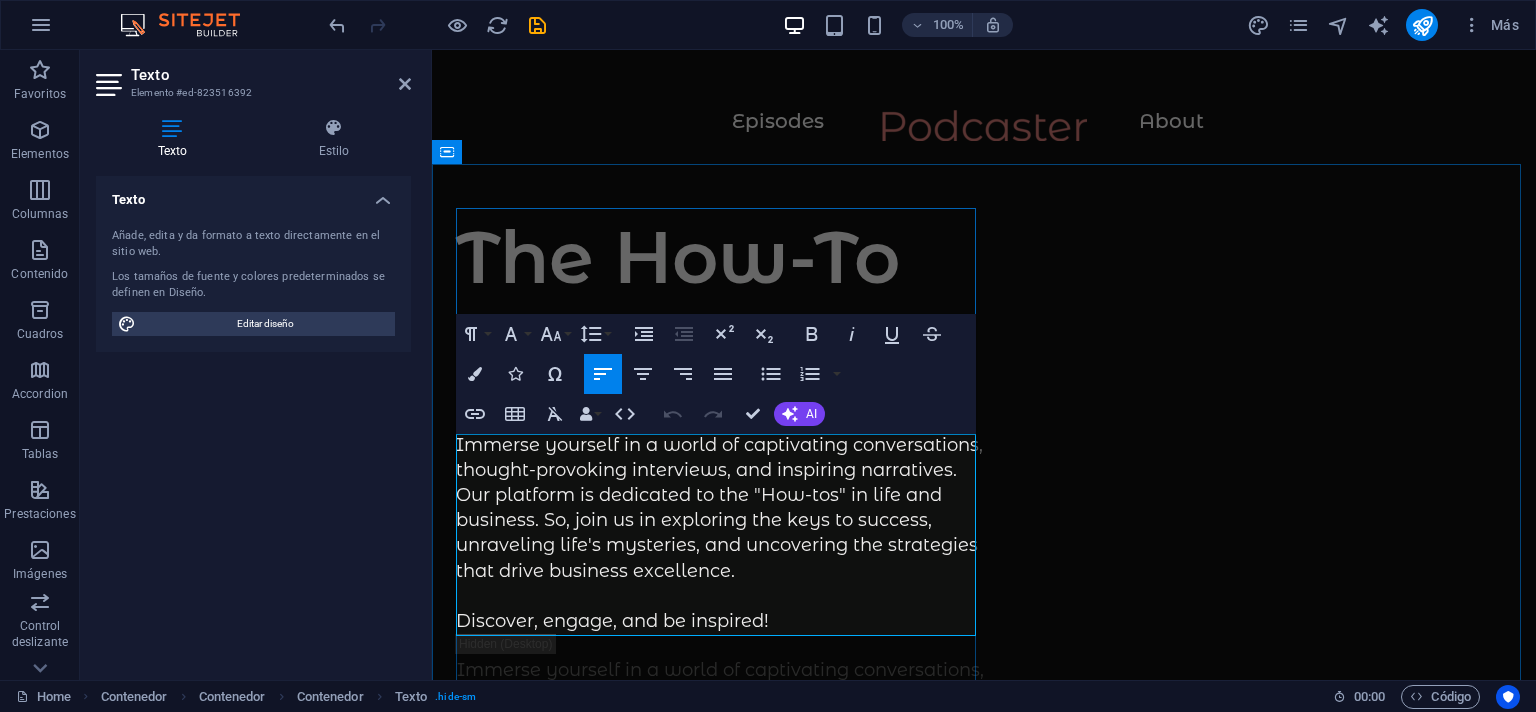 click on "Immerse yourself in a world of captivating conversations, thought-provoking interviews, and inspiring narratives. Our platform is dedicated to the "How-tos" in life and business. So, join us in exploring the keys to success, unraveling life's mysteries, and uncovering the strategies that drive business excellence. Discover, engage, and be inspired!" at bounding box center (720, 534) 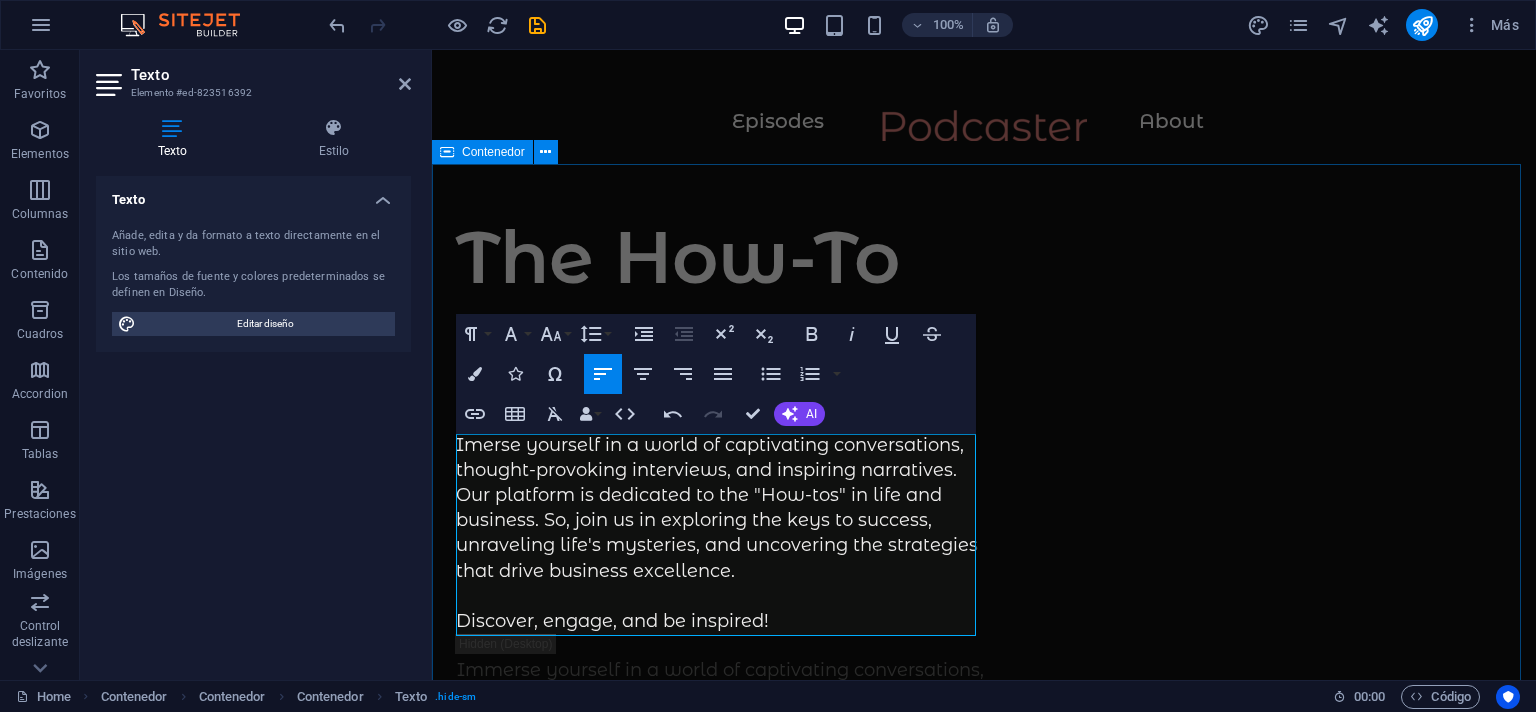 click on "The How-To Podcast Imerse yourself in a world of captivating conversations, thought-provoking interviews, and inspiring narratives. Our platform is dedicated to the "How-tos" in life and business. So, join us in exploring the keys to success, unraveling life's mysteries, and uncovering the strategies that drive business excellence. Discover, engage, and be inspired! Immerse yourself in a world of captivating conversations, thought-provoking interviews, and inspiring narratives. Our platform is dedicated to the "How-tos" in life and business. So, join us in exploring the keys to success, unraveling life's mysteries, and uncovering the strategies that drive business excellence. Discover, engage, and be inspired! Supported by:" at bounding box center (984, 1036) 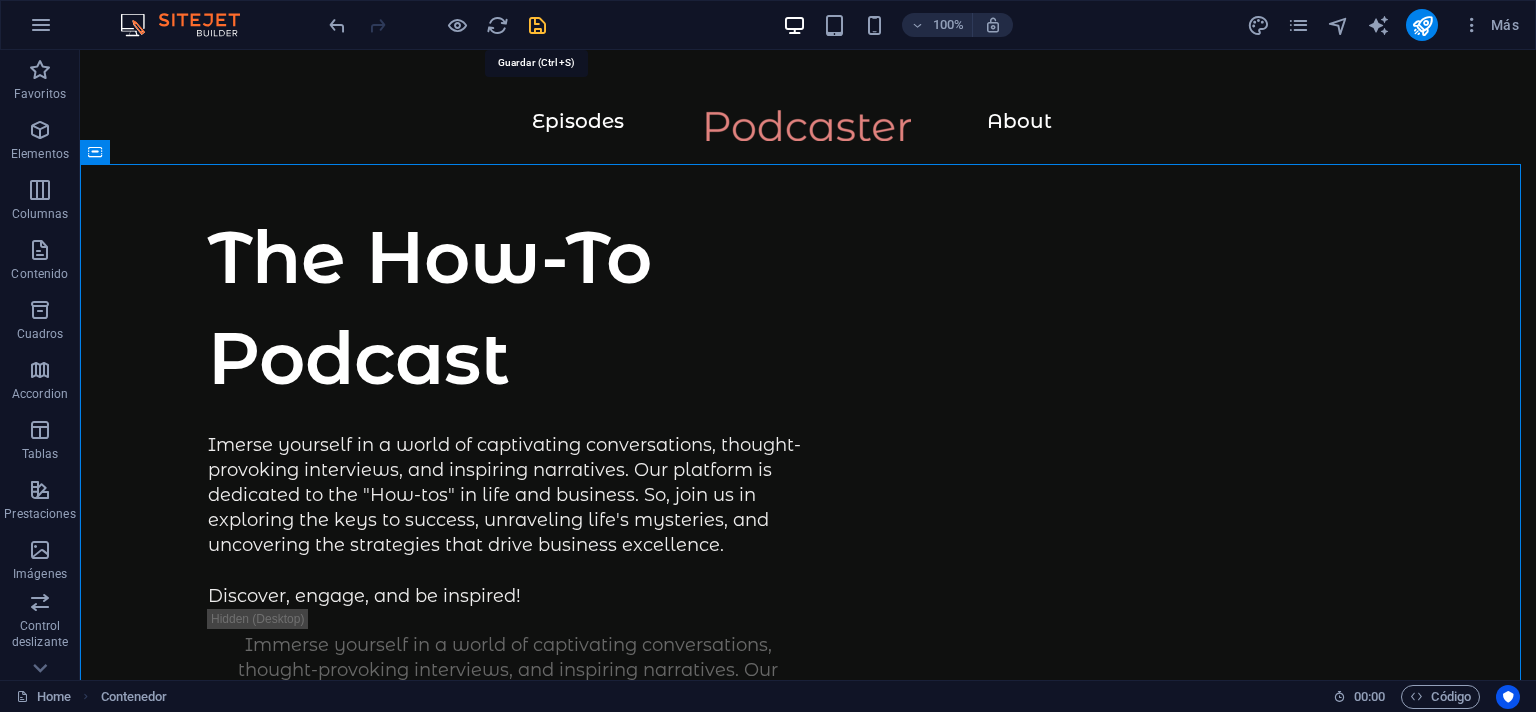 click at bounding box center [537, 25] 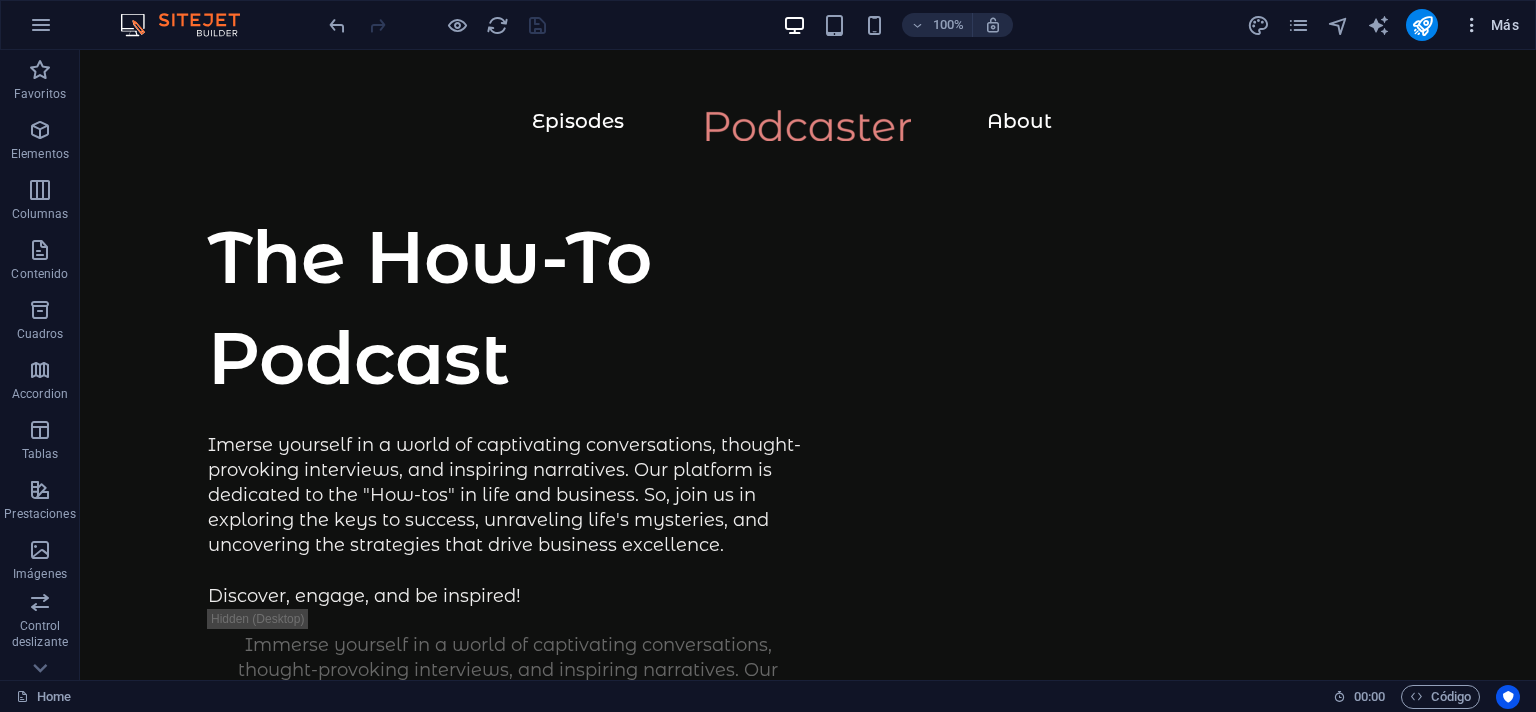 click on "Más" at bounding box center (1490, 25) 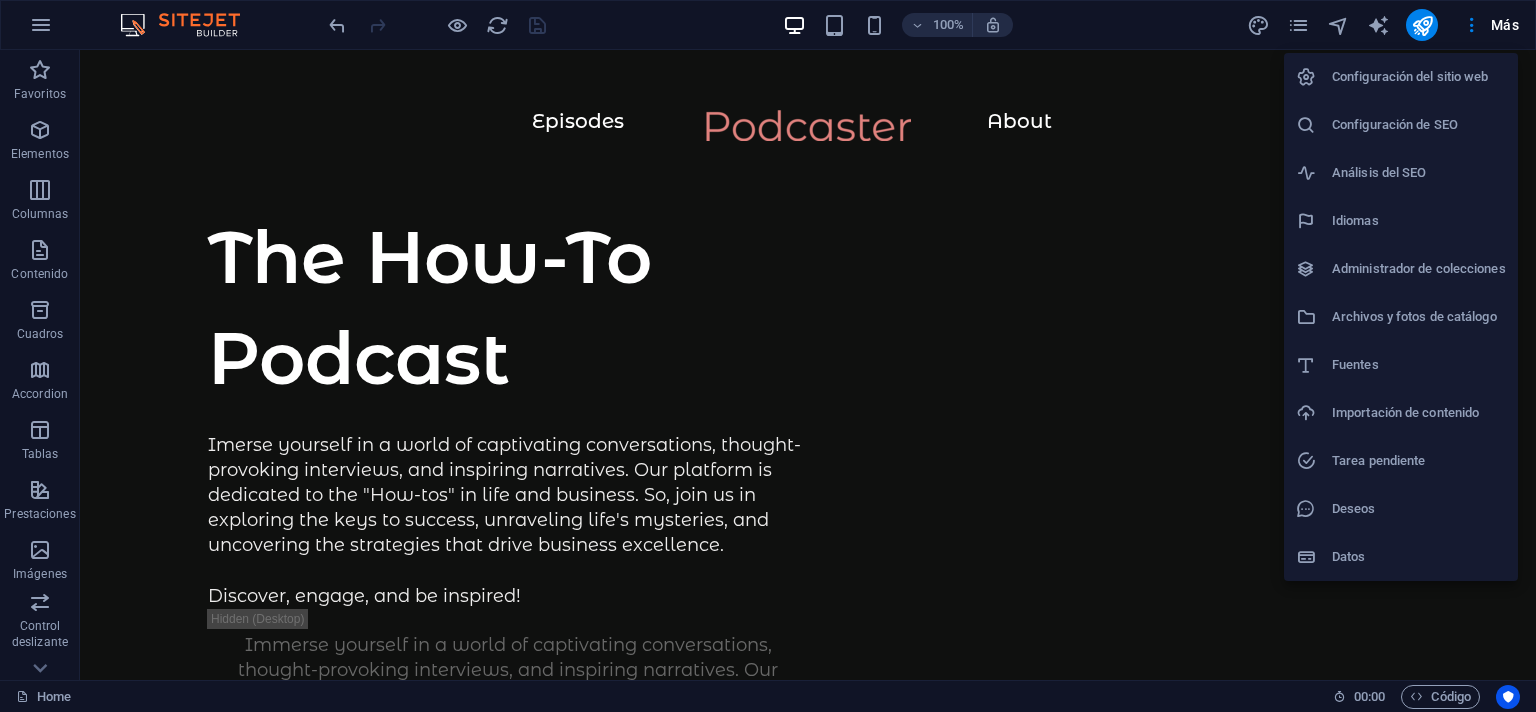 click on "Configuración del sitio web" at bounding box center [1401, 77] 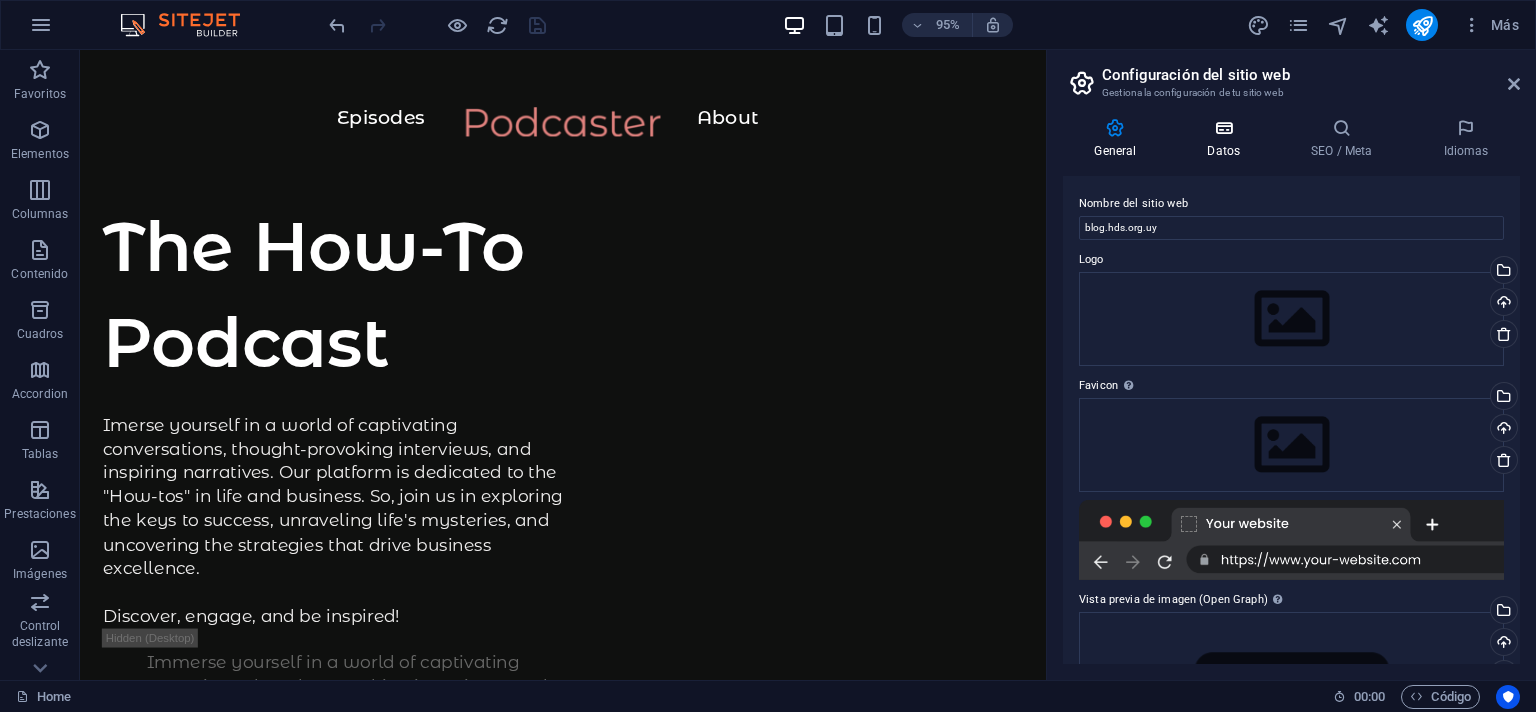 click on "Datos" at bounding box center [1228, 139] 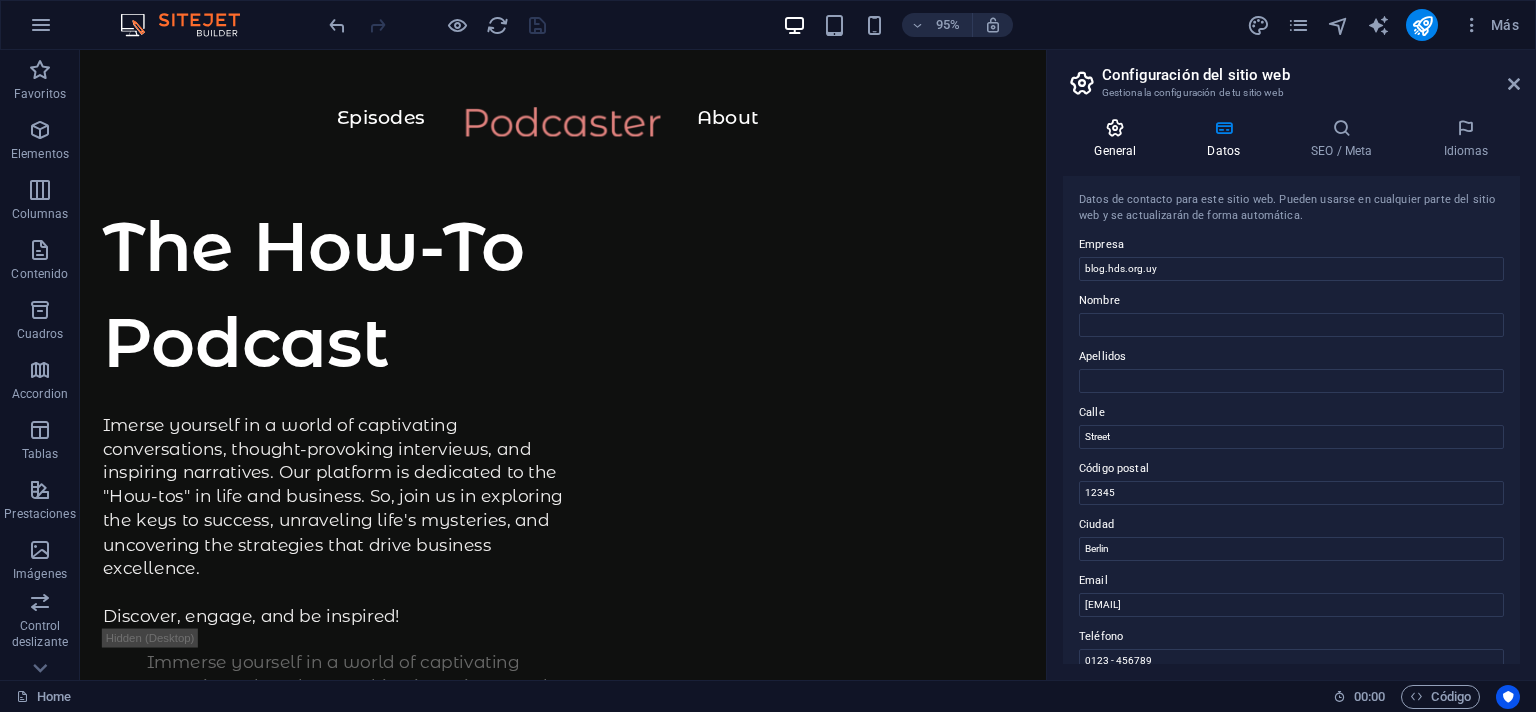 click at bounding box center [1115, 128] 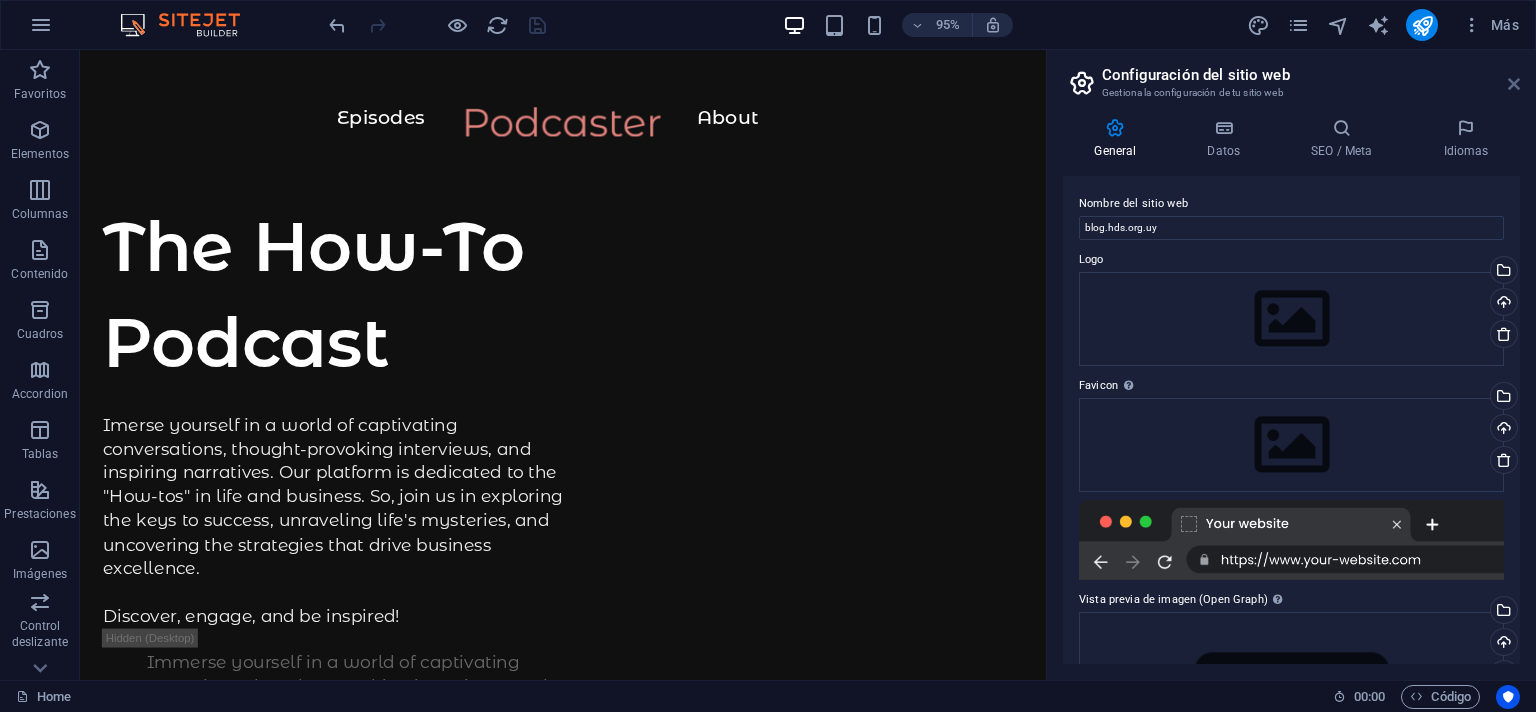 drag, startPoint x: 1516, startPoint y: 85, endPoint x: 1431, endPoint y: 24, distance: 104.62313 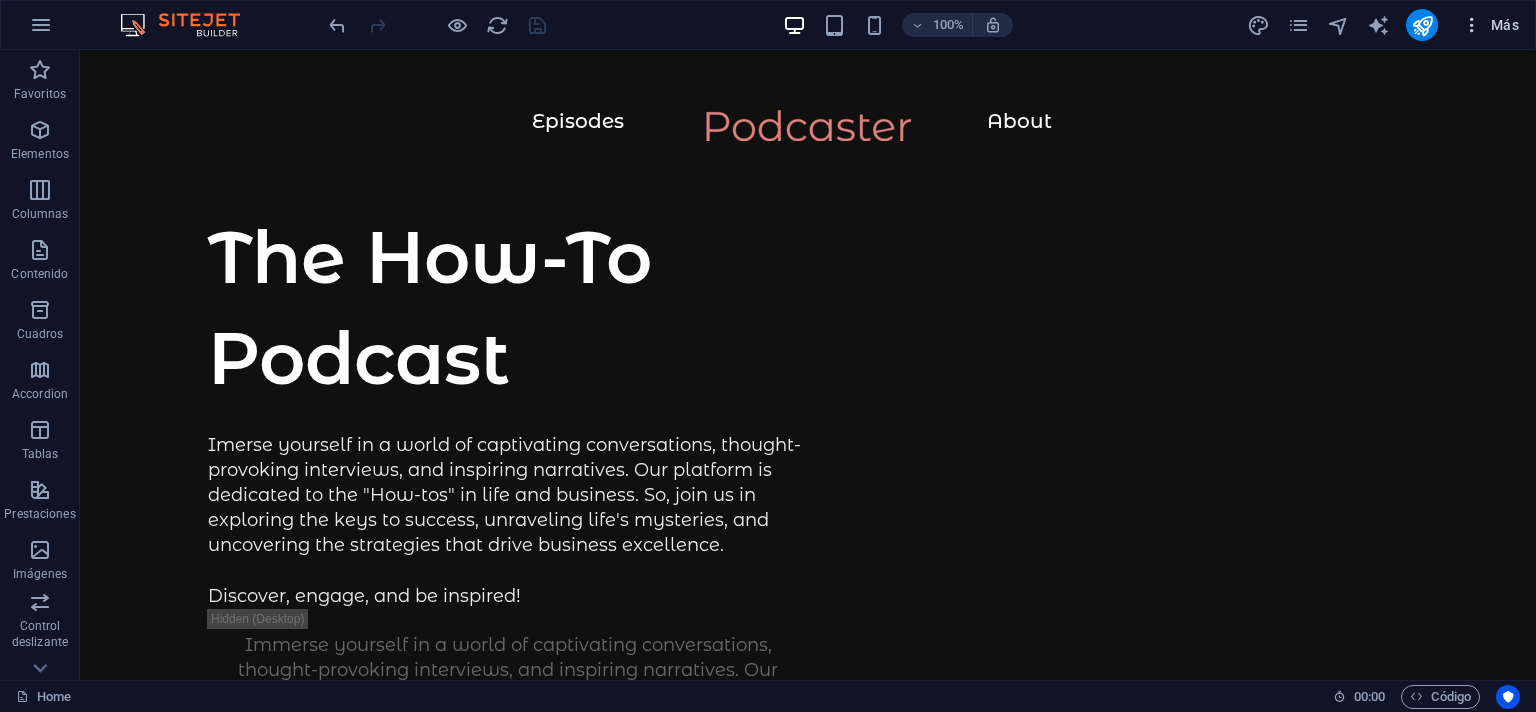 click on "Más" at bounding box center [1490, 25] 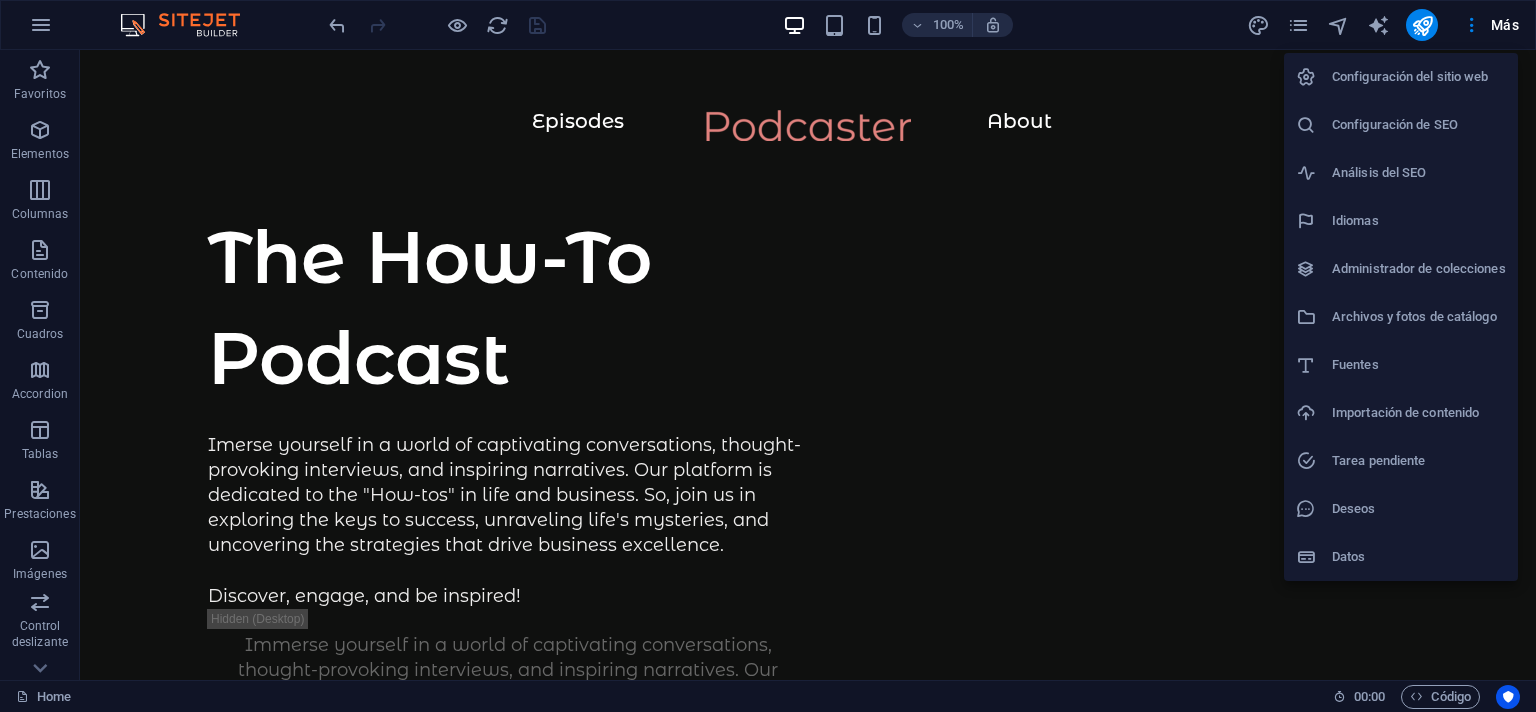 click on "Datos" at bounding box center [1419, 557] 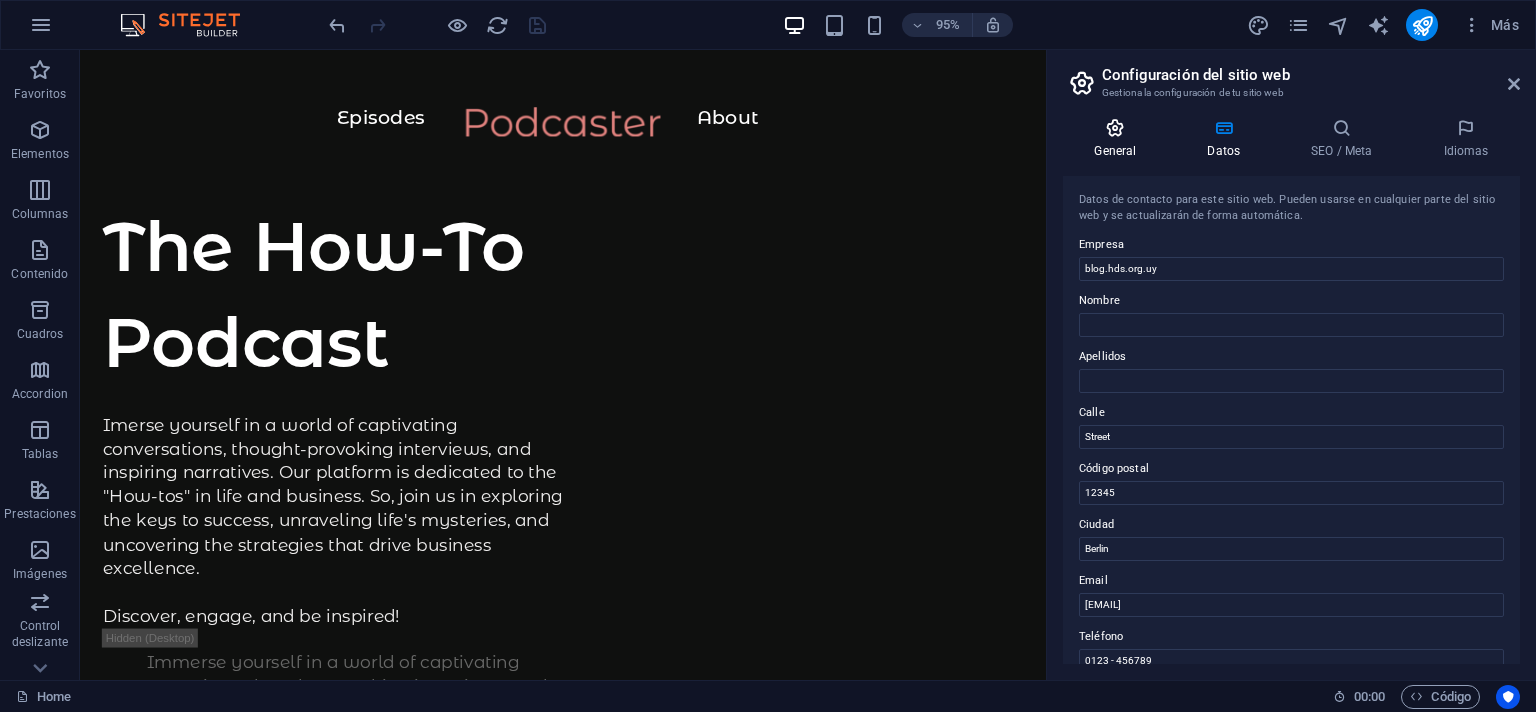 click at bounding box center (1115, 128) 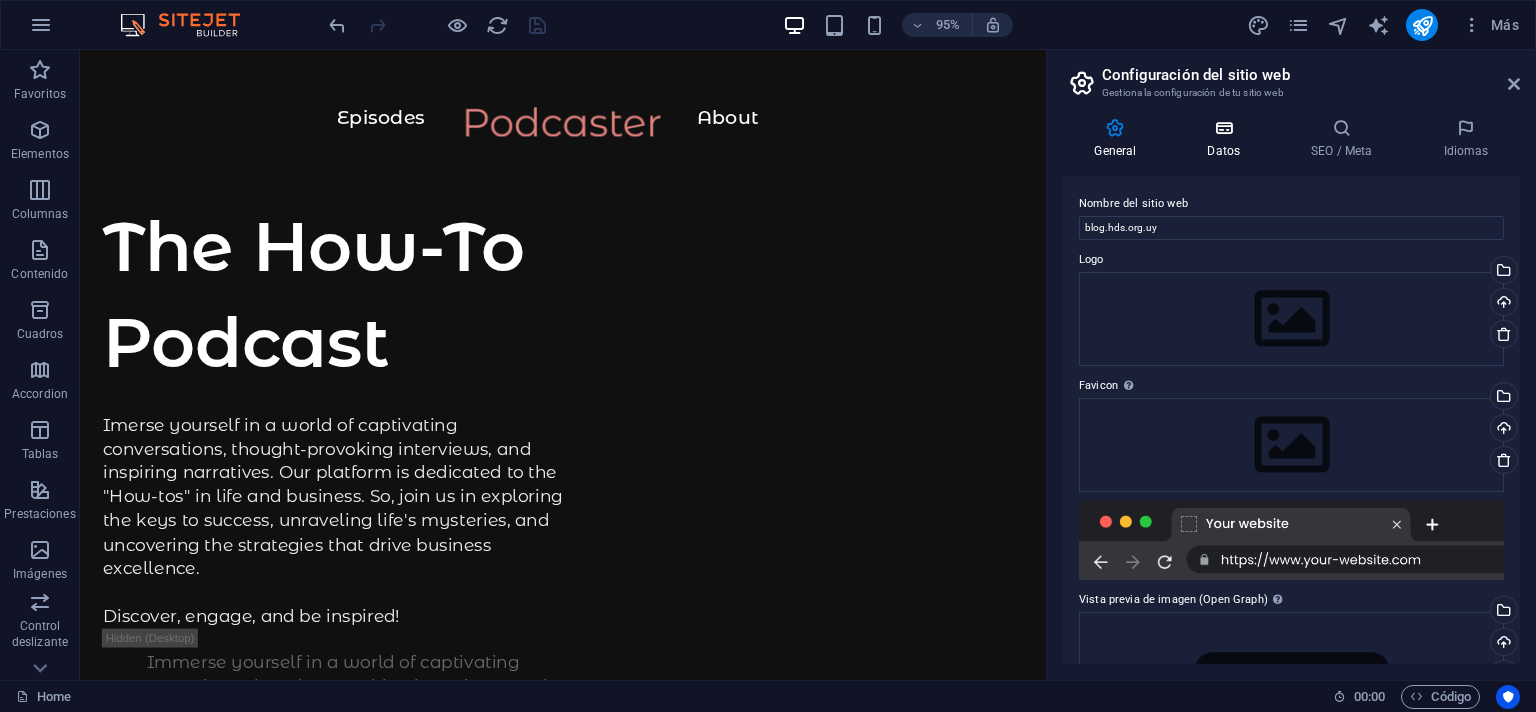 click on "Datos" at bounding box center (1228, 139) 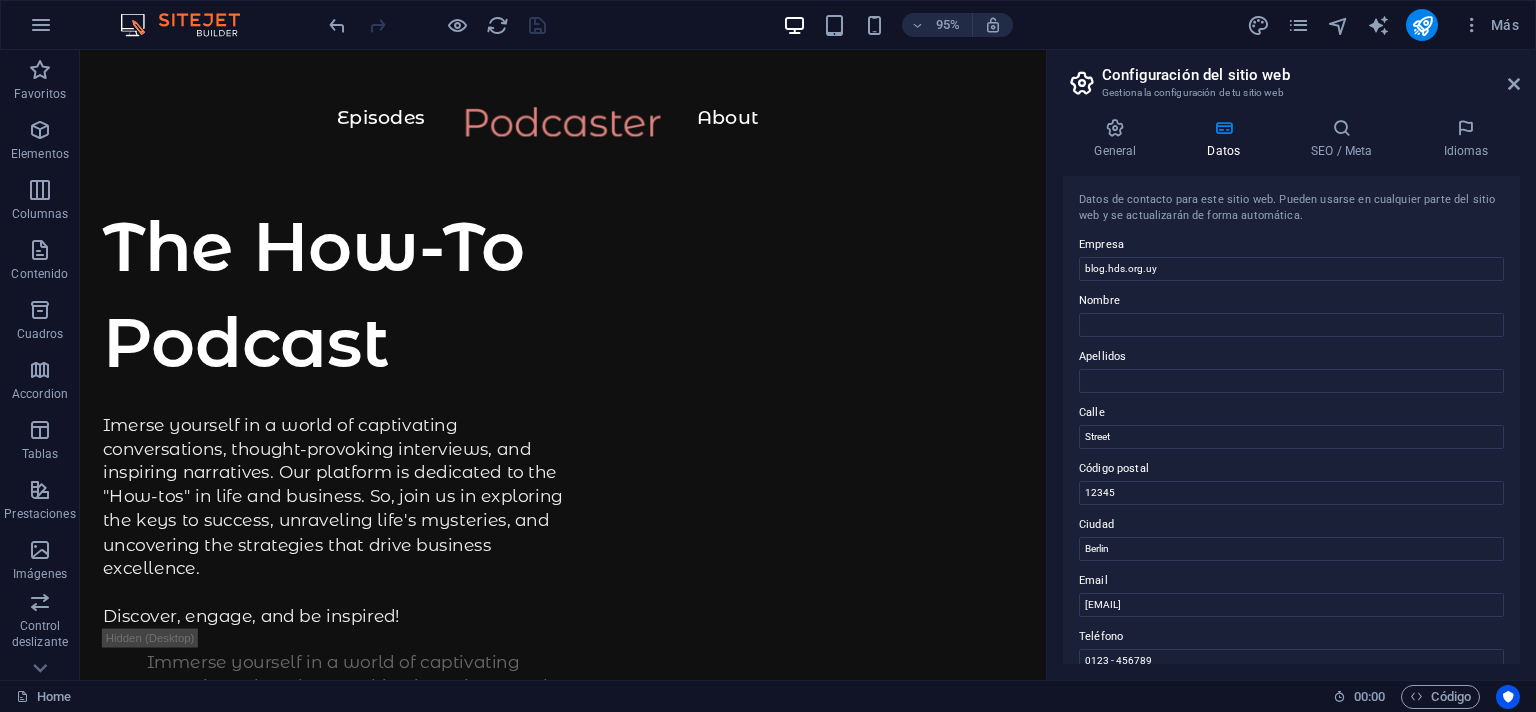 click on "Configuración del sitio web Gestiona la configuración de tu sitio web" at bounding box center (1293, 76) 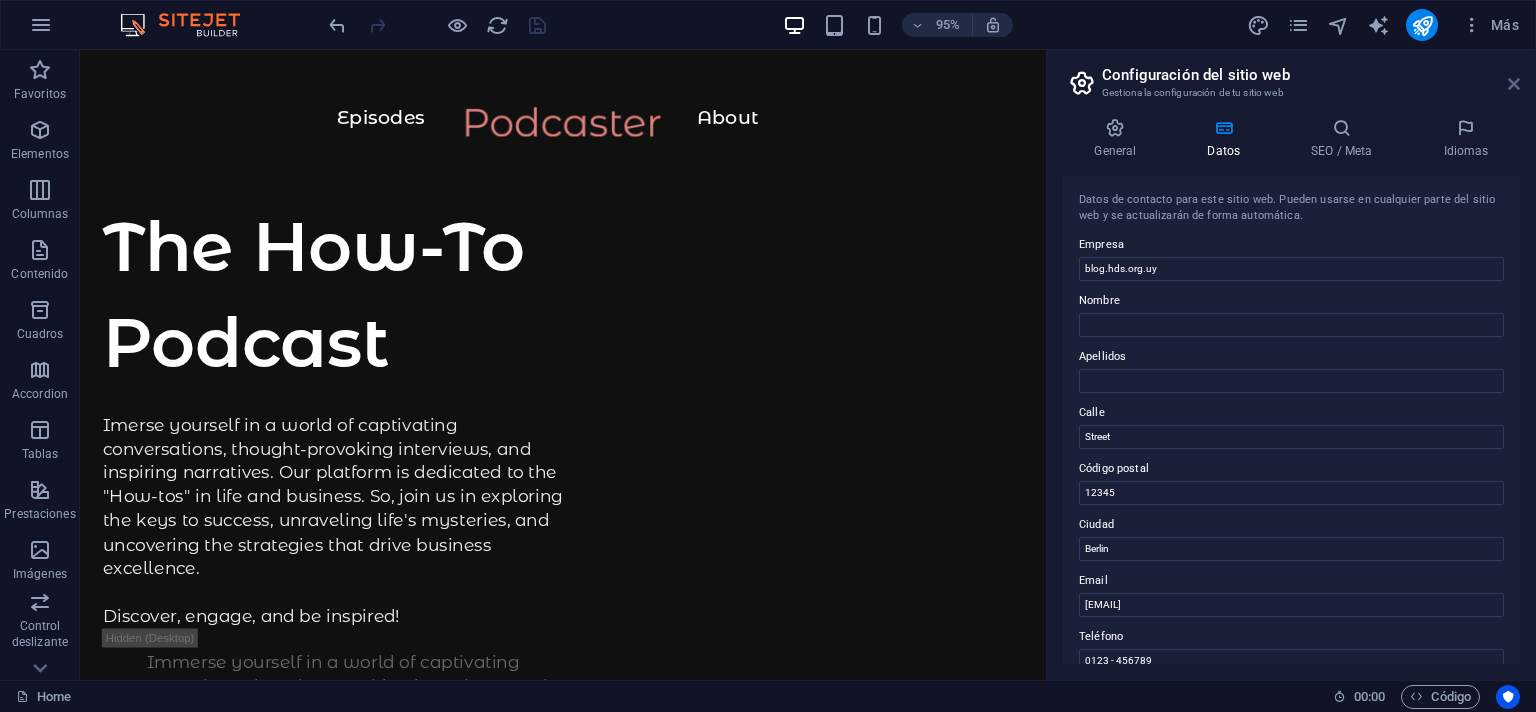click at bounding box center (1514, 84) 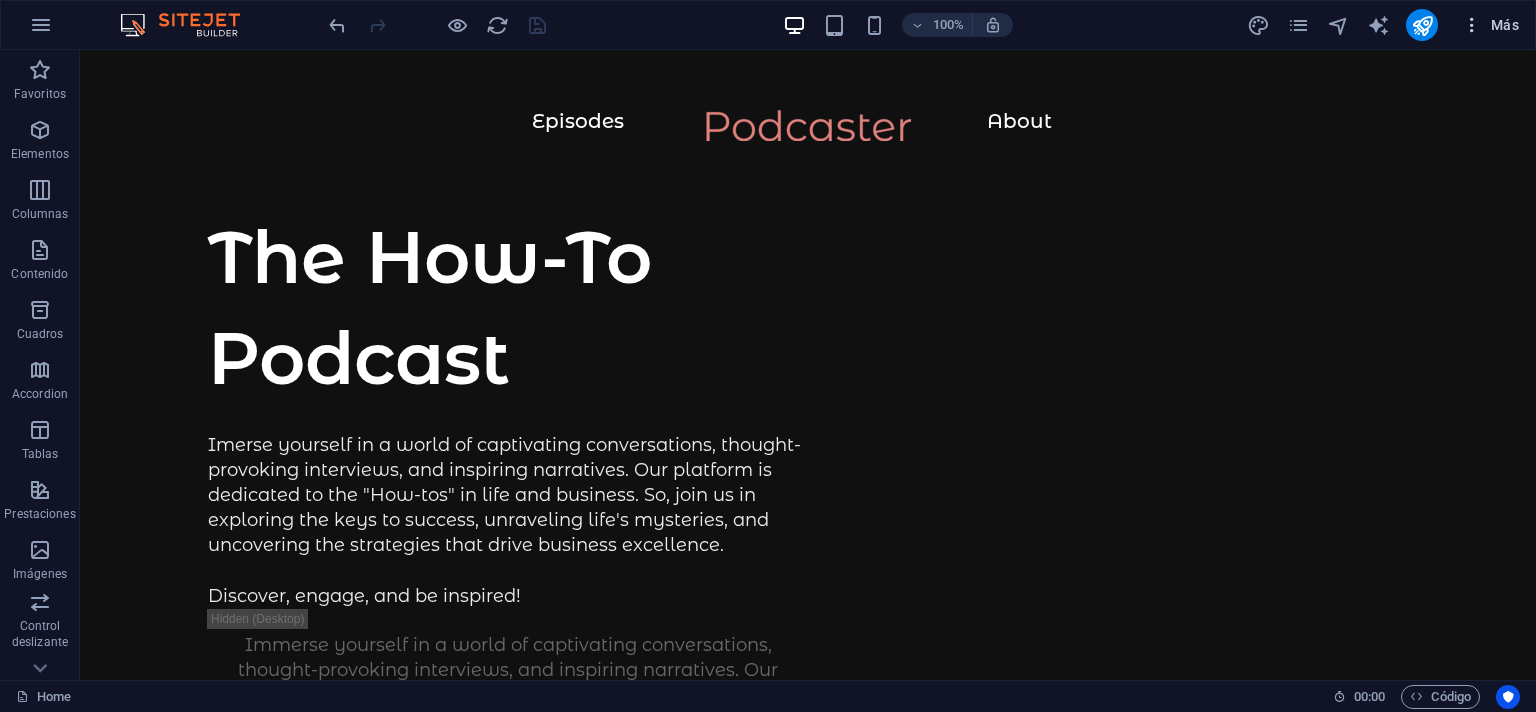 click at bounding box center [1472, 25] 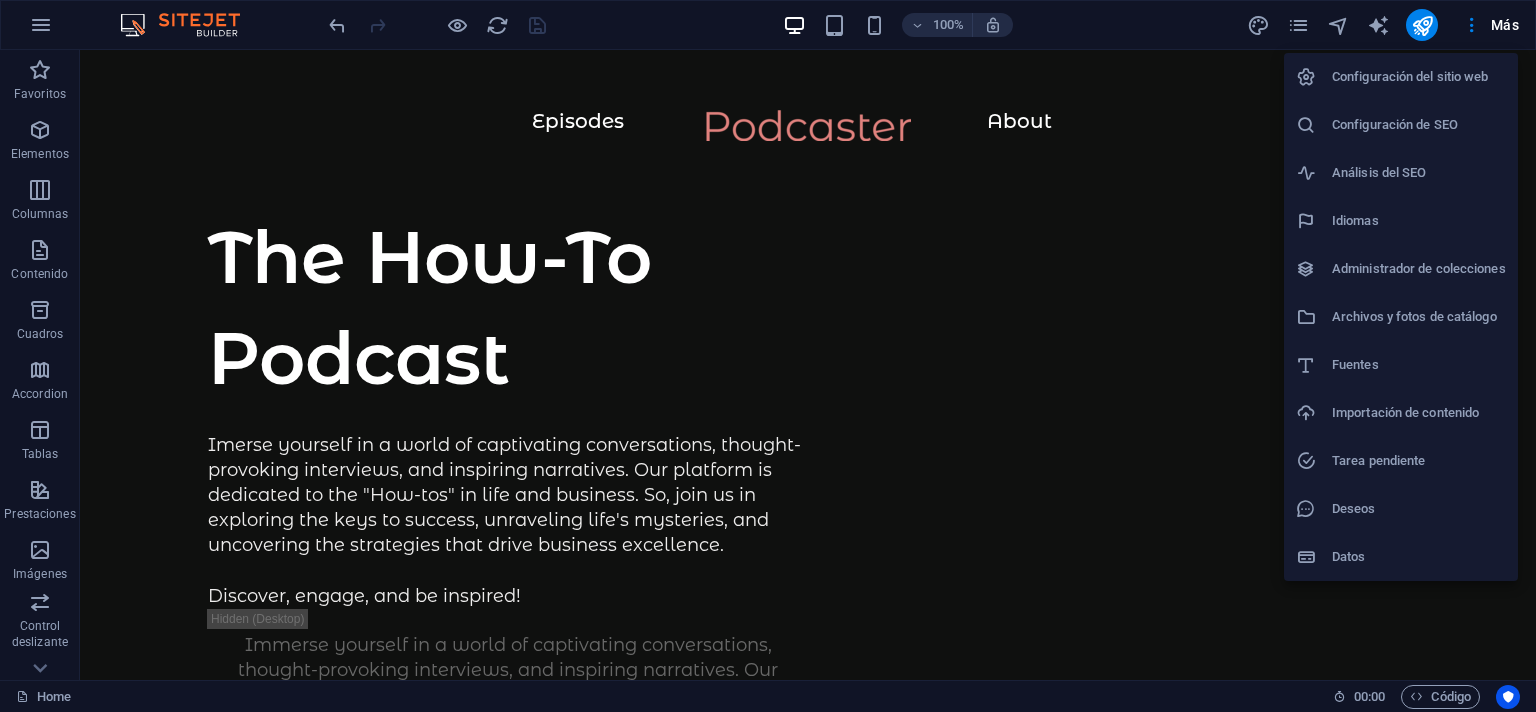click at bounding box center (768, 356) 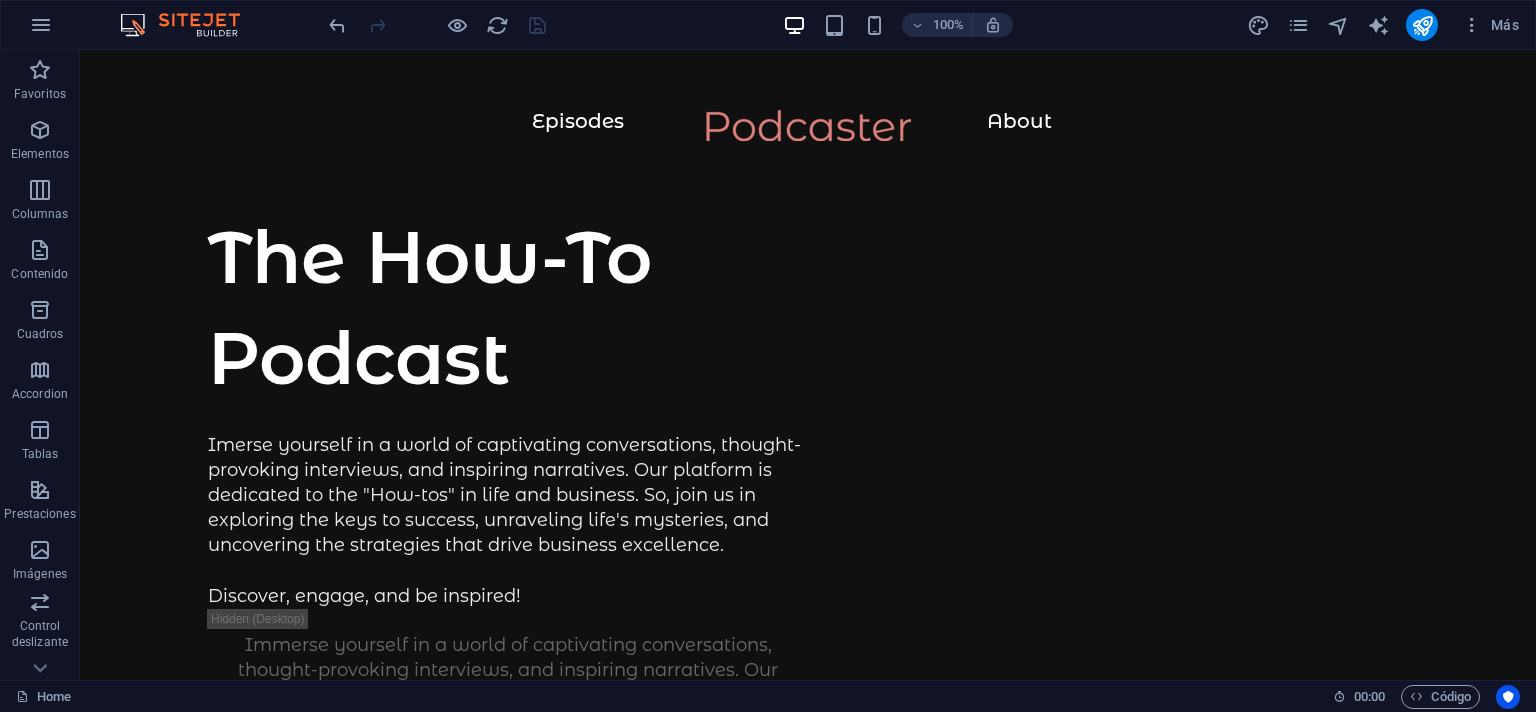 click on "Configuración del sitio web Configuración de SEO Análisis del SEO Idiomas Administrador de colecciones Archivos y fotos de catálogo Fuentes Importación de contenido Tarea pendiente Deseos Datos" at bounding box center [768, 362] 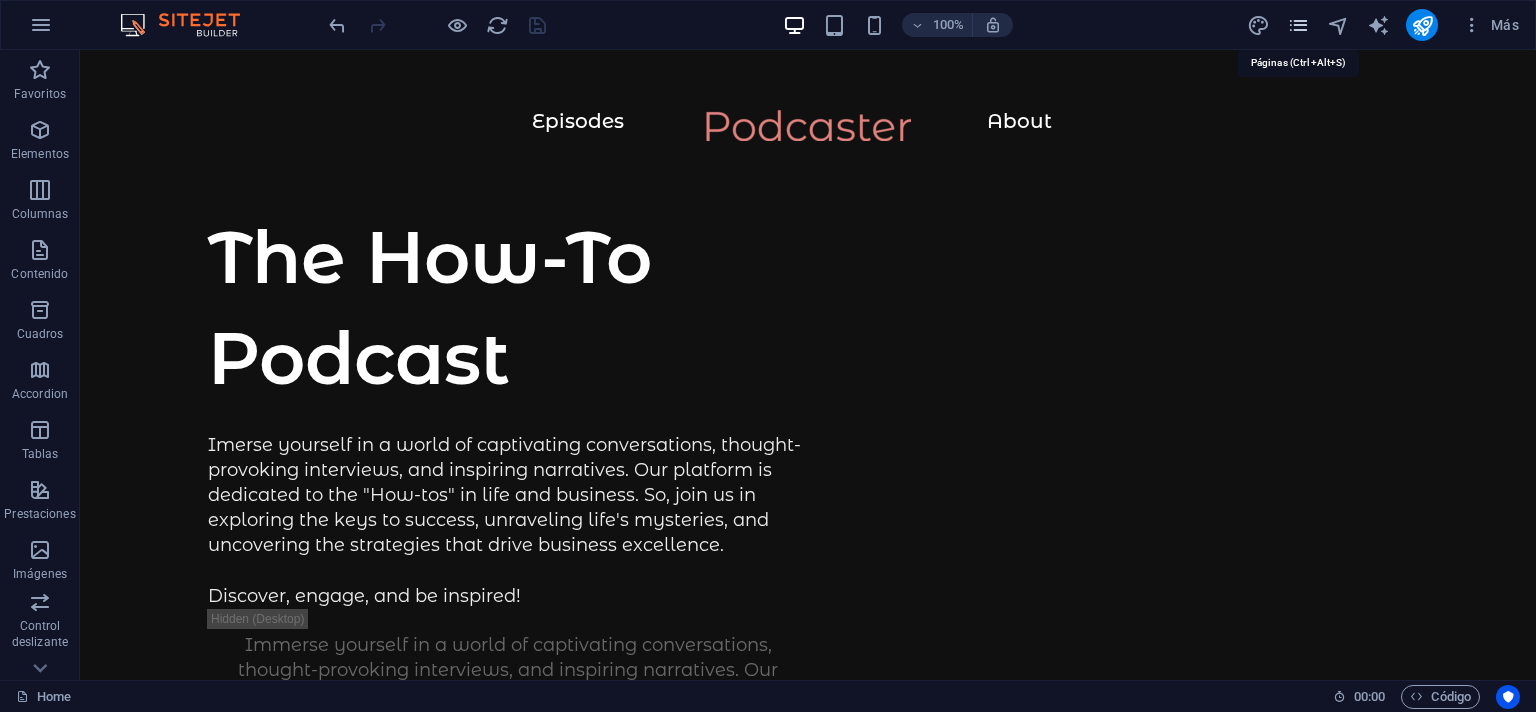 click at bounding box center (1298, 25) 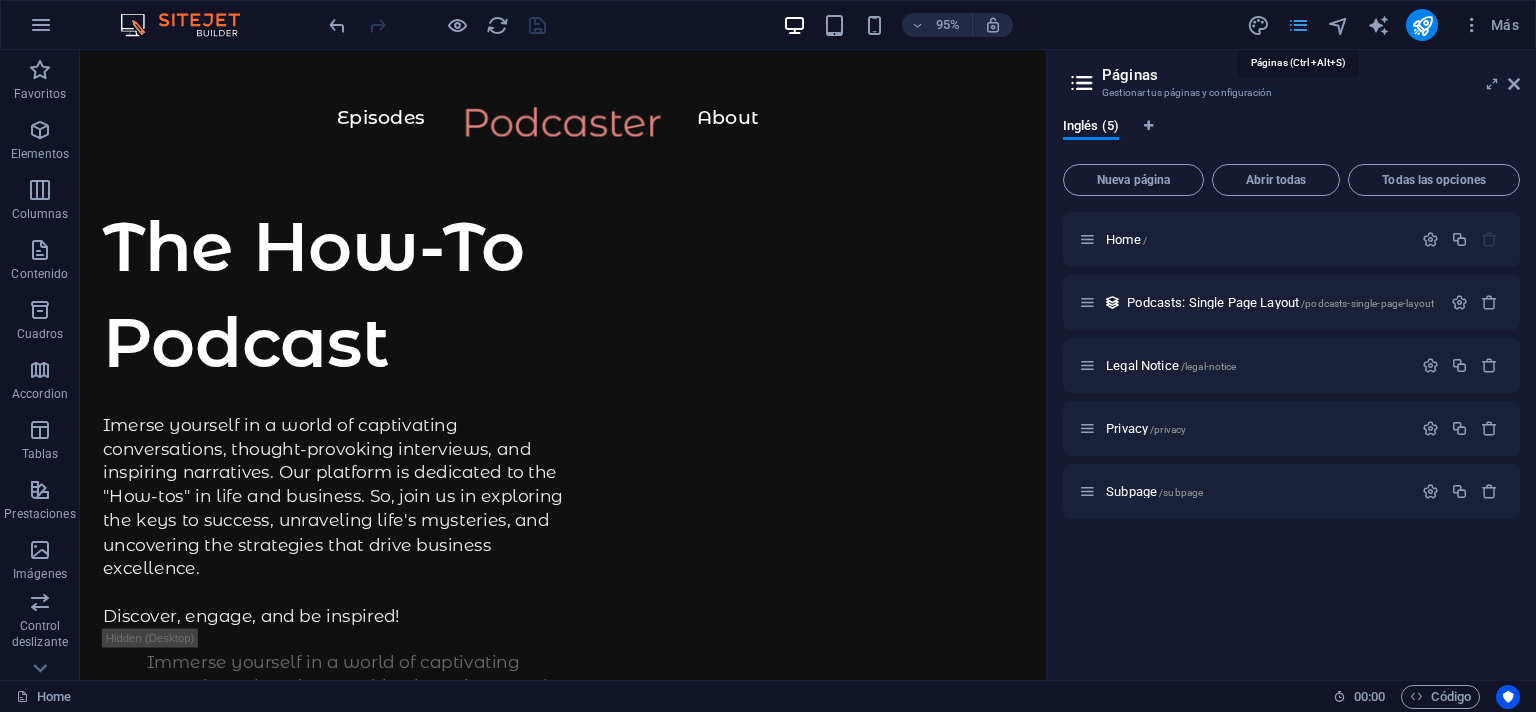 click at bounding box center (1298, 25) 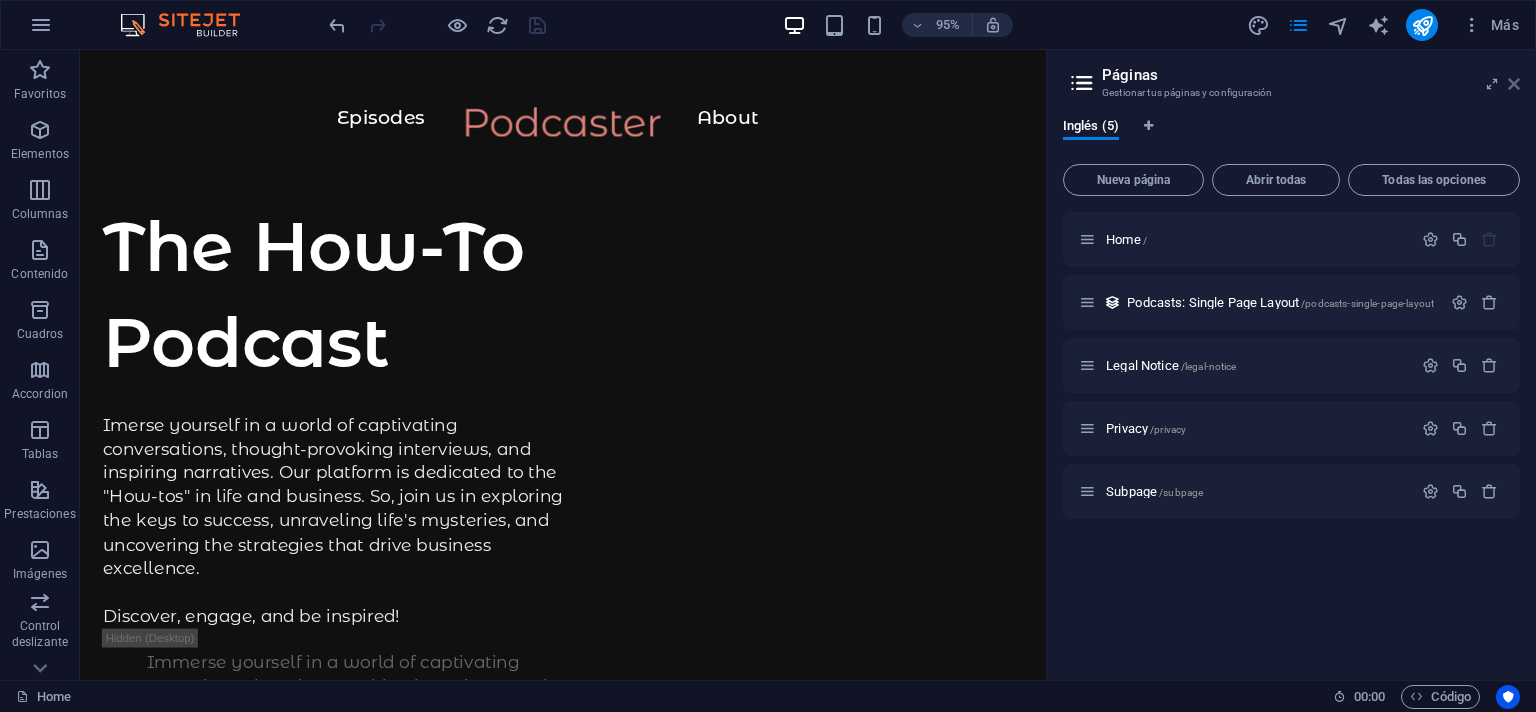 click at bounding box center [1514, 84] 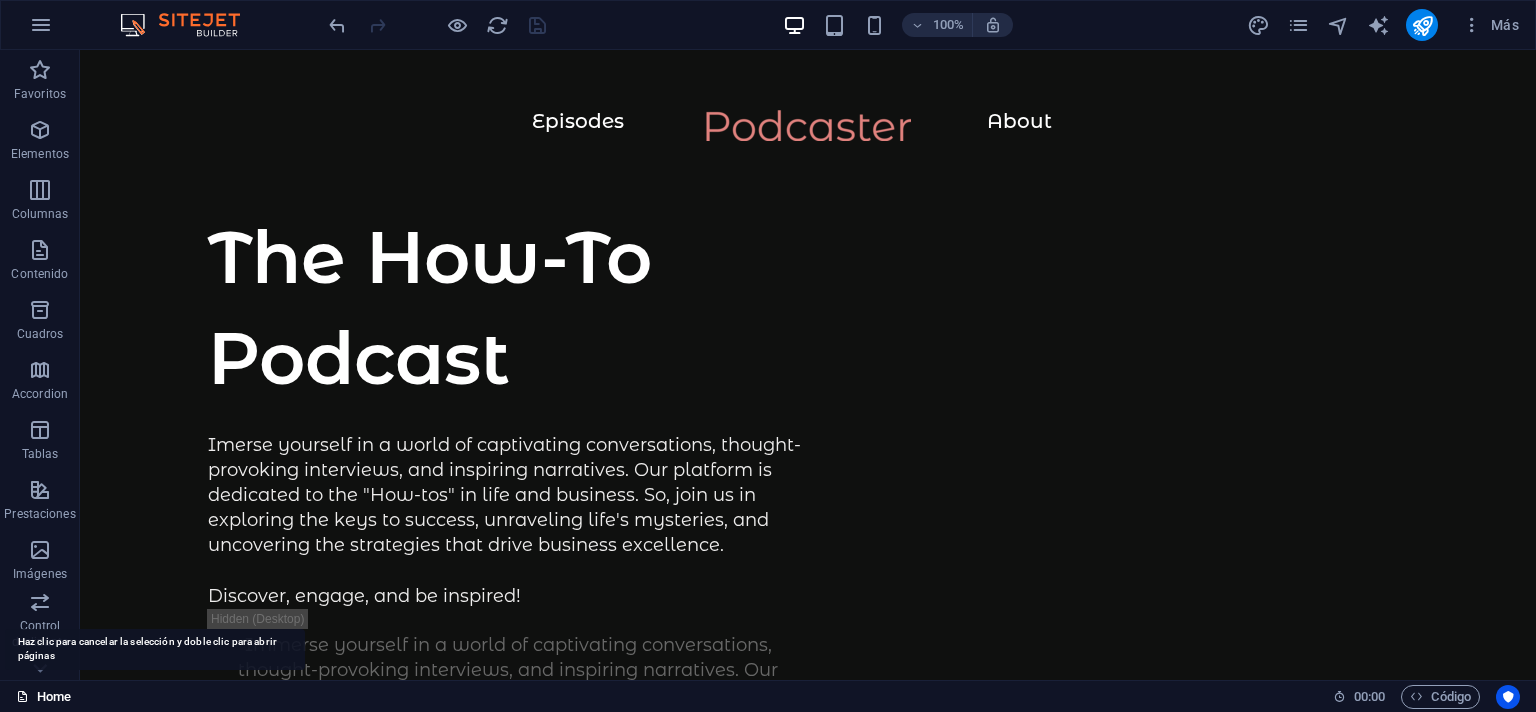 click on "Home" at bounding box center [43, 697] 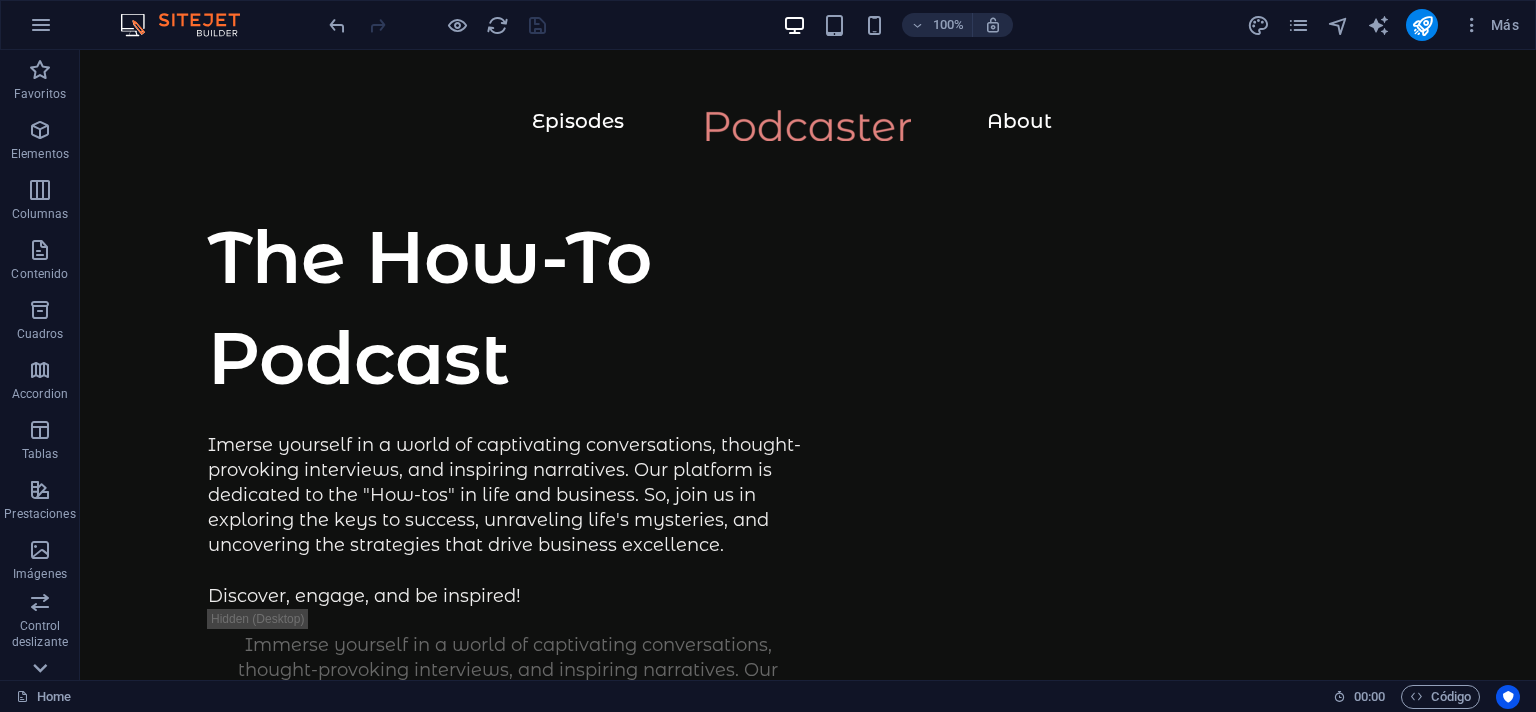 click 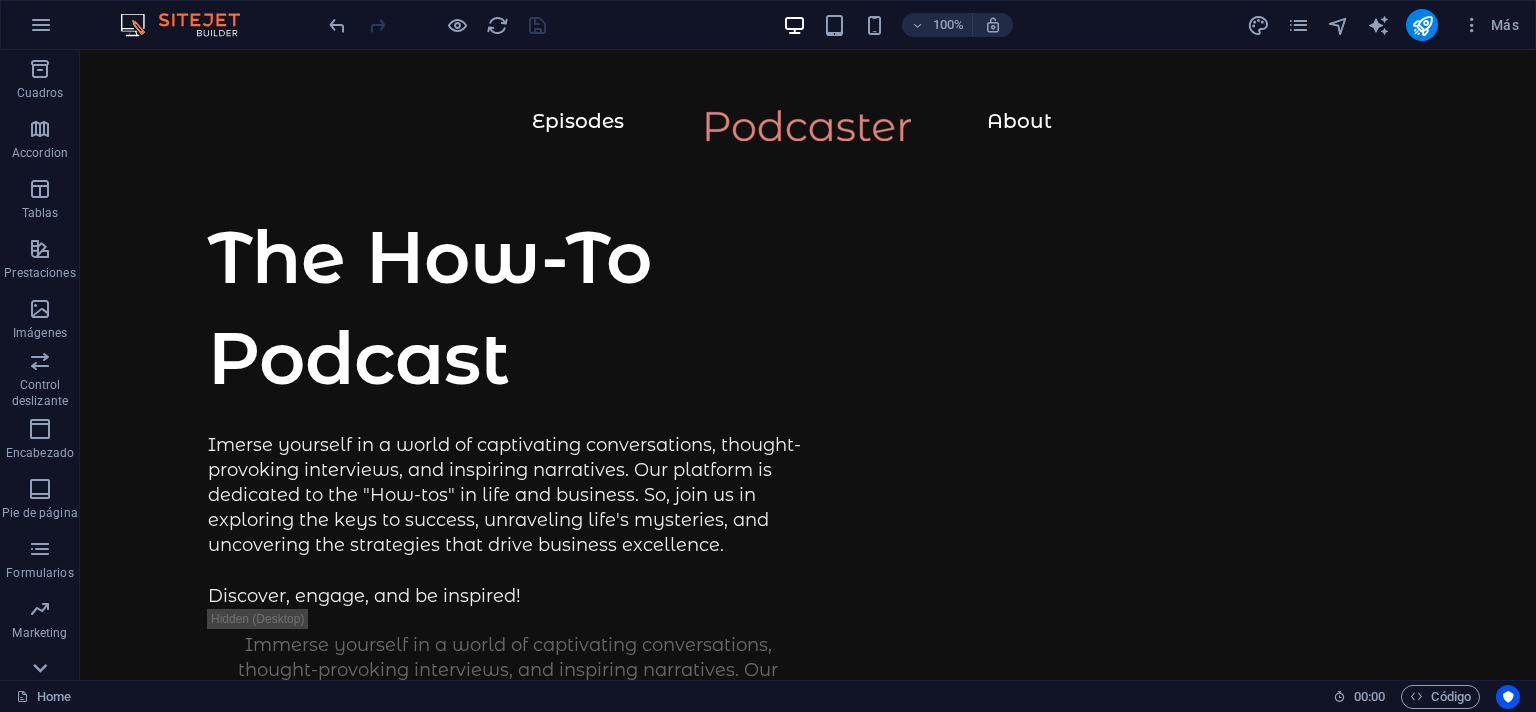 scroll, scrollTop: 269, scrollLeft: 0, axis: vertical 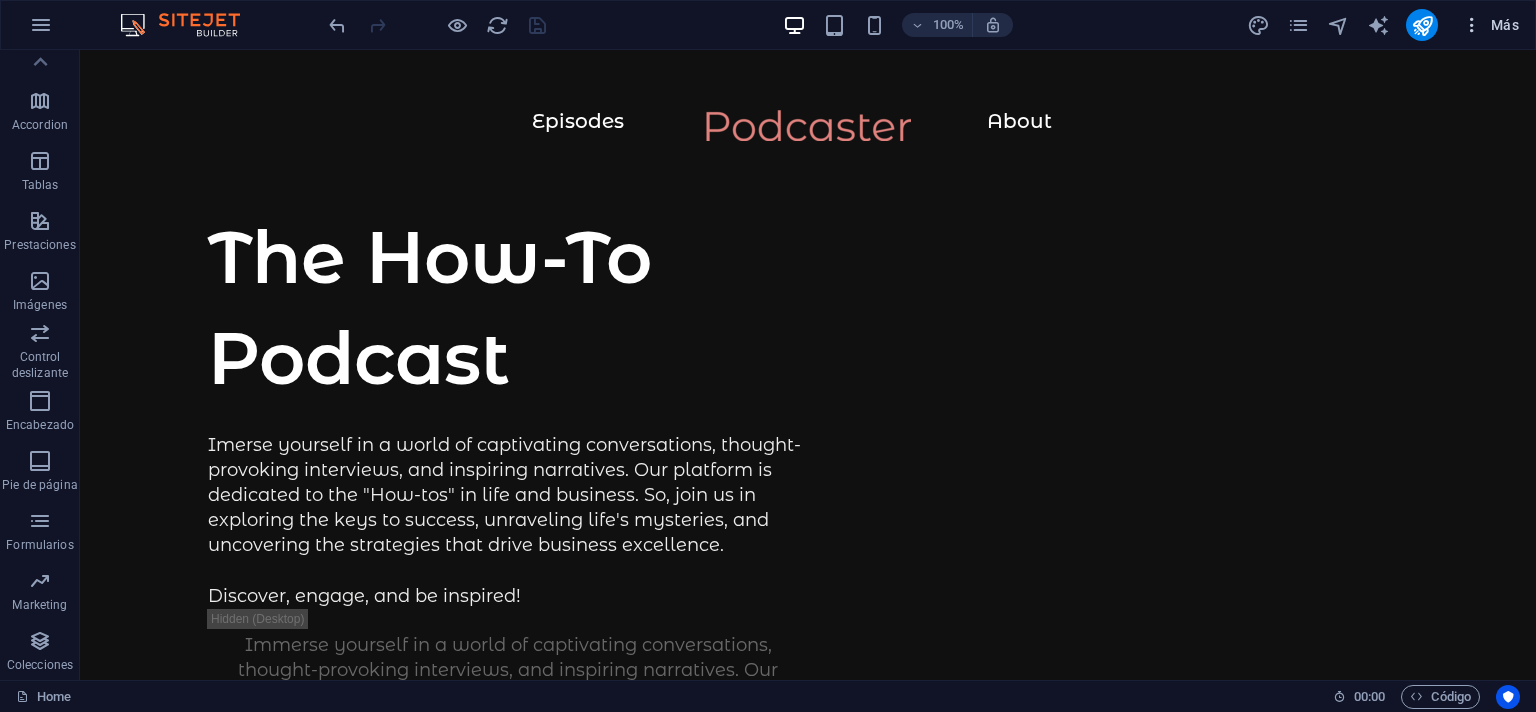 click on "Más" at bounding box center [1490, 25] 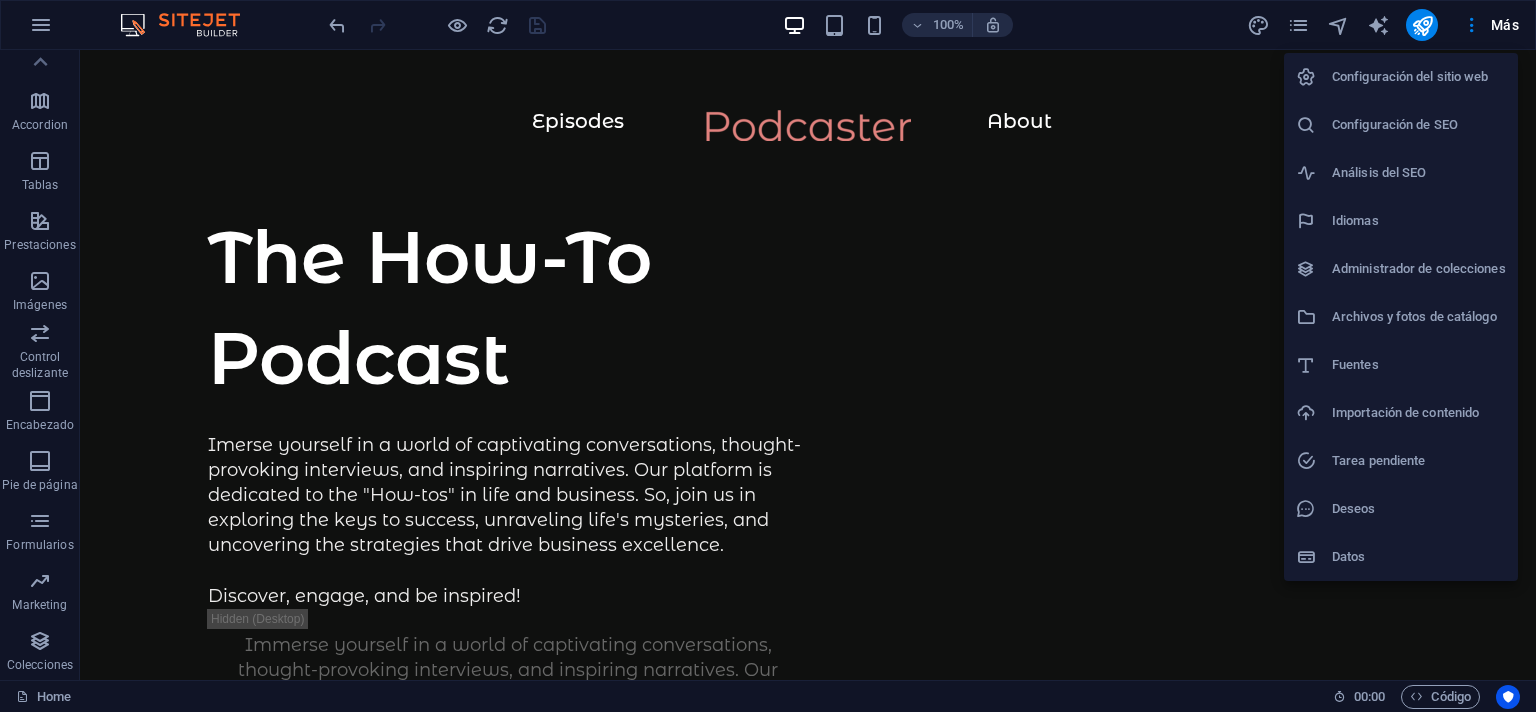click at bounding box center (768, 356) 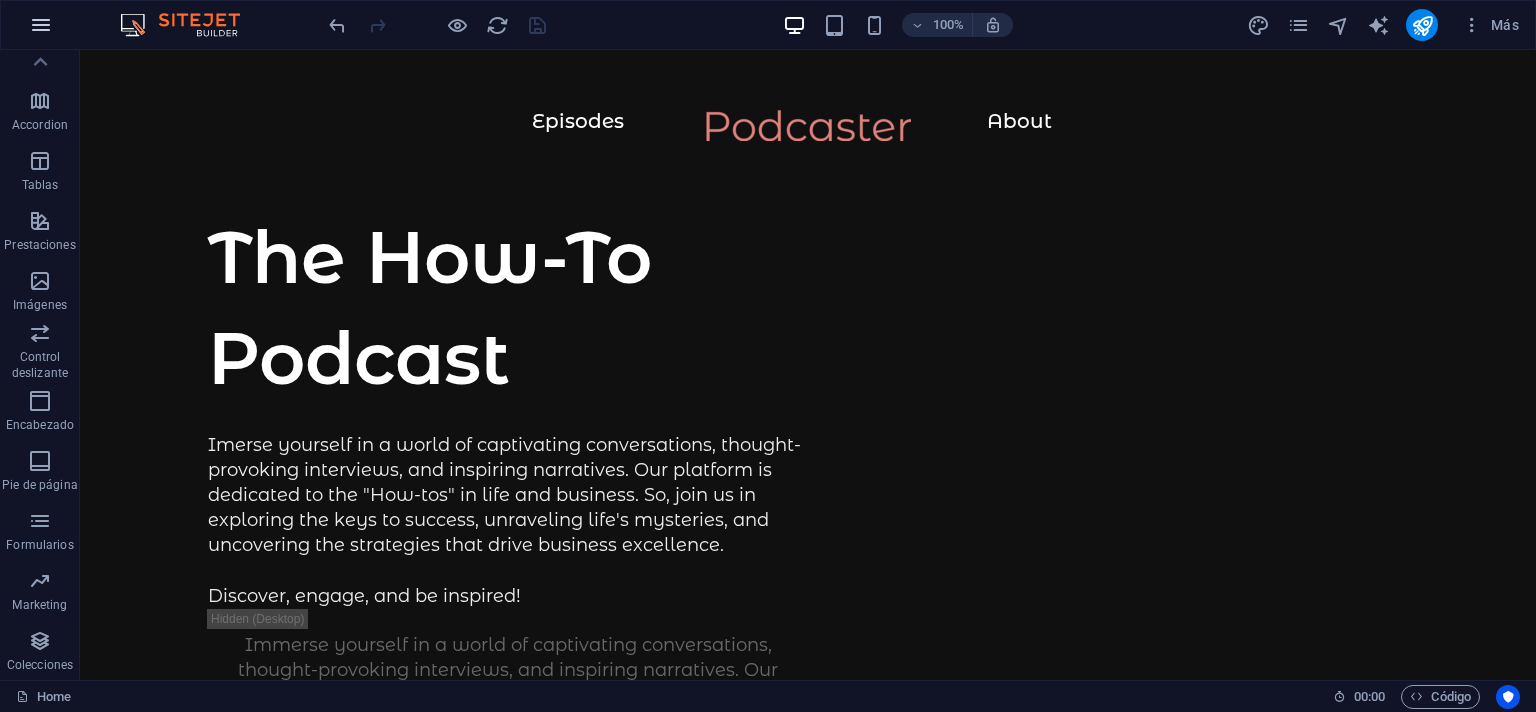 click at bounding box center (41, 25) 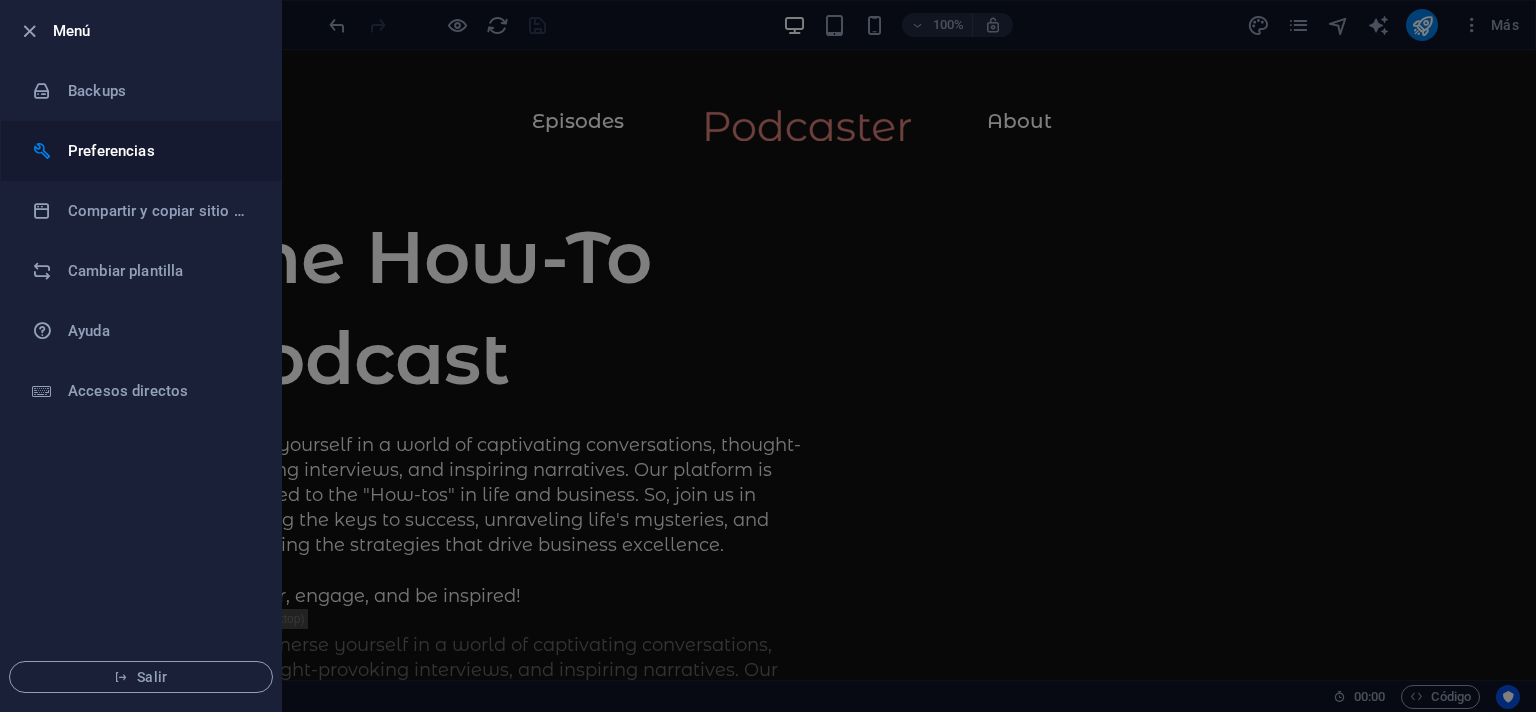 click on "Preferencias" at bounding box center (160, 151) 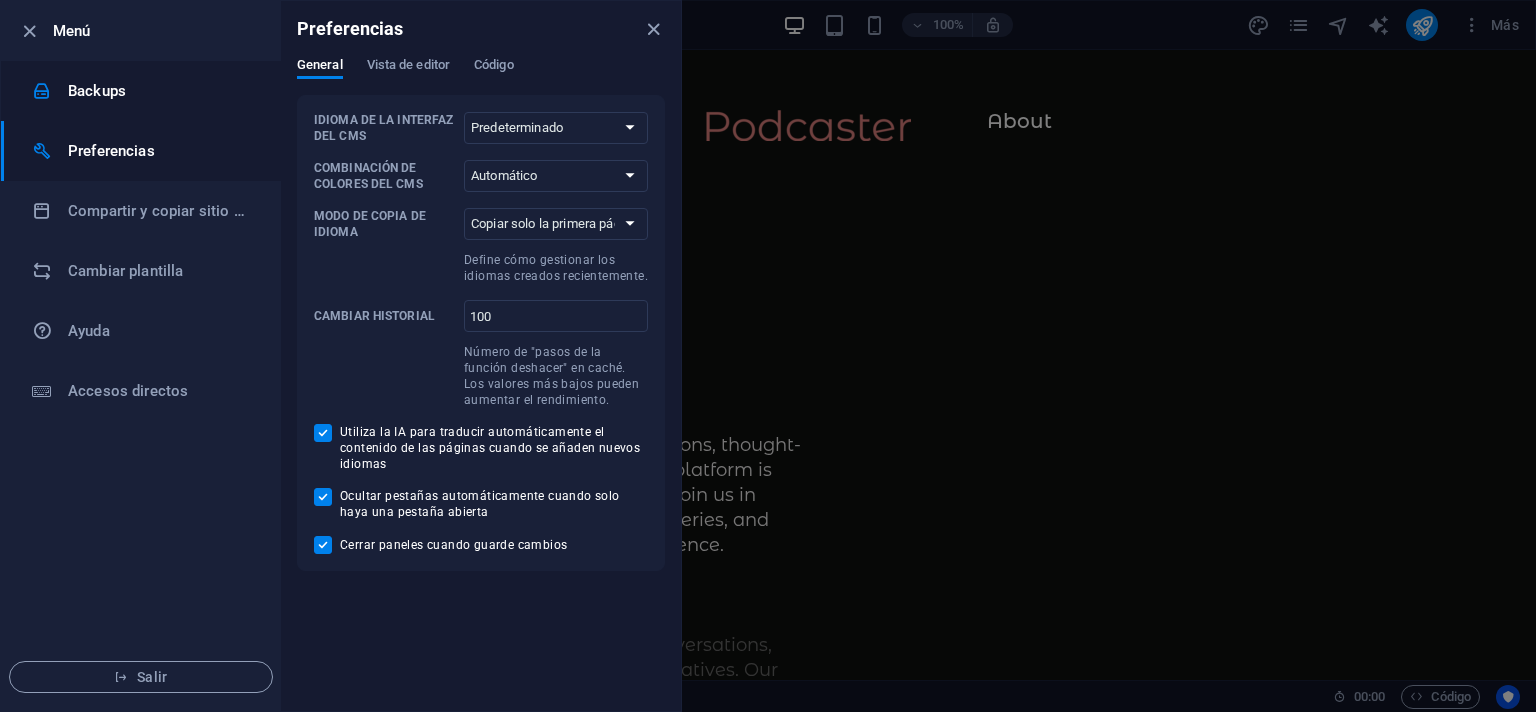 click on "Backups" at bounding box center (160, 91) 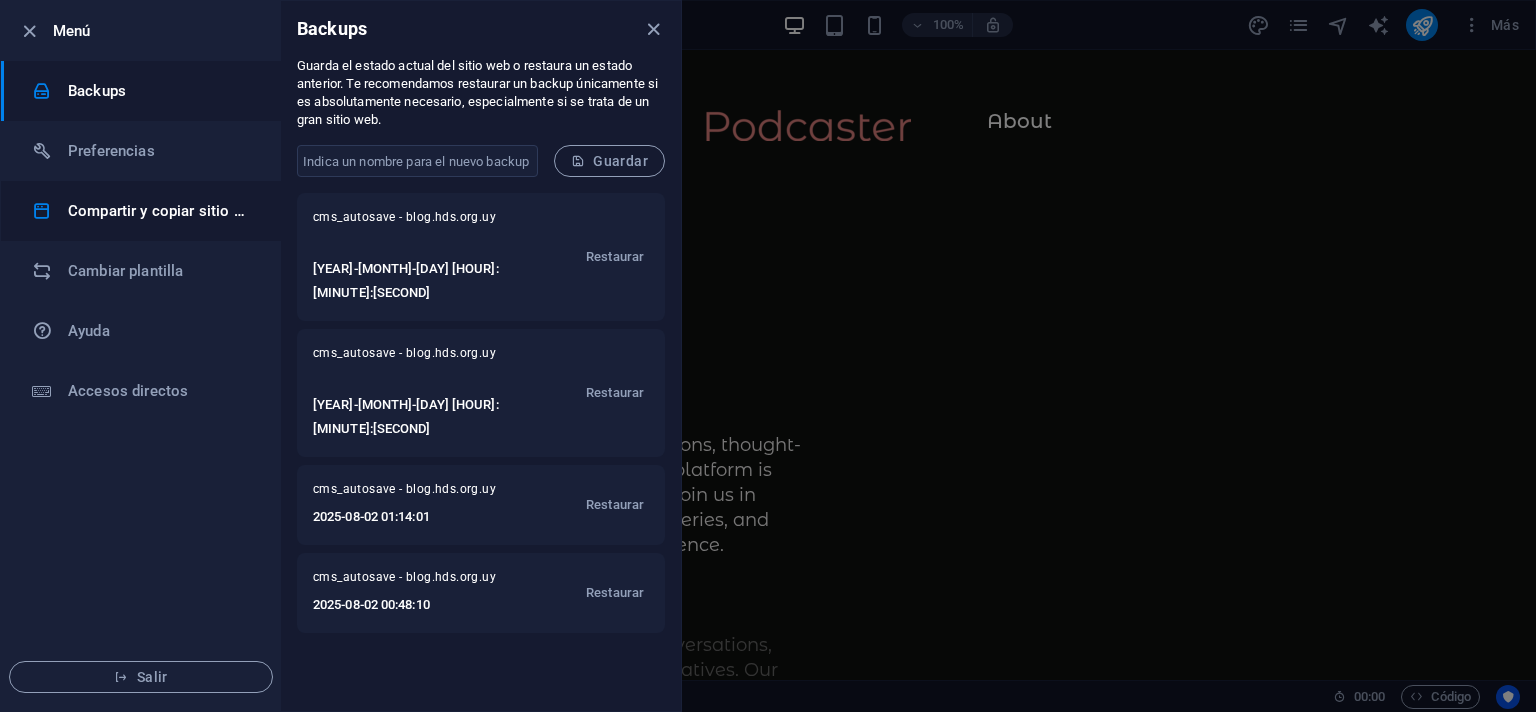 click on "Compartir y copiar sitio web" at bounding box center [160, 211] 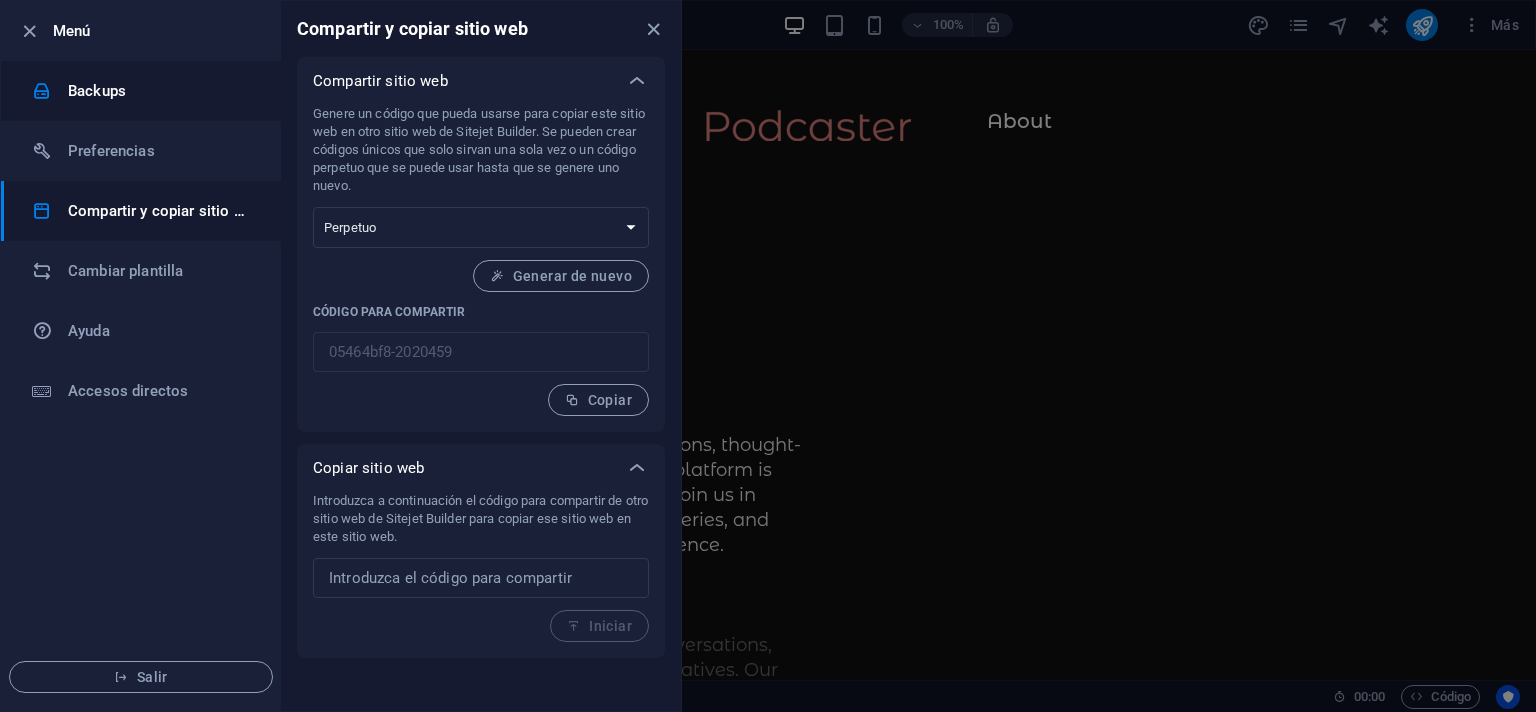click on "Backups" at bounding box center (160, 91) 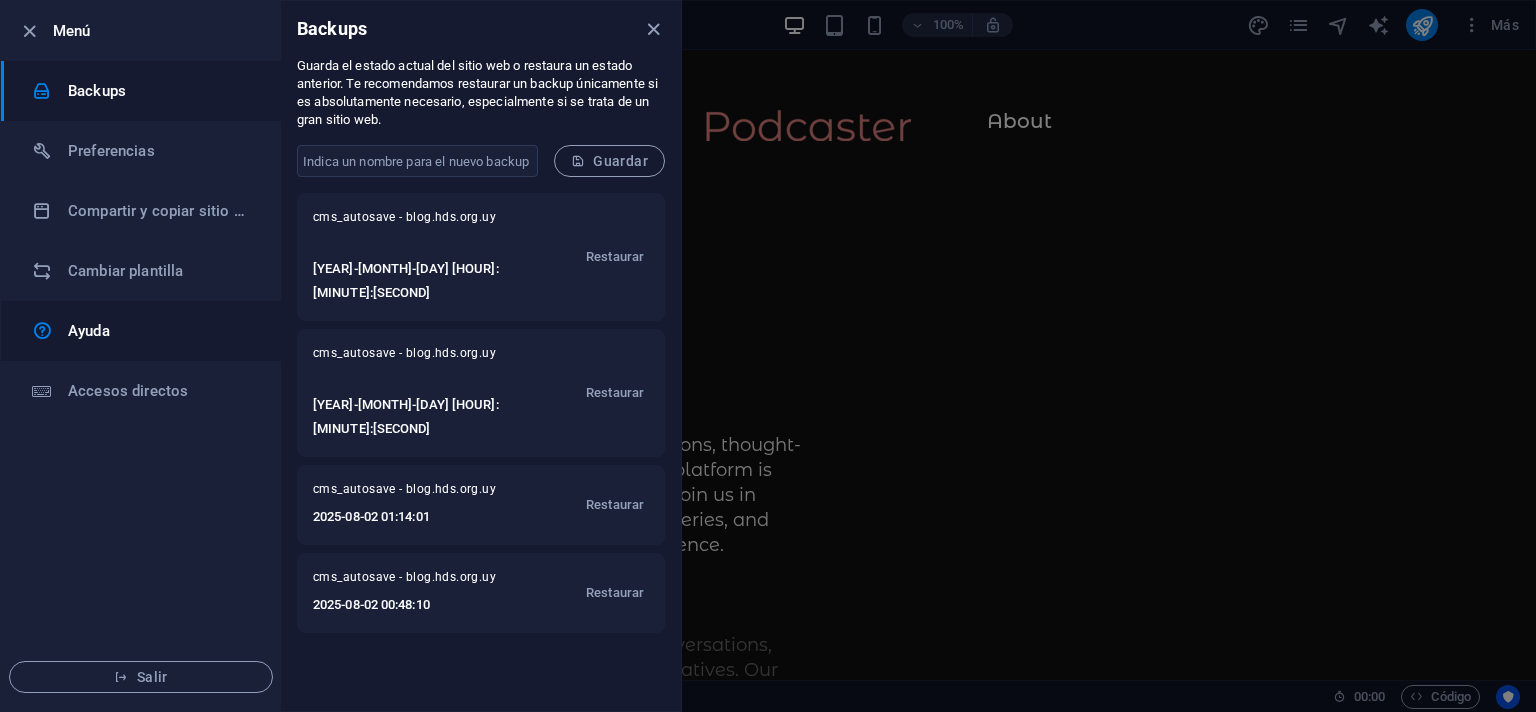 click on "Ayuda" at bounding box center [160, 331] 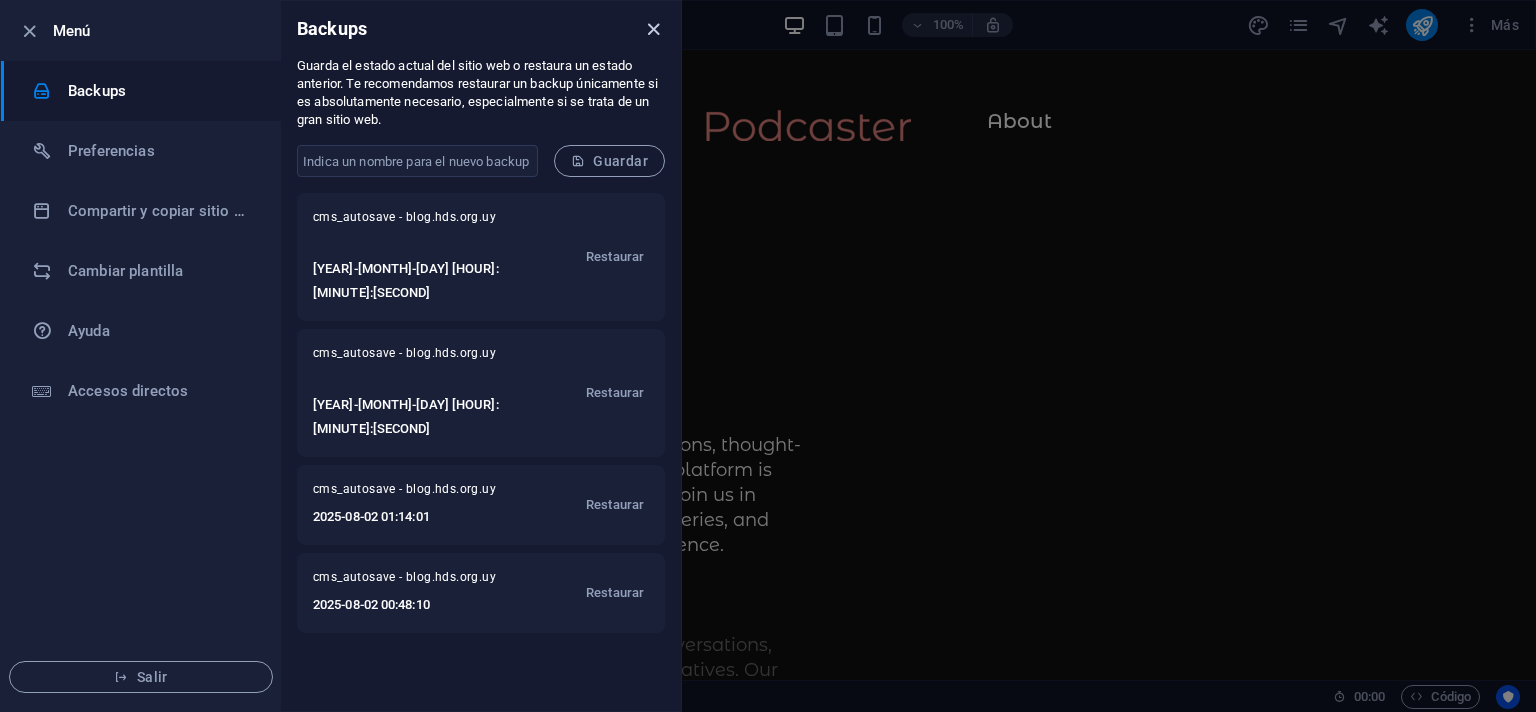 click at bounding box center [653, 29] 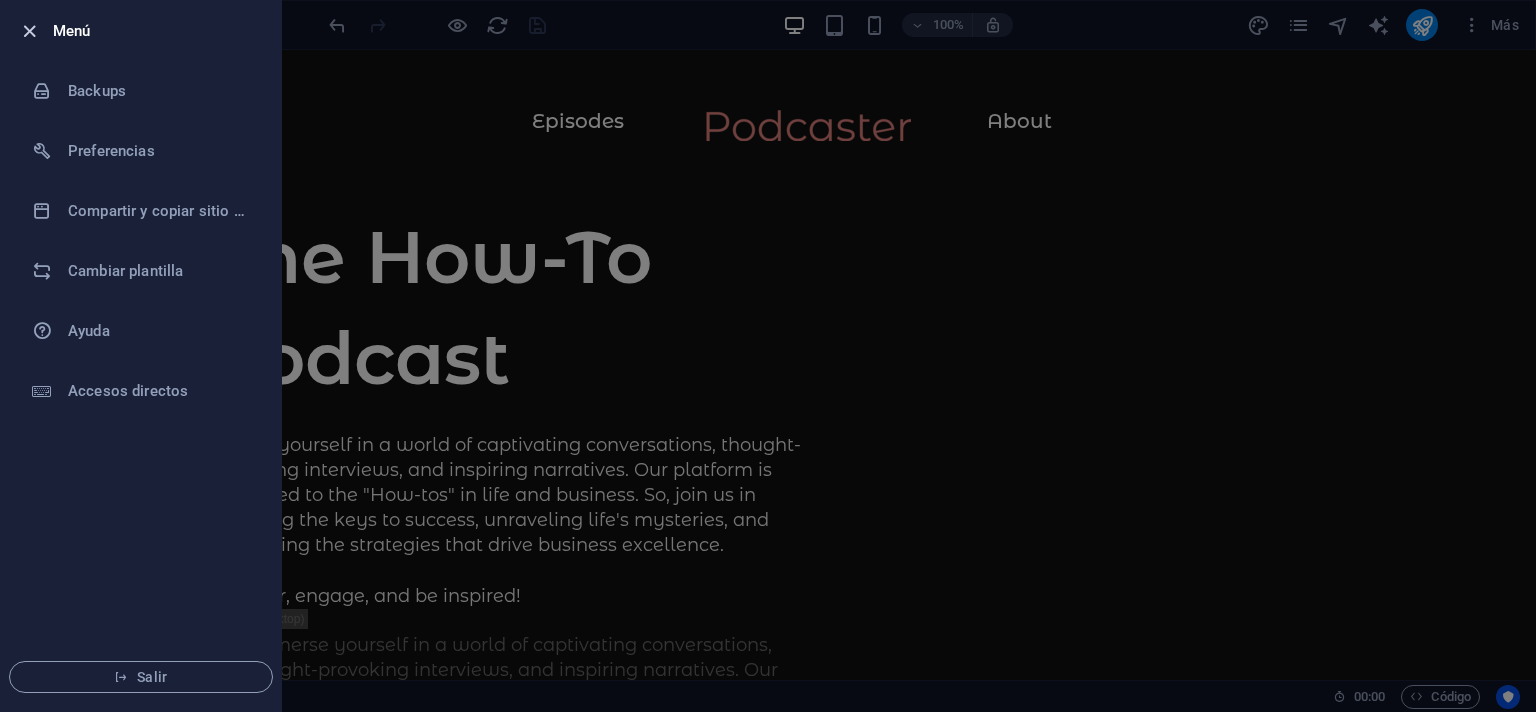 click at bounding box center [29, 31] 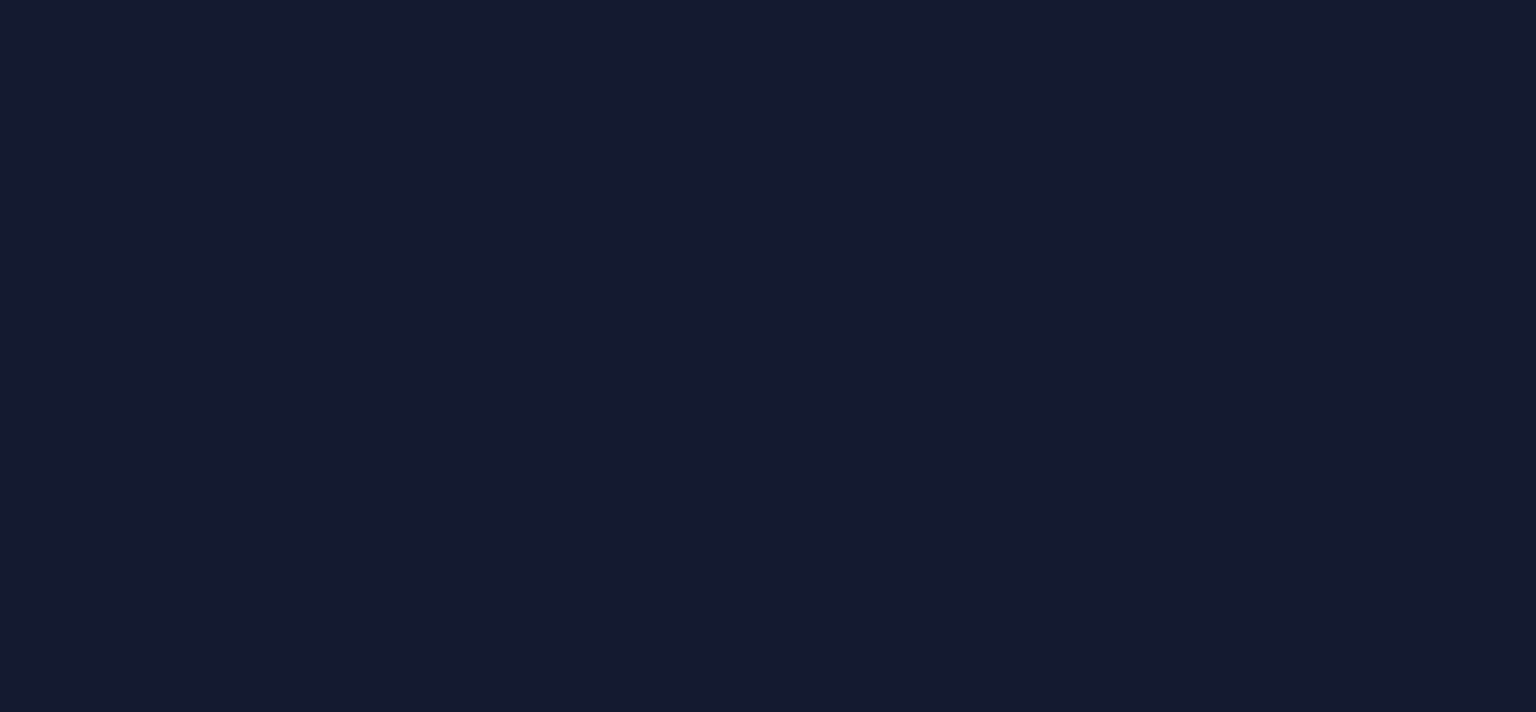 scroll, scrollTop: 0, scrollLeft: 0, axis: both 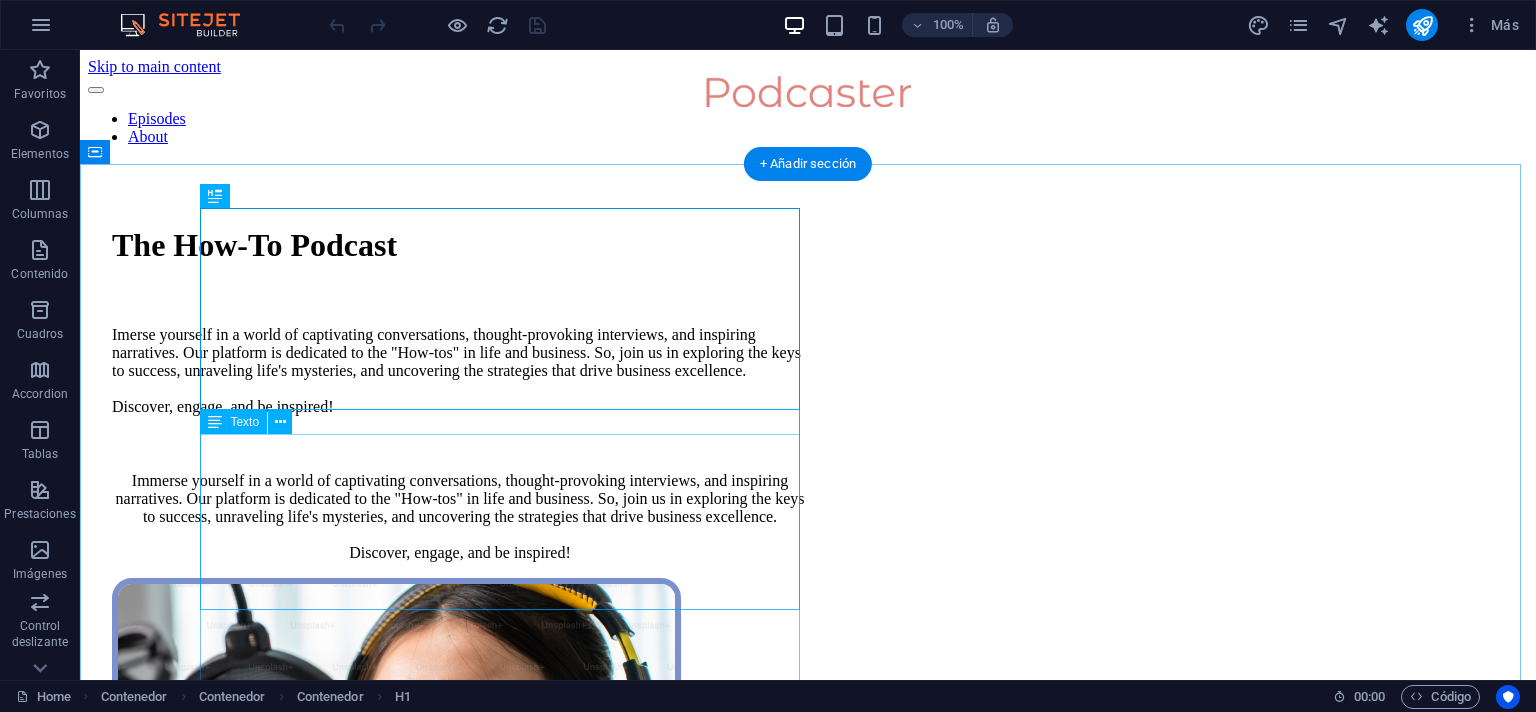 click on "Imerse yourself in a world of captivating conversations, thought-provoking interviews, and inspiring narratives. Our platform is dedicated to the "How-tos" in life and business. So, join us in exploring the keys to success, unraveling life's mysteries, and uncovering the strategies that drive business excellence. Discover, engage, and be inspired!" at bounding box center (460, 371) 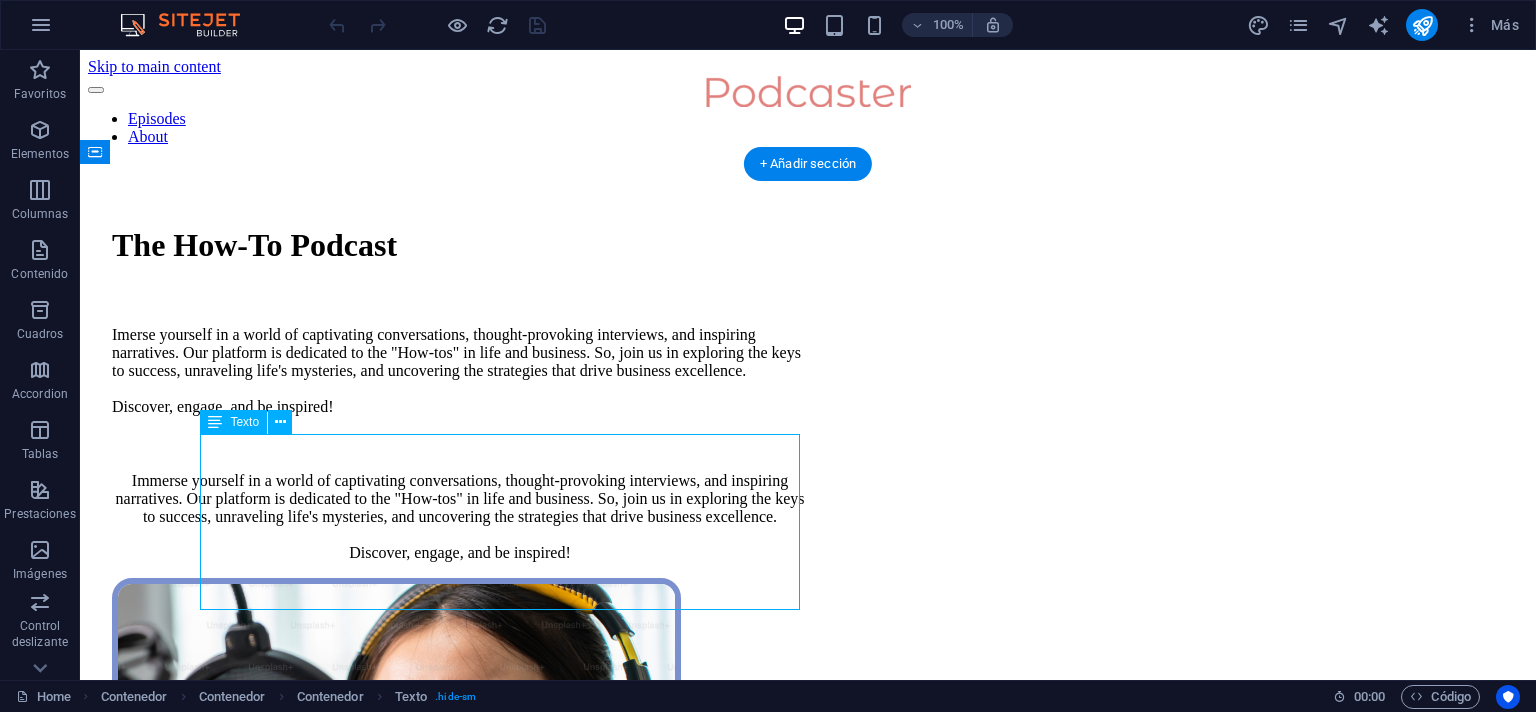 click on "Imerse yourself in a world of captivating conversations, thought-provoking interviews, and inspiring narratives. Our platform is dedicated to the "How-tos" in life and business. So, join us in exploring the keys to success, unraveling life's mysteries, and uncovering the strategies that drive business excellence. Discover, engage, and be inspired!" at bounding box center [460, 371] 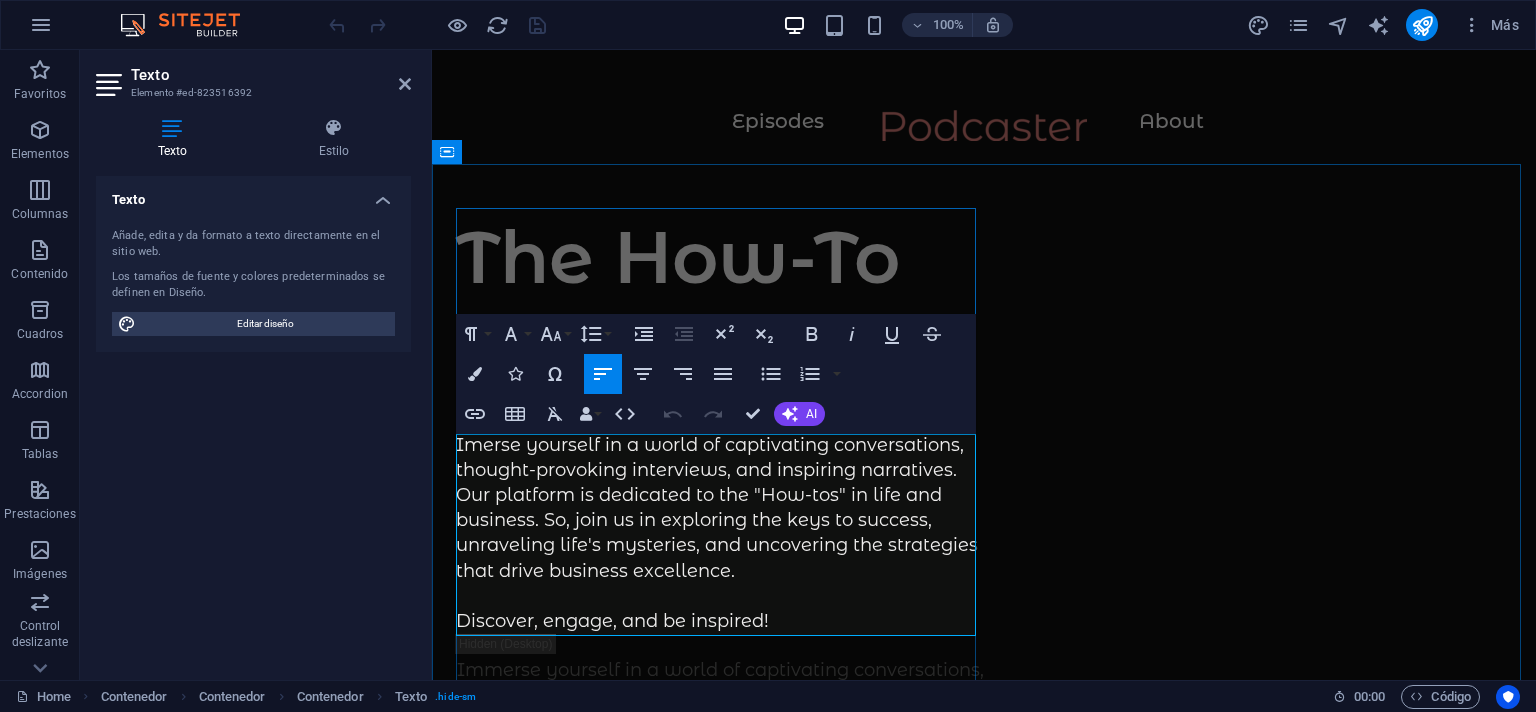 click on "Imerse yourself in a world of captivating conversations, thought-provoking interviews, and inspiring narratives. Our platform is dedicated to the "How-tos" in life and business. So, join us in exploring the keys to success, unraveling life's mysteries, and uncovering the strategies that drive business excellence. Discover, engage, and be inspired!" at bounding box center [720, 534] 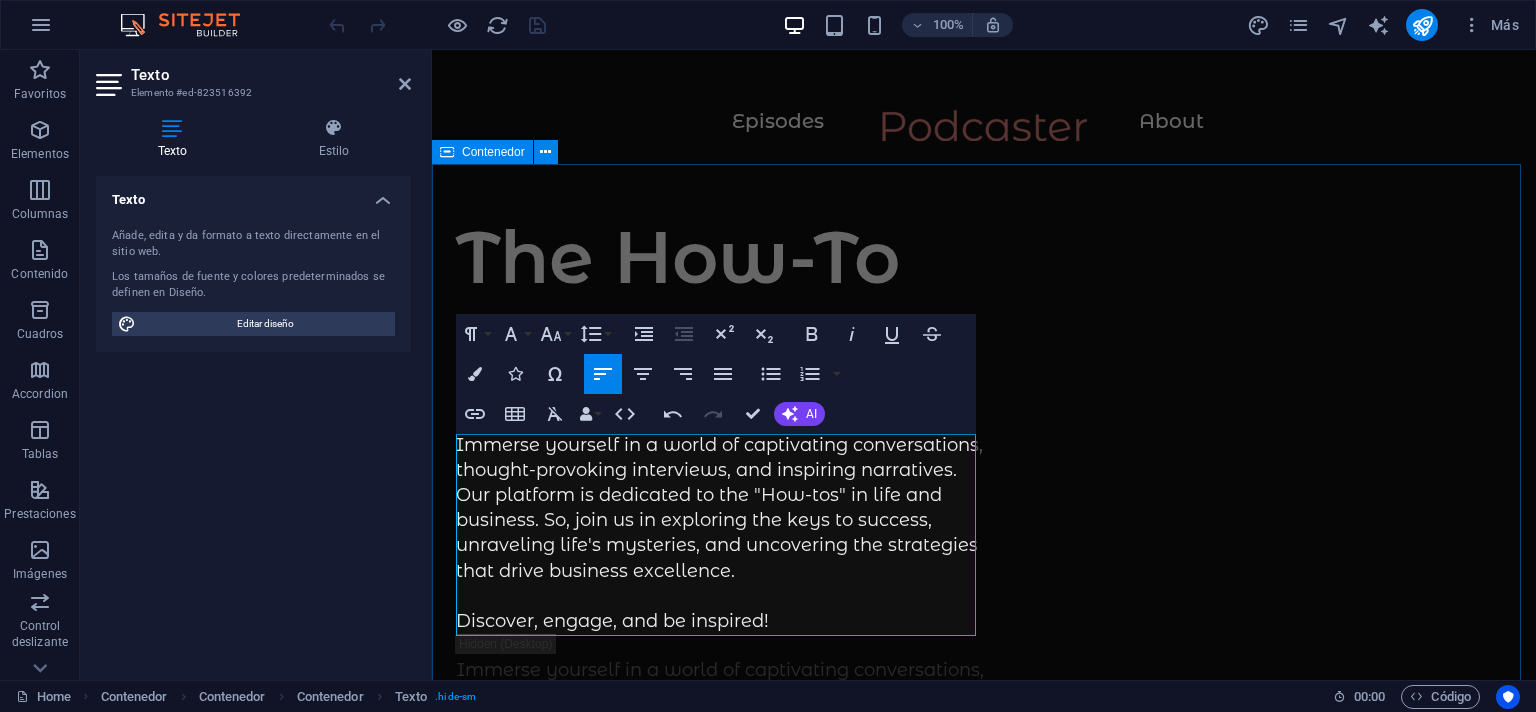 click on "The How-To Podcast Immerse yourself in a world of captivating conversations, thought-provoking interviews, and inspiring narratives. Our platform is dedicated to the "How-tos" in life and business. So, join us in exploring the keys to success, unraveling life's mysteries, and uncovering the strategies that drive business excellence. Discover, engage, and be inspired! Immerse yourself in a world of captivating conversations, thought-provoking interviews, and inspiring narratives. Our platform is dedicated to the "How-tos" in life and business. So, join us in exploring the keys to success, unraveling life's mysteries, and uncovering the strategies that drive business excellence. Discover, engage, and be inspired! Supported by:" at bounding box center (984, 1036) 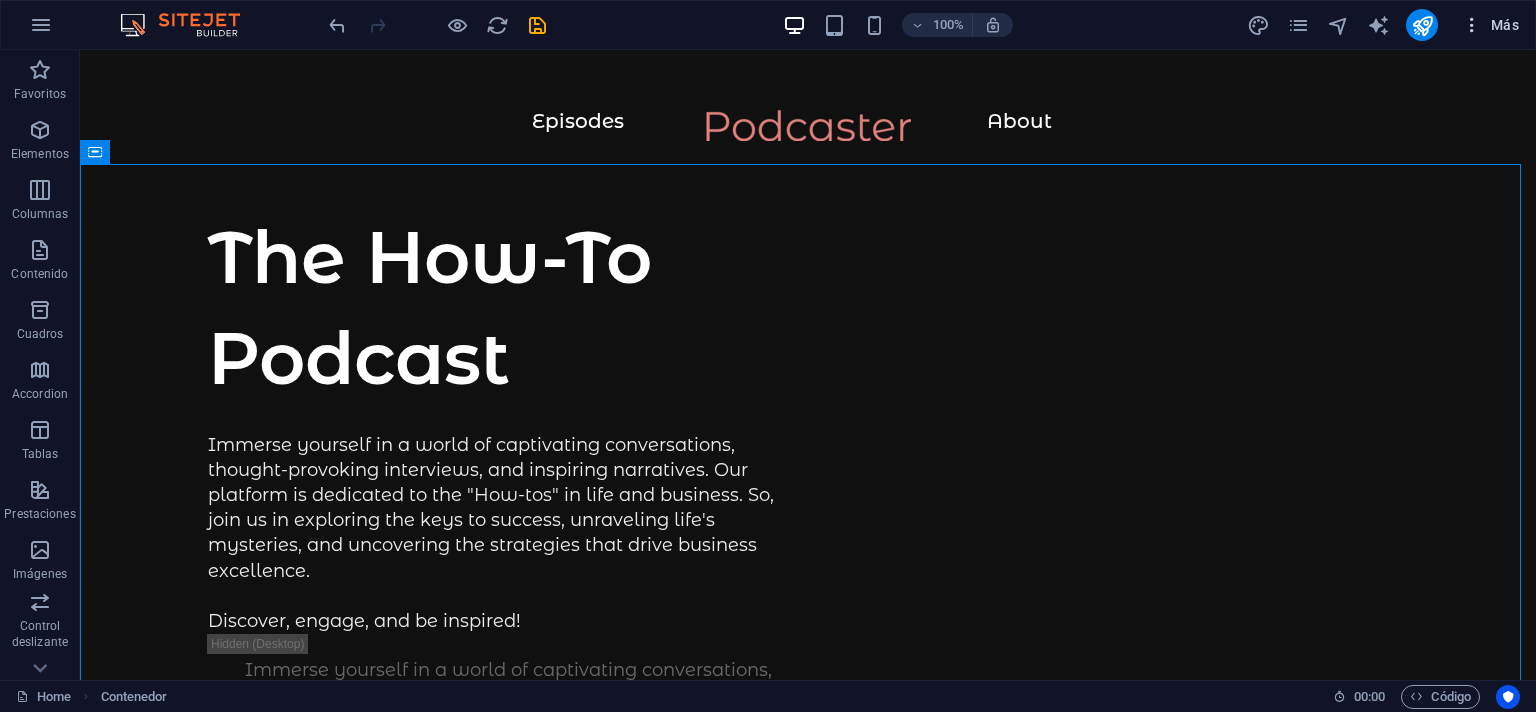 click at bounding box center (1472, 25) 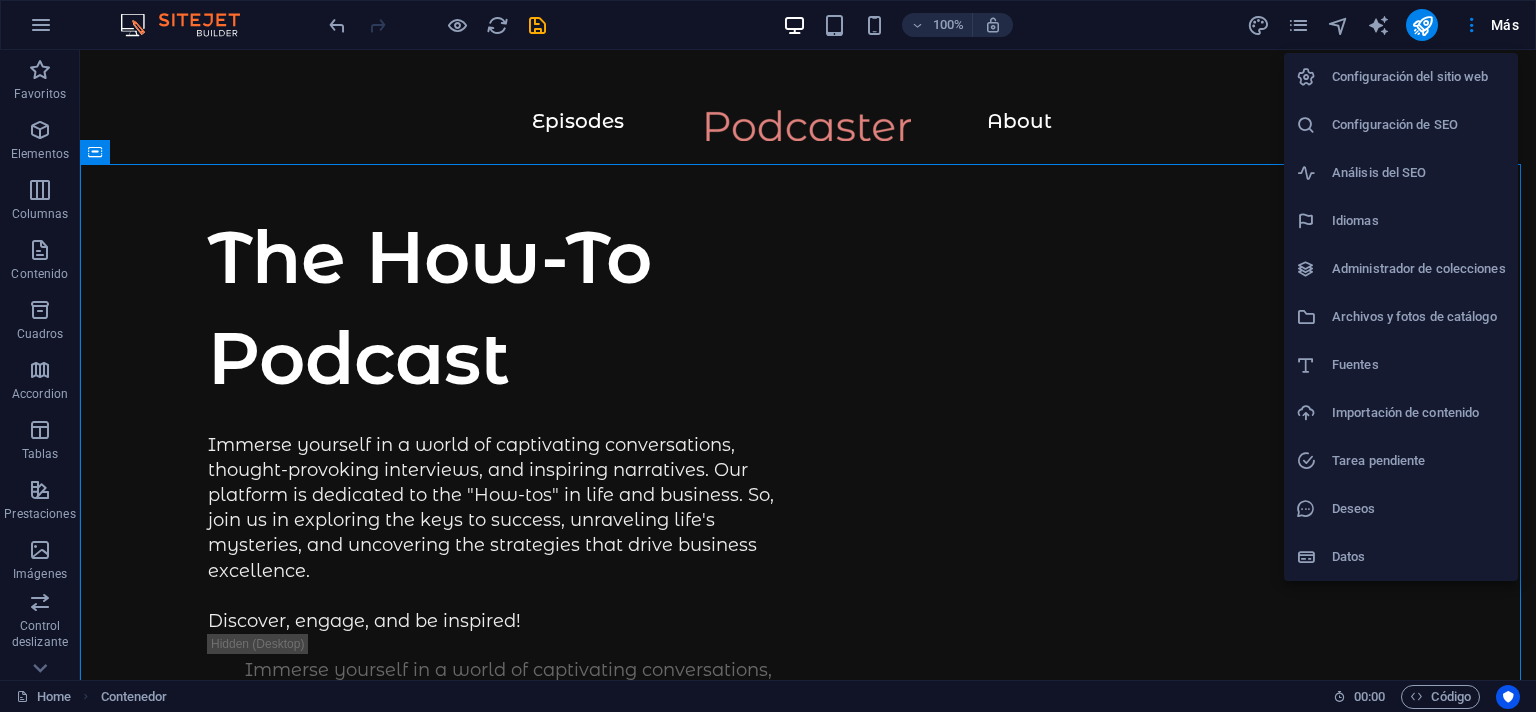 click on "Configuración del sitio web" at bounding box center (1401, 77) 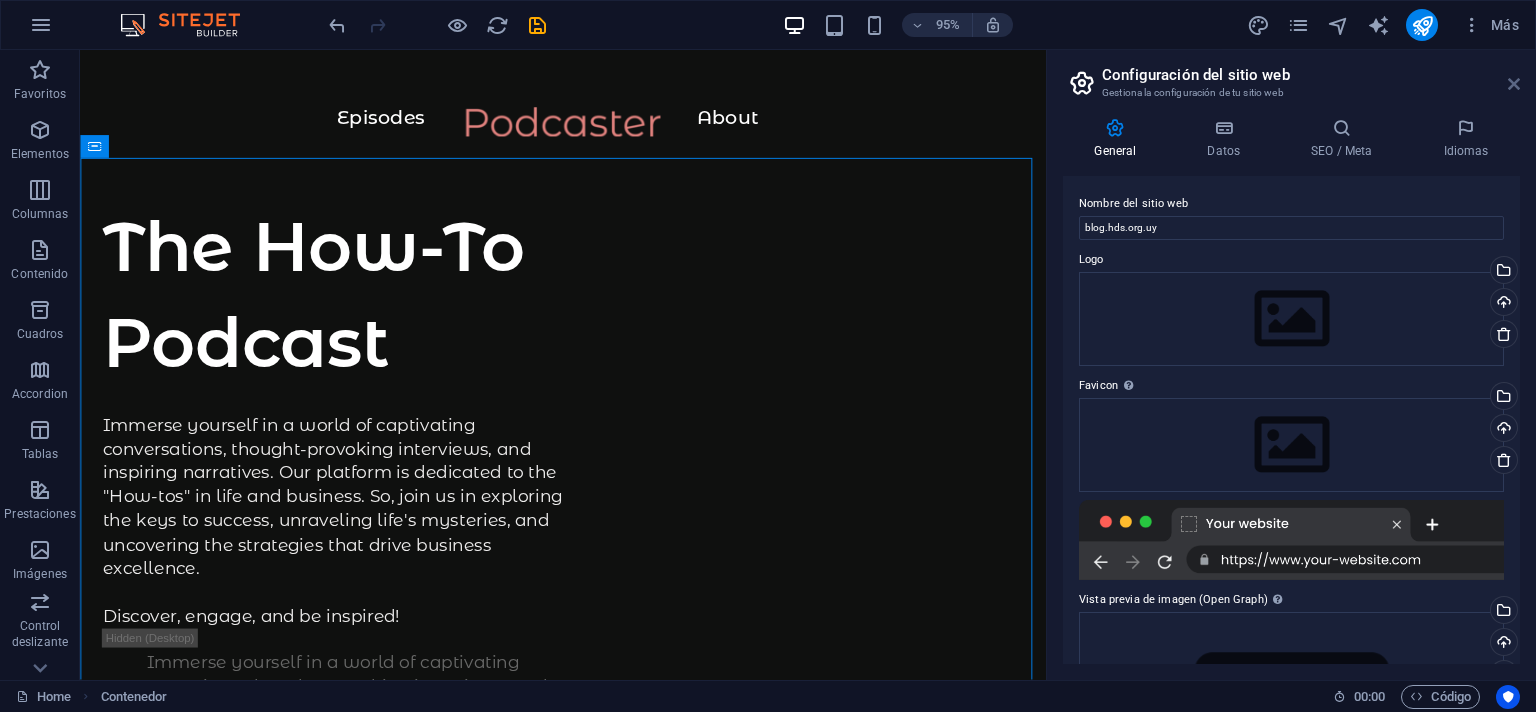 click at bounding box center [1514, 84] 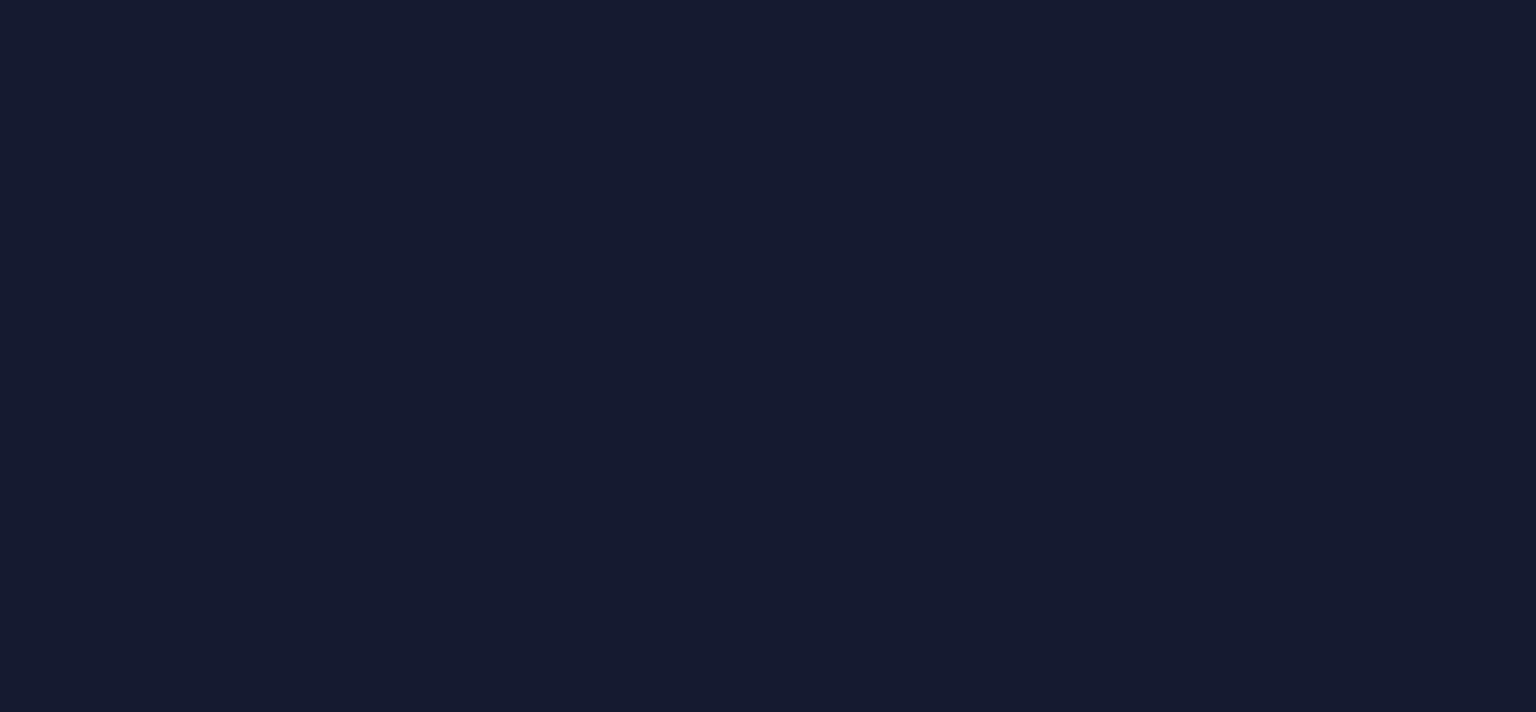 scroll, scrollTop: 0, scrollLeft: 0, axis: both 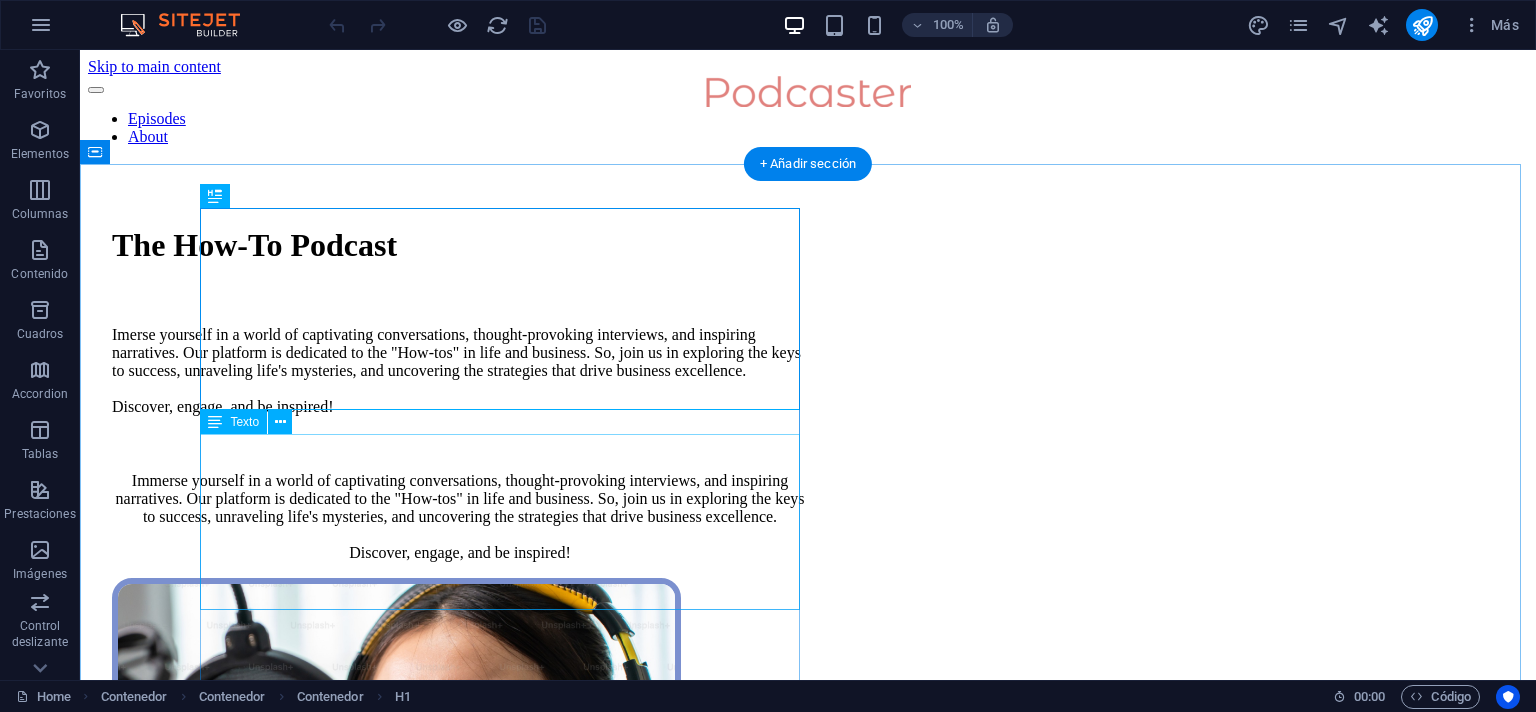 click on "Imerse yourself in a world of captivating conversations, thought-provoking interviews, and inspiring narratives. Our platform is dedicated to the "How-tos" in life and business. So, join us in exploring the keys to success, unraveling life's mysteries, and uncovering the strategies that drive business excellence. Discover, engage, and be inspired!" at bounding box center [460, 371] 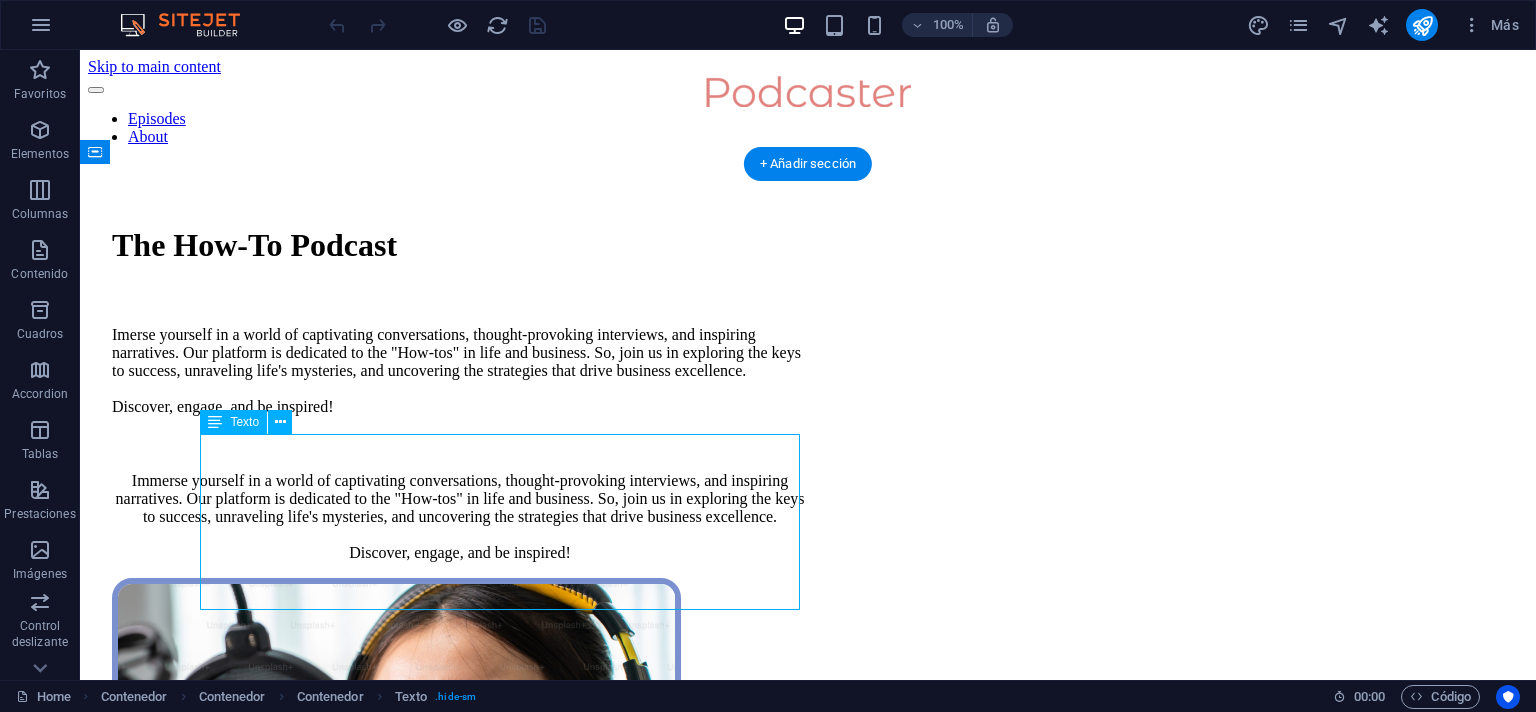 click on "Imerse yourself in a world of captivating conversations, thought-provoking interviews, and inspiring narratives. Our platform is dedicated to the "How-tos" in life and business. So, join us in exploring the keys to success, unraveling life's mysteries, and uncovering the strategies that drive business excellence. Discover, engage, and be inspired!" at bounding box center [460, 371] 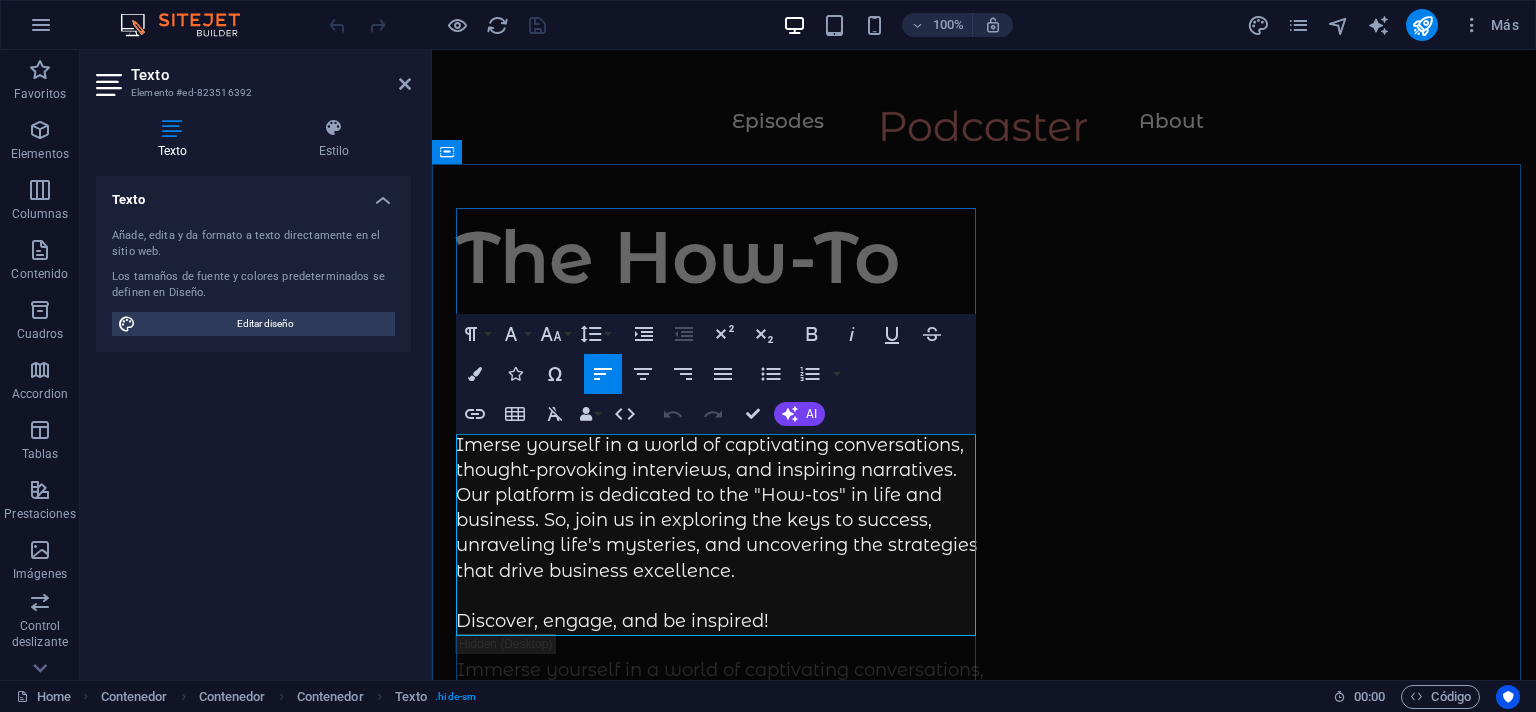 click on "Imerse yourself in a world of captivating conversations, thought-provoking interviews, and inspiring narratives. Our platform is dedicated to the "How-tos" in life and business. So, join us in exploring the keys to success, unraveling life's mysteries, and uncovering the strategies that drive business excellence. Discover, engage, and be inspired!" at bounding box center [720, 534] 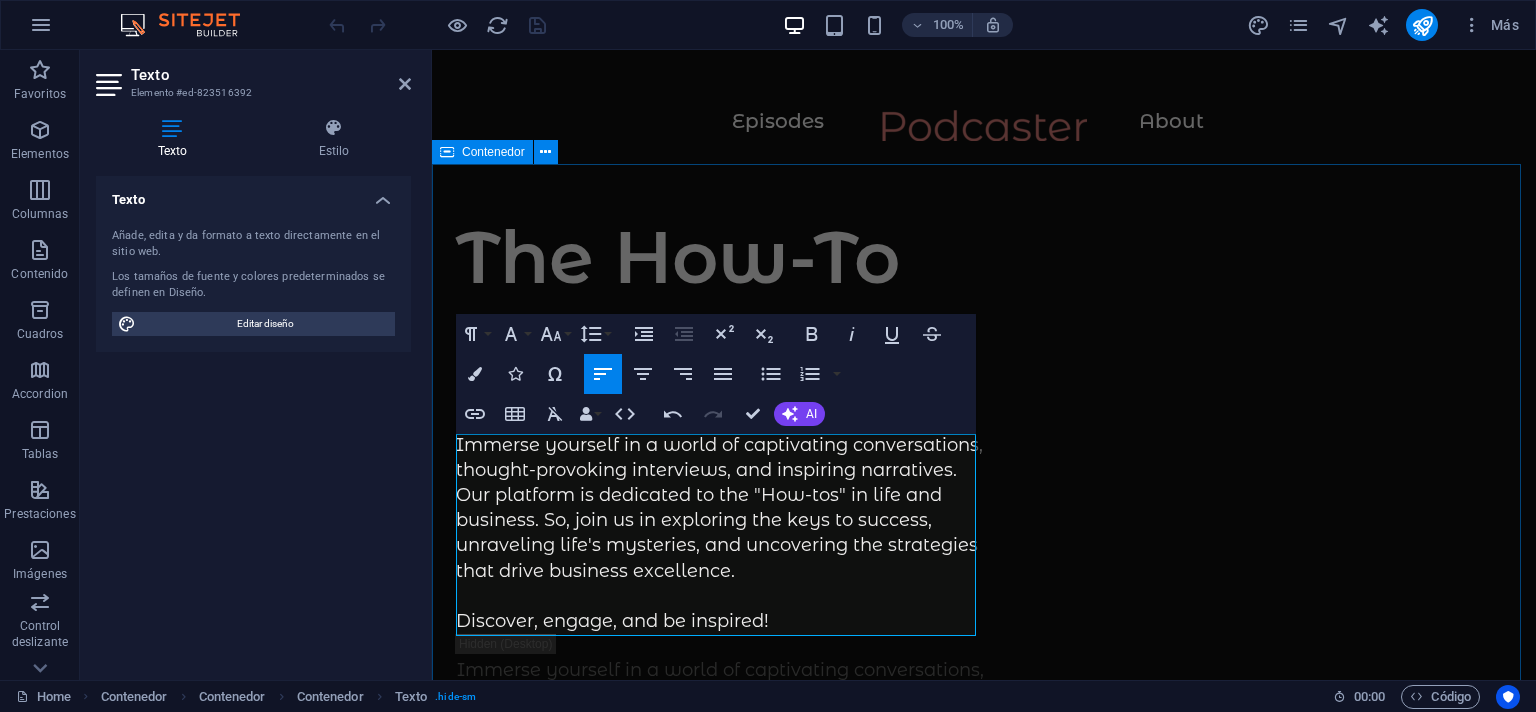 click on "The How-To Podcast Immerse yourself in a world of captivating conversations, thought-provoking interviews, and inspiring narratives. Our platform is dedicated to the "How-tos" in life and business. So, join us in exploring the keys to success, unraveling life's mysteries, and uncovering the strategies that drive business excellence. Discover, engage, and be inspired! Immerse yourself in a world of captivating conversations, thought-provoking interviews, and inspiring narratives. Our platform is dedicated to the "How-tos" in life and business. So, join us in exploring the keys to success, unraveling life's mysteries, and uncovering the strategies that drive business excellence. Discover, engage, and be inspired! Supported by:" at bounding box center [984, 1036] 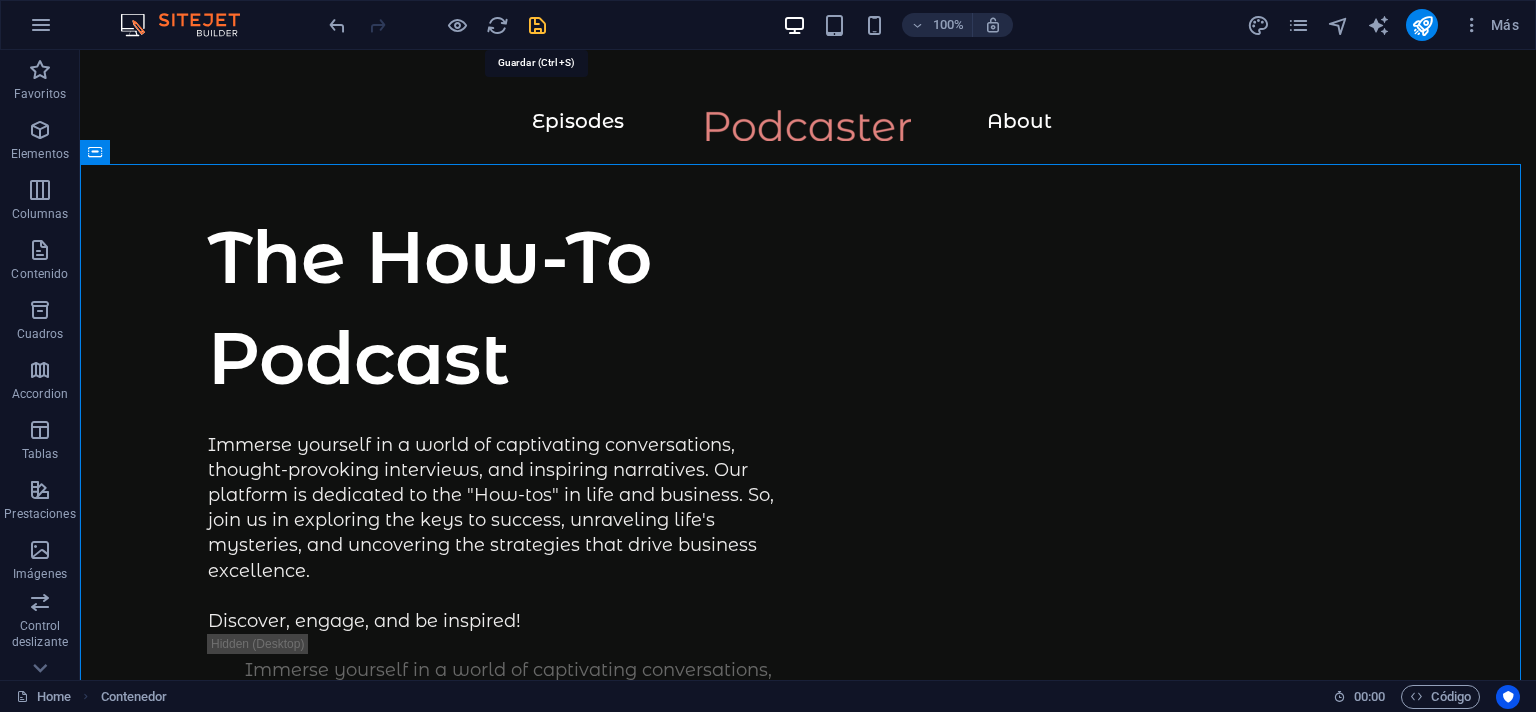 click at bounding box center [537, 25] 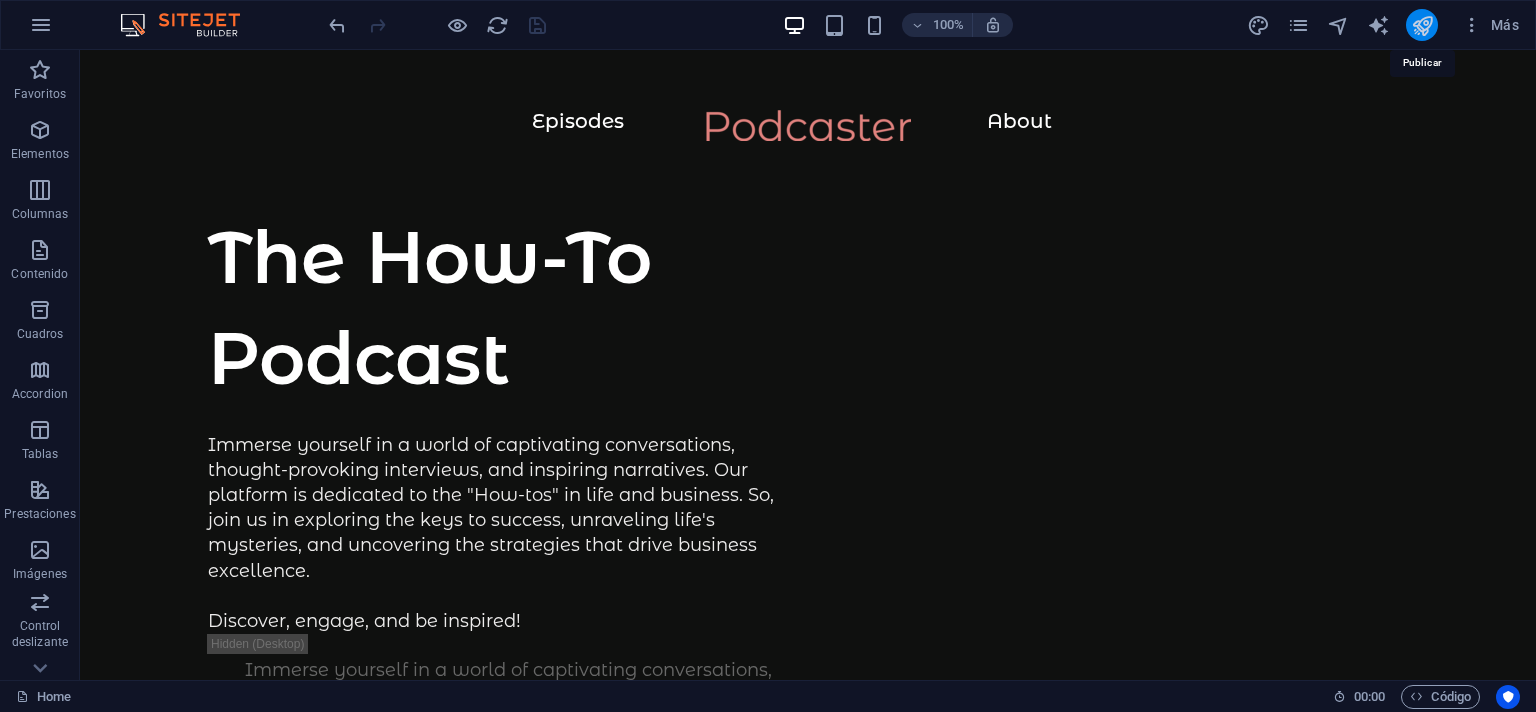 click at bounding box center [1422, 25] 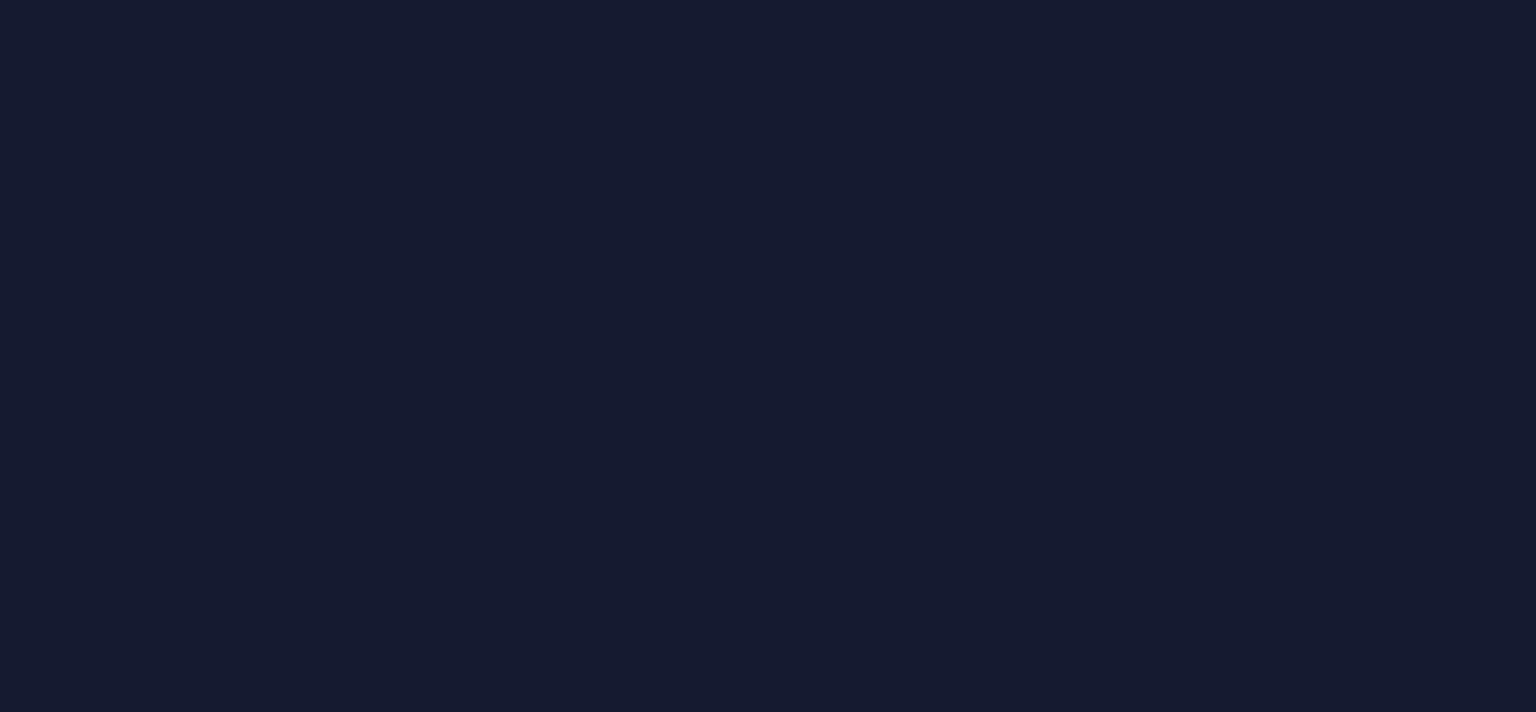 scroll, scrollTop: 0, scrollLeft: 0, axis: both 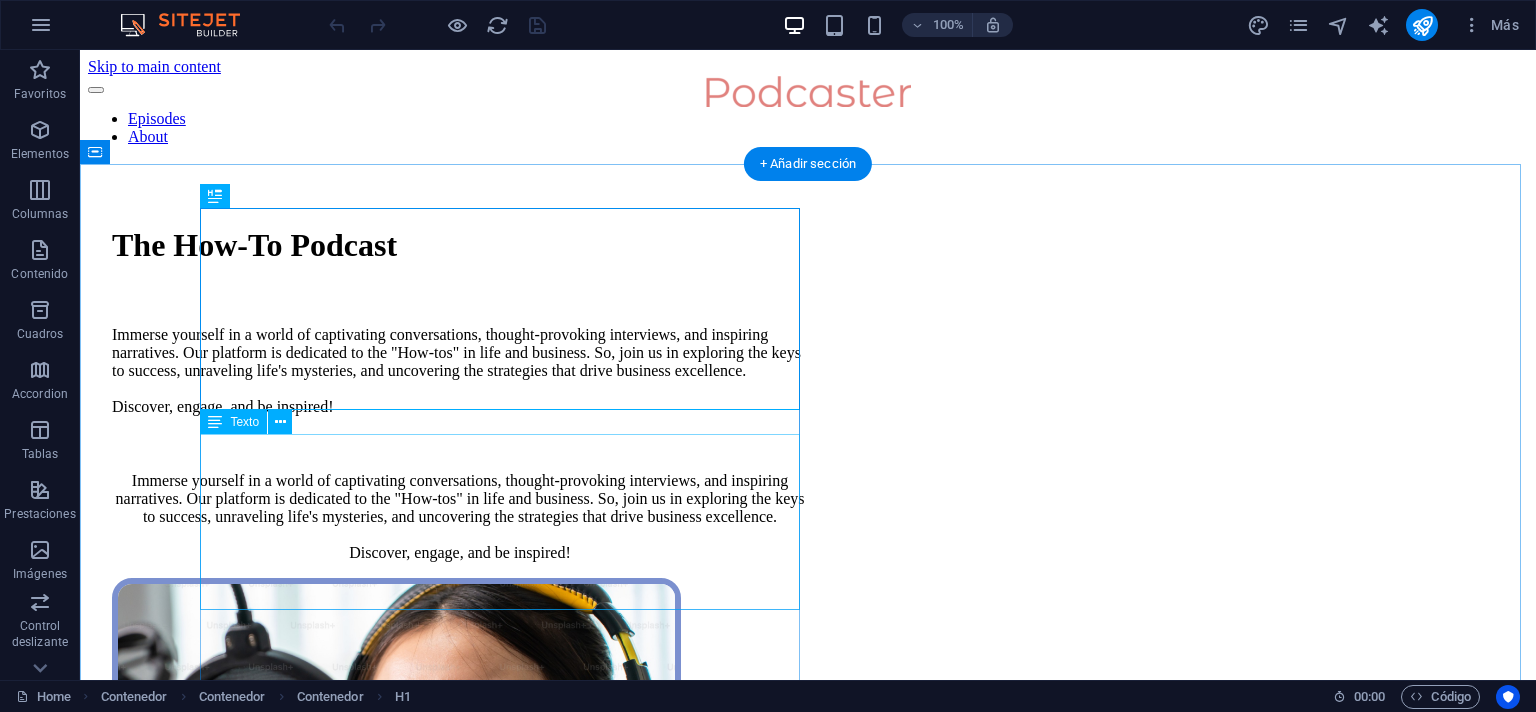 click on "Immerse yourself in a world of captivating conversations, thought-provoking interviews, and inspiring narratives. Our platform is dedicated to the "How-tos" in life and business. So, join us in exploring the keys to success, unraveling life's mysteries, and uncovering the strategies that drive business excellence. Discover, engage, and be inspired!" at bounding box center [460, 371] 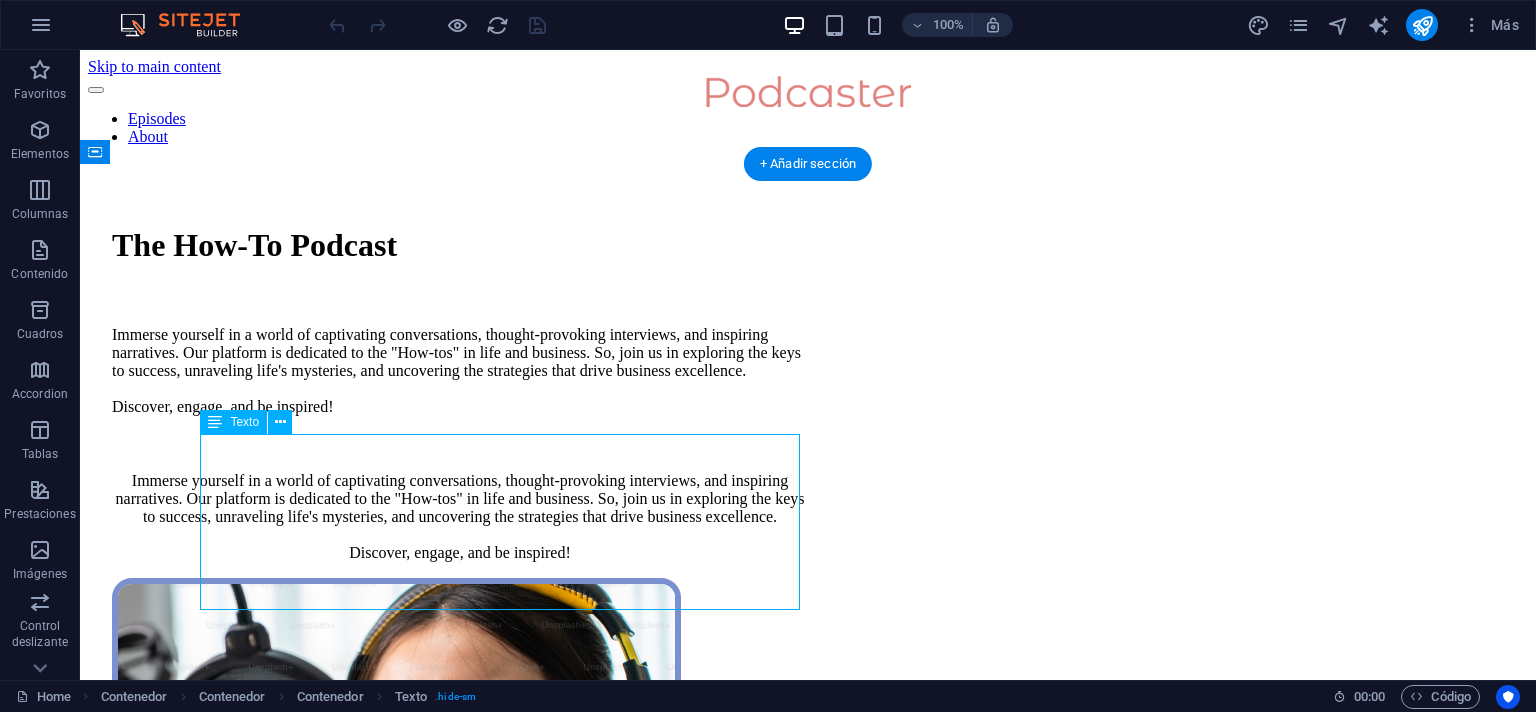 click on "Immerse yourself in a world of captivating conversations, thought-provoking interviews, and inspiring narratives. Our platform is dedicated to the "How-tos" in life and business. So, join us in exploring the keys to success, unraveling life's mysteries, and uncovering the strategies that drive business excellence. Discover, engage, and be inspired!" at bounding box center [460, 371] 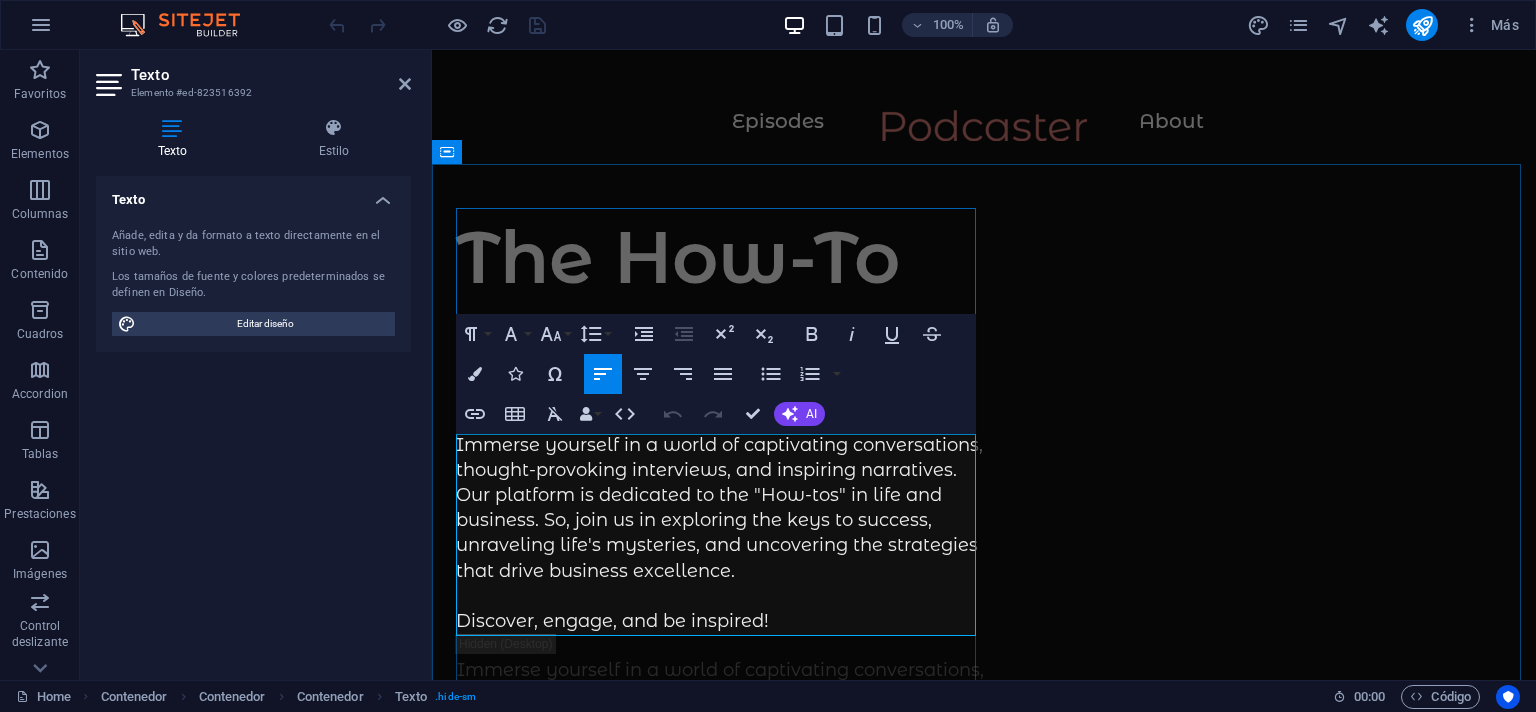 click on "Immerse yourself in a world of captivating conversations, thought-provoking interviews, and inspiring narratives. Our platform is dedicated to the "How-tos" in life and business. So, join us in exploring the keys to success, unraveling life's mysteries, and uncovering the strategies that drive business excellence. Discover, engage, and be inspired!" at bounding box center (720, 534) 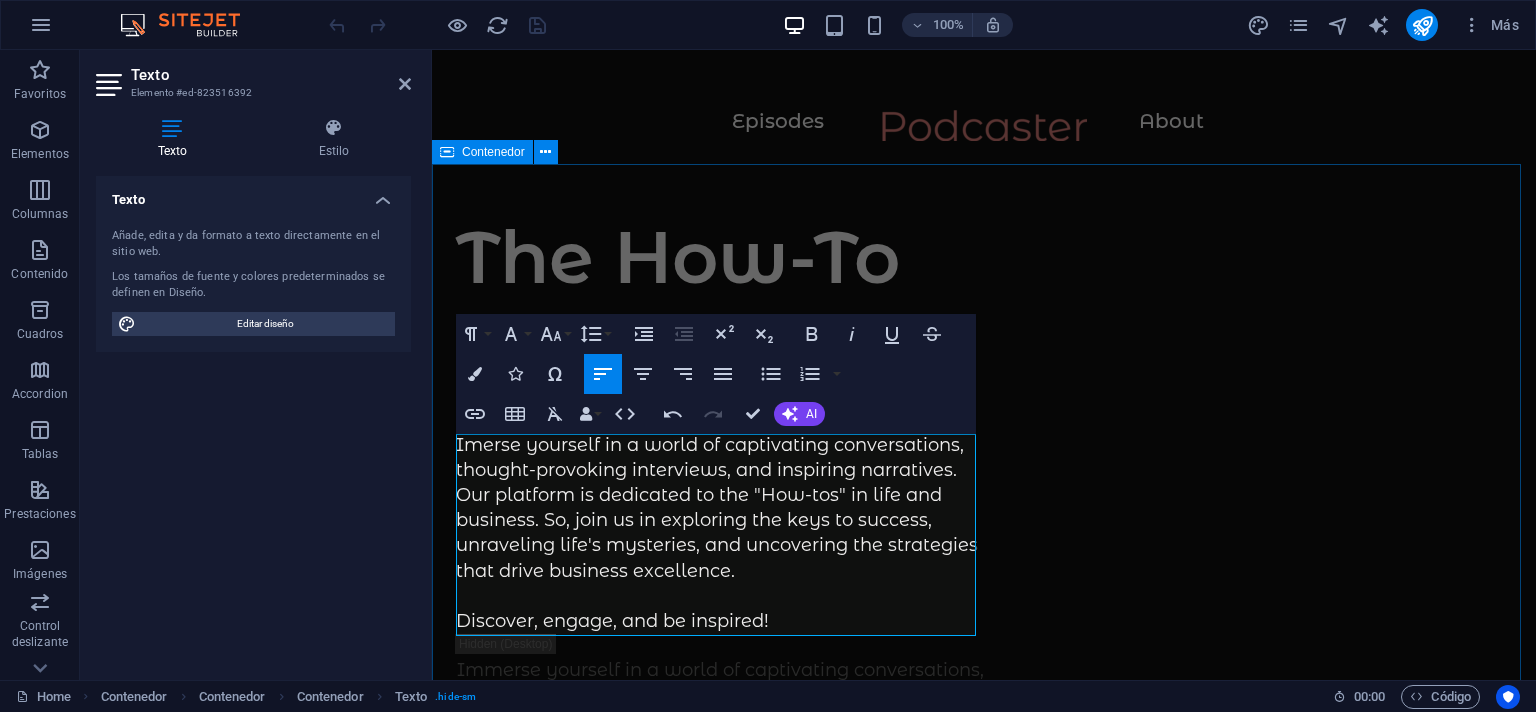 click on "The How-To Podcast Imerse yourself in a world of captivating conversations, thought-provoking interviews, and inspiring narratives. Our platform is dedicated to the "How-tos" in life and business. So, join us in exploring the keys to success, unraveling life's mysteries, and uncovering the strategies that drive business excellence. Discover, engage, and be inspired! Immerse yourself in a world of captivating conversations, thought-provoking interviews, and inspiring narratives. Our platform is dedicated to the "How-tos" in life and business. So, join us in exploring the keys to success, unraveling life's mysteries, and uncovering the strategies that drive business excellence. Discover, engage, and be inspired! Supported by:" at bounding box center [984, 1036] 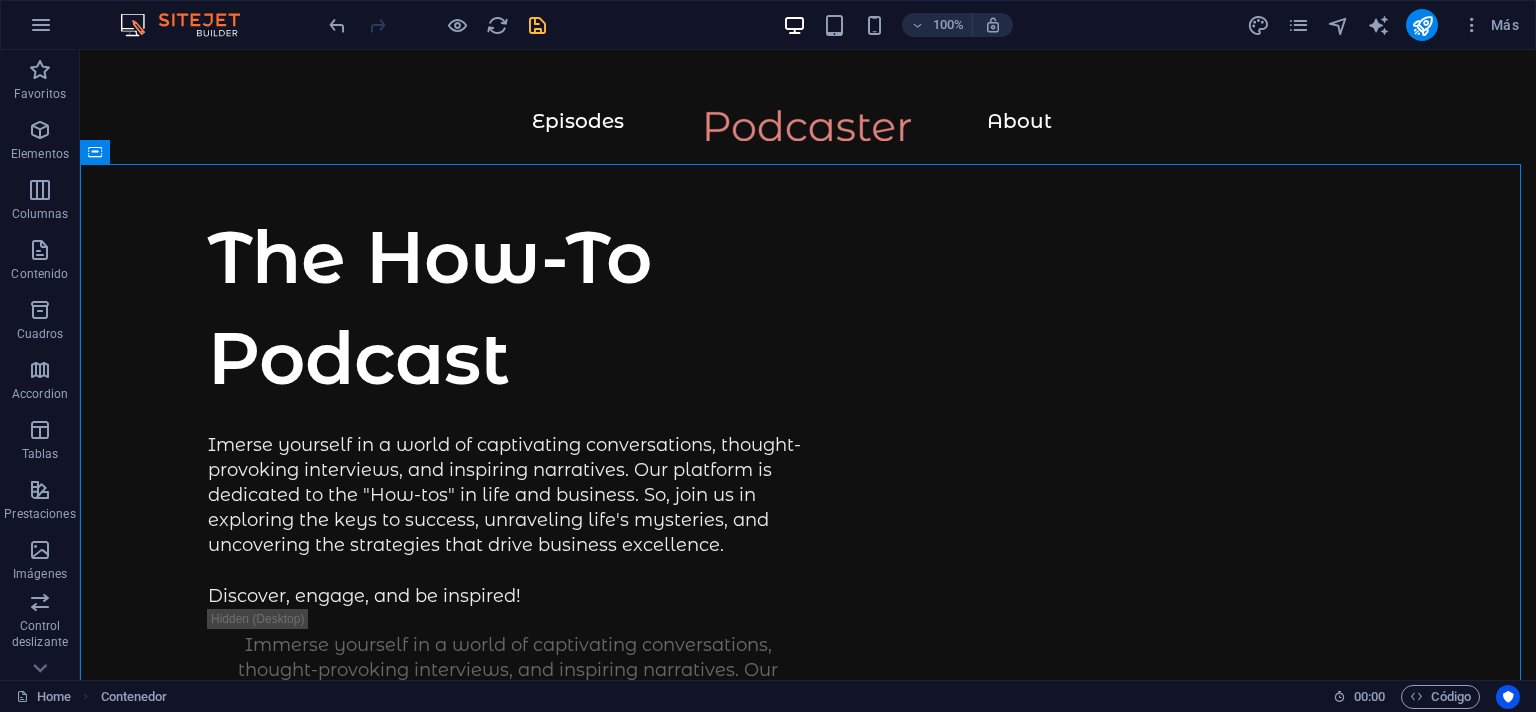 click at bounding box center (537, 25) 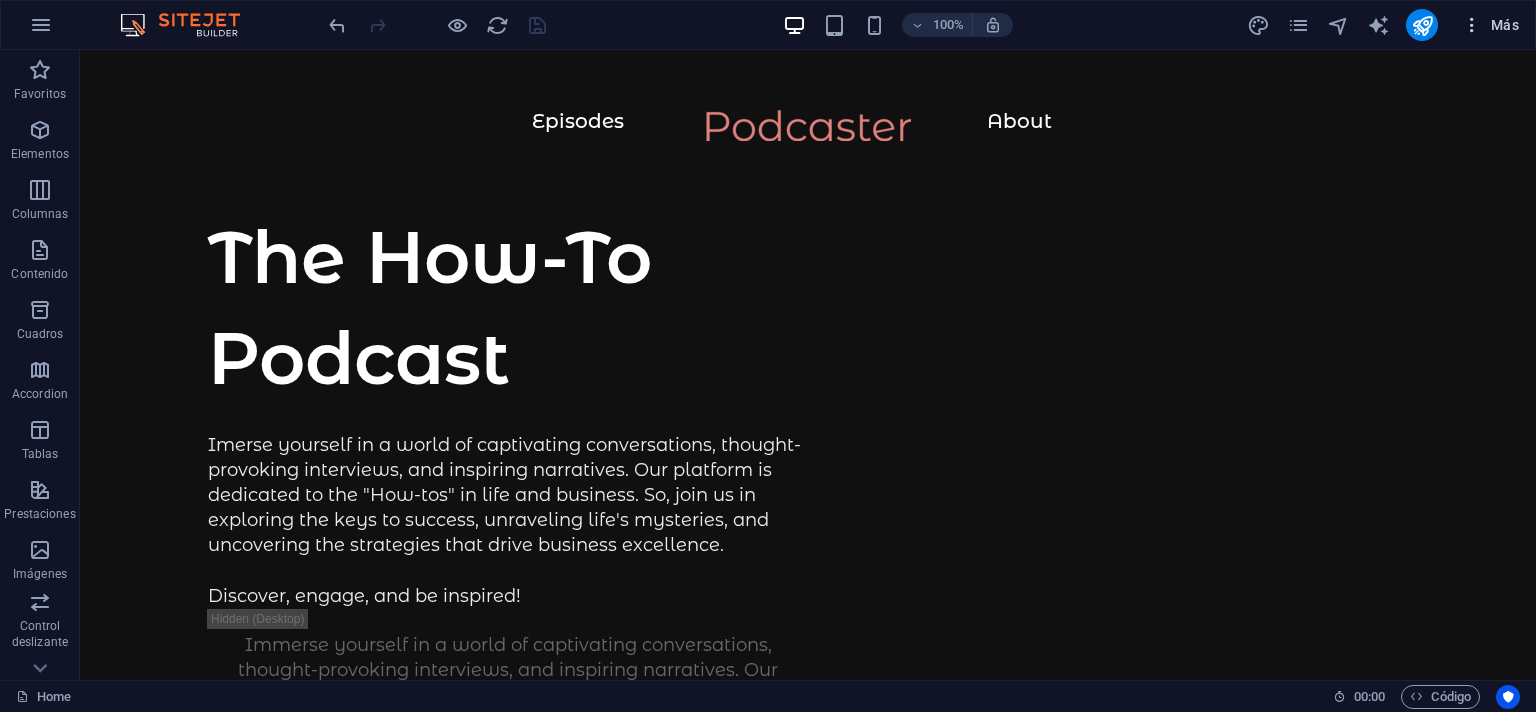 click on "Más" at bounding box center [1490, 25] 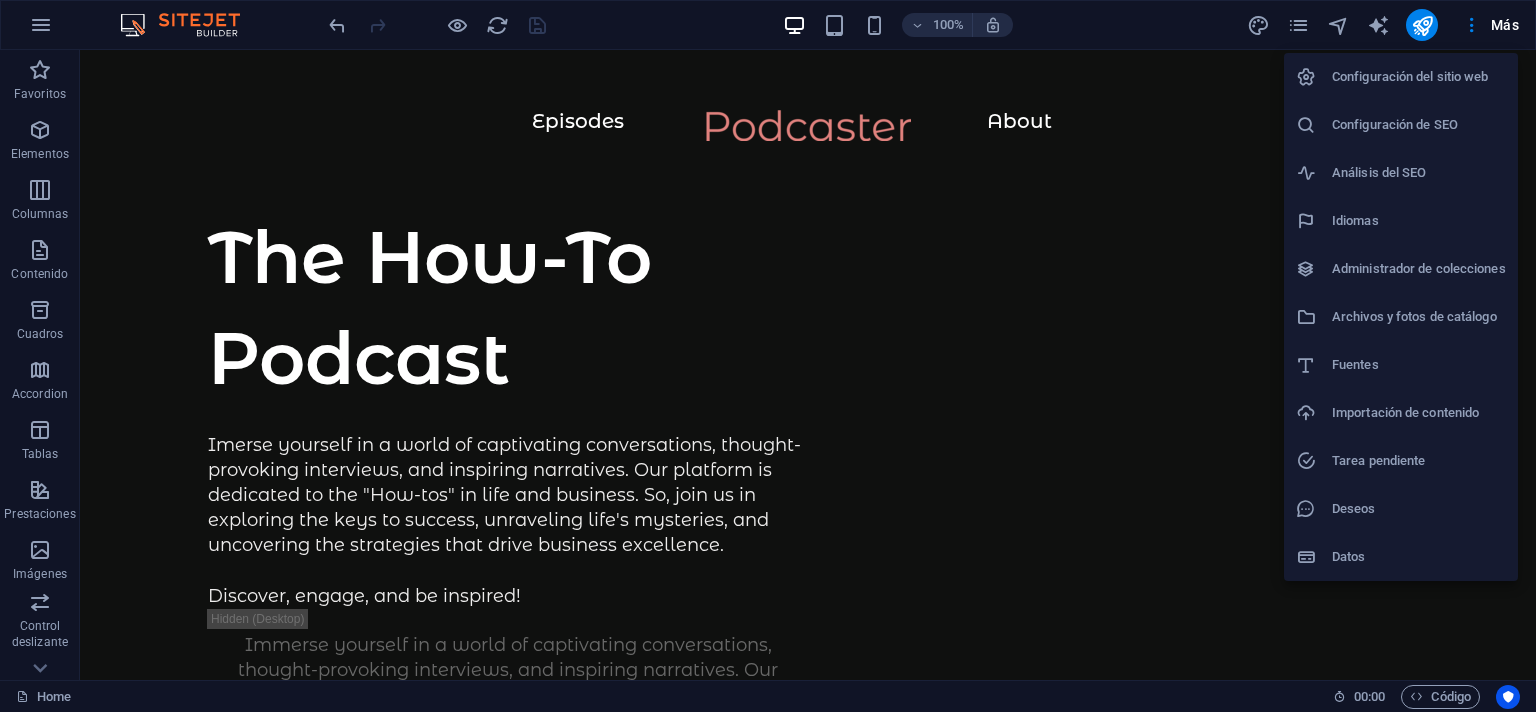 click on "Configuración del sitio web" at bounding box center (1419, 77) 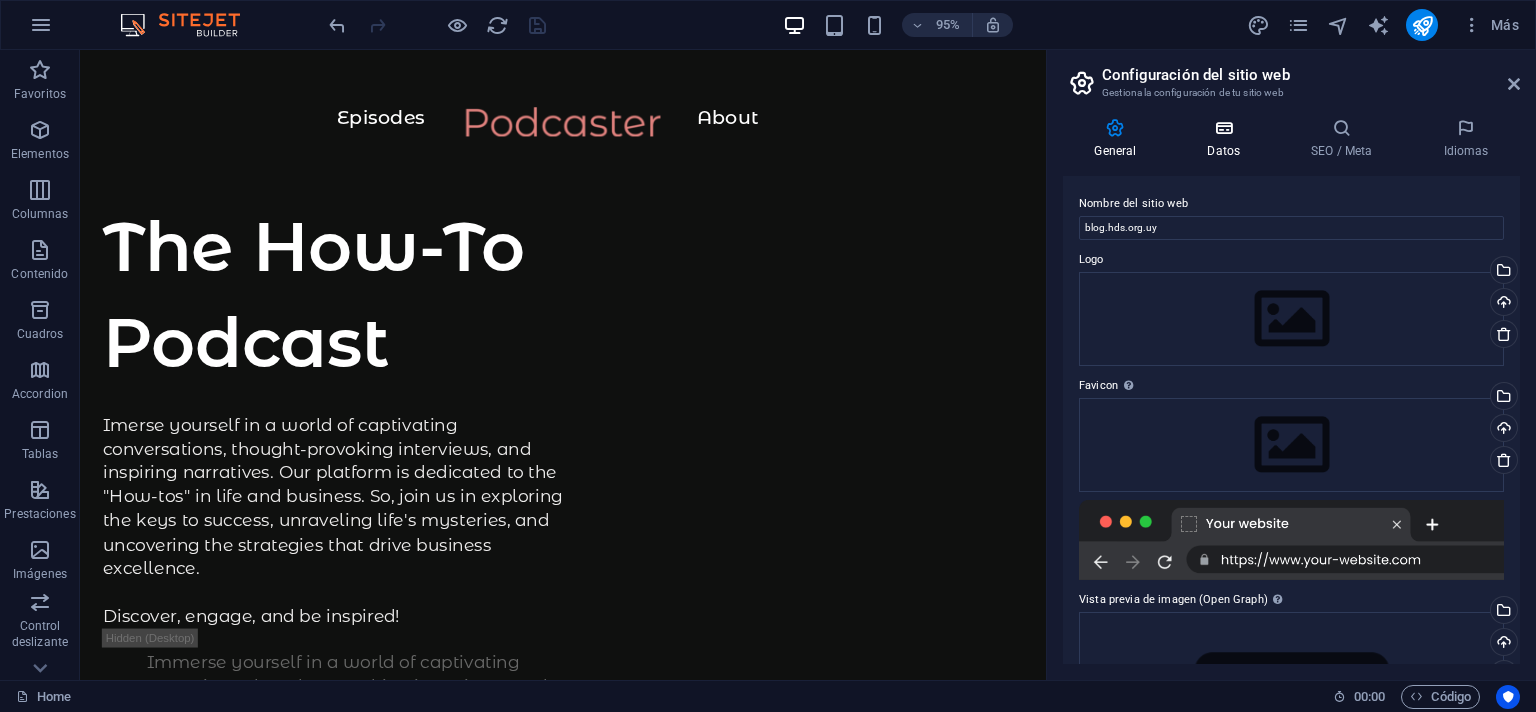 click on "Datos" at bounding box center (1228, 139) 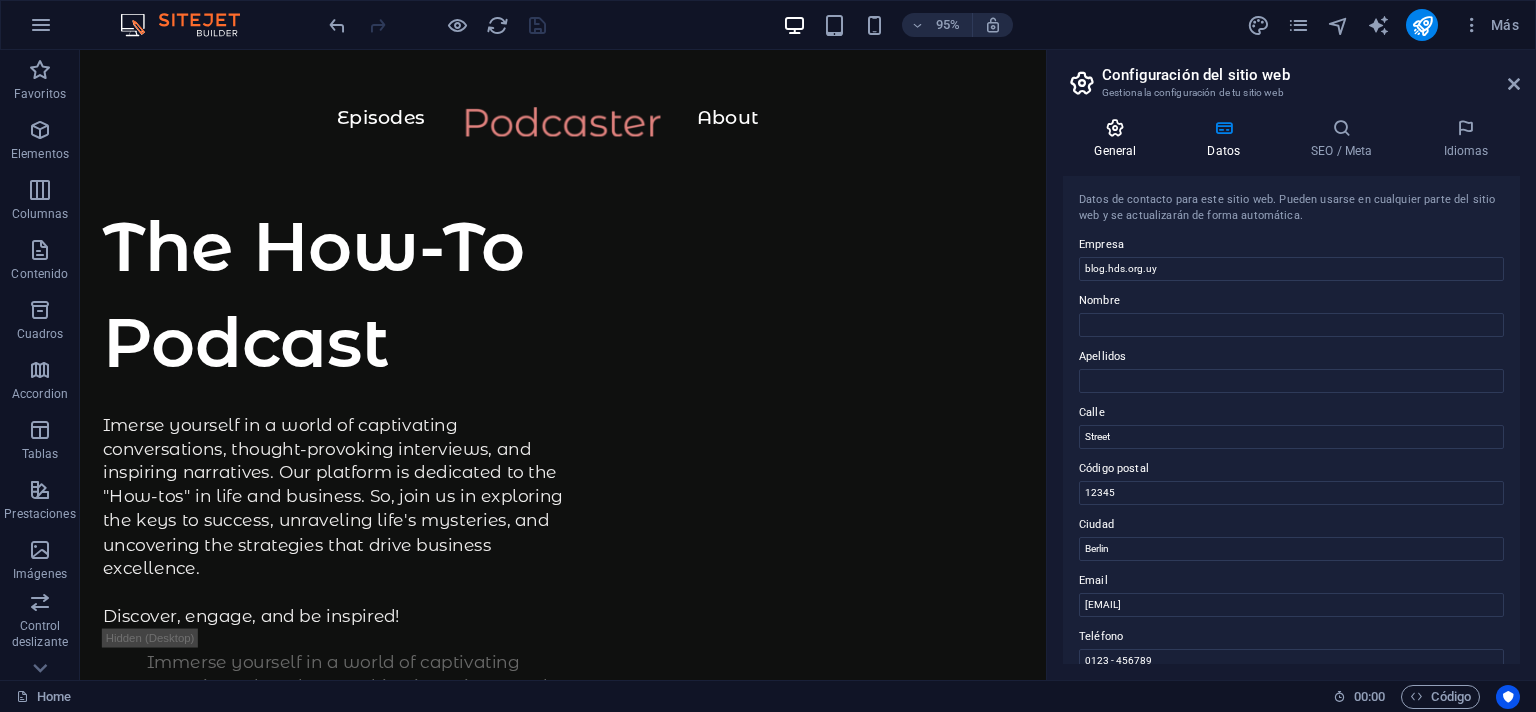 click at bounding box center [1115, 128] 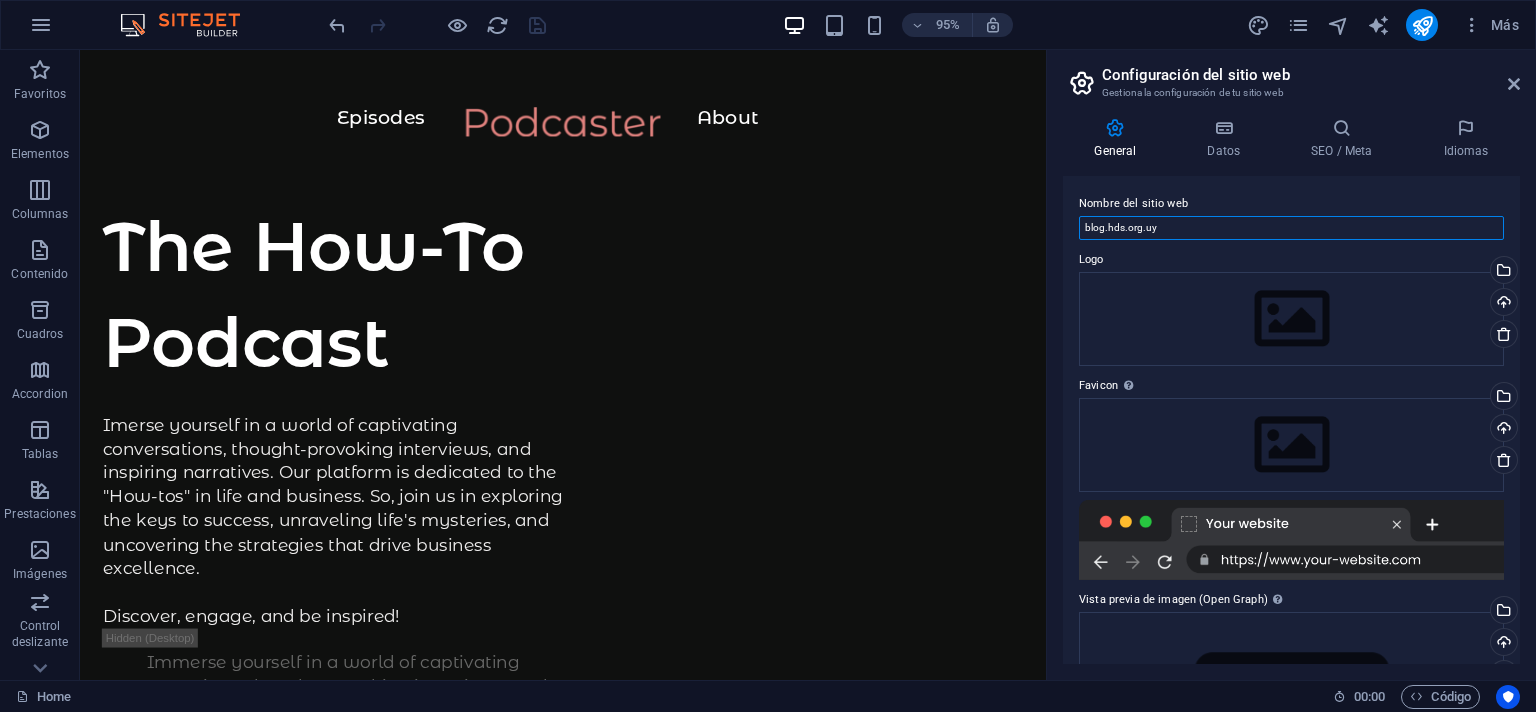 click on "blog.hds.org.uy" at bounding box center (1291, 228) 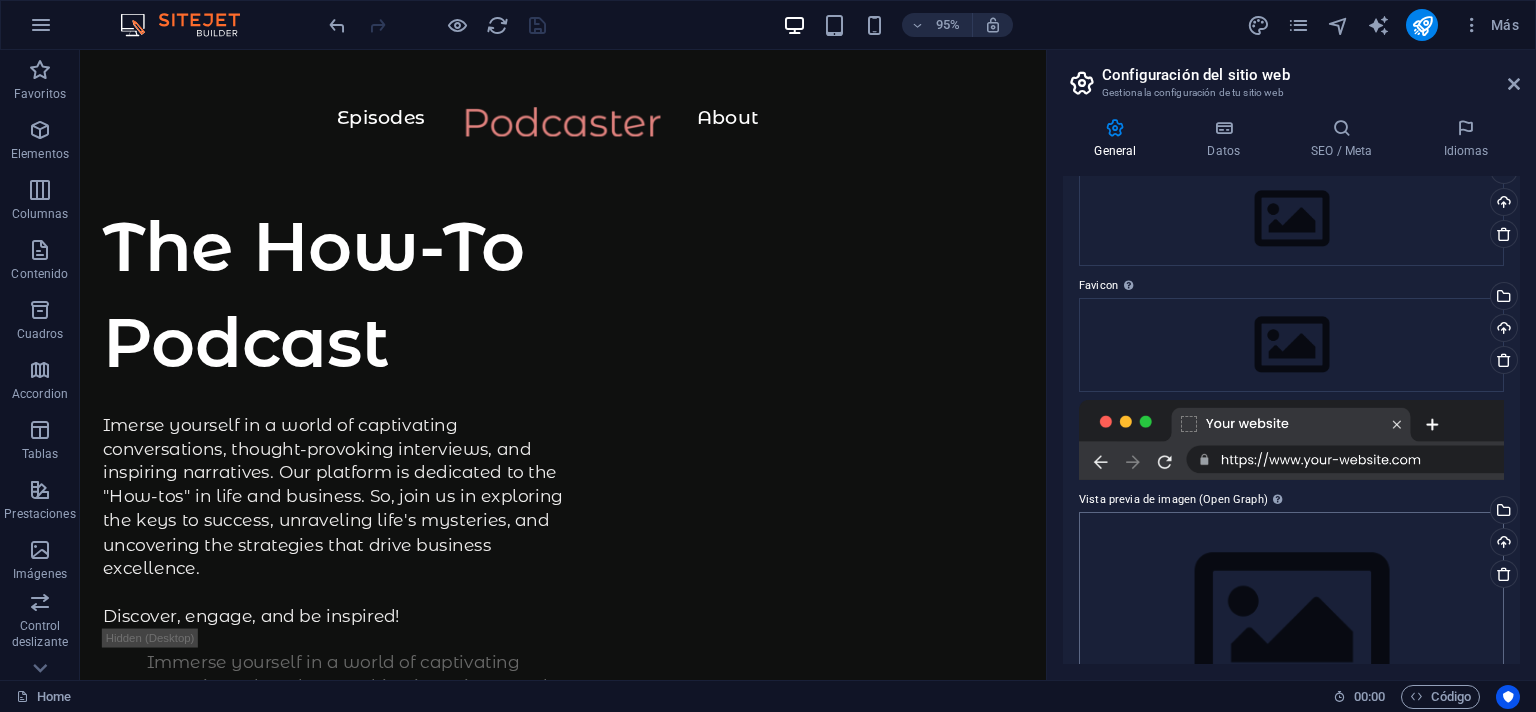 scroll, scrollTop: 193, scrollLeft: 0, axis: vertical 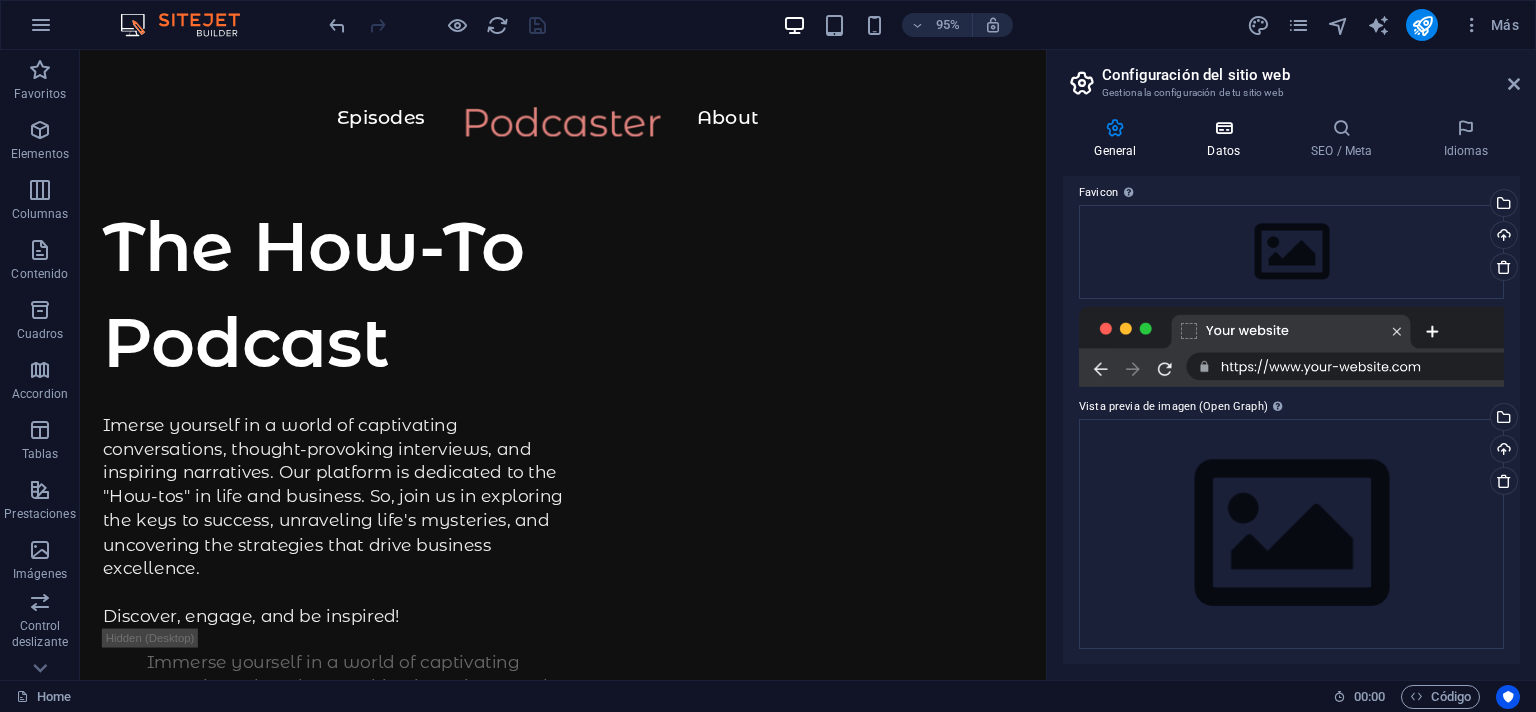 click at bounding box center [1224, 128] 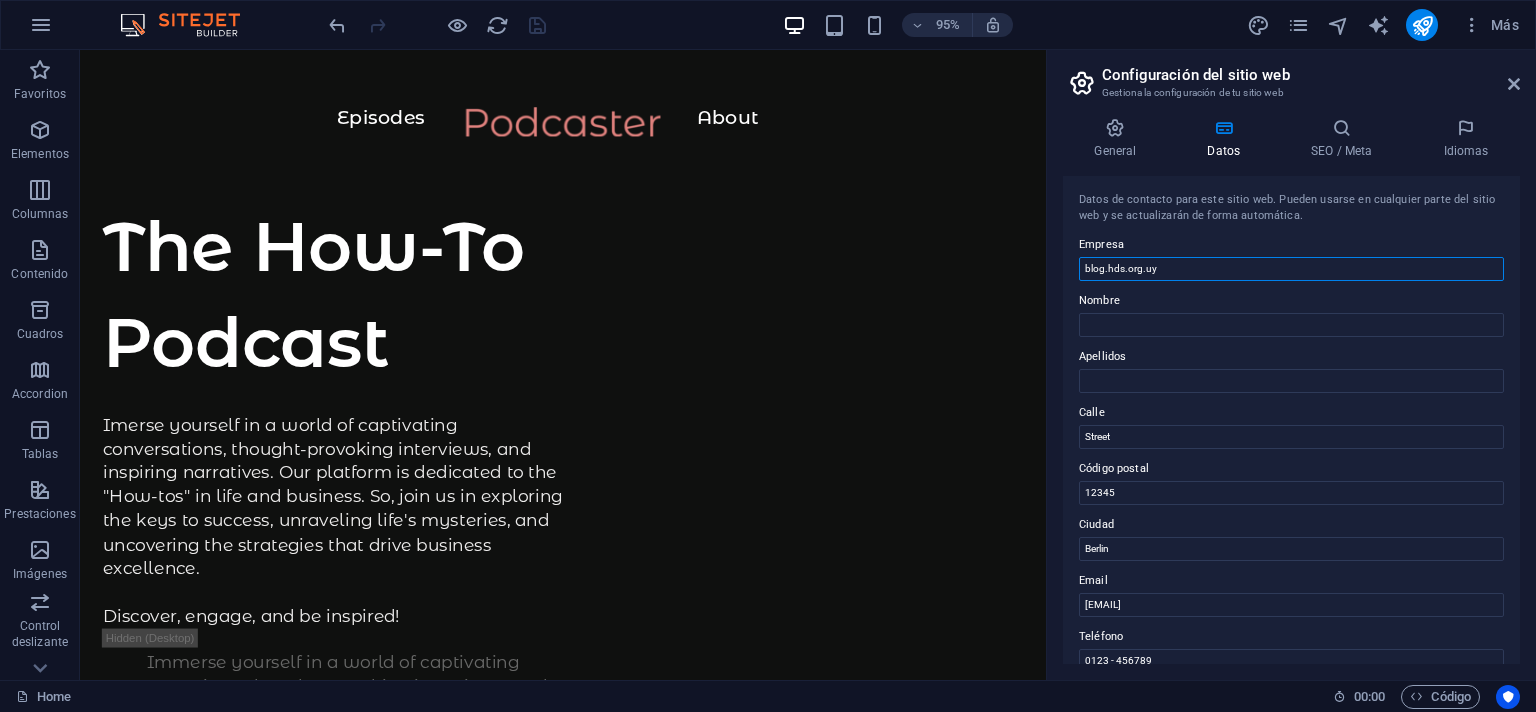 click on "blog.hds.org.uy" at bounding box center [1291, 269] 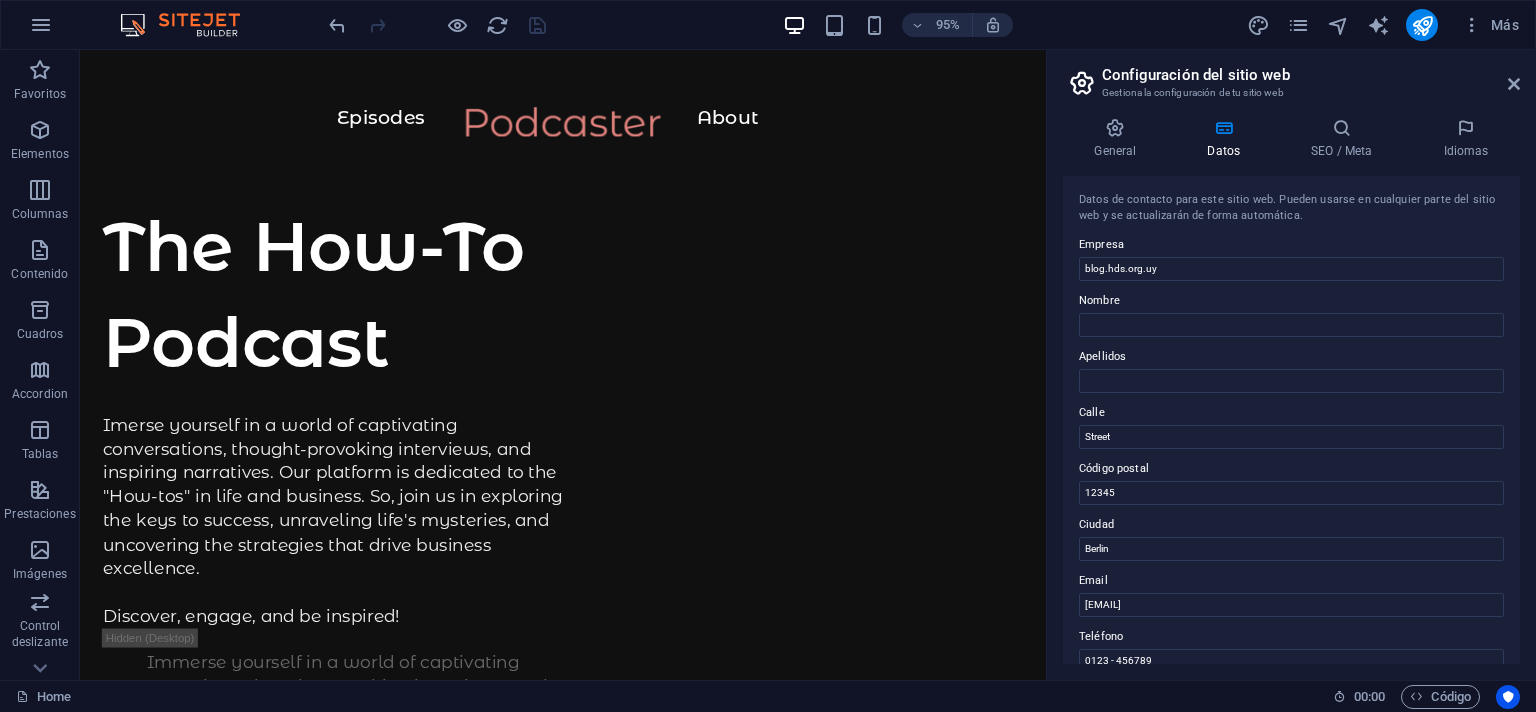 click on "Empresa" at bounding box center [1291, 245] 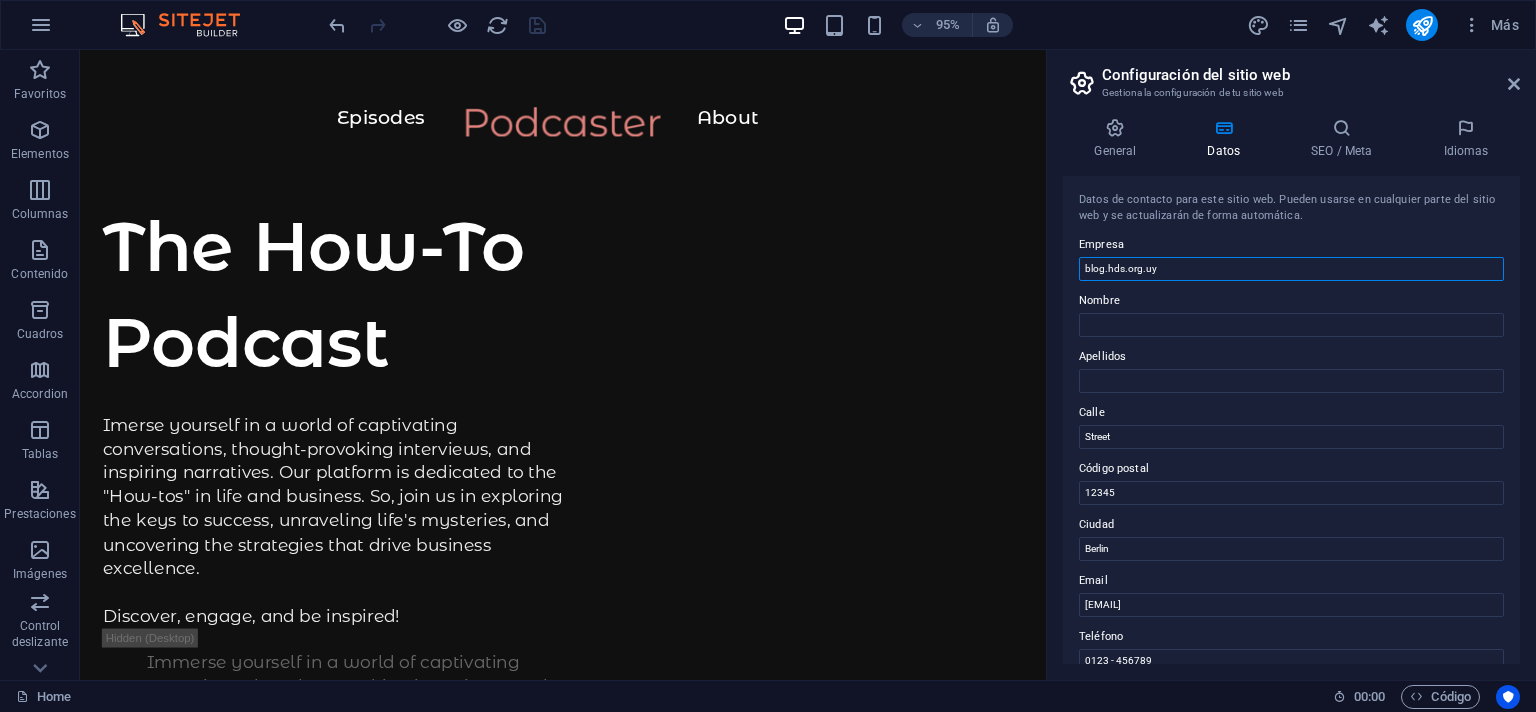 click on "blog.hds.org.uy" at bounding box center (1291, 269) 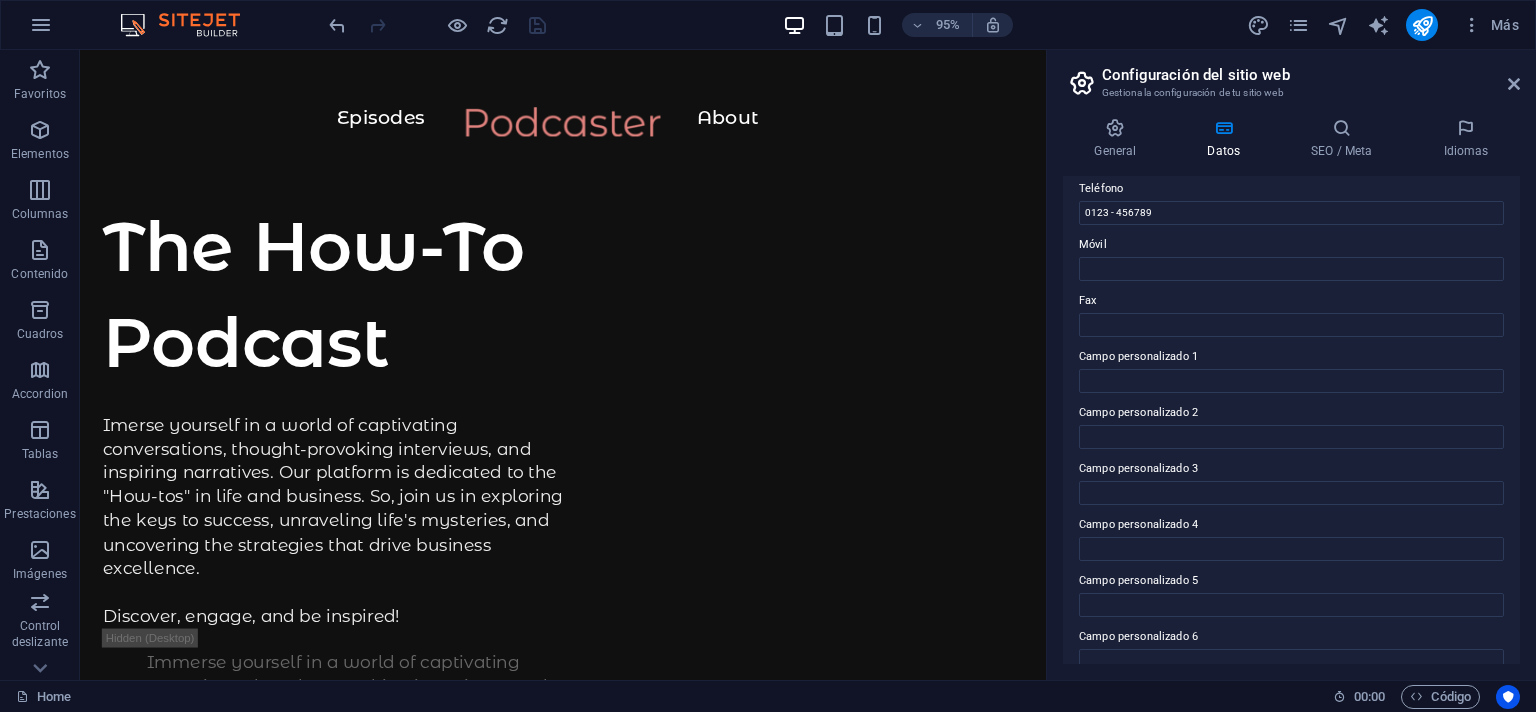 scroll, scrollTop: 472, scrollLeft: 0, axis: vertical 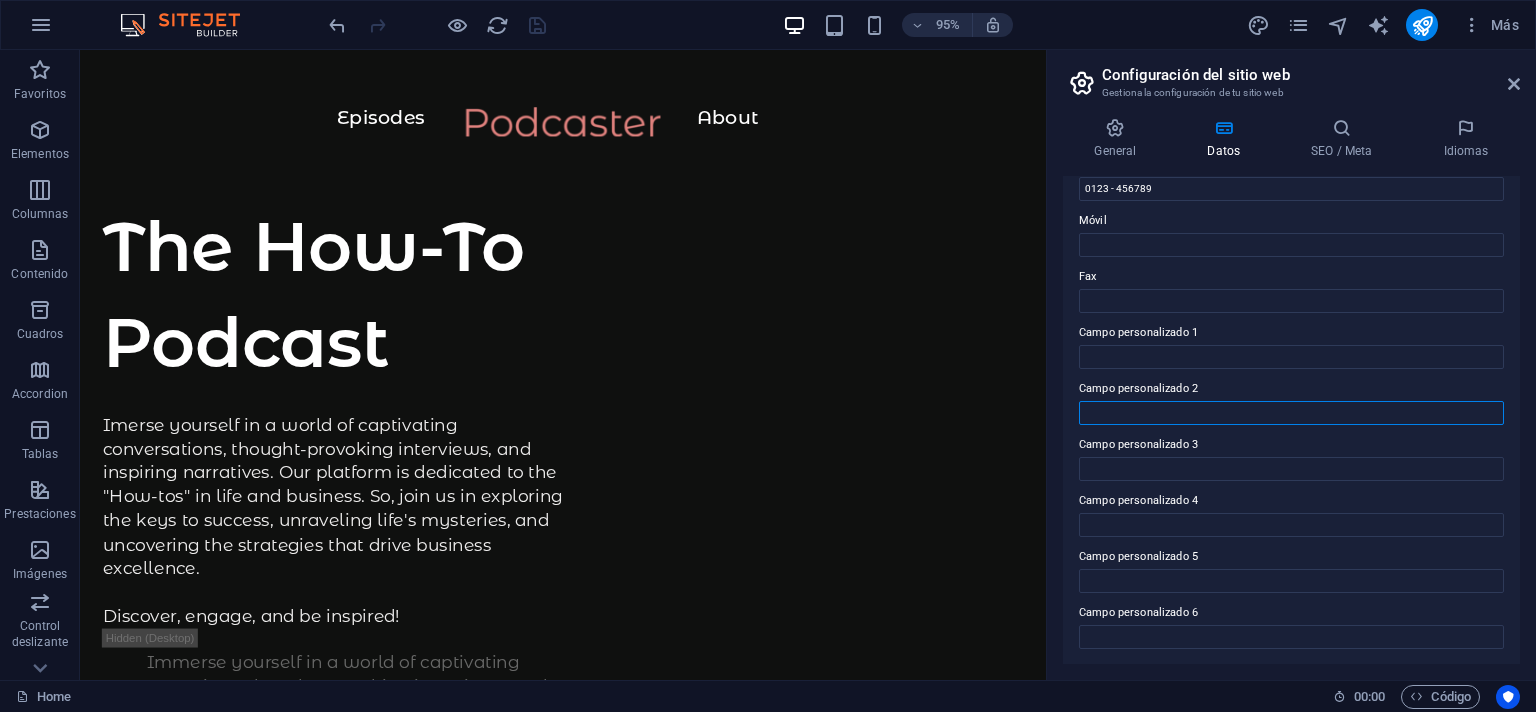 click on "Campo personalizado 2" at bounding box center [1291, 413] 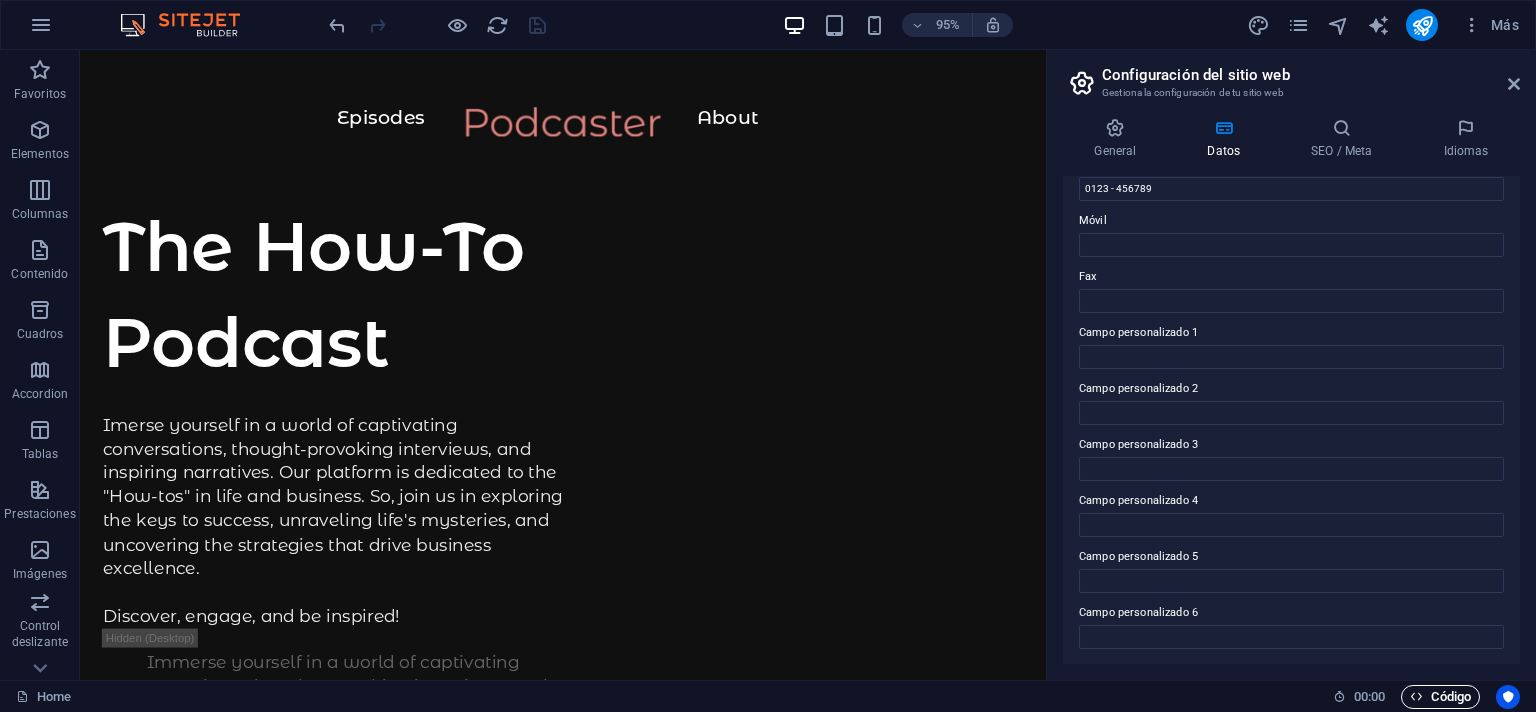 click at bounding box center (1416, 696) 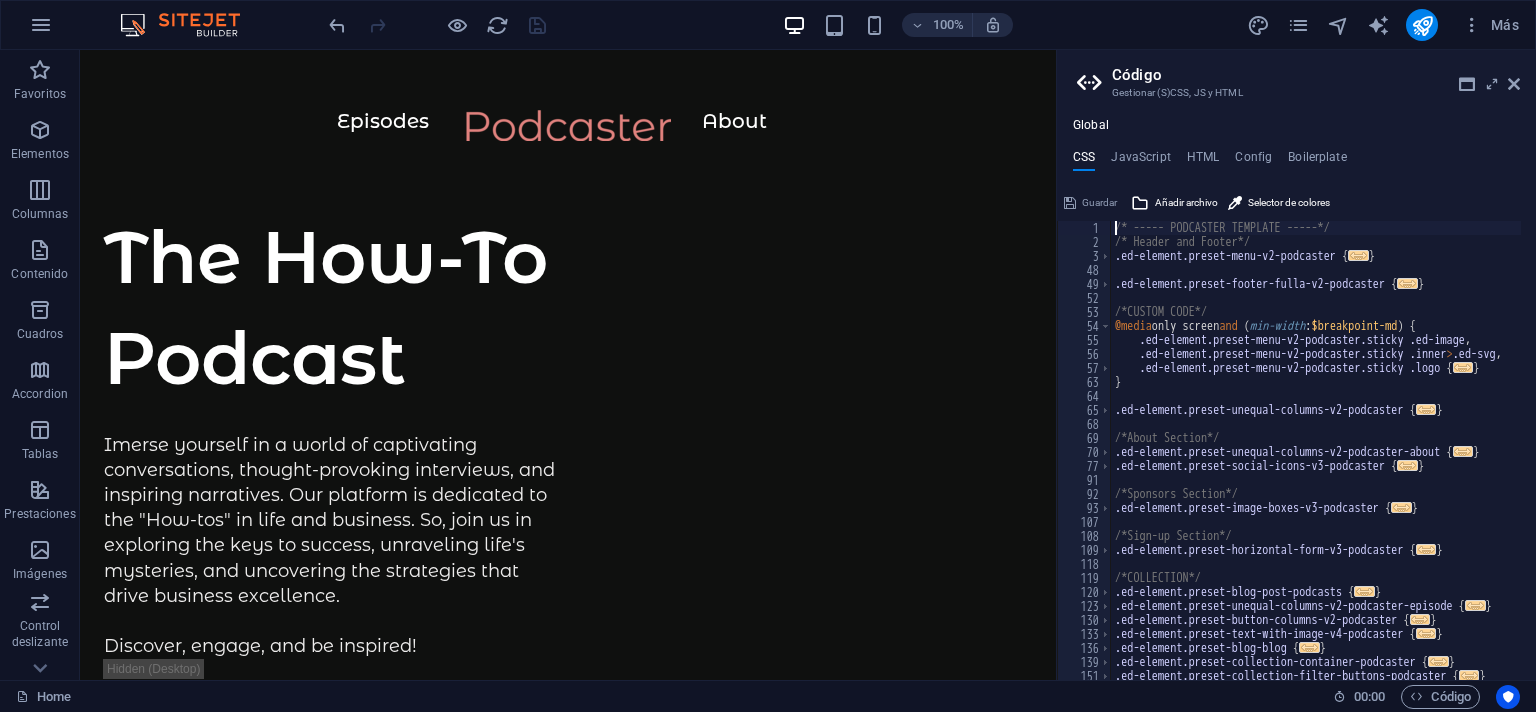 click on "/* ----- PODCASTER TEMPLATE -----*/ /* Header and Footer*/ .ed-element.preset-menu-v2-podcaster   { ... } .ed-element.preset-footer-fulla-v2-podcaster   { ... } /*CUSTOM CODE*/ @media  only screen  and   ( min-width :  $breakpoint-md )   {      .ed-element.preset-menu-v2-podcaster.sticky   .ed-image ,      .ed-element.preset-menu-v2-podcaster.sticky   .inner > .ed-svg ,      .ed-element.preset-menu-v2-podcaster.sticky   .logo   { ... } } .ed-element.preset-unequal-columns-v2-podcaster   { ... } /*About Section*/ .ed-element.preset-unequal-columns-v2-podcaster-about   { ... } .ed-element.preset-social-icons-v3-podcaster   { ... } /*Sponsors Section*/ .ed-element.preset-image-boxes-v3-podcaster   { ... } /*Sign-up Section*/ .ed-element.preset-horizontal-form-v3-podcaster   { ... } /*COLLECTION*/ .ed-element.preset-blog-post-podcasts   { ... } .ed-element.preset-unequal-columns-v2-podcaster-episode   { ... } .ed-element.preset-button-columns-v2-podcaster   { ... } .ed-element.preset-text-with-image-v4-podcaster" at bounding box center [1331, 457] 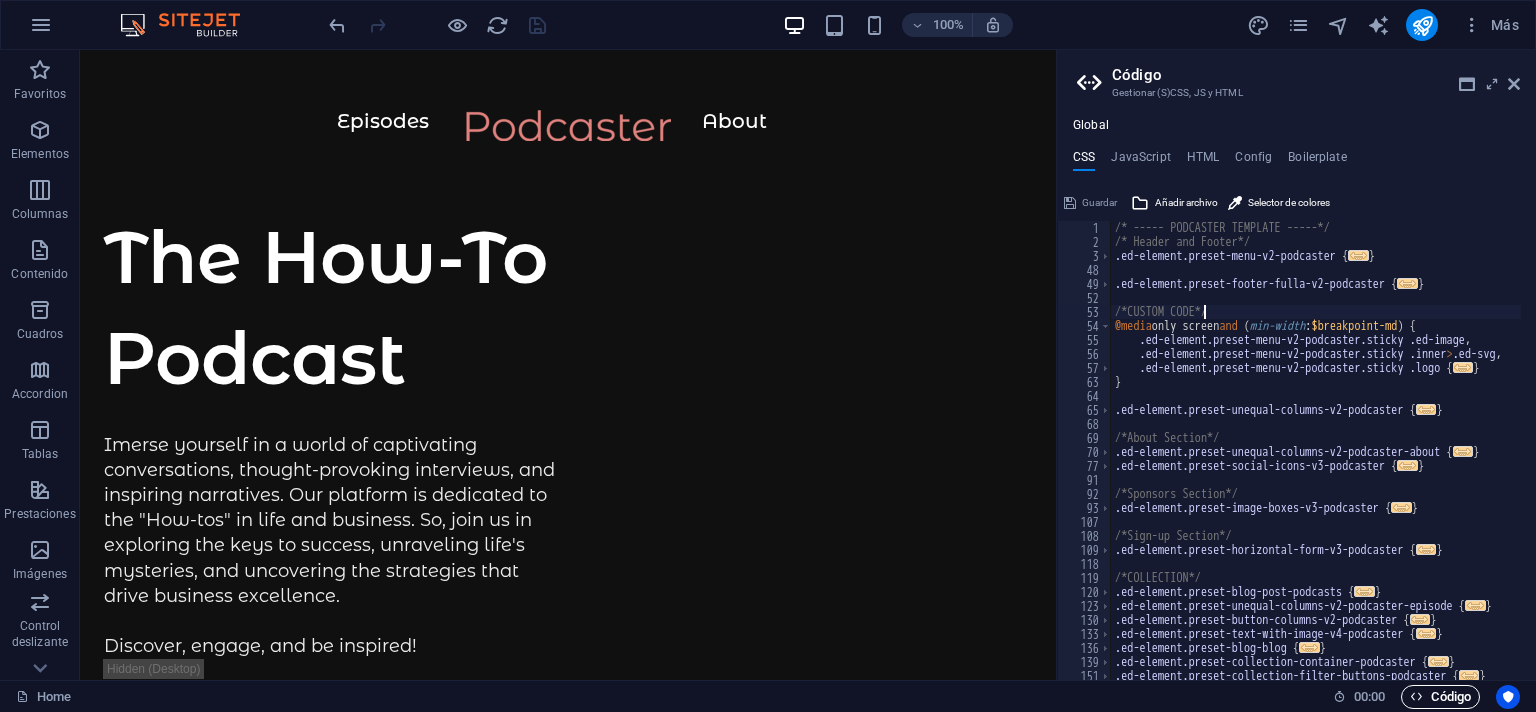 click at bounding box center [1416, 696] 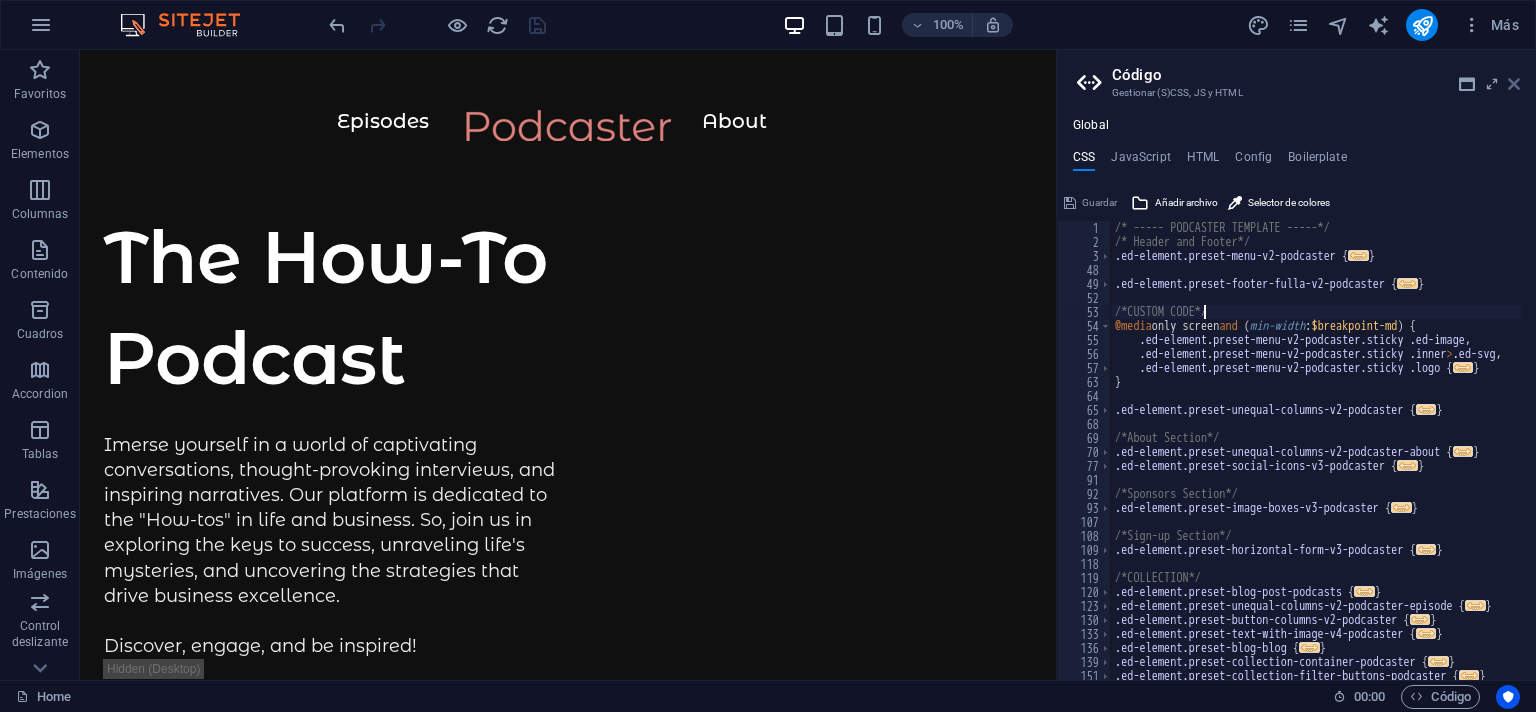 click at bounding box center [1514, 84] 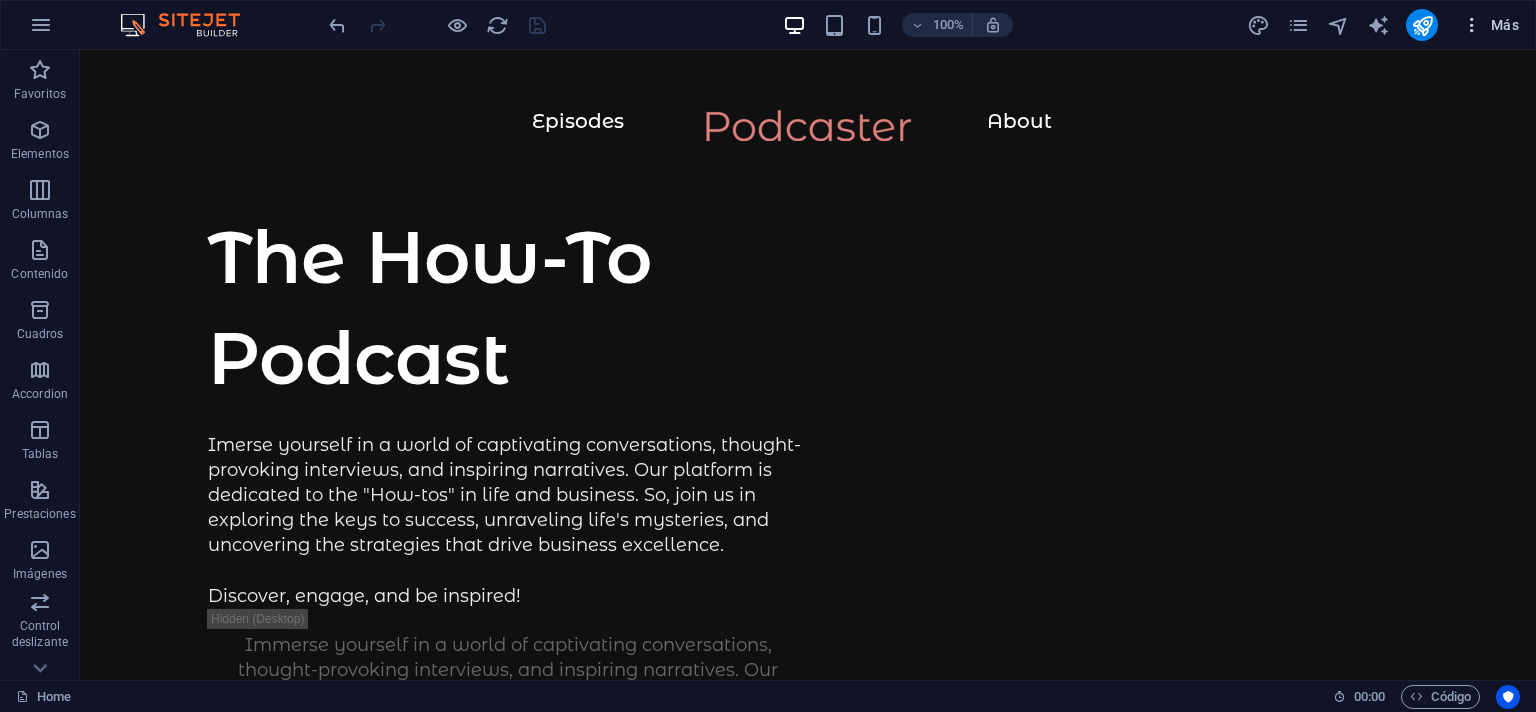 click on "Más" at bounding box center [1490, 25] 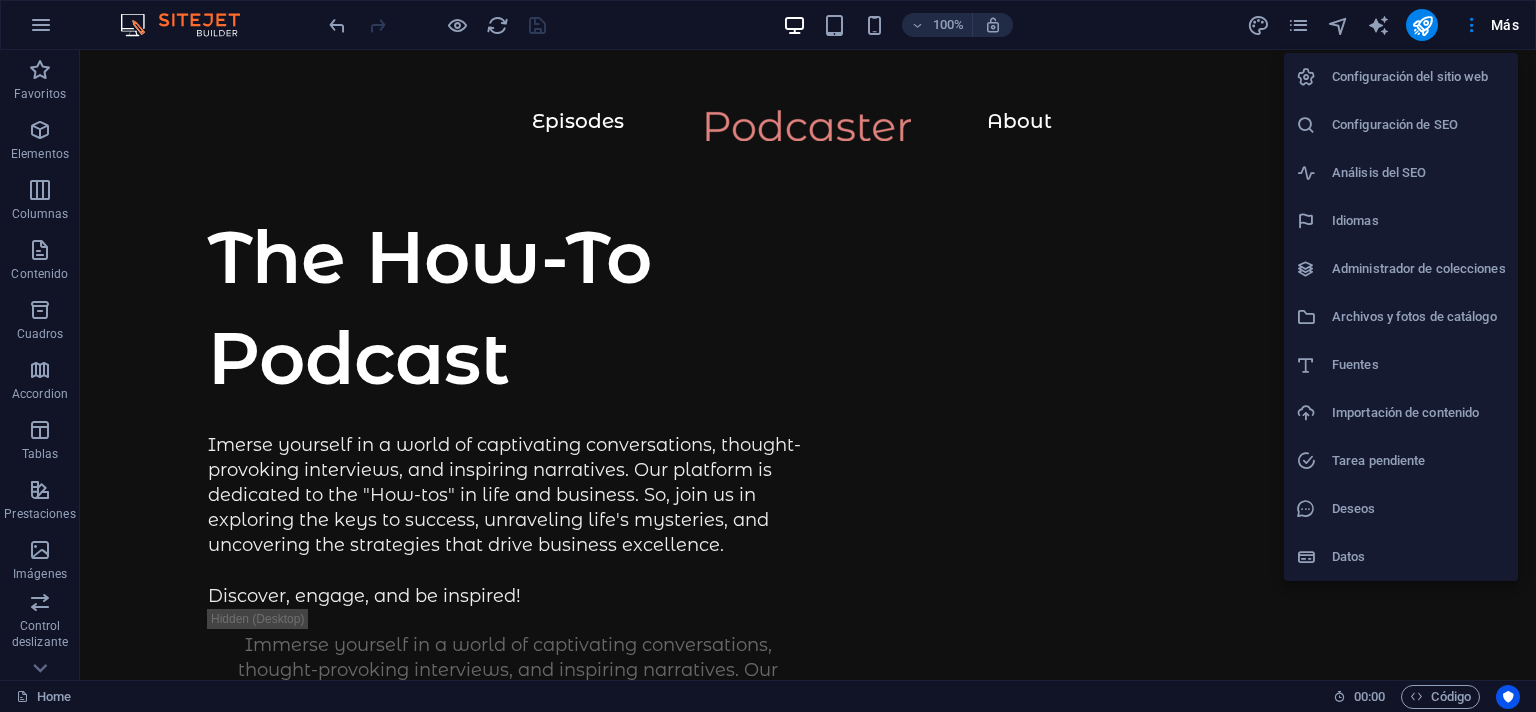 click on "Datos" at bounding box center [1401, 557] 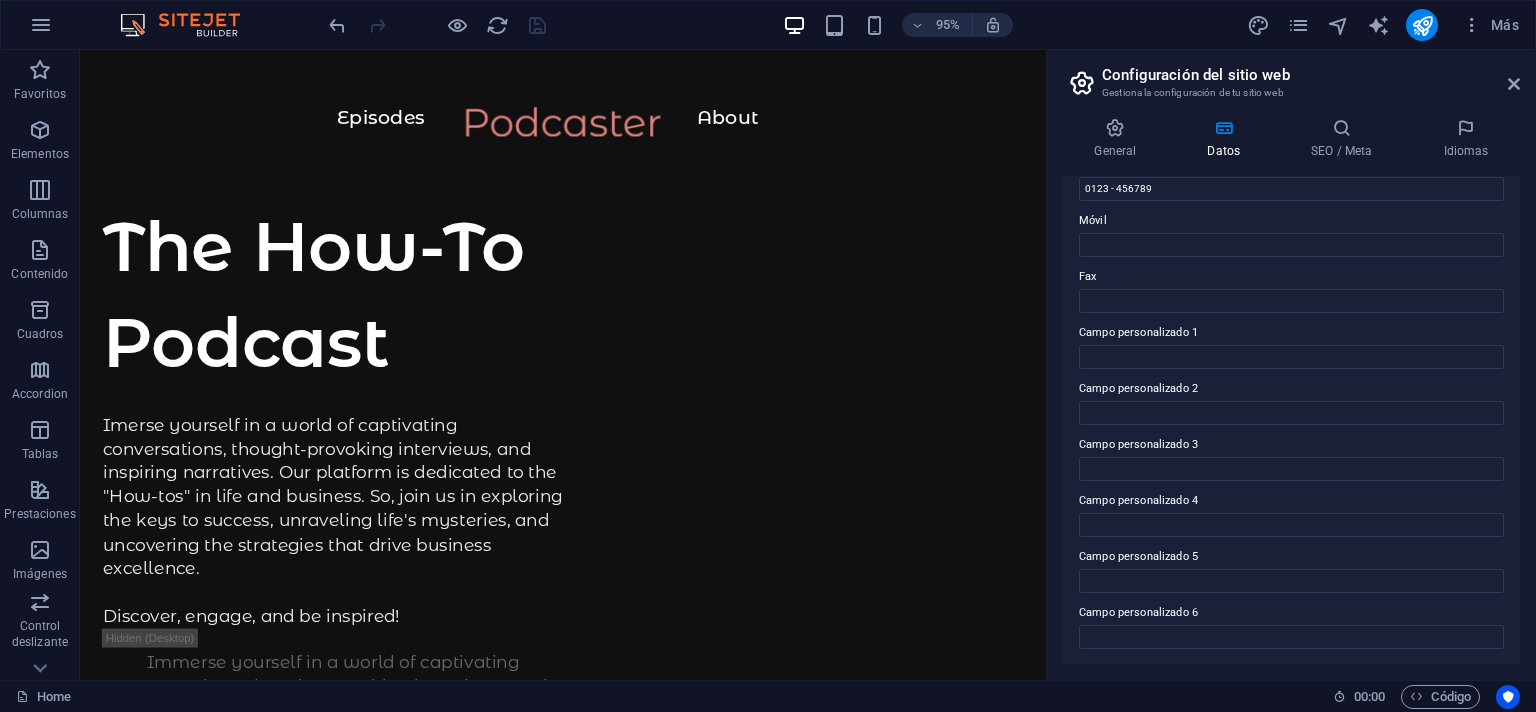 scroll, scrollTop: 0, scrollLeft: 0, axis: both 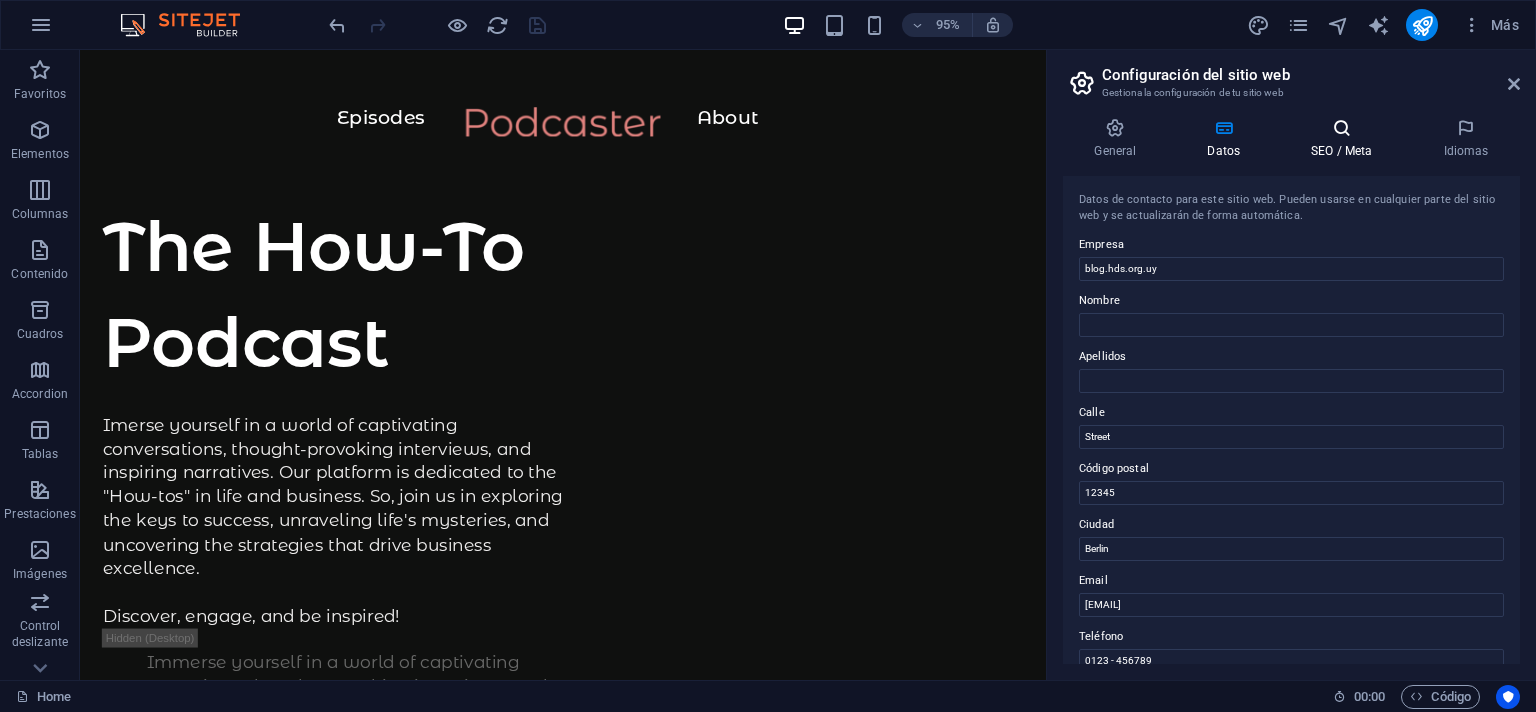 click at bounding box center [1342, 128] 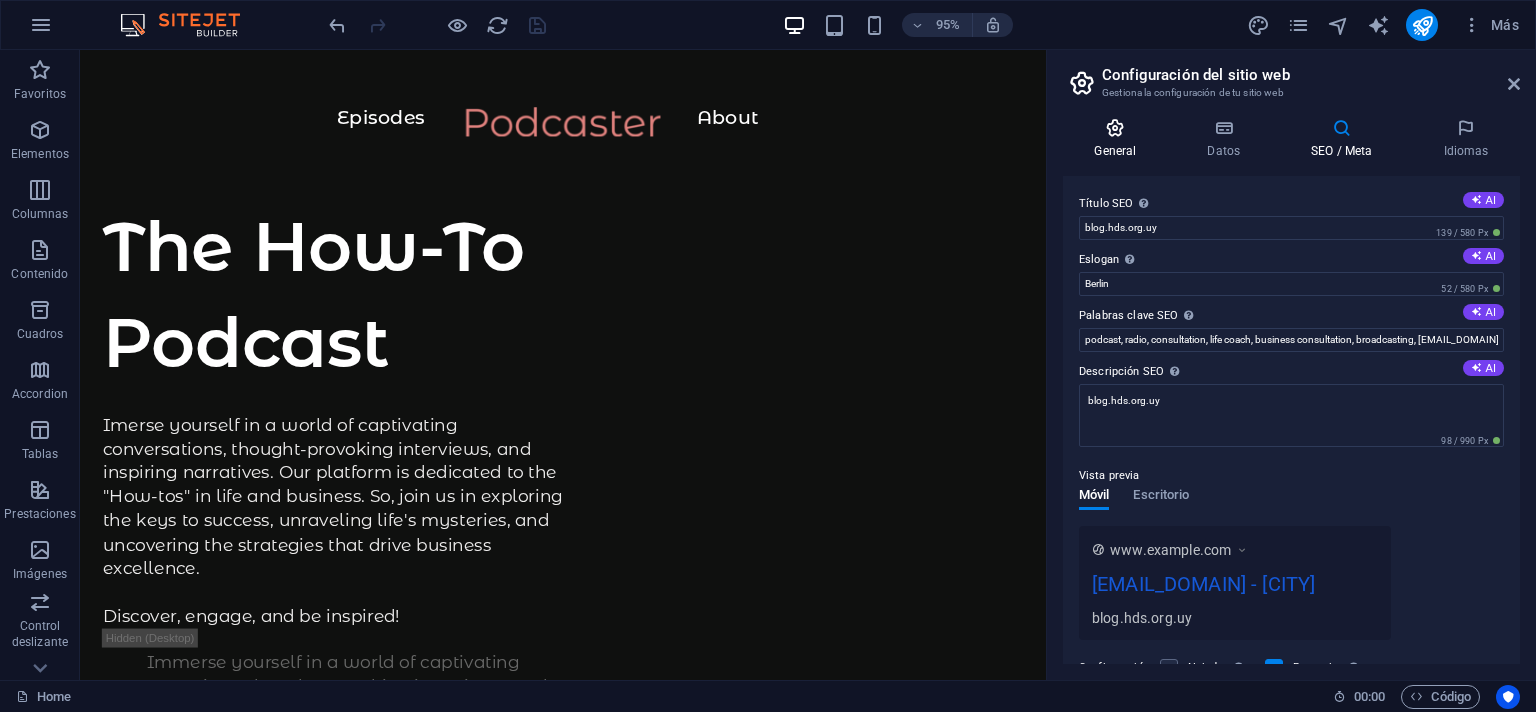 click at bounding box center (1115, 128) 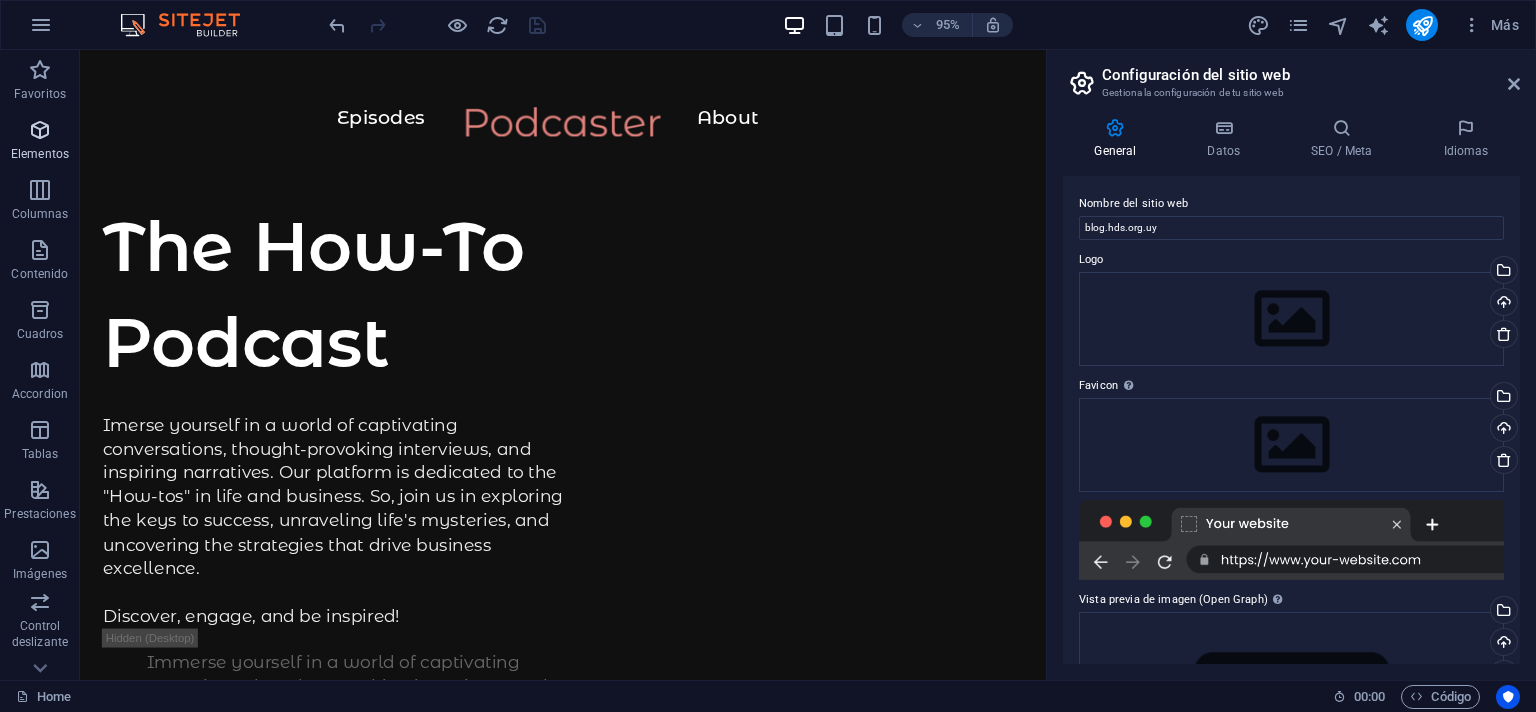 click at bounding box center [40, 130] 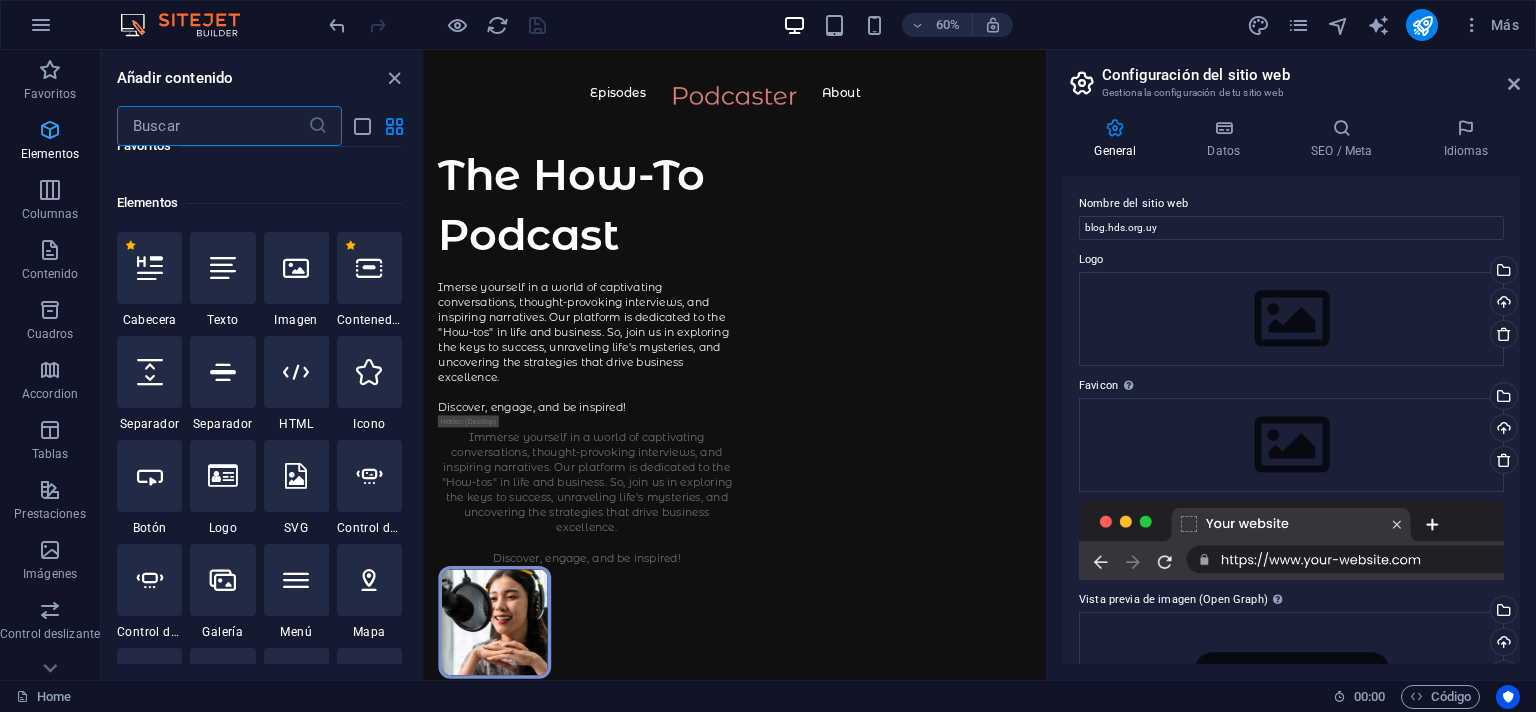 scroll, scrollTop: 376, scrollLeft: 0, axis: vertical 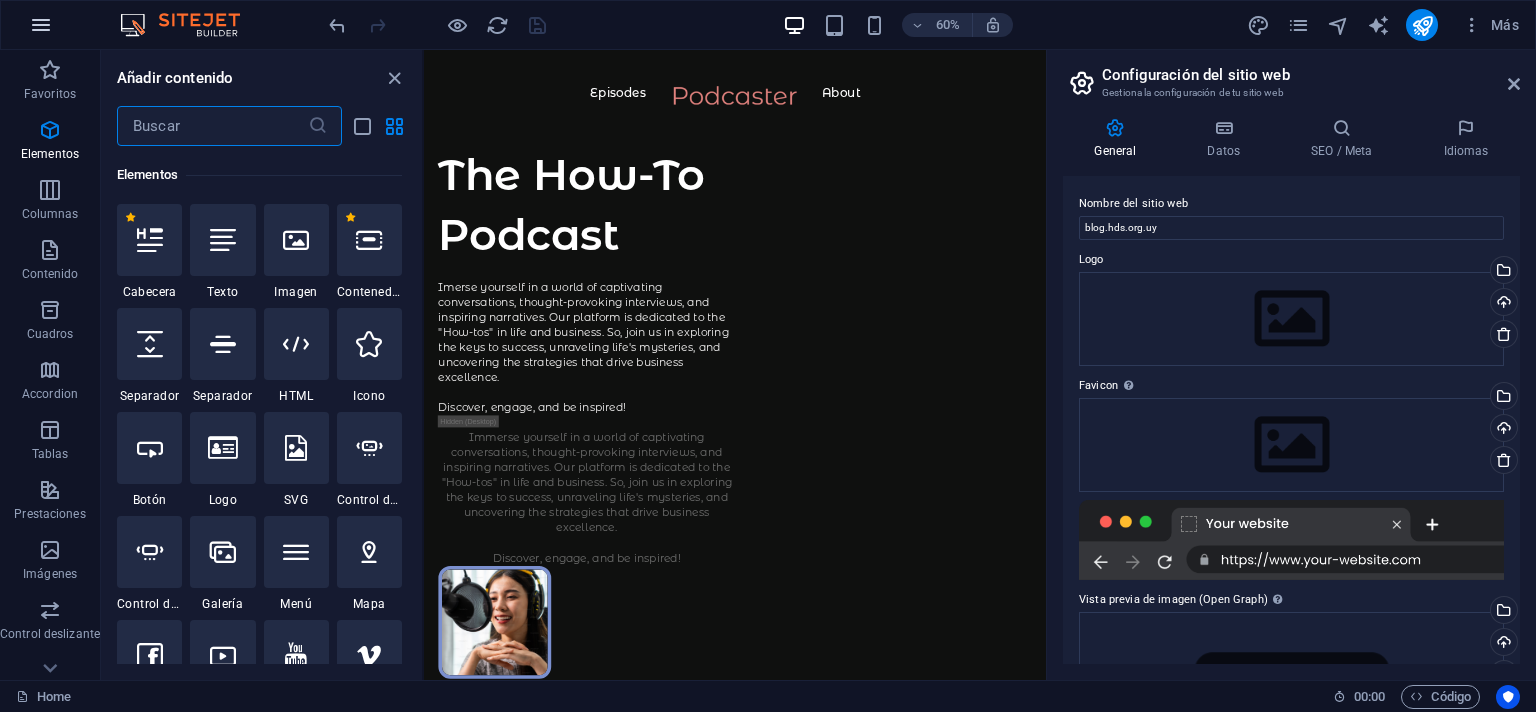 click at bounding box center [41, 25] 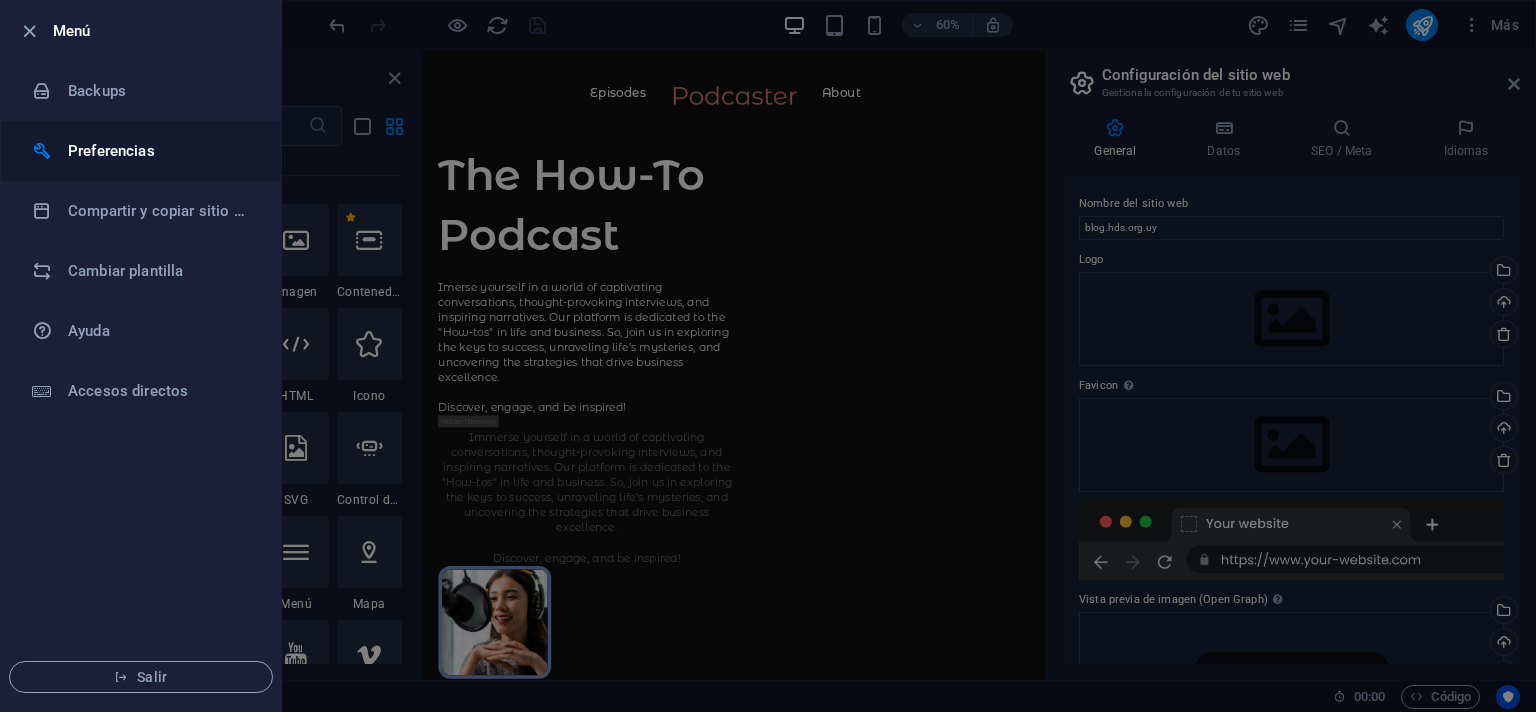 click on "Preferencias" at bounding box center [160, 151] 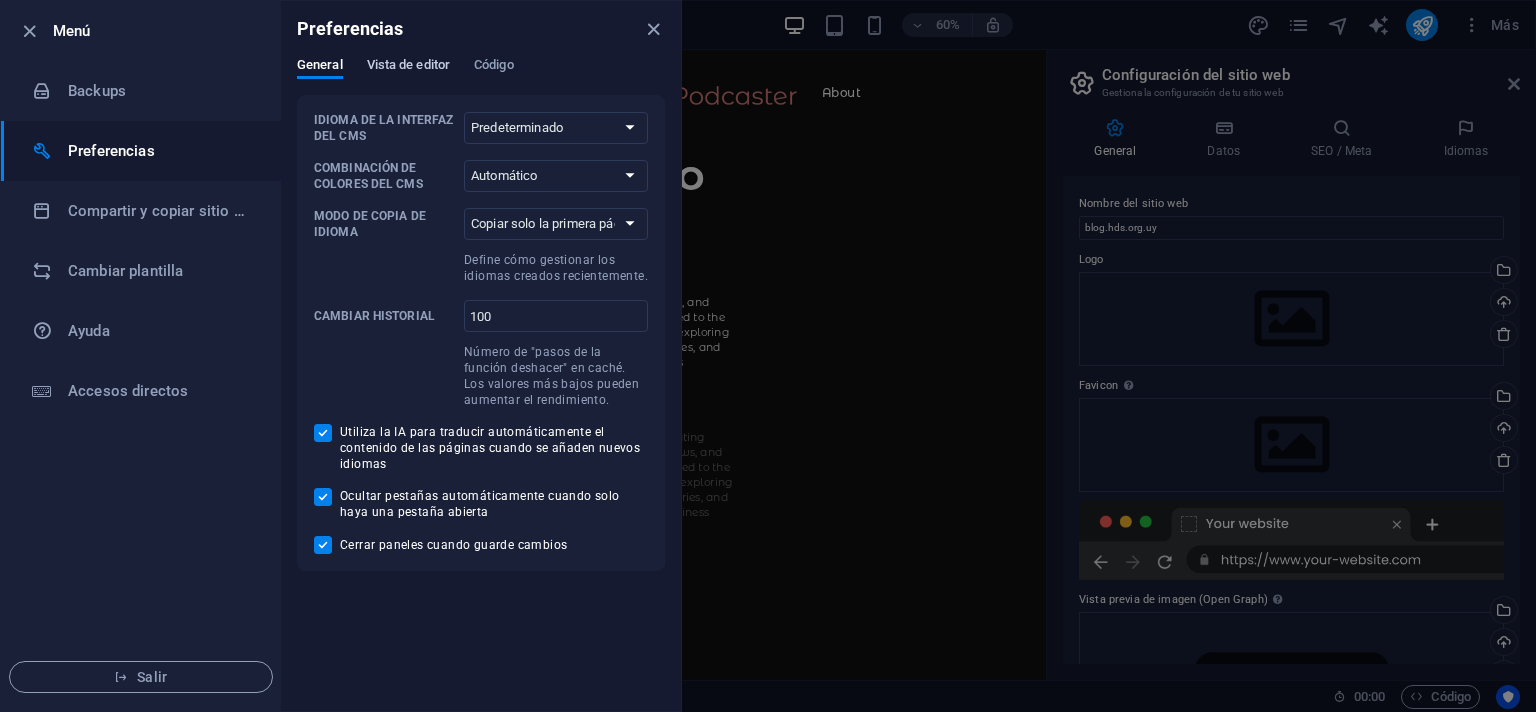 click on "Vista de editor" at bounding box center (408, 67) 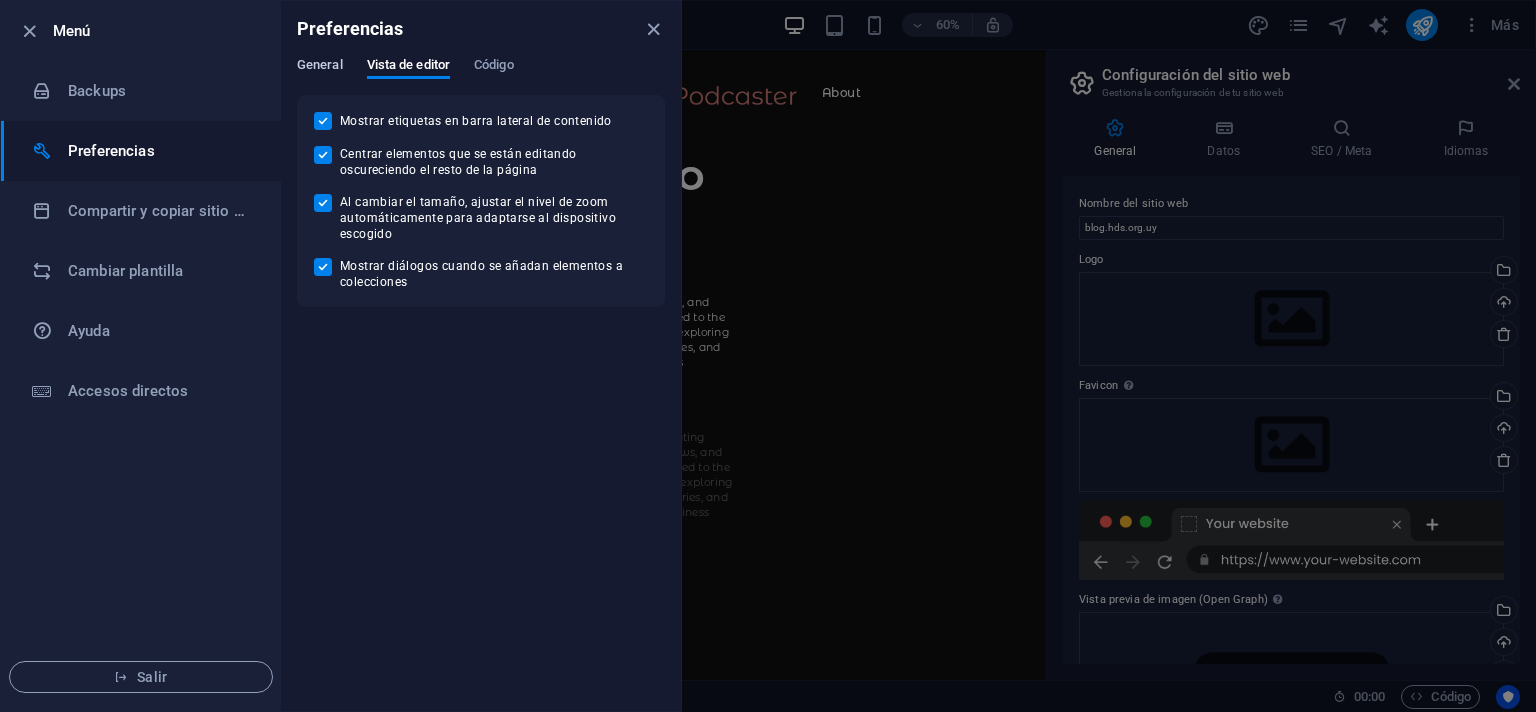 click on "General" at bounding box center (320, 67) 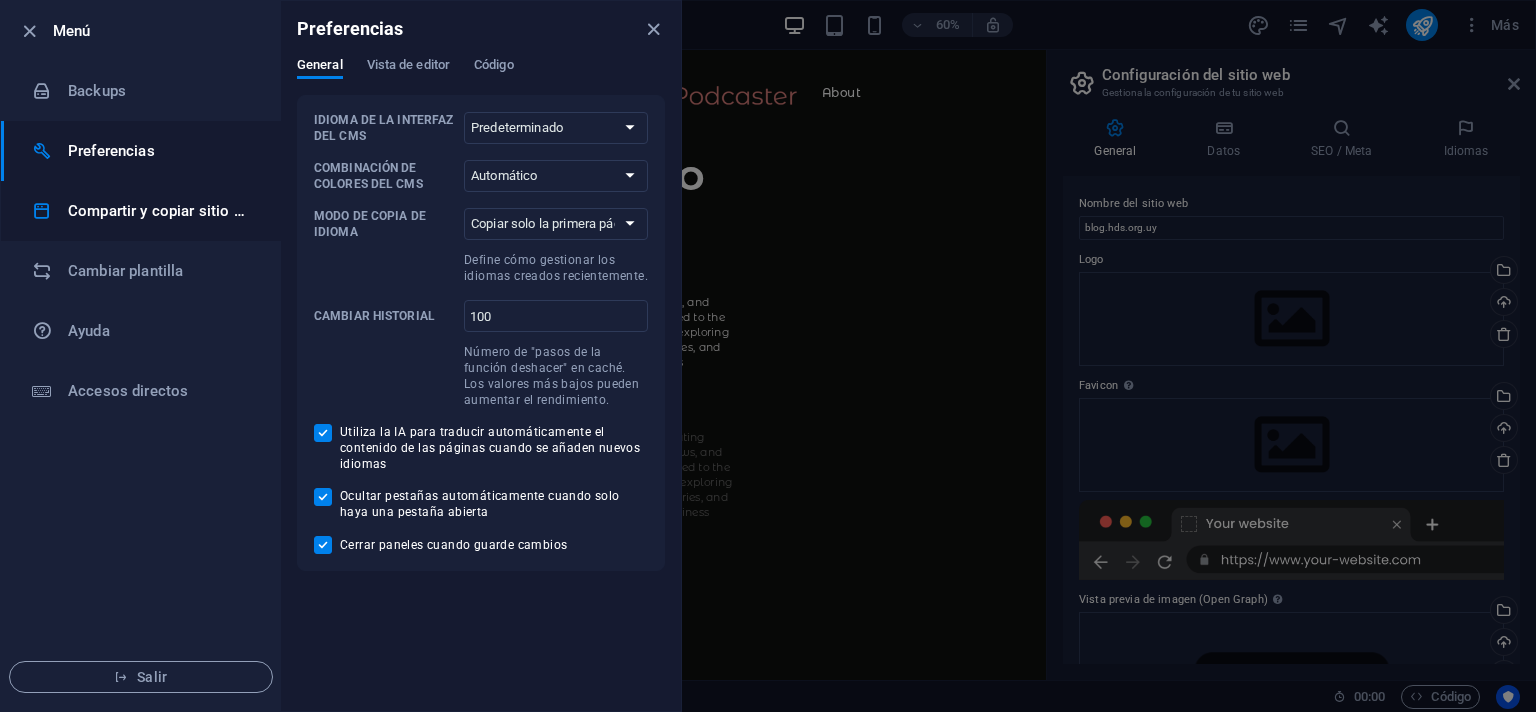 click on "Compartir y copiar sitio web" at bounding box center (160, 211) 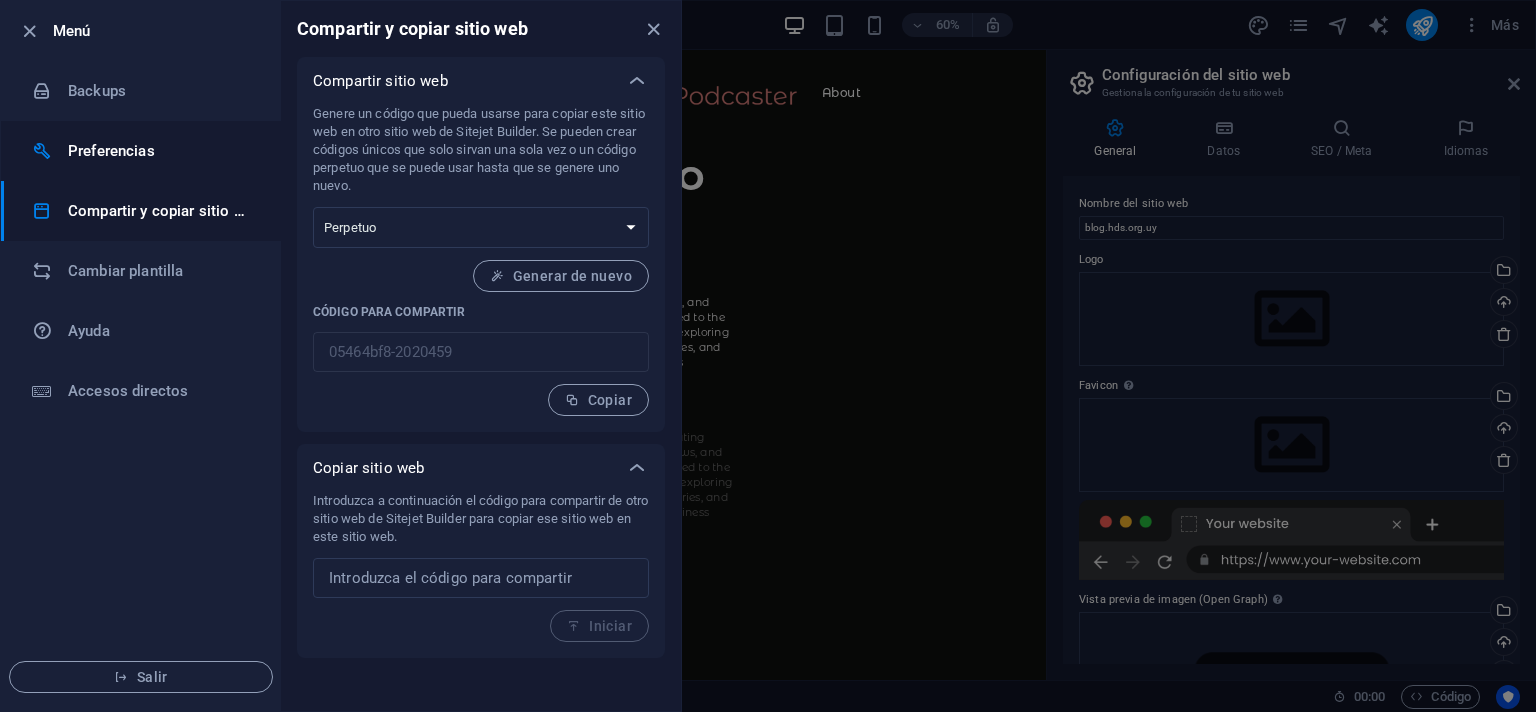 click on "Preferencias" at bounding box center [160, 151] 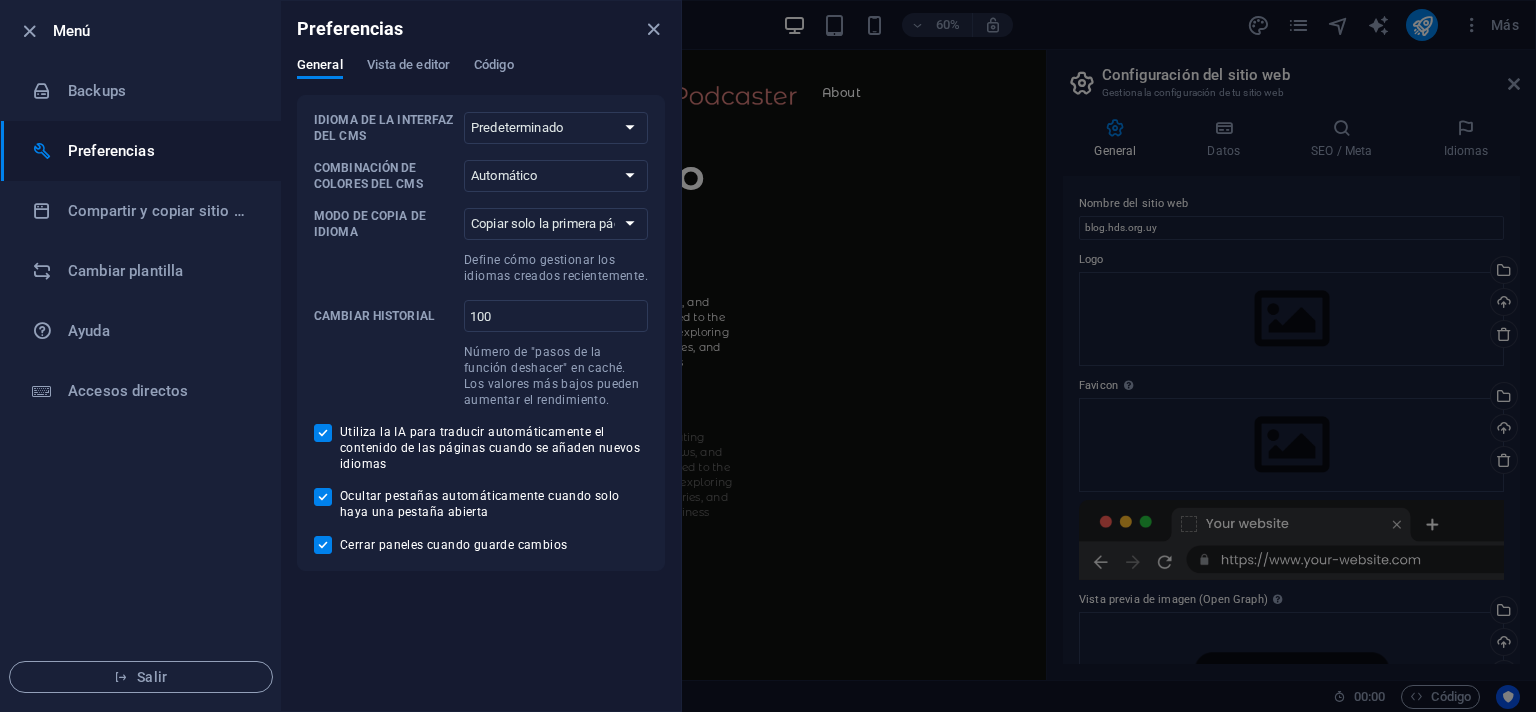 click on "General Vista de editor Código" at bounding box center (481, 76) 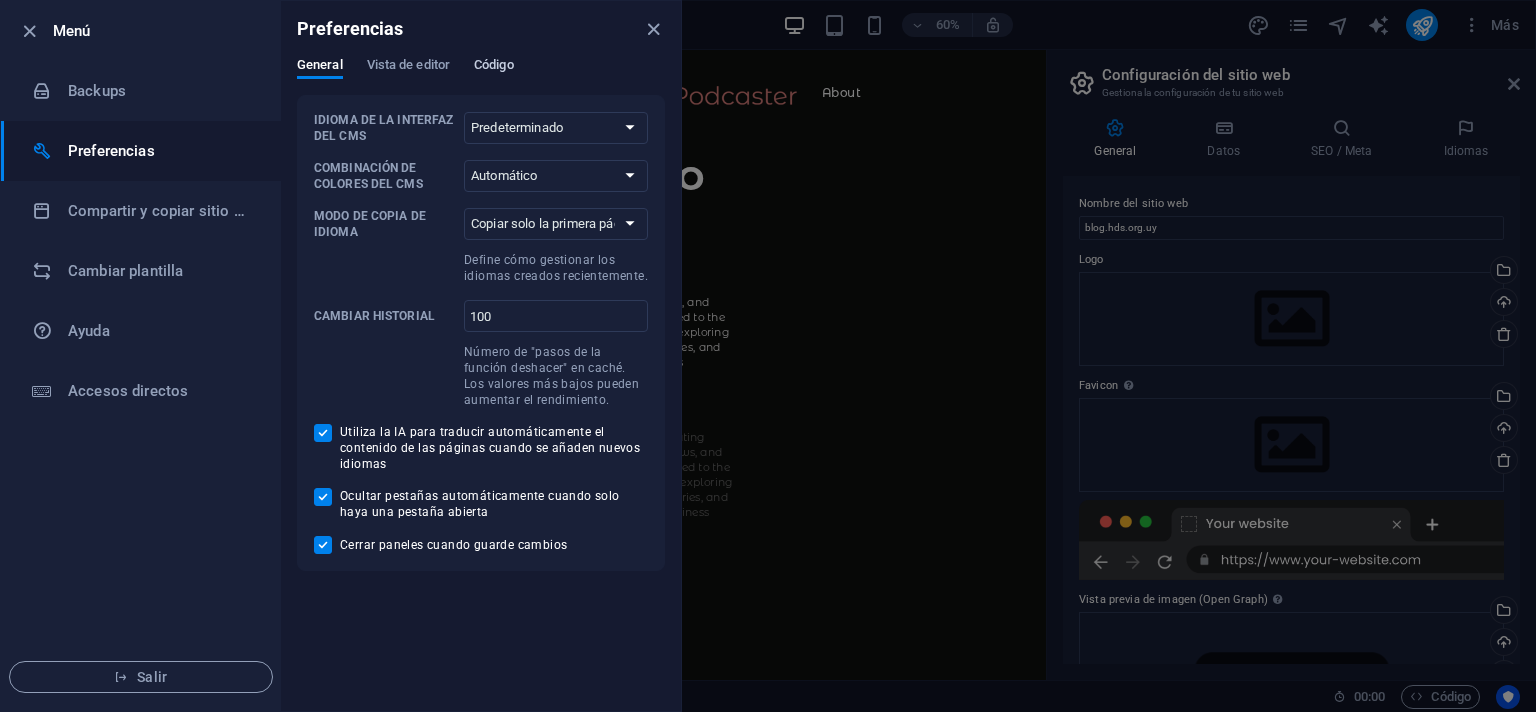 click on "Código" at bounding box center (494, 67) 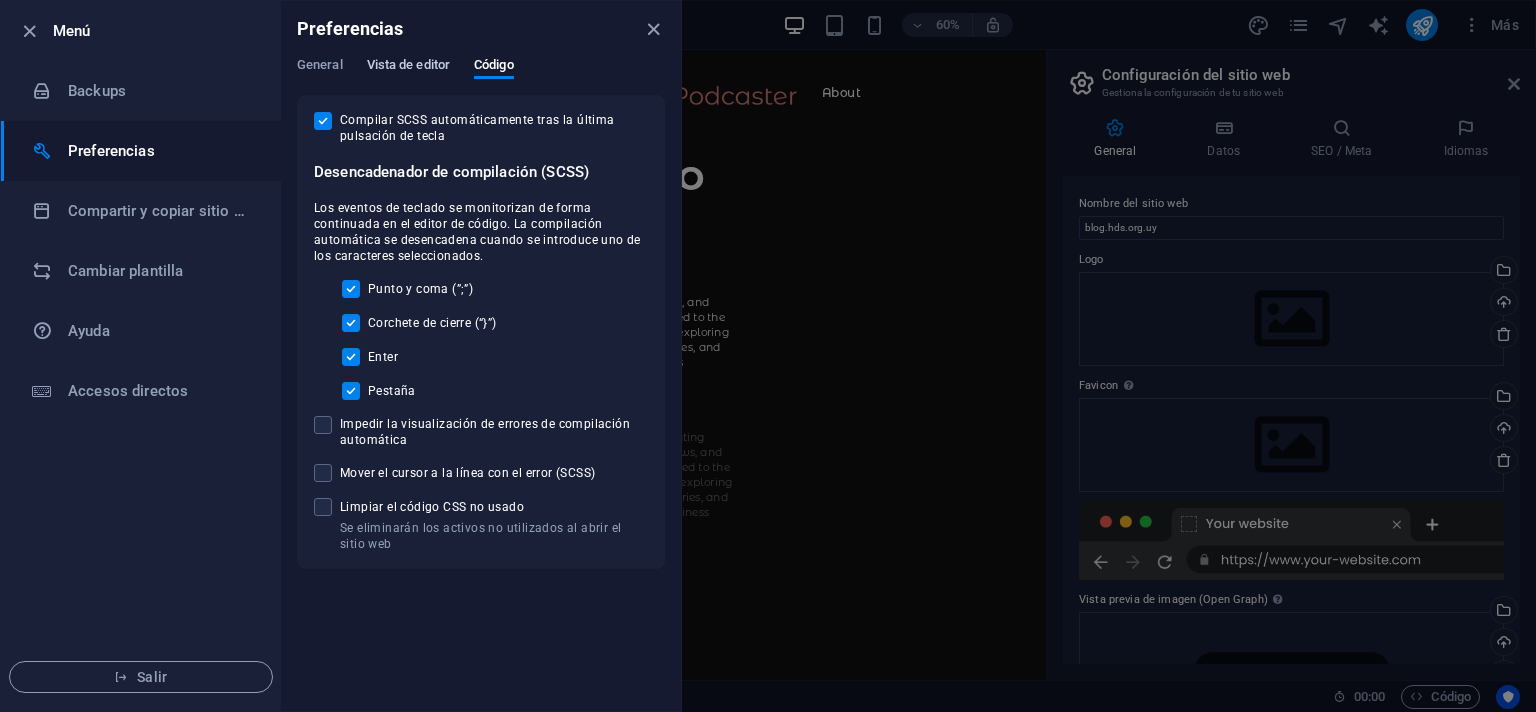 click on "Vista de editor" at bounding box center (408, 67) 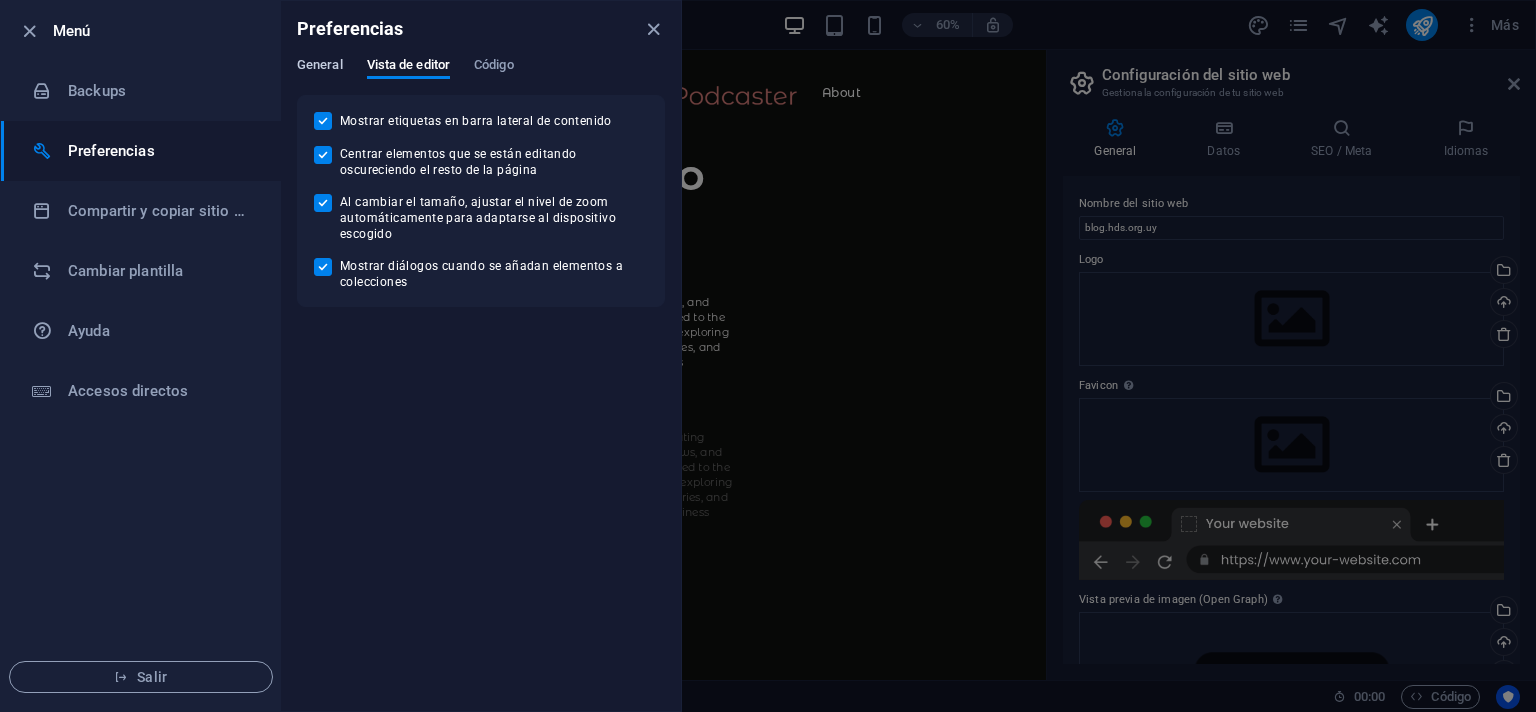 click on "General" at bounding box center (320, 67) 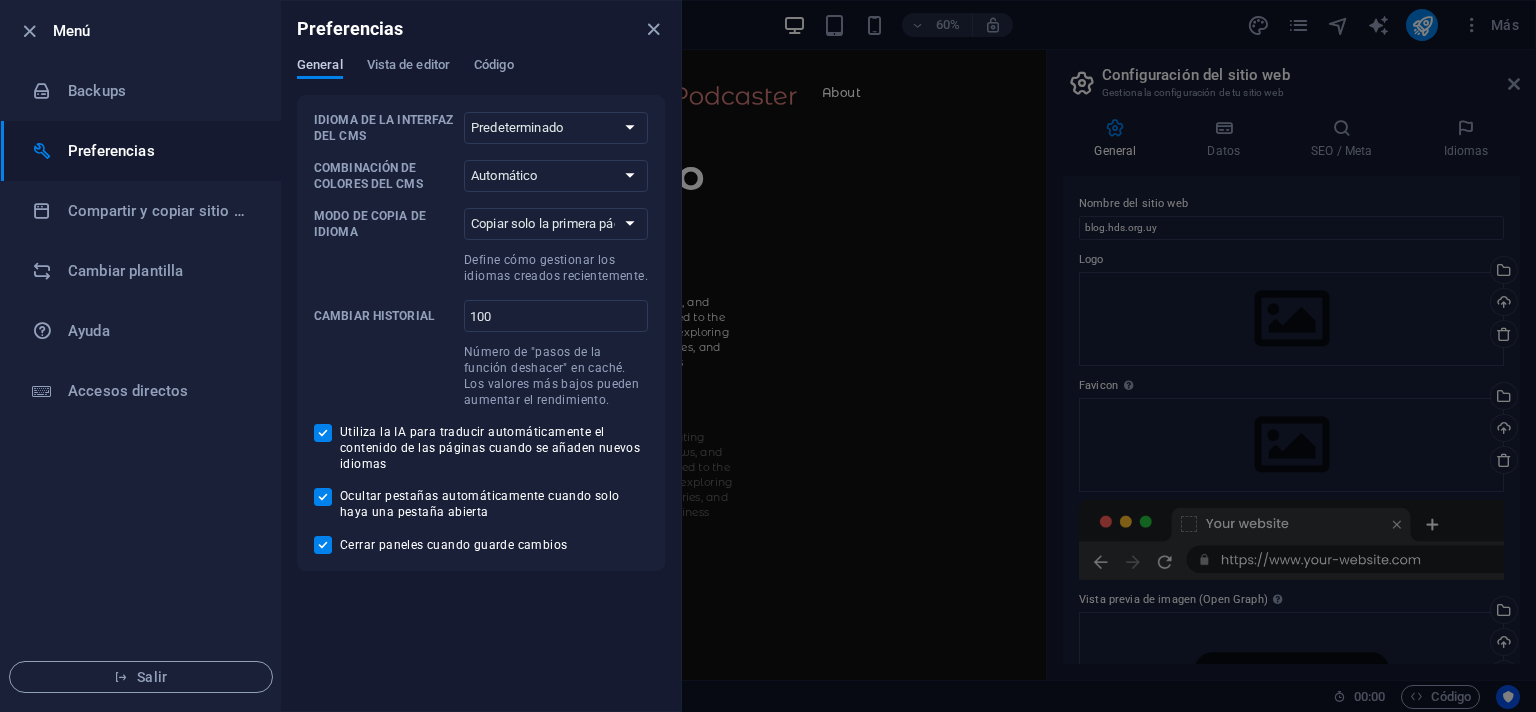 click on "General" at bounding box center [320, 67] 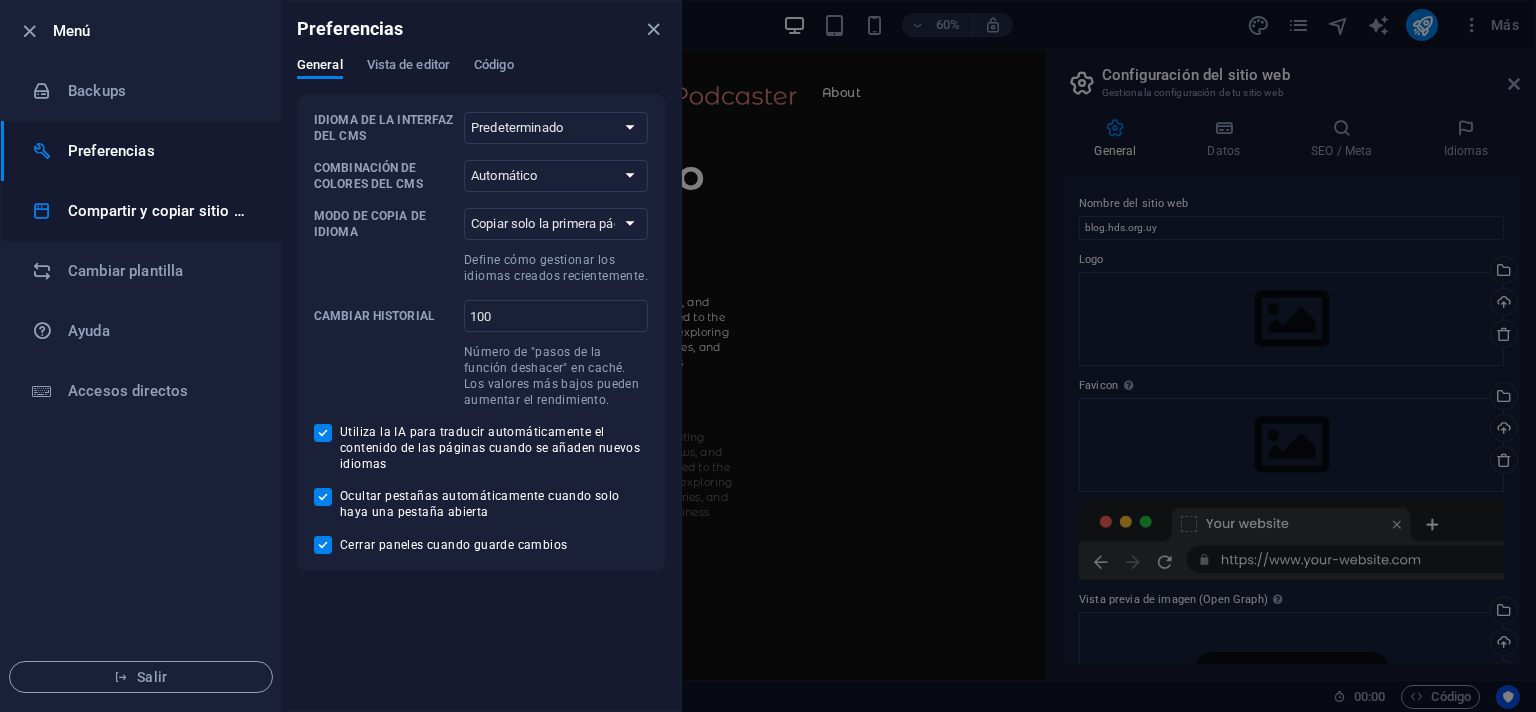 click on "Compartir y copiar sitio web" at bounding box center [160, 211] 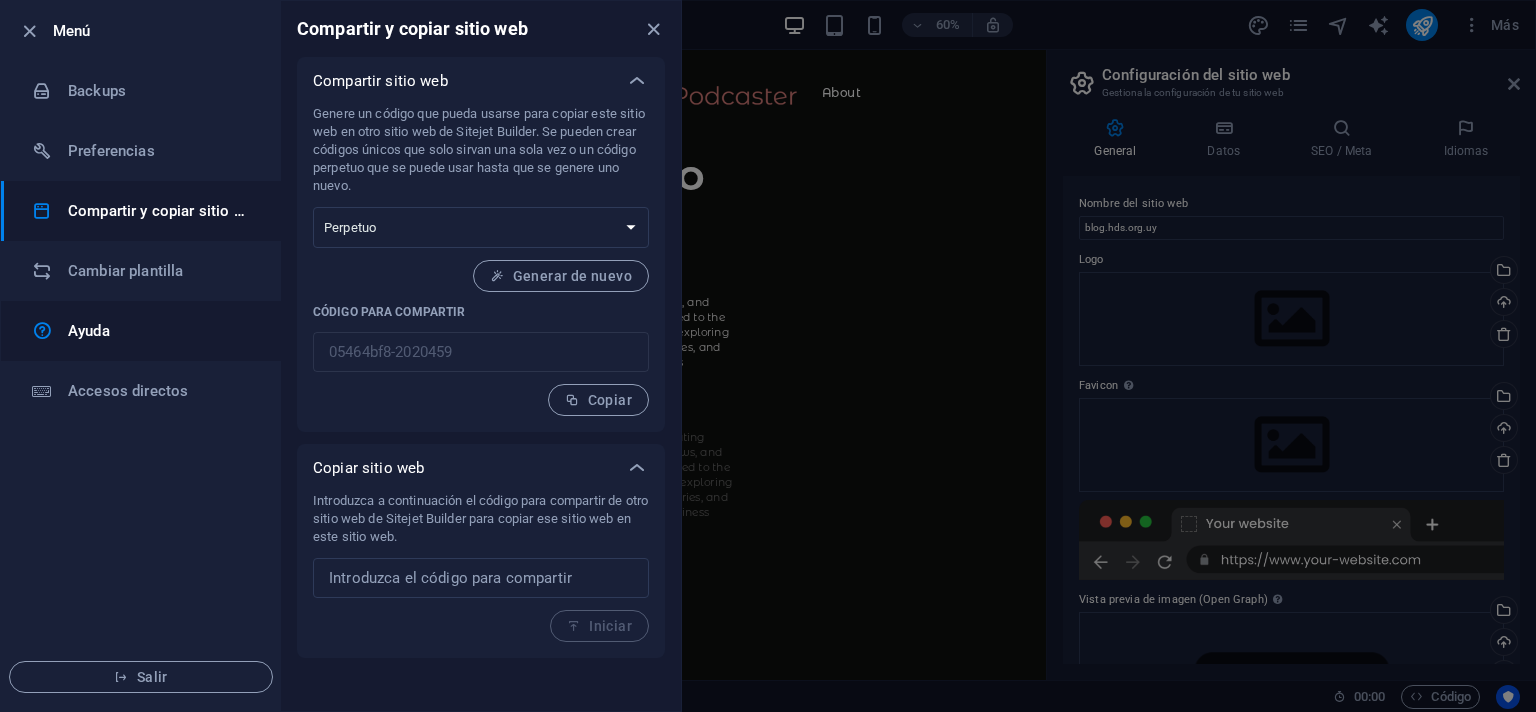 click on "Ayuda" at bounding box center (141, 331) 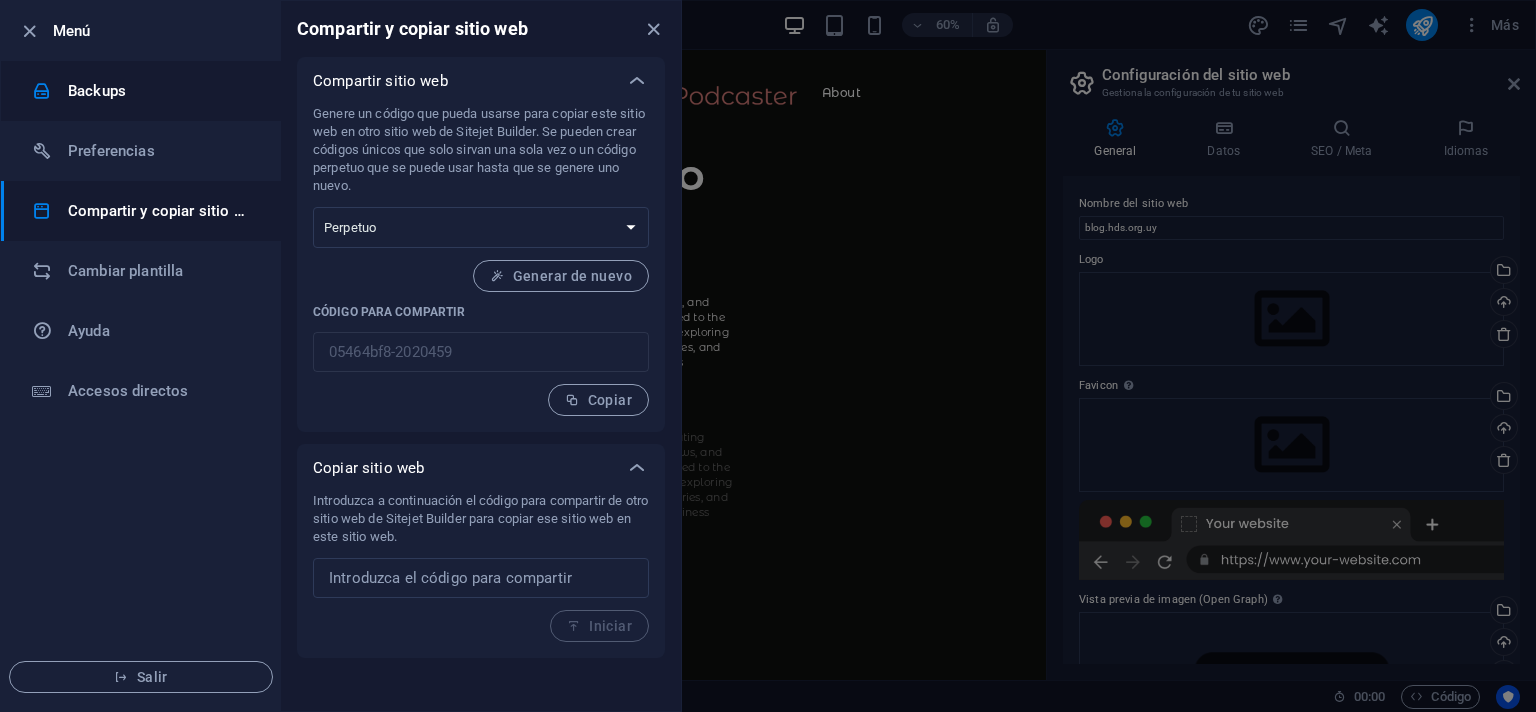 click on "Backups" at bounding box center (160, 91) 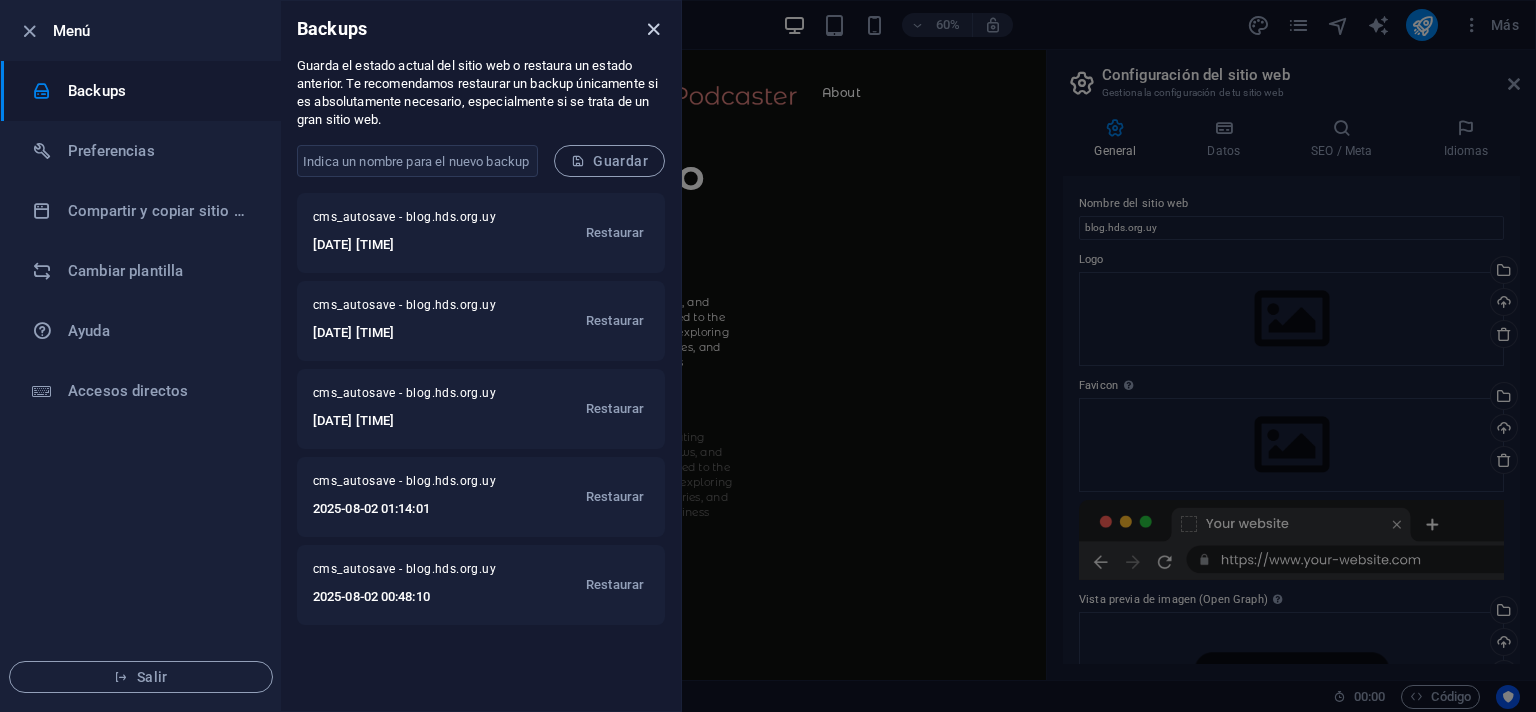 click at bounding box center [653, 29] 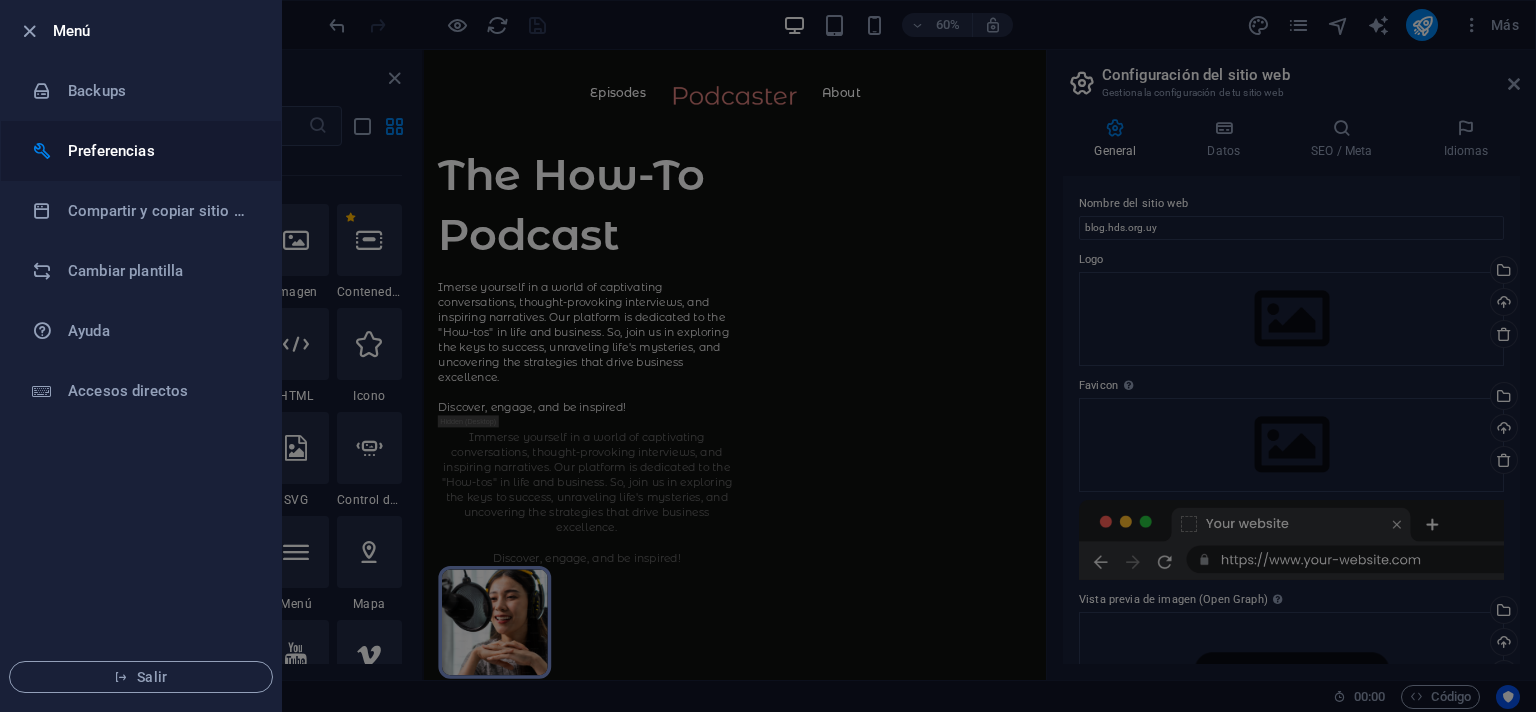 click on "Preferencias" at bounding box center (160, 151) 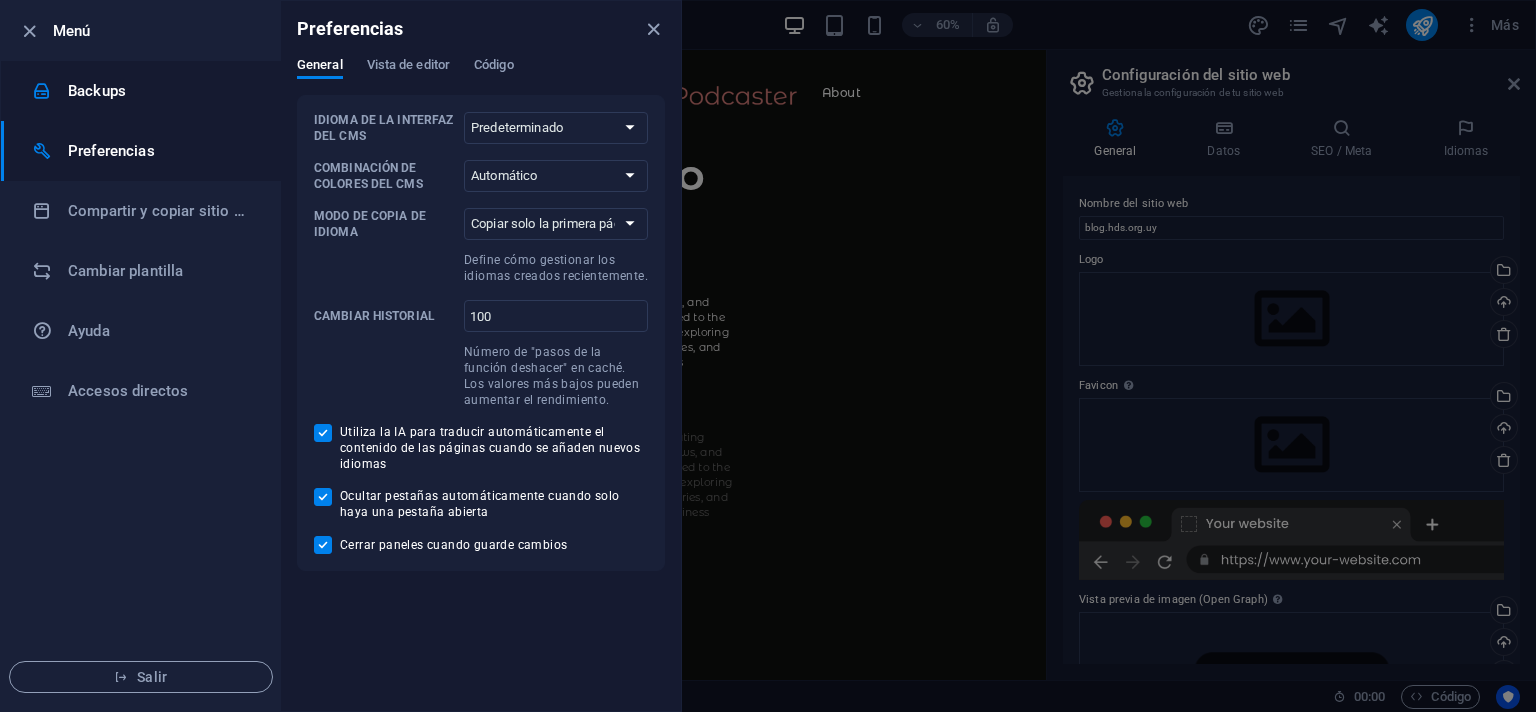 click on "Backups" at bounding box center (141, 91) 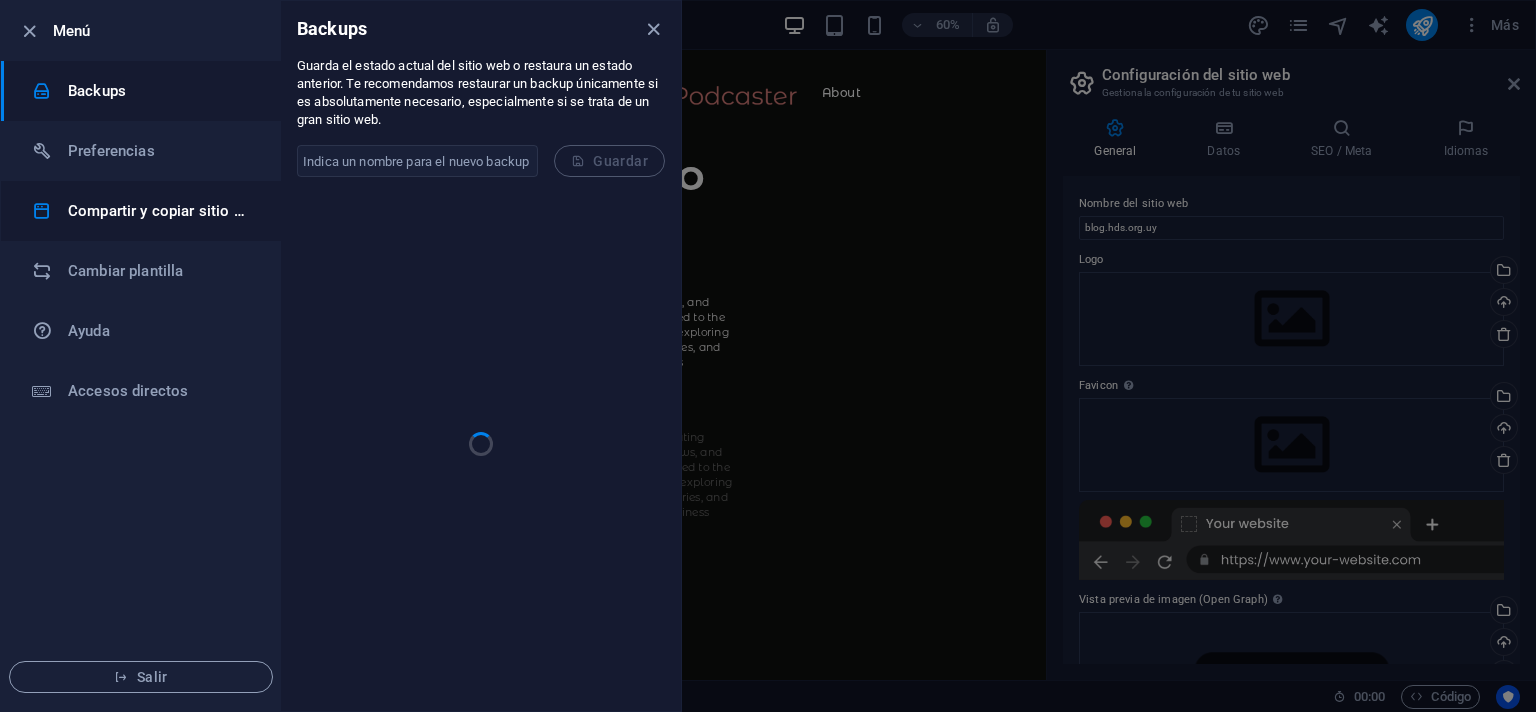 click on "Compartir y copiar sitio web" at bounding box center (141, 211) 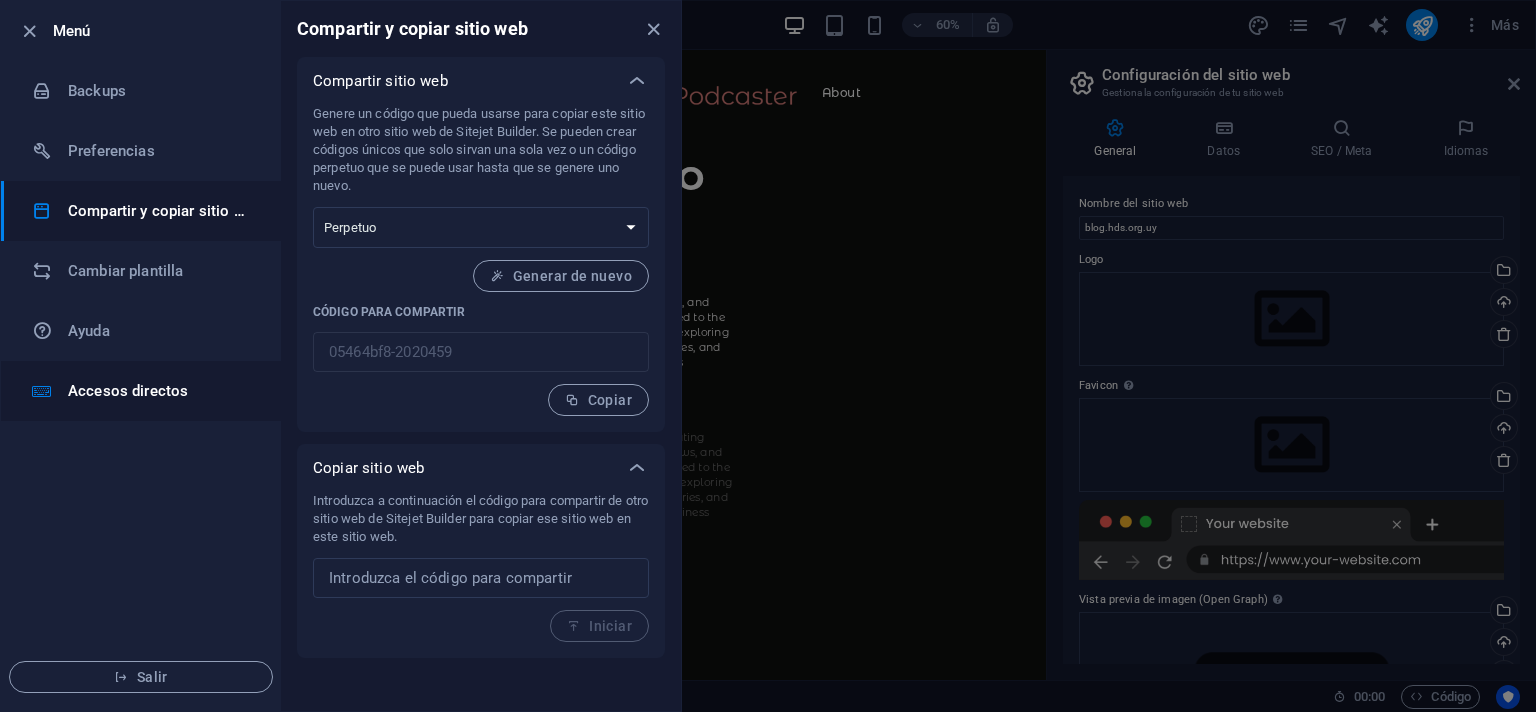 click on "Accesos directos" at bounding box center (160, 391) 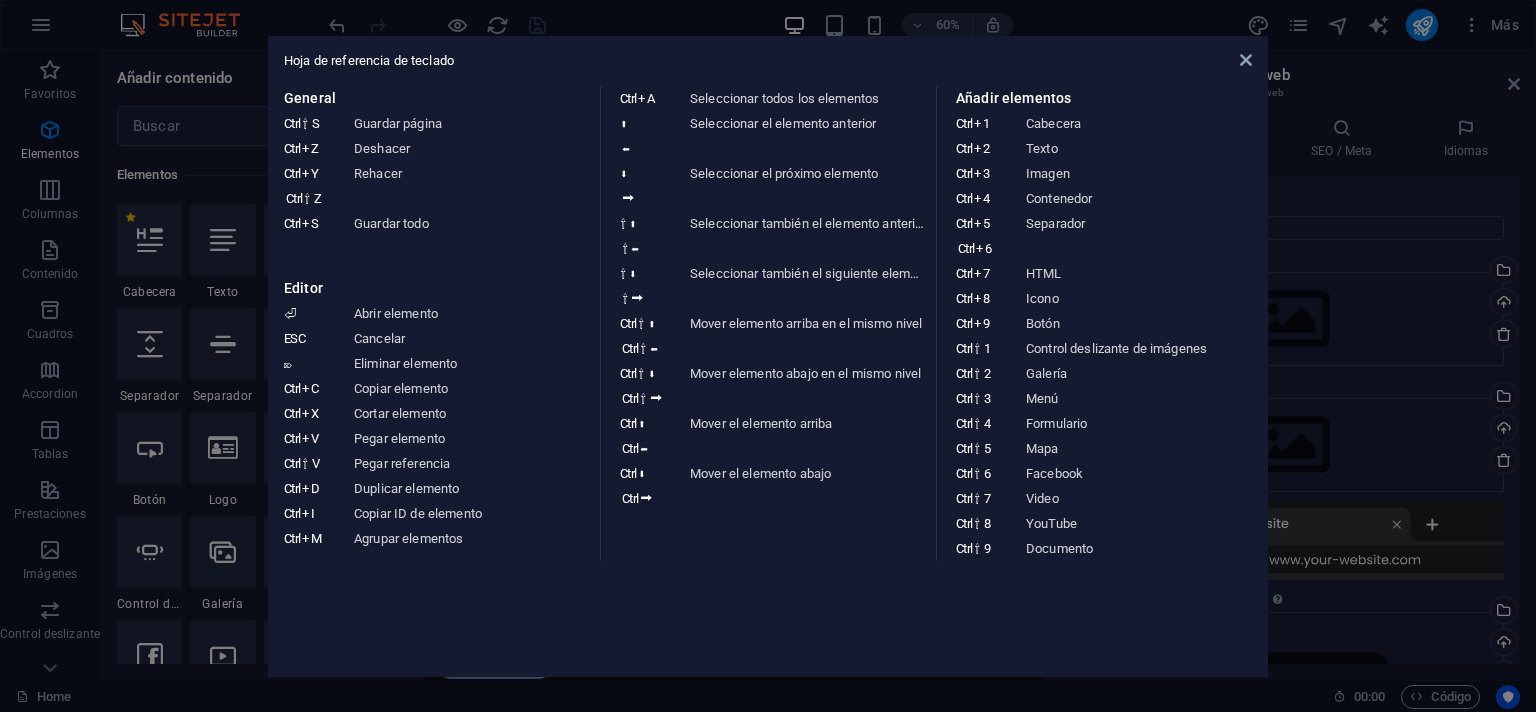 click on "Hoja de referencia de teclado" at bounding box center (768, 61) 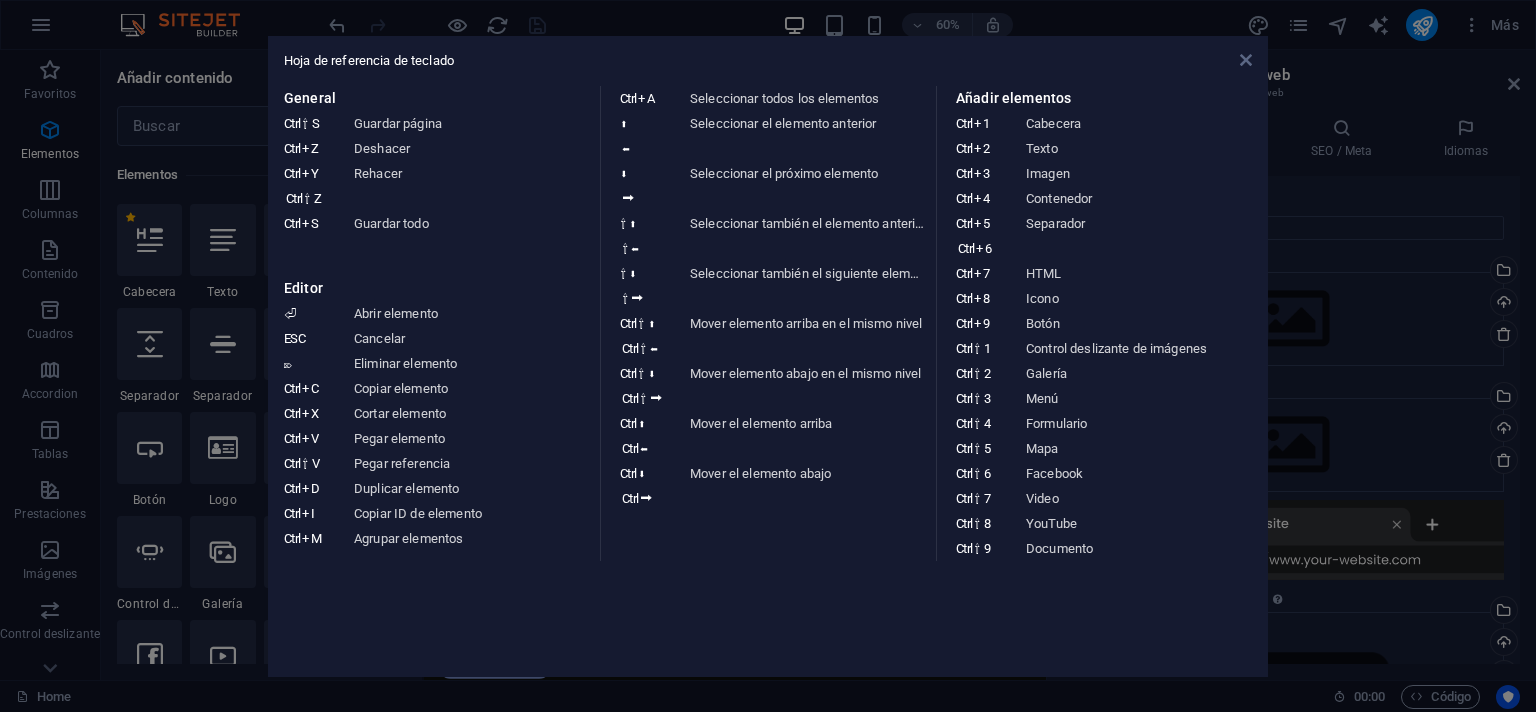 click at bounding box center [1246, 60] 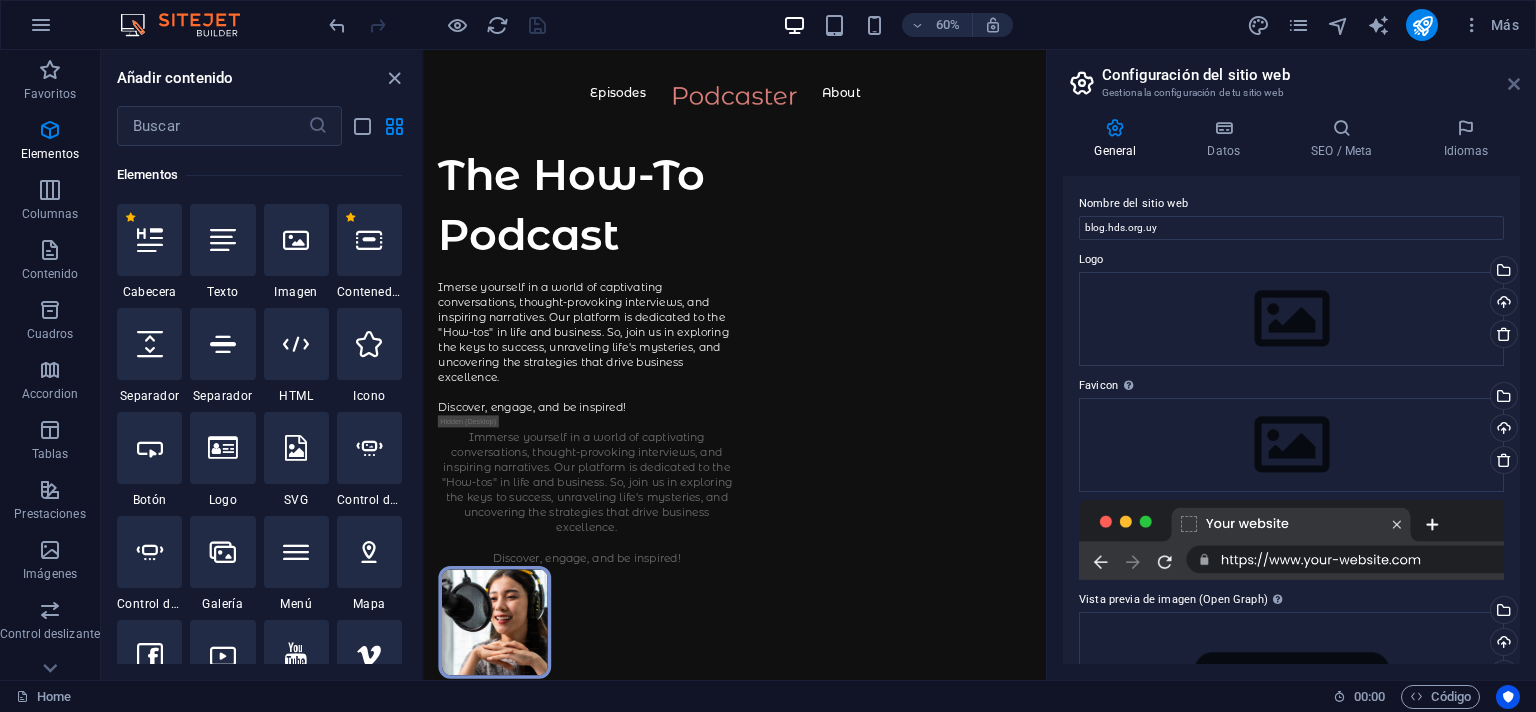 click at bounding box center (1514, 84) 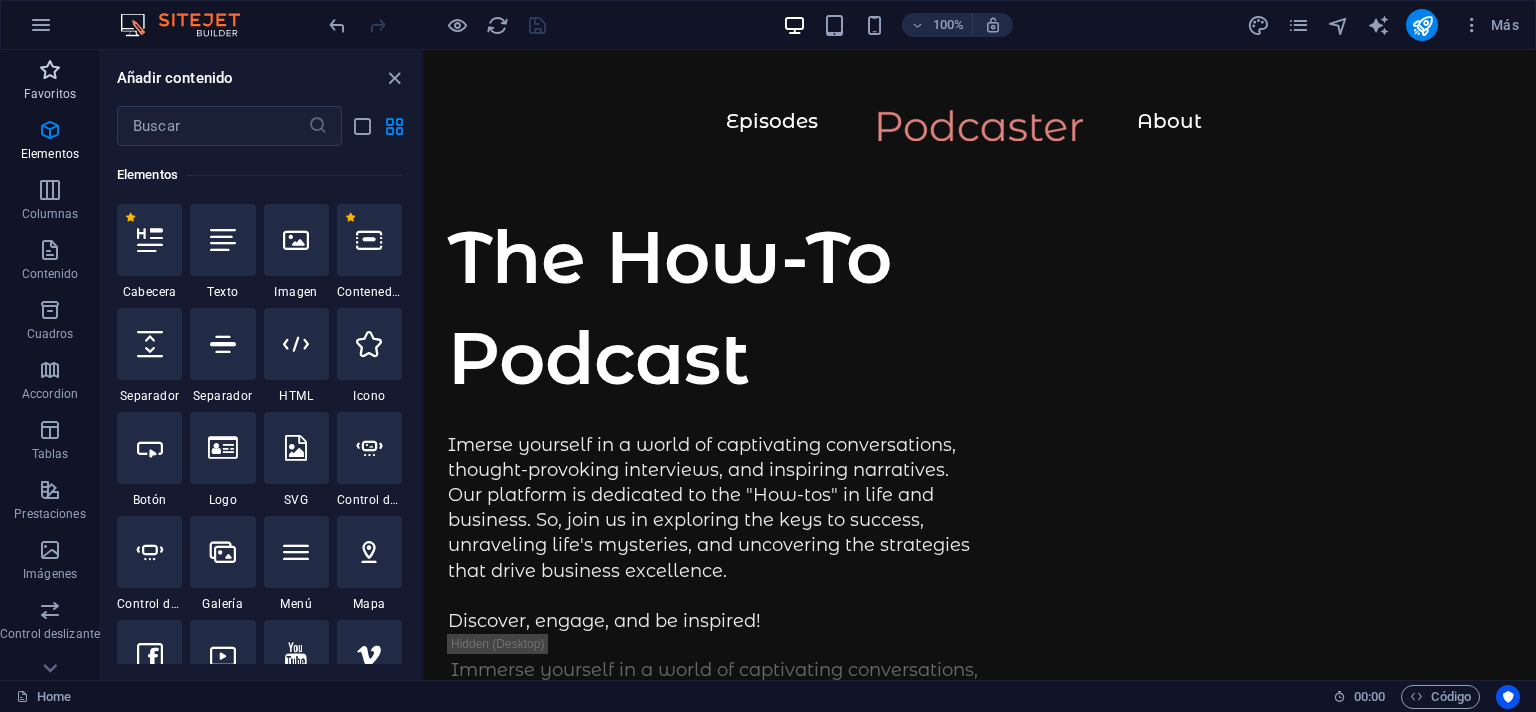 click on "Favoritos" at bounding box center (50, 94) 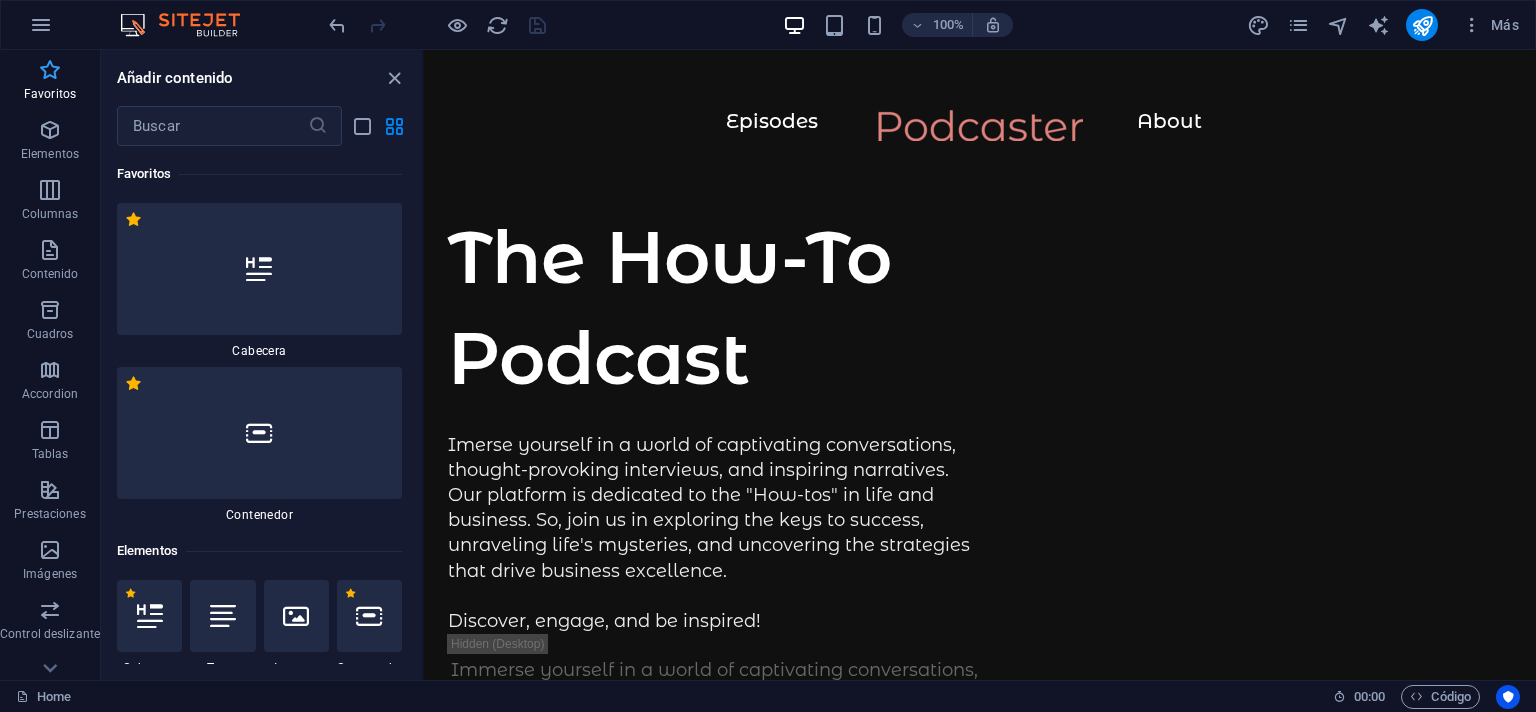 scroll, scrollTop: 0, scrollLeft: 0, axis: both 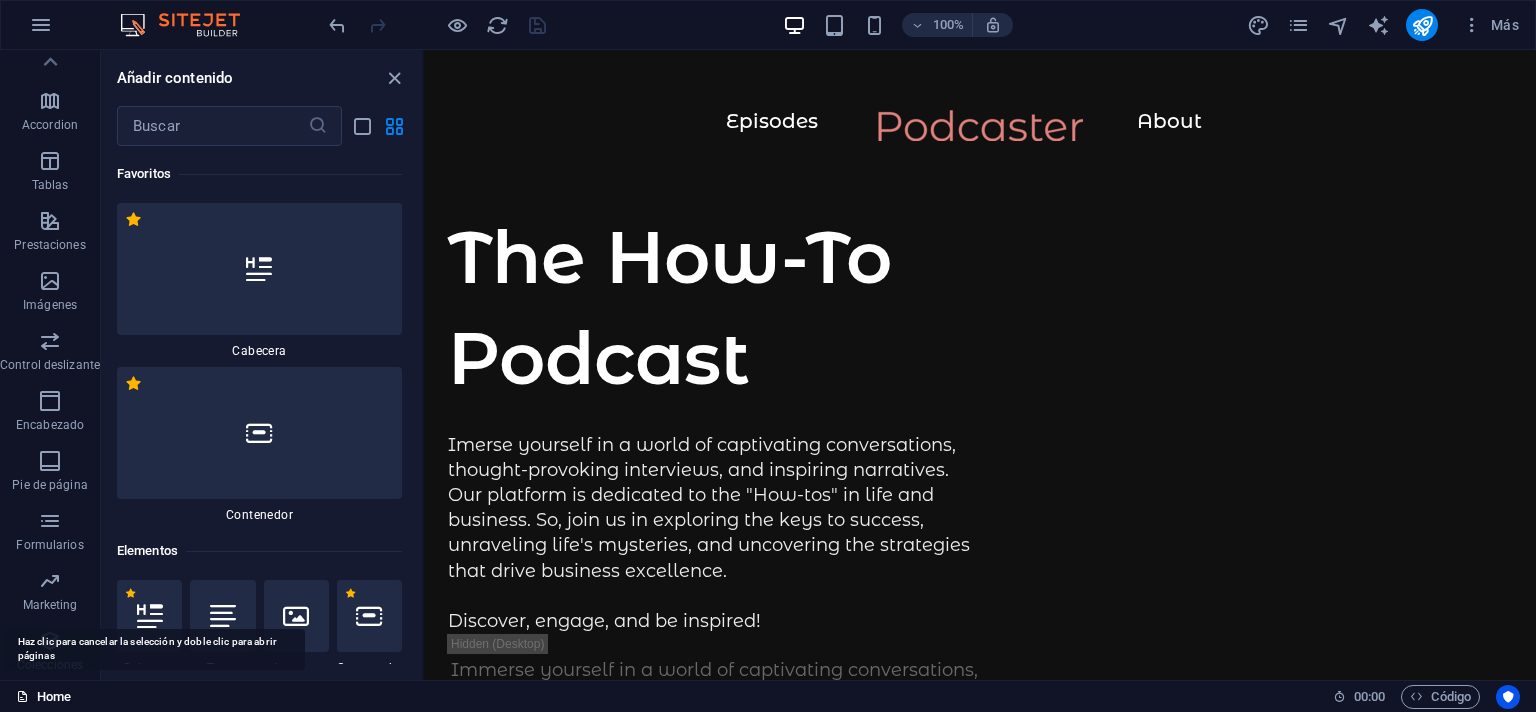 click on "Home" at bounding box center [43, 697] 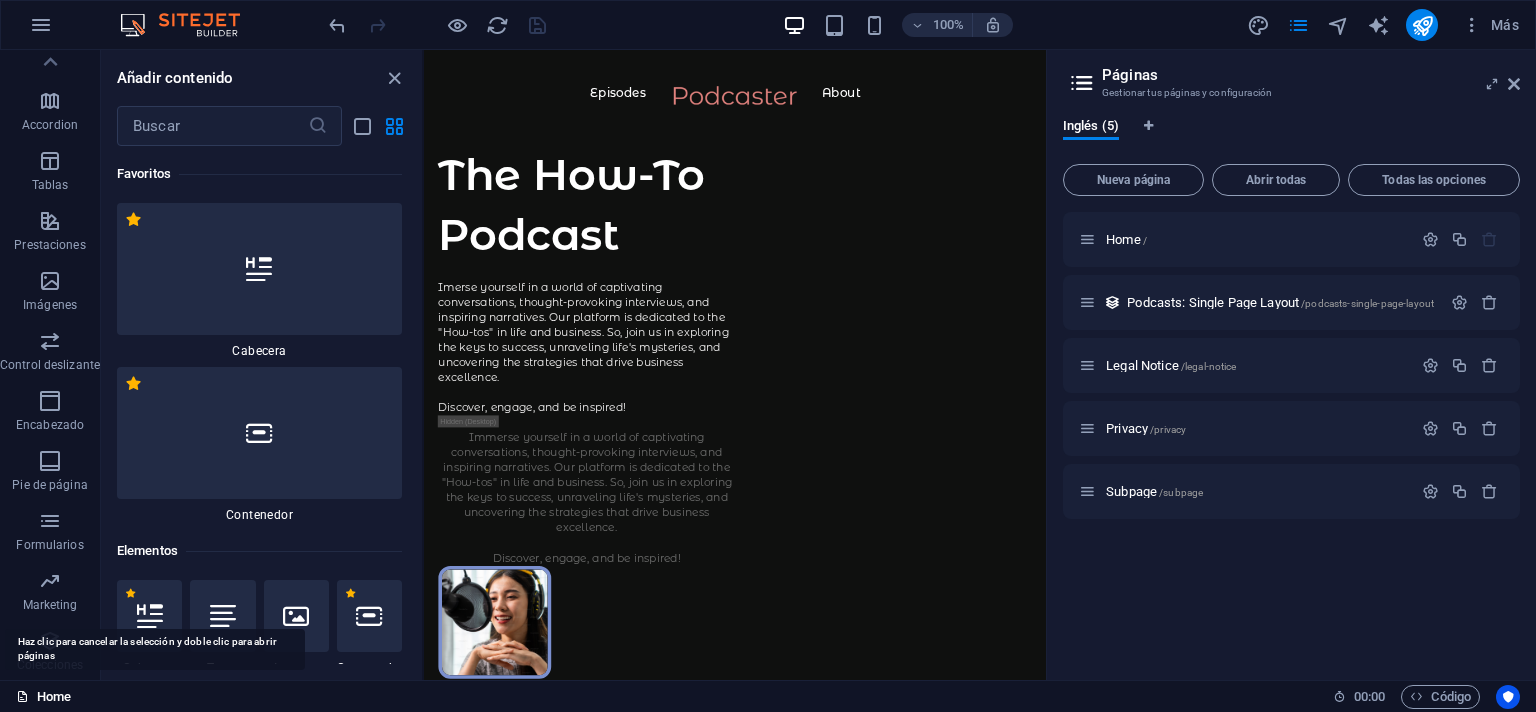 click on "Home" at bounding box center [43, 697] 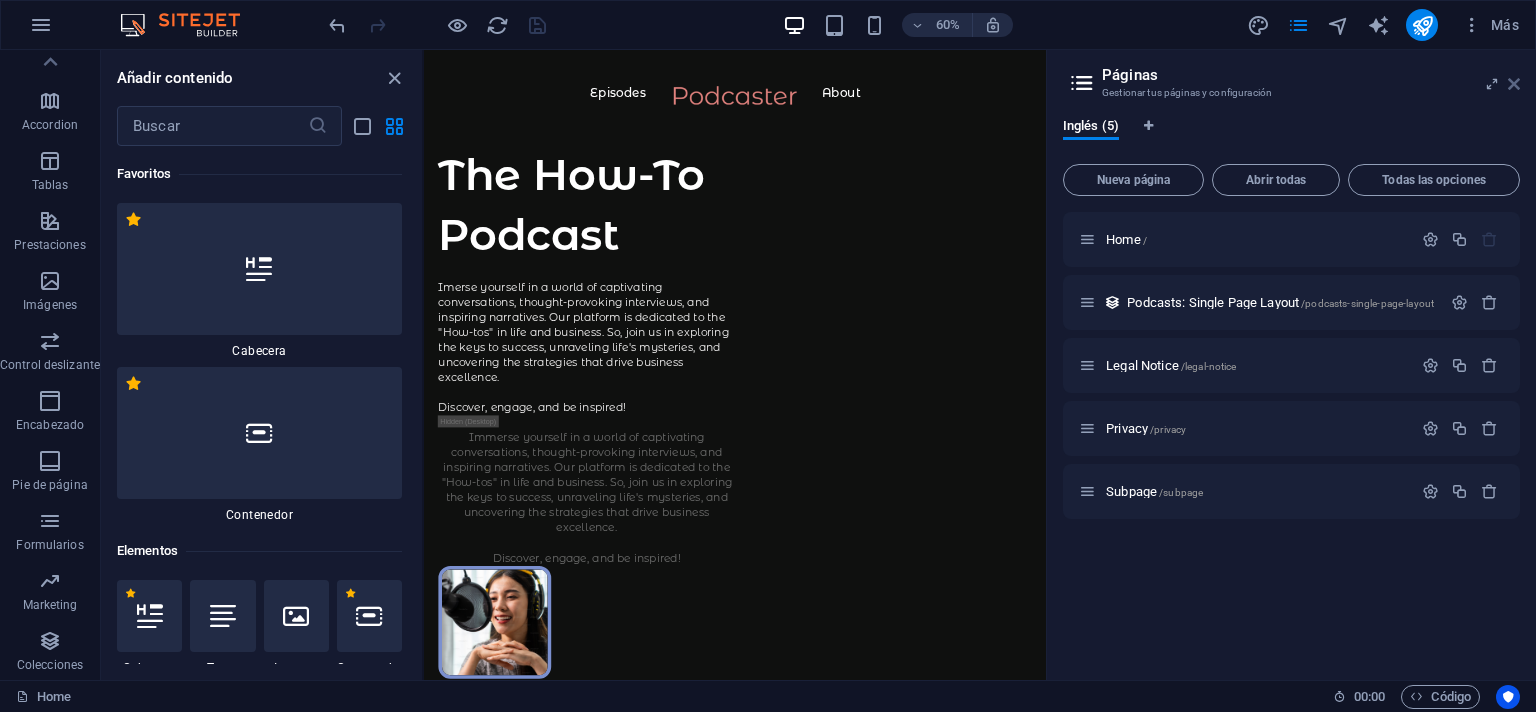 click at bounding box center (1514, 84) 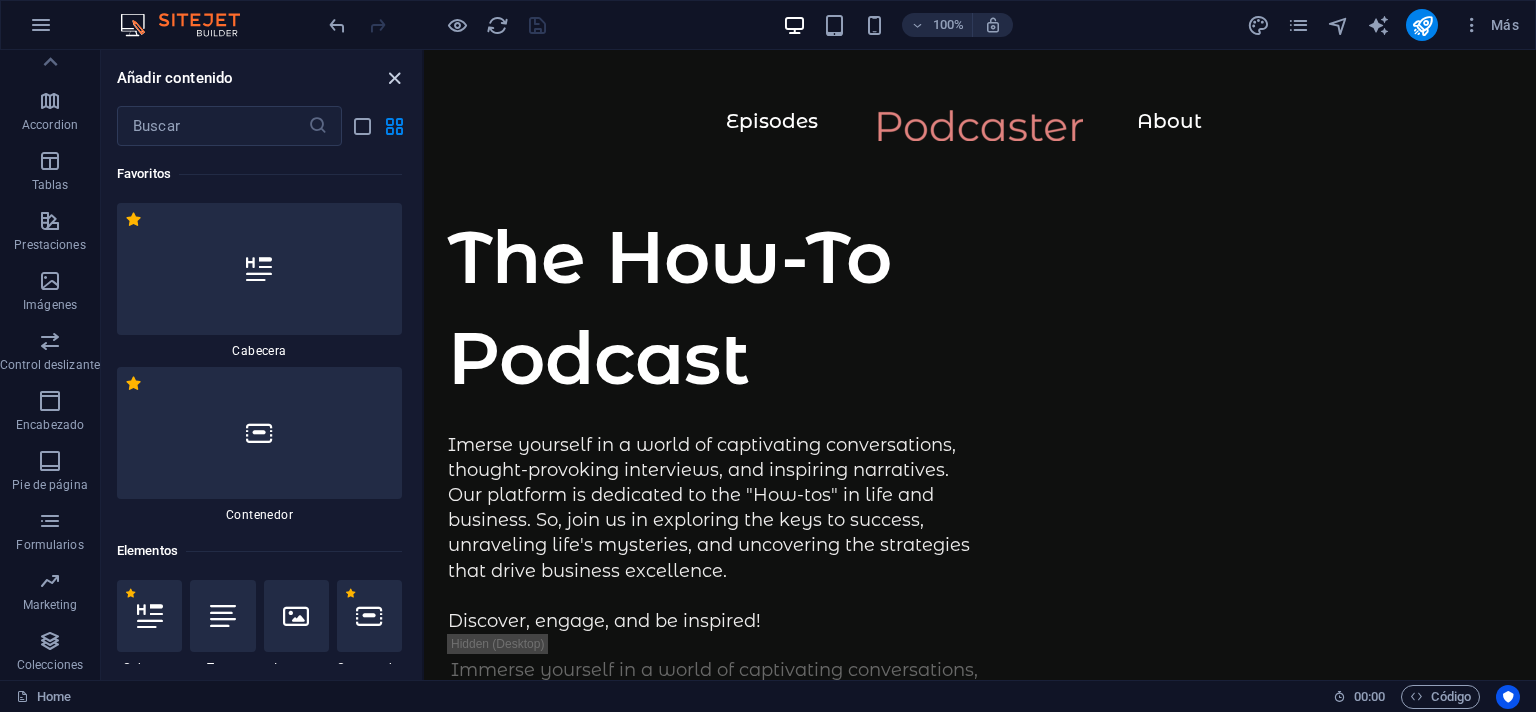 click at bounding box center [394, 78] 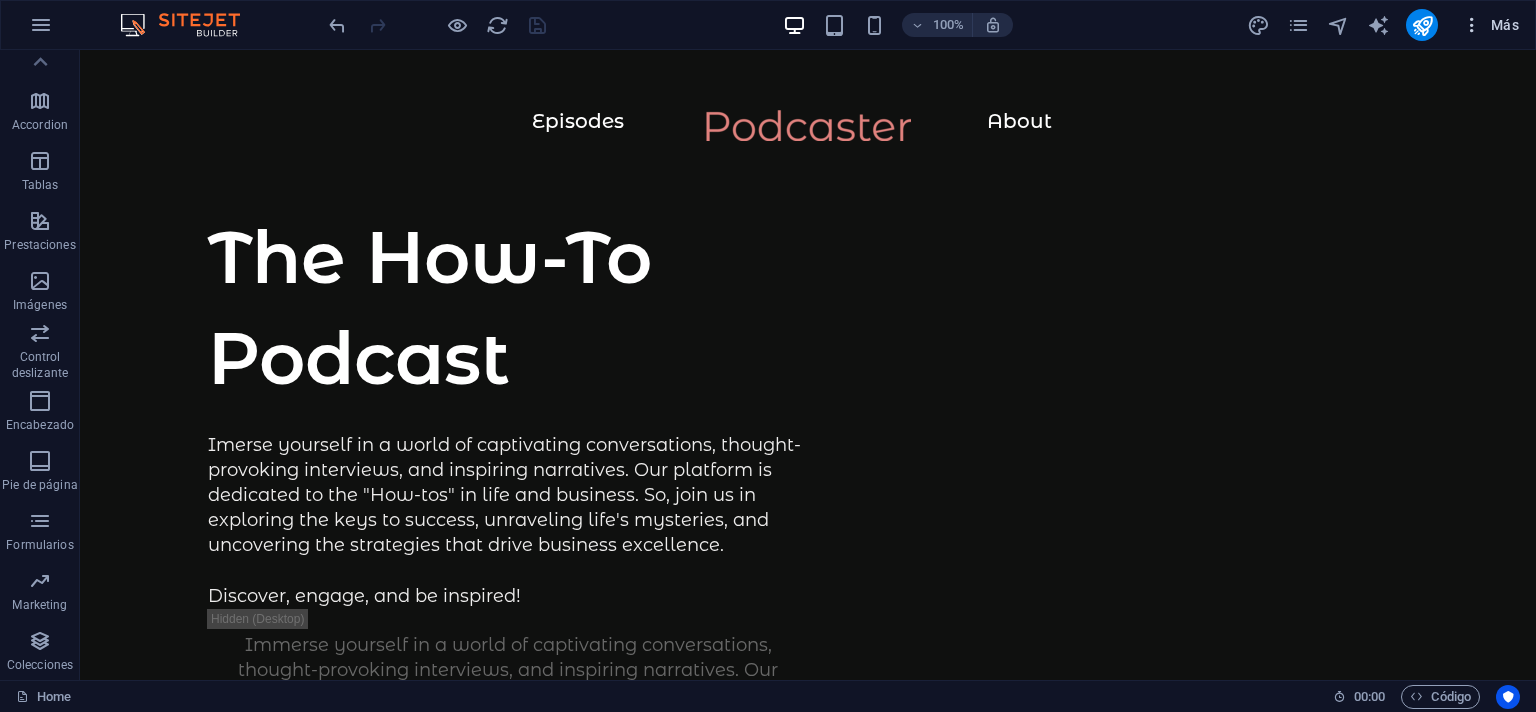 click on "Más" at bounding box center [1490, 25] 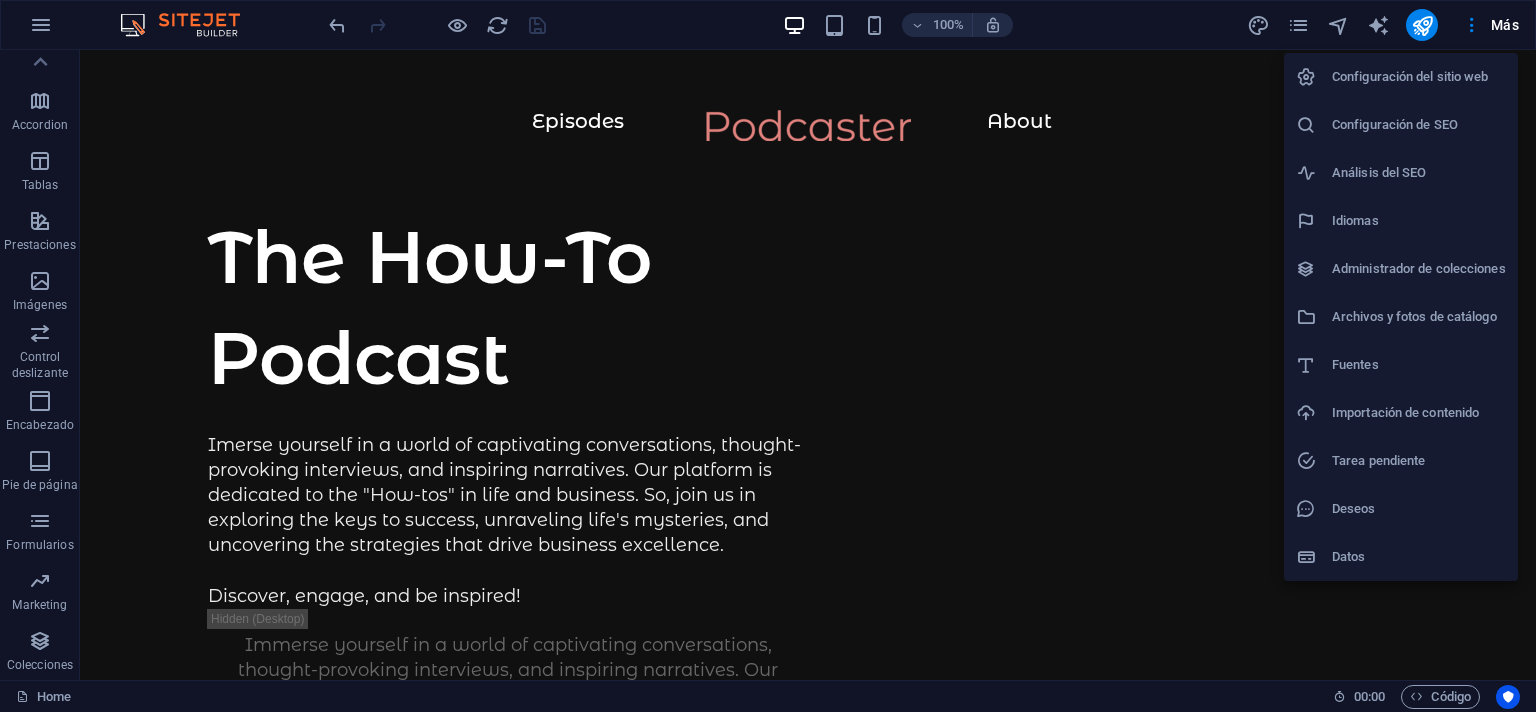 click on "Configuración del sitio web" at bounding box center (1401, 77) 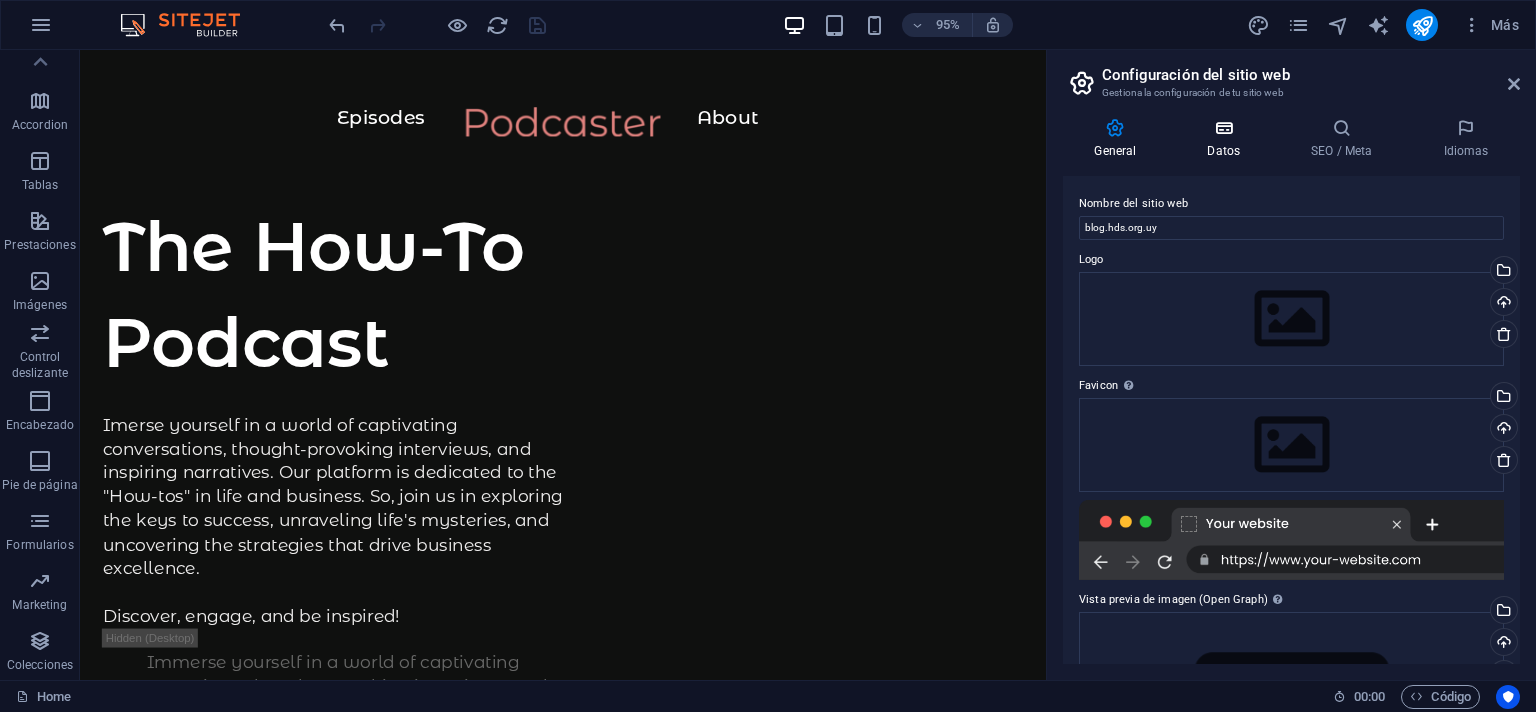 click at bounding box center [1224, 128] 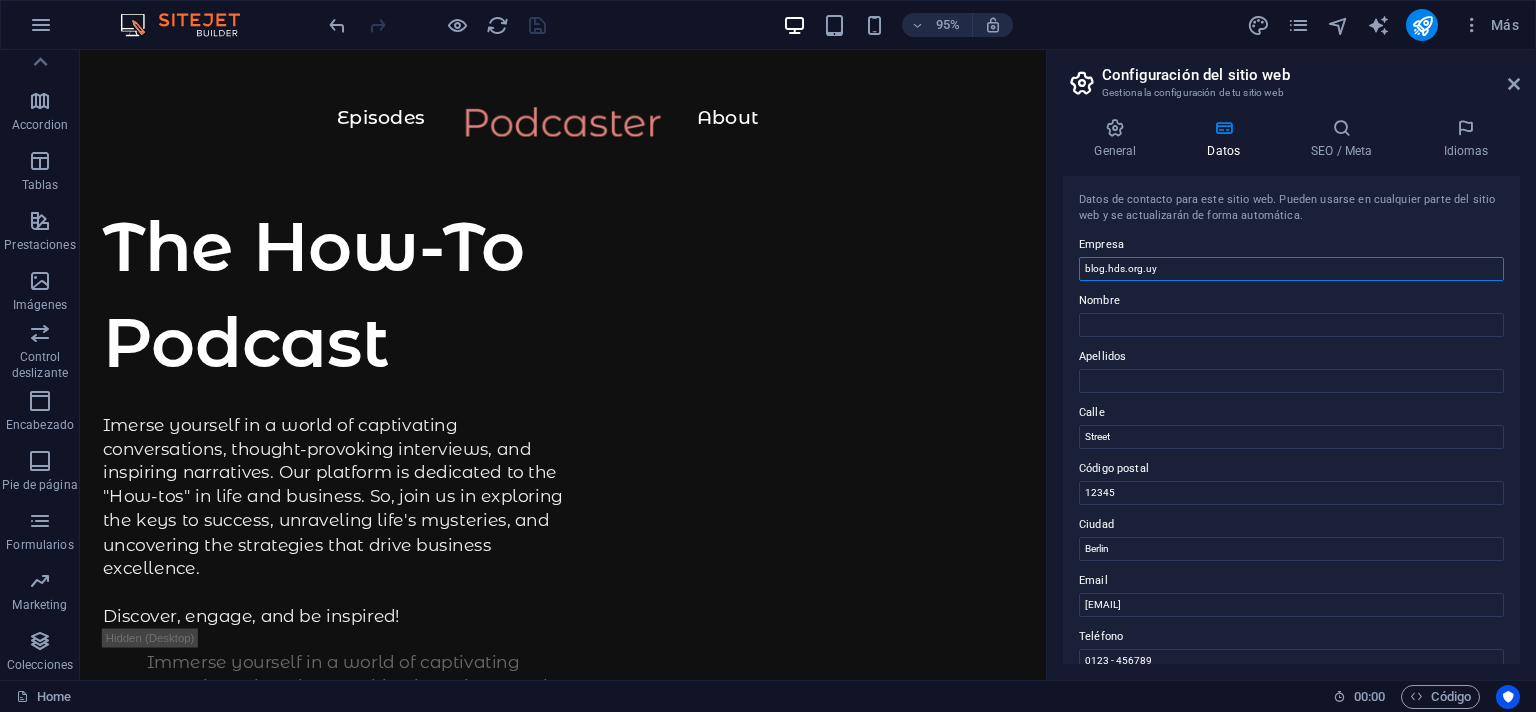 click on "blog.hds.org.uy" at bounding box center (1291, 269) 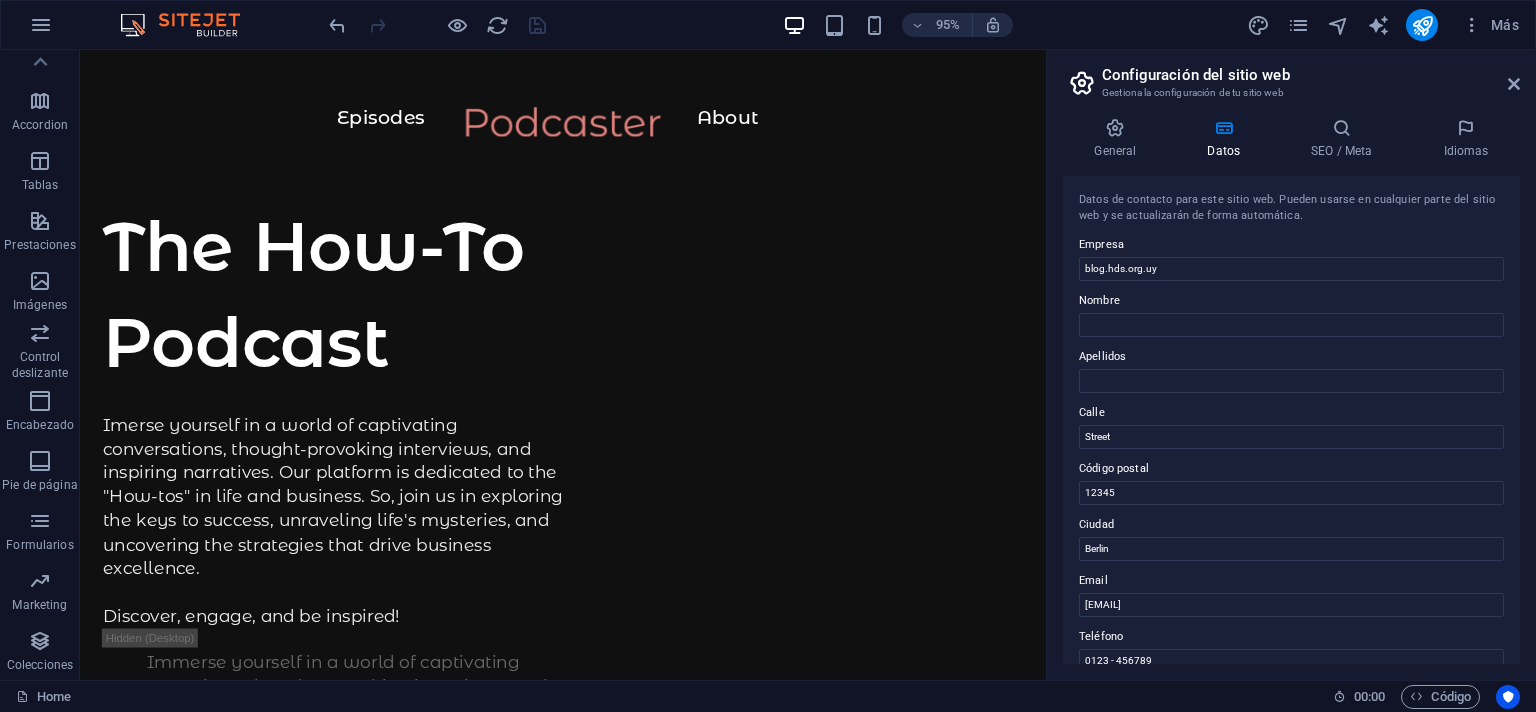 click on "Configuración del sitio web" at bounding box center [1311, 75] 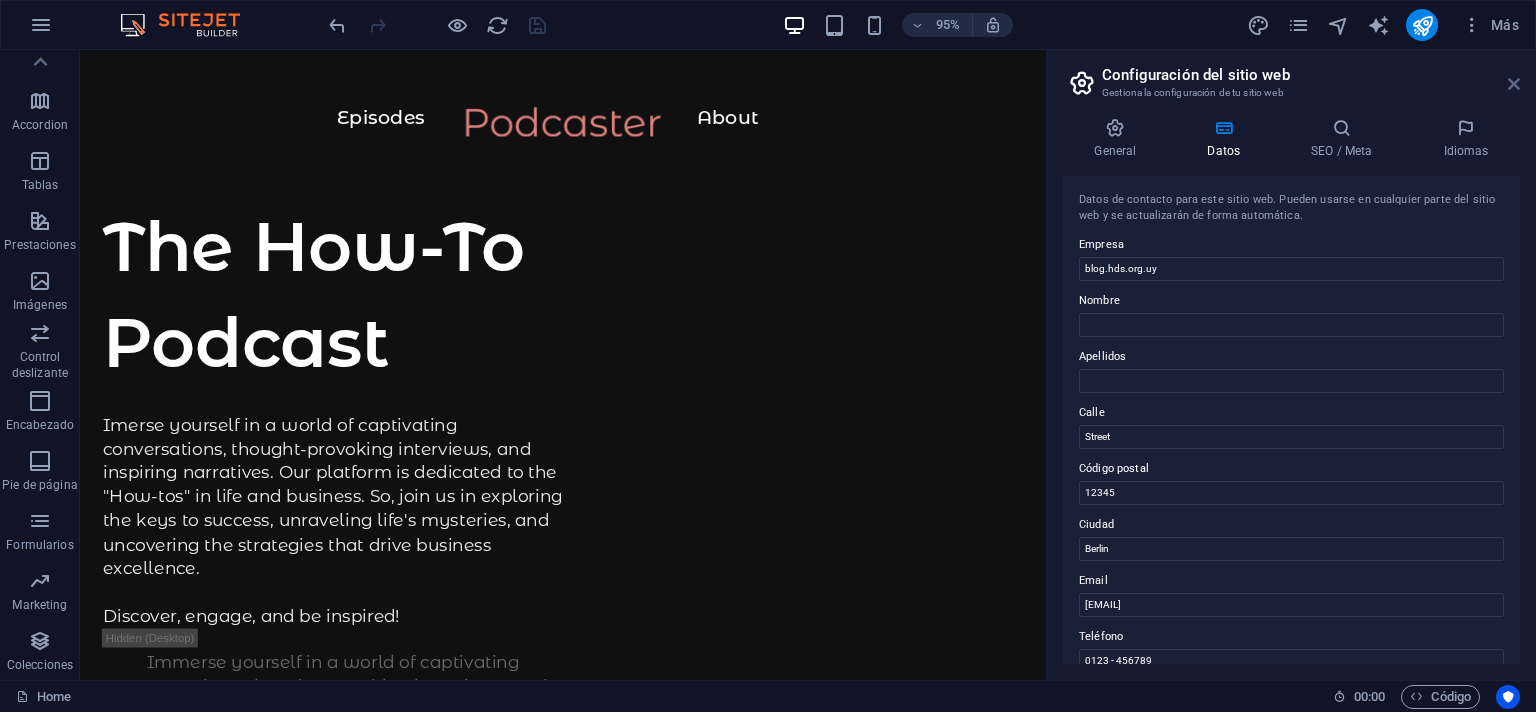 click at bounding box center (1514, 84) 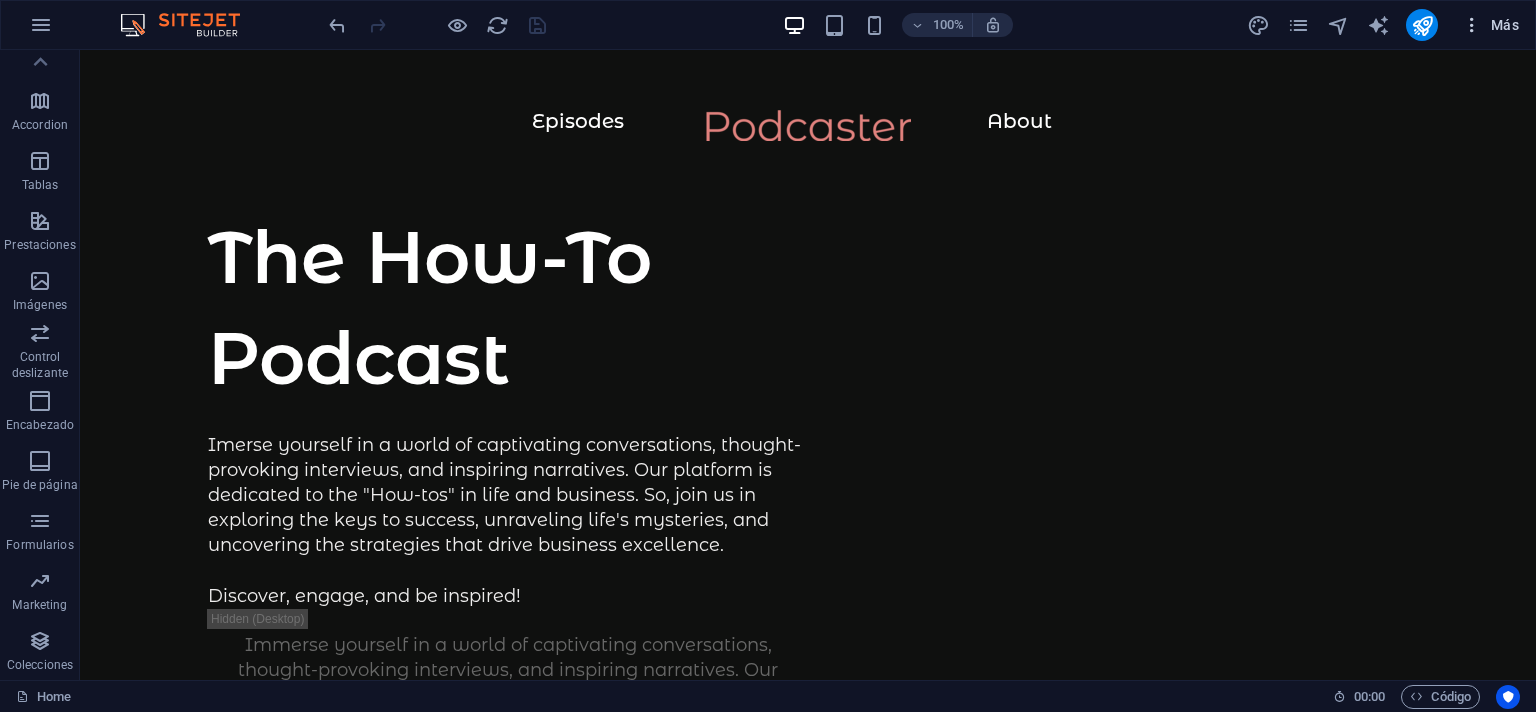 click on "Más" at bounding box center (1490, 25) 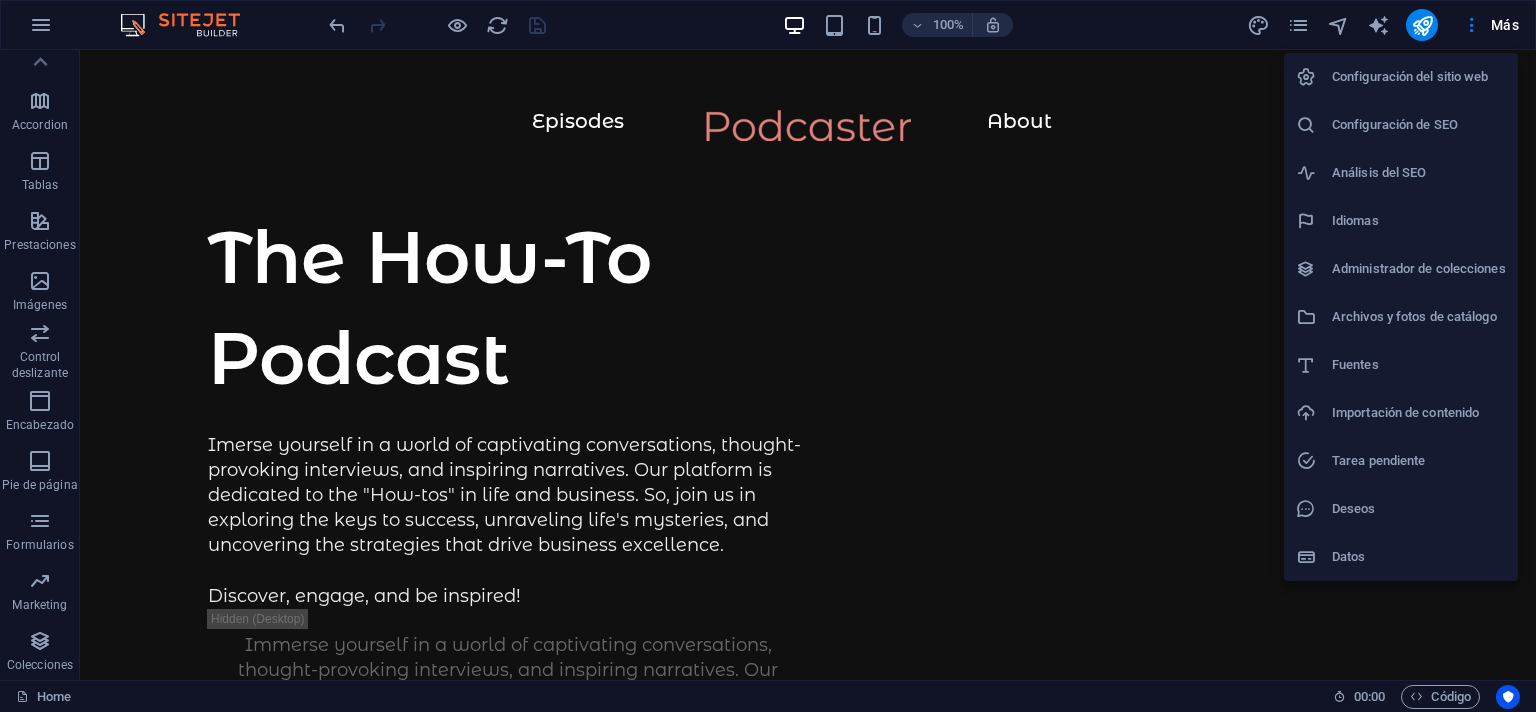 click at bounding box center (768, 356) 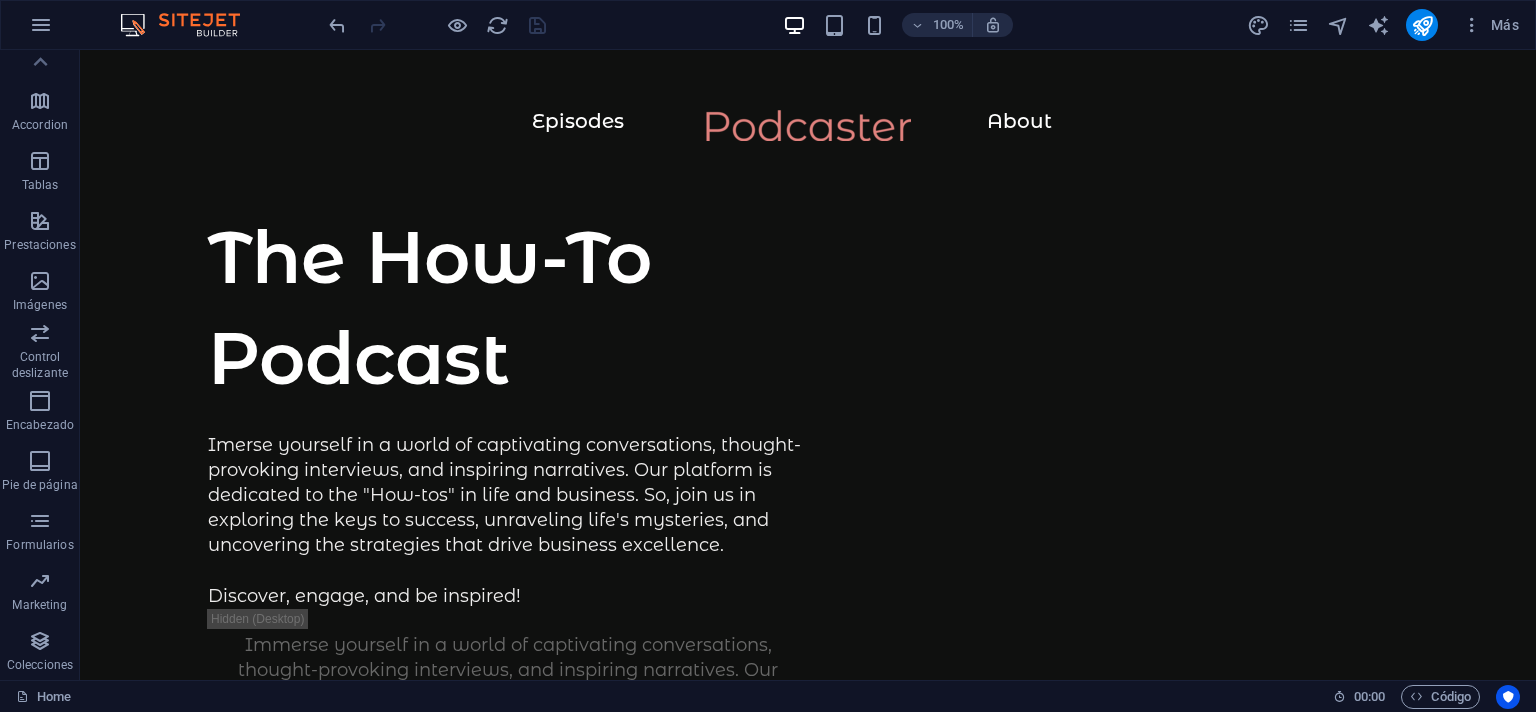 click on "Configuración del sitio web Configuración de SEO Análisis del SEO Idiomas Administrador de colecciones Archivos y fotos de catálogo Fuentes Importación de contenido Tarea pendiente Deseos Datos" at bounding box center (768, 362) 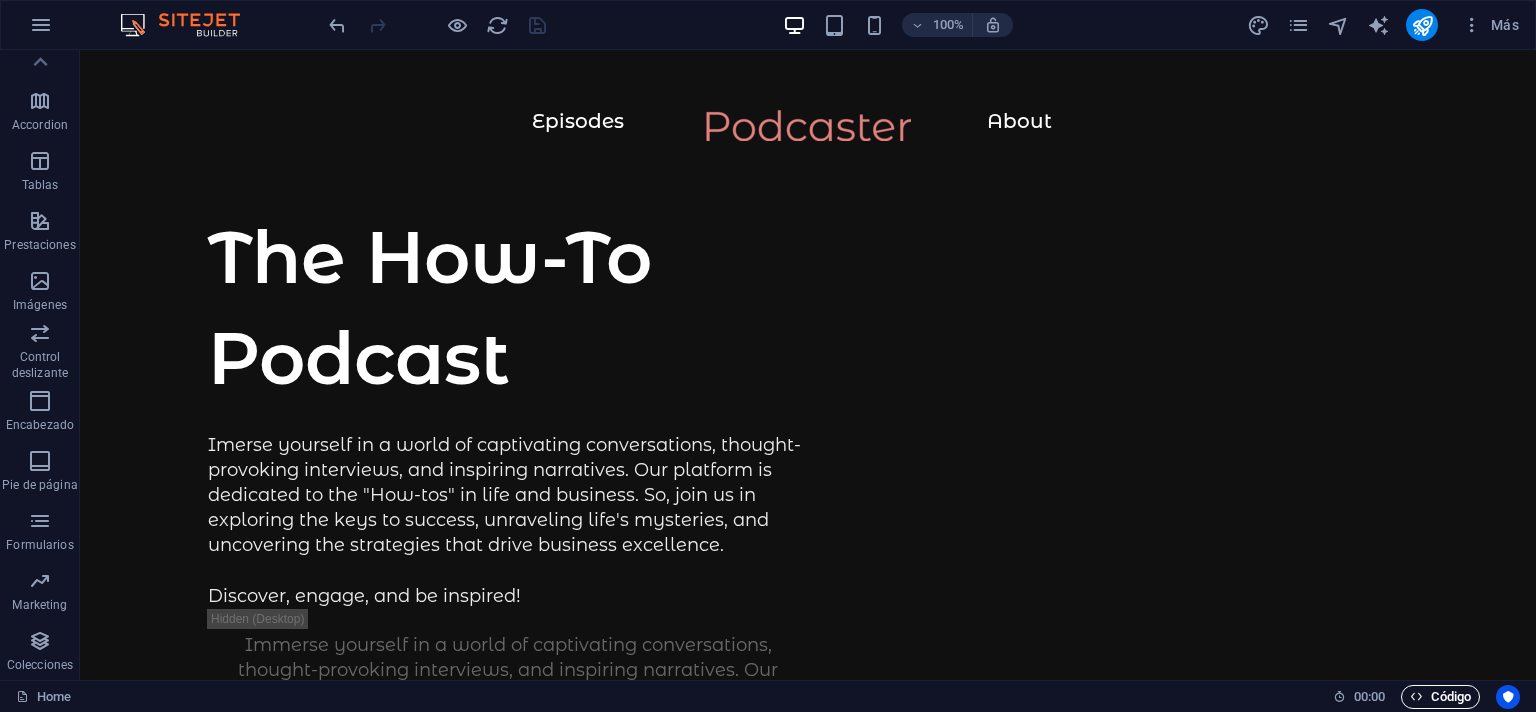 drag, startPoint x: 1390, startPoint y: 705, endPoint x: 1405, endPoint y: 706, distance: 15.033297 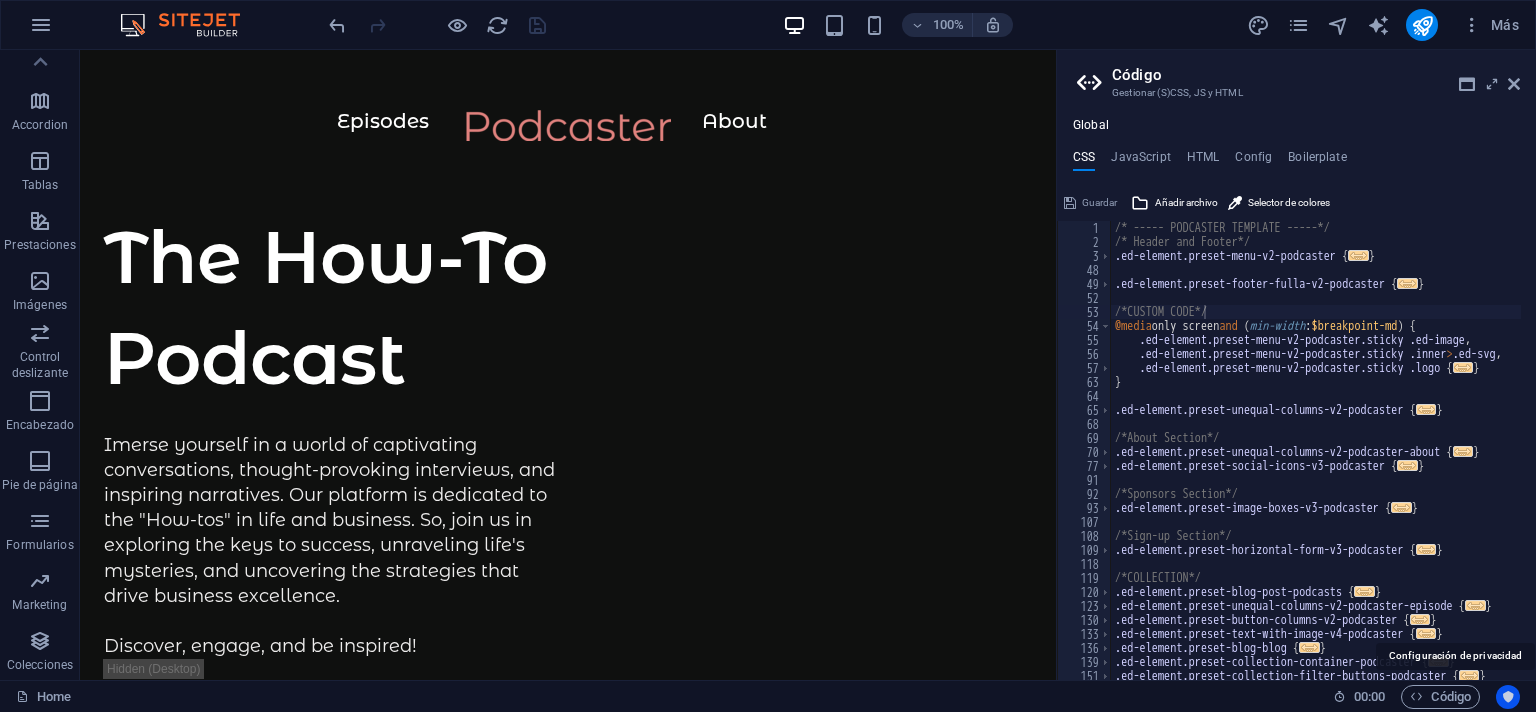 click at bounding box center [1508, 697] 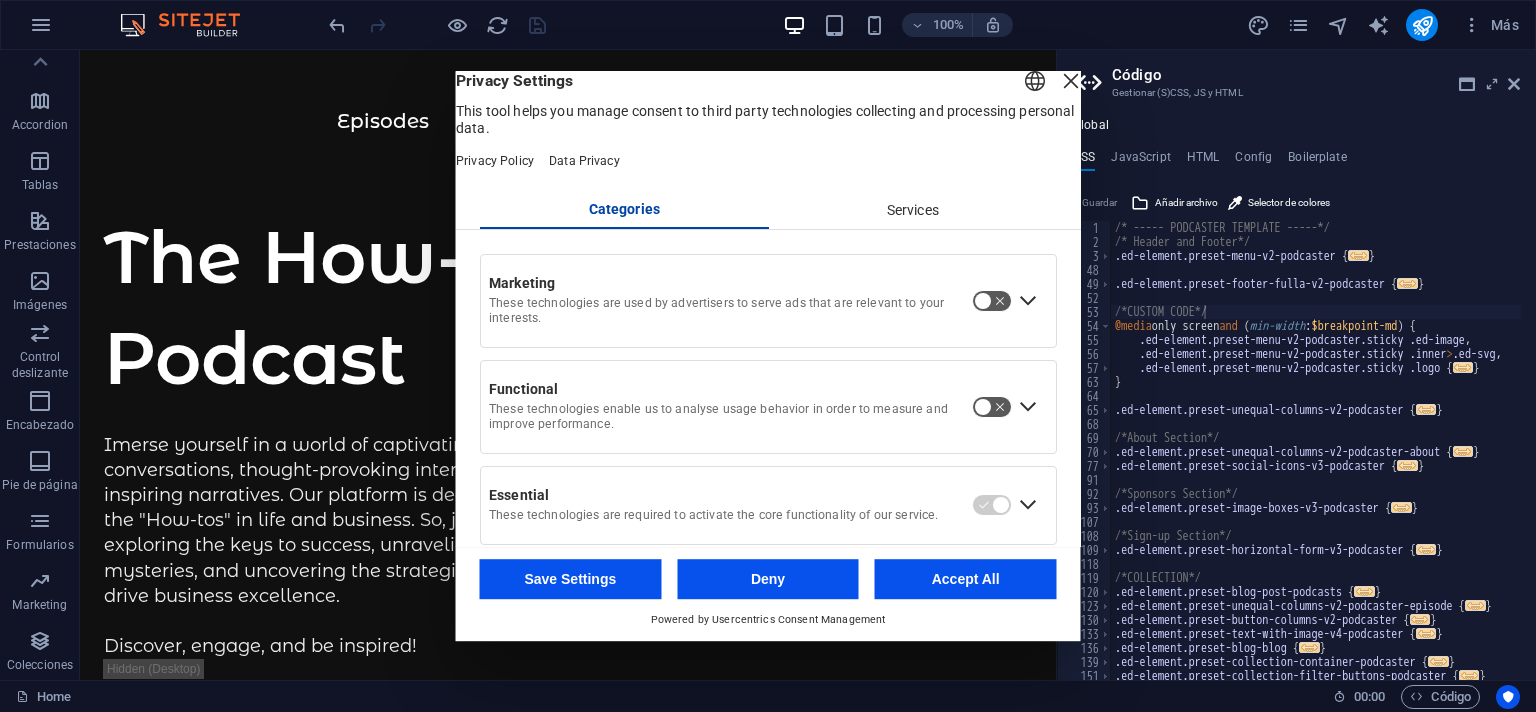 drag, startPoint x: 1050, startPoint y: 107, endPoint x: 969, endPoint y: 69, distance: 89.470665 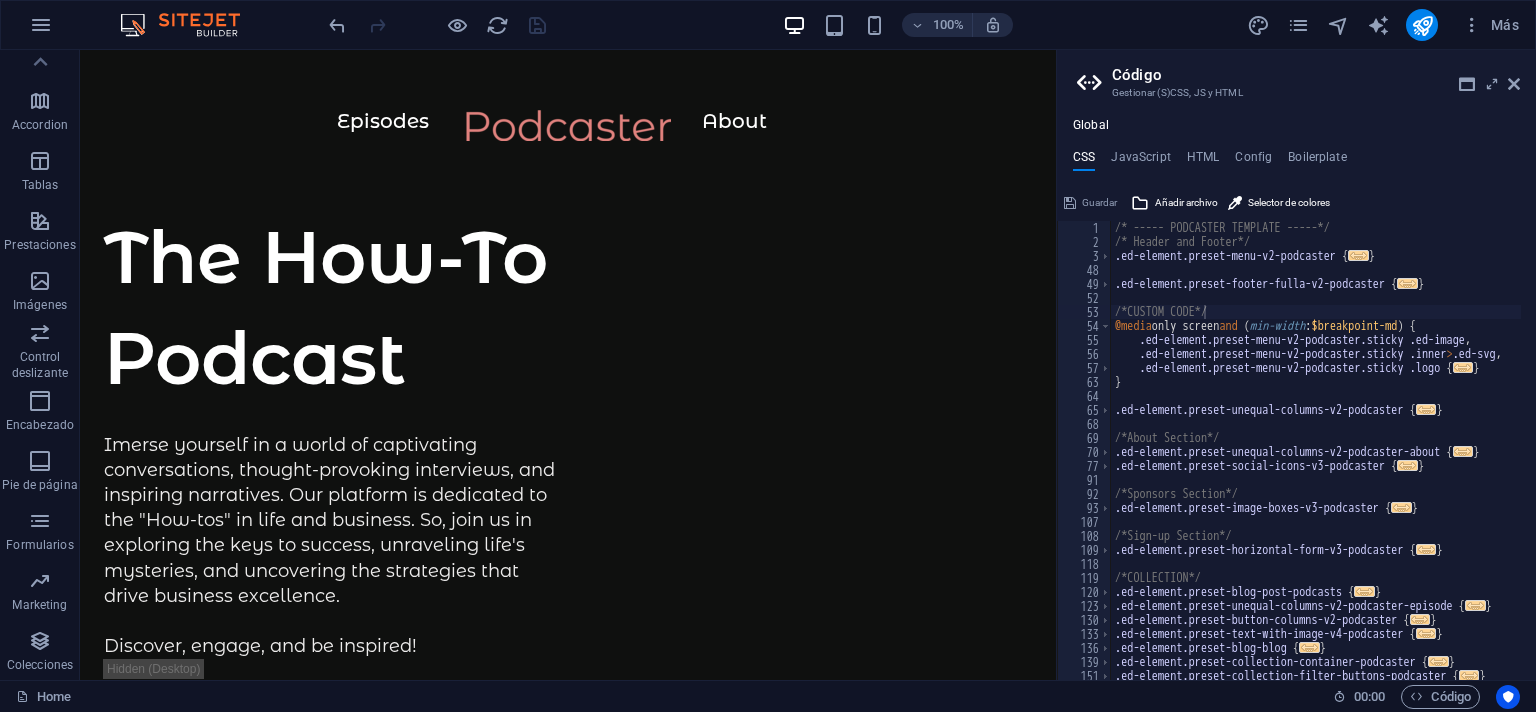 type on "/*About Section*/" 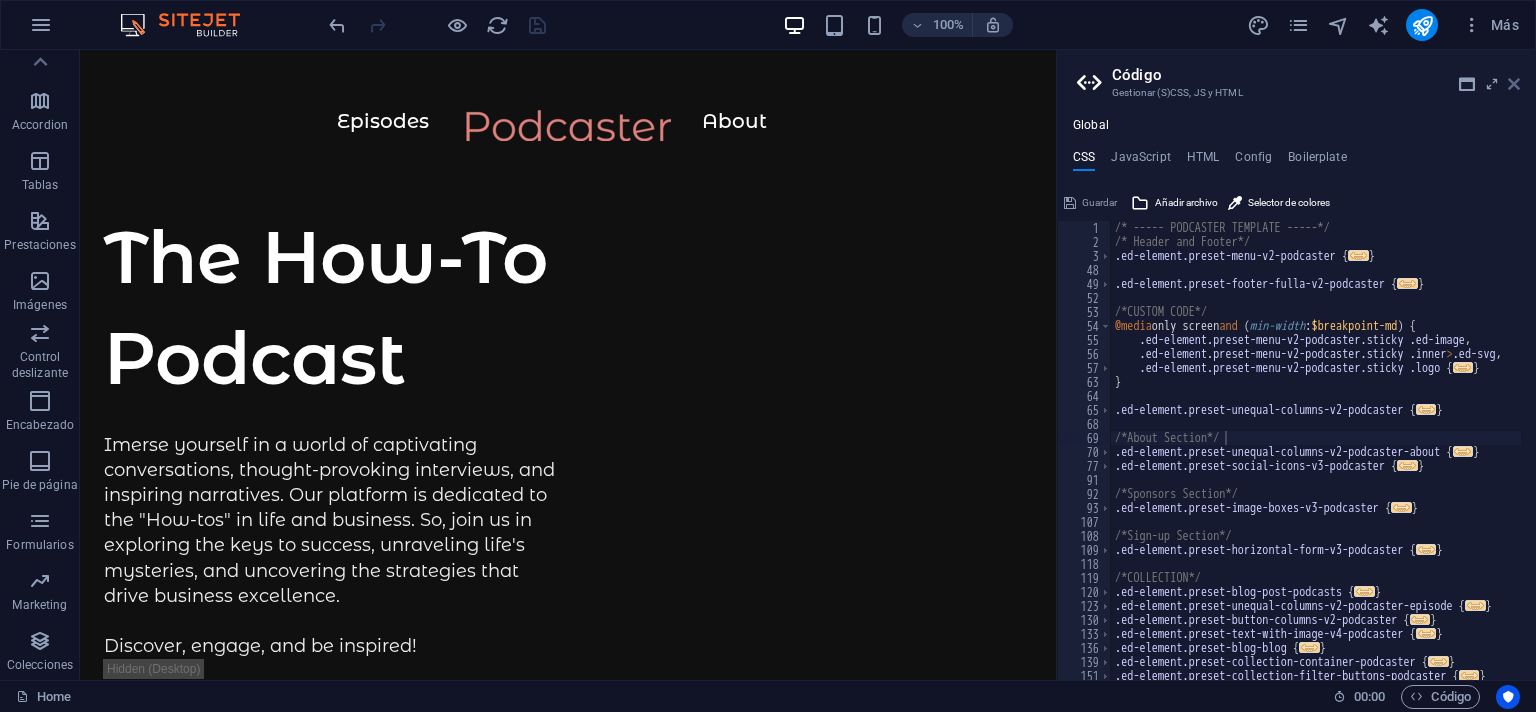 click at bounding box center [1514, 84] 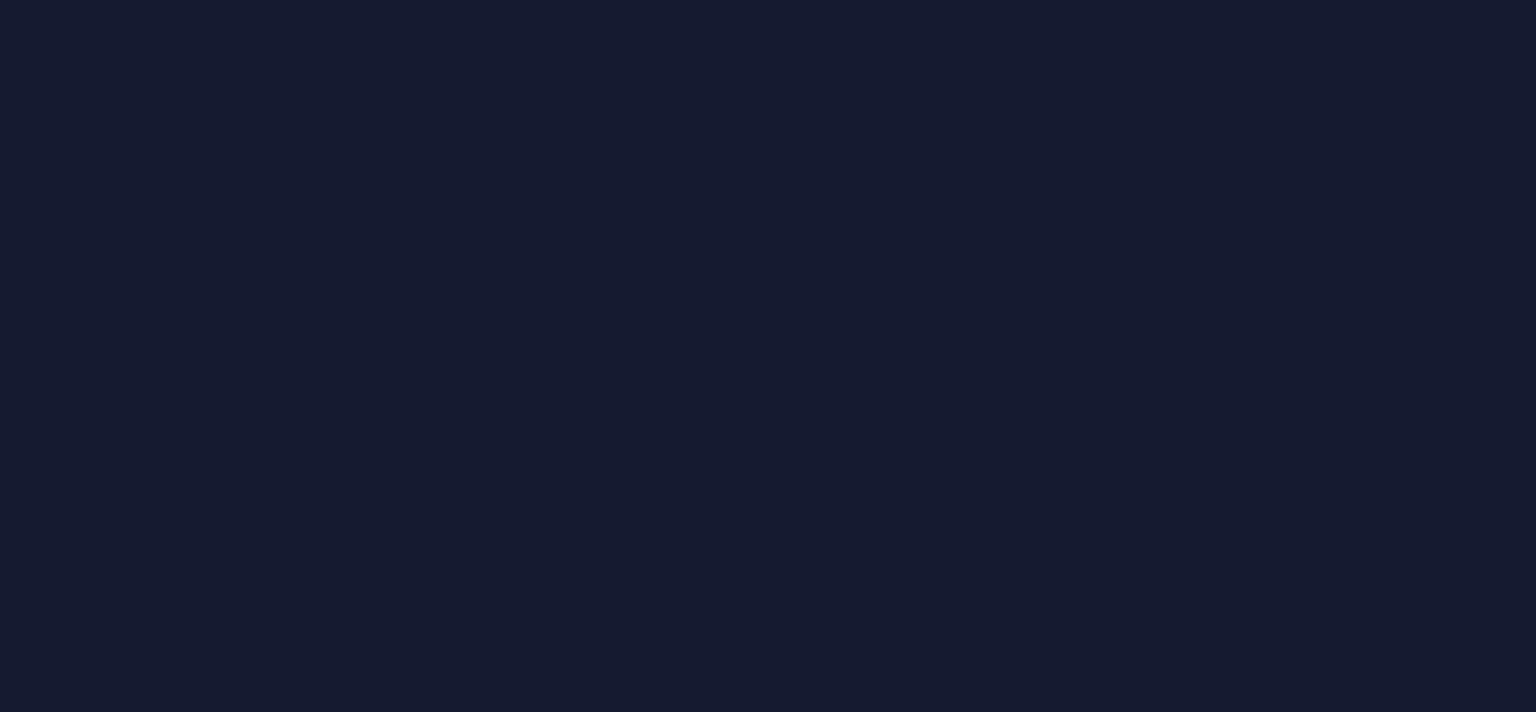 scroll, scrollTop: 0, scrollLeft: 0, axis: both 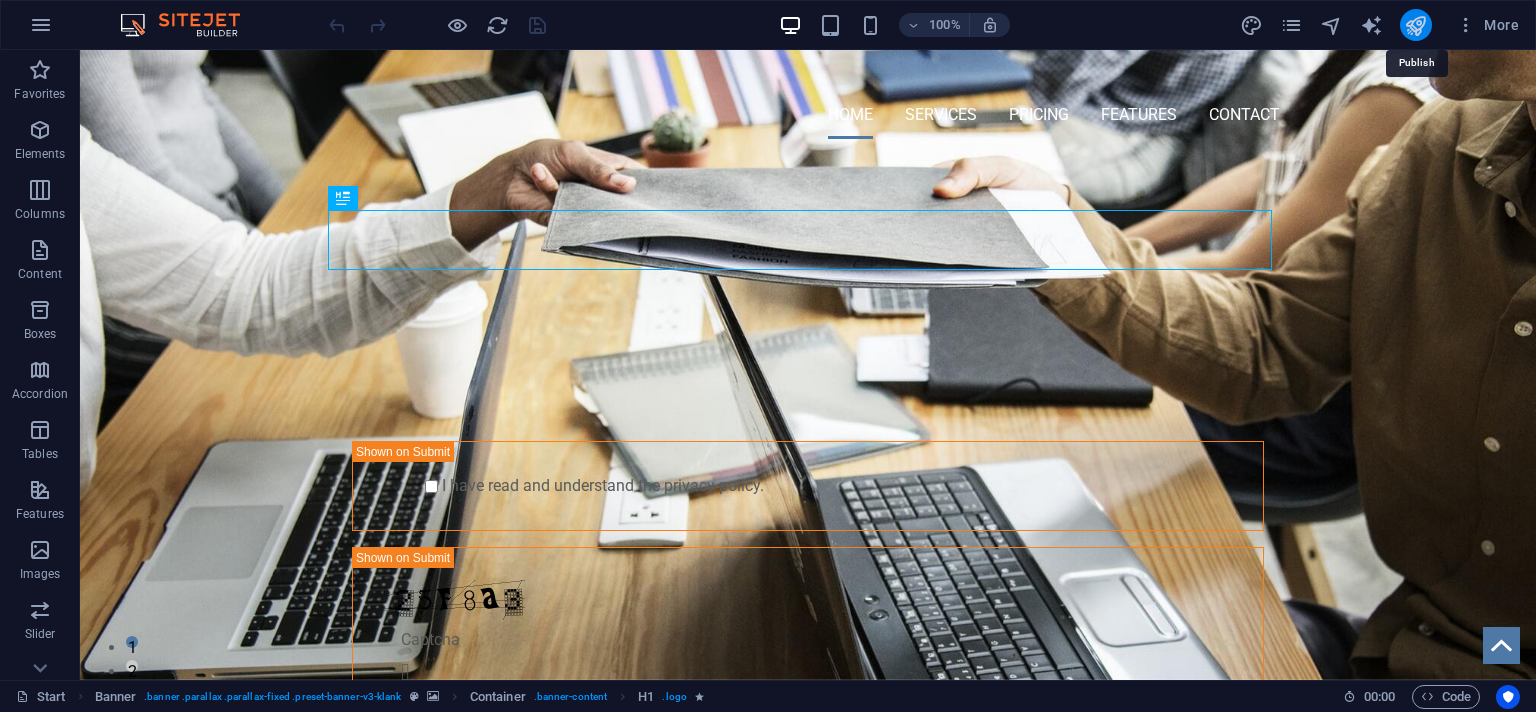 click at bounding box center (1415, 25) 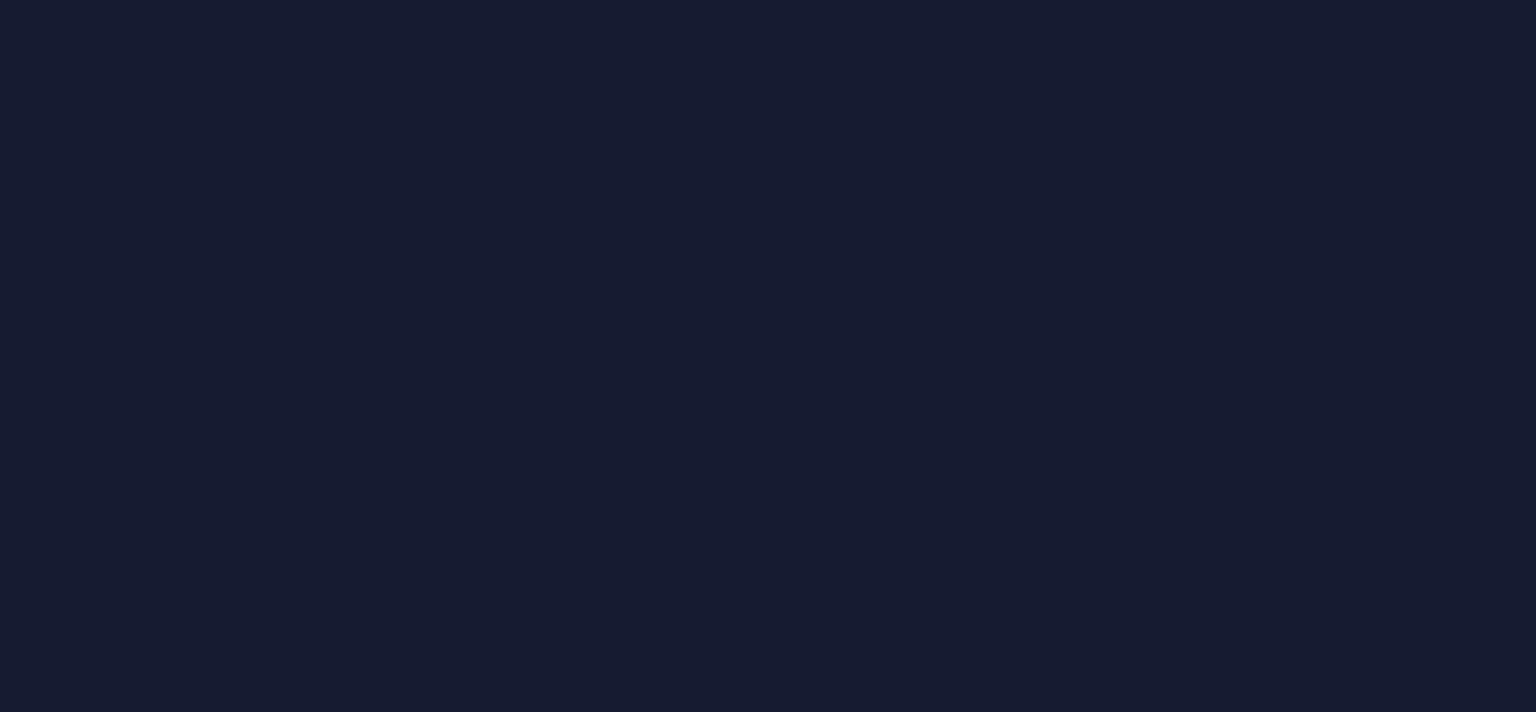 scroll, scrollTop: 0, scrollLeft: 0, axis: both 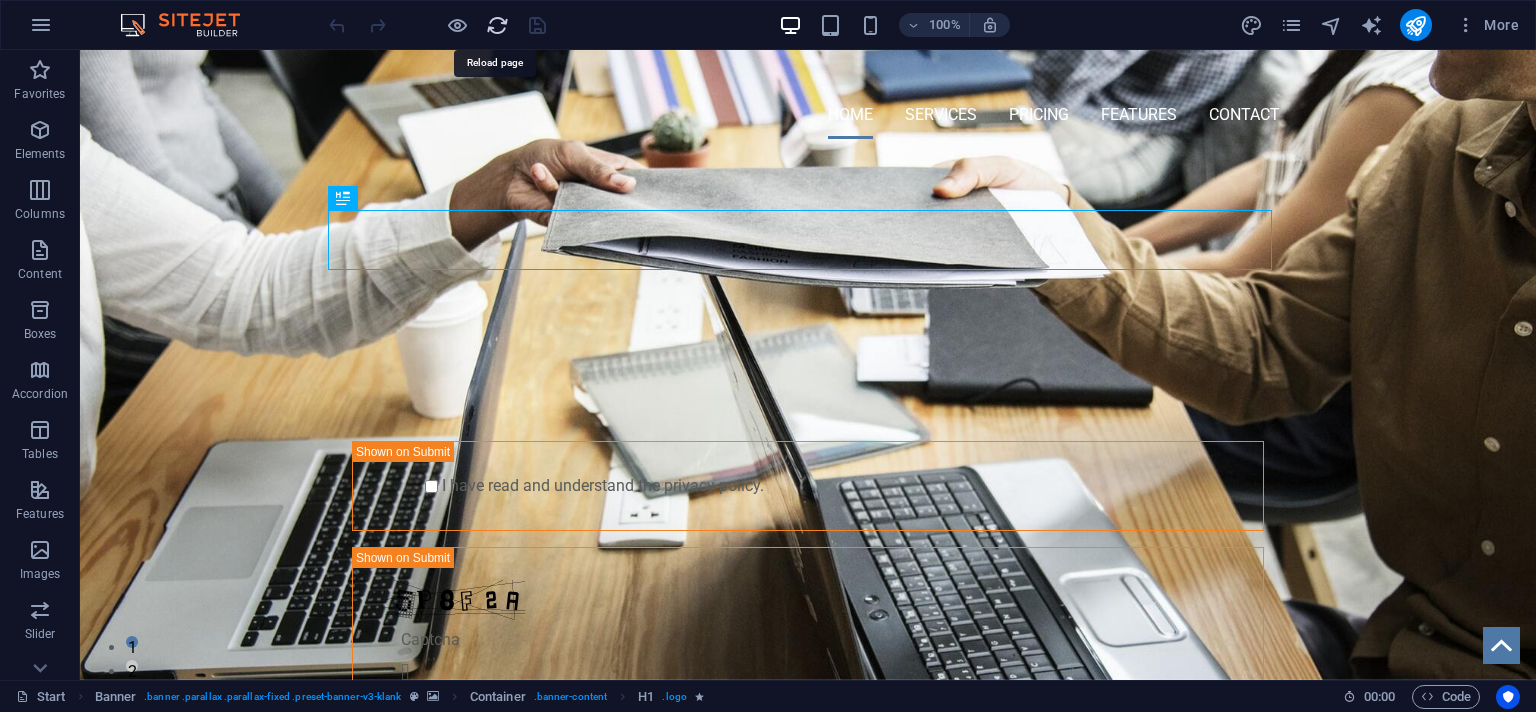 click at bounding box center (497, 25) 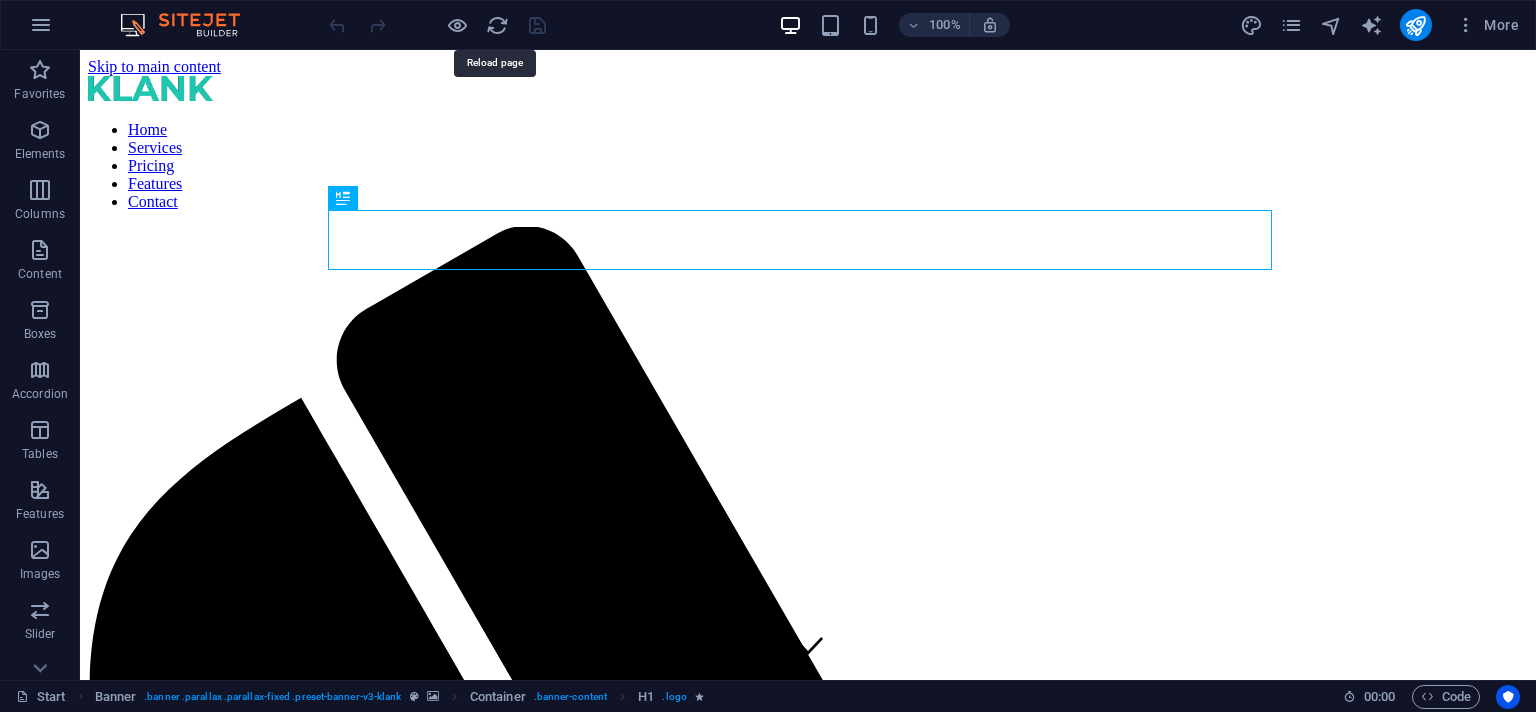 scroll, scrollTop: 0, scrollLeft: 0, axis: both 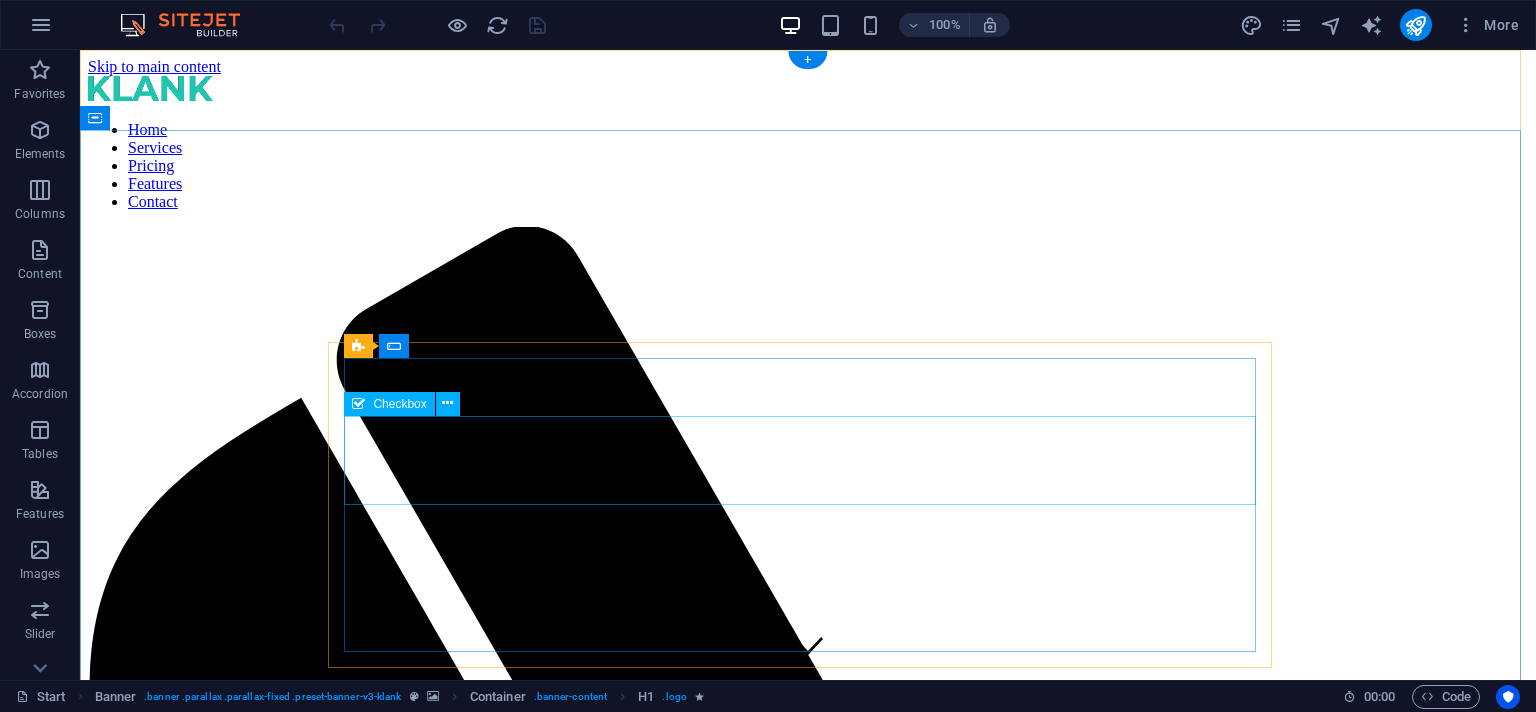 click on "I have read and understand the privacy policy." at bounding box center (808, 2433) 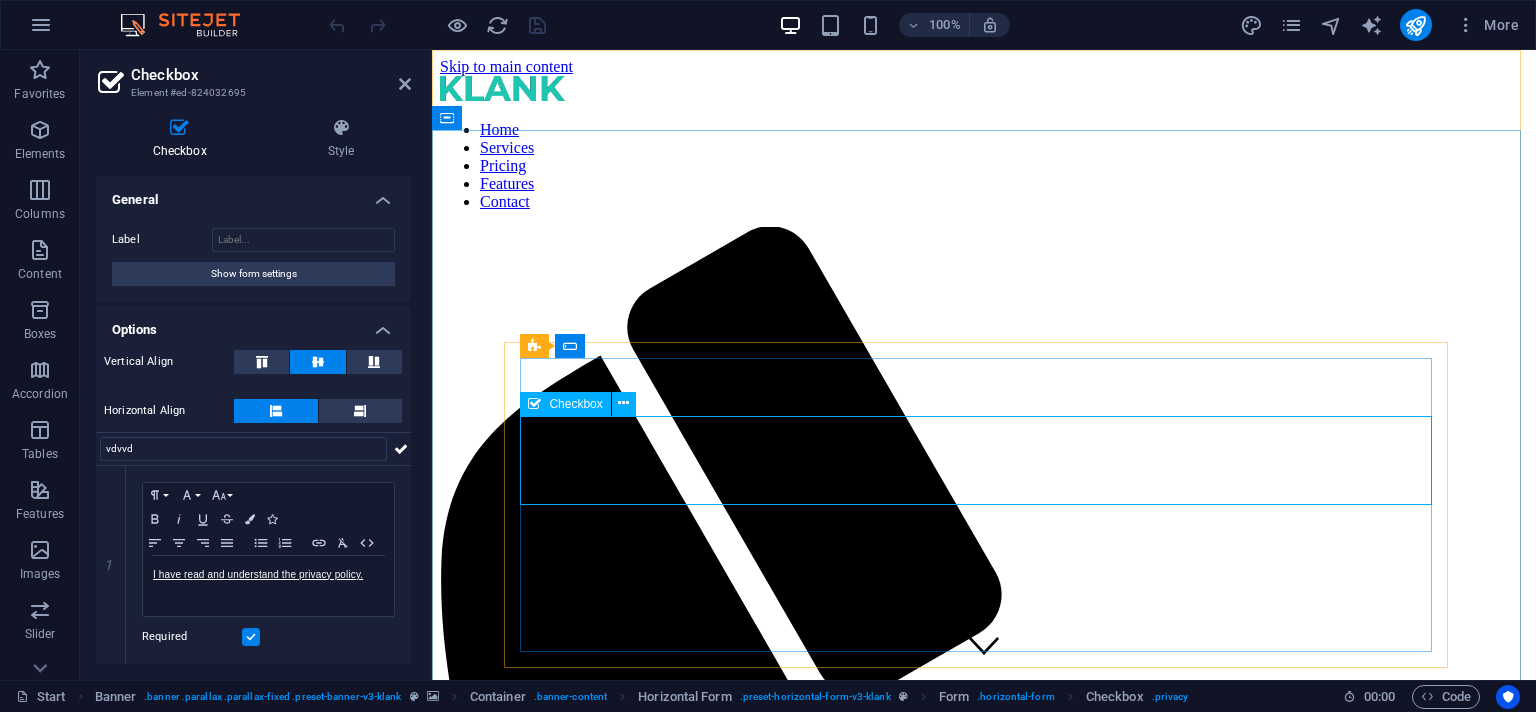 type on "vdvvd" 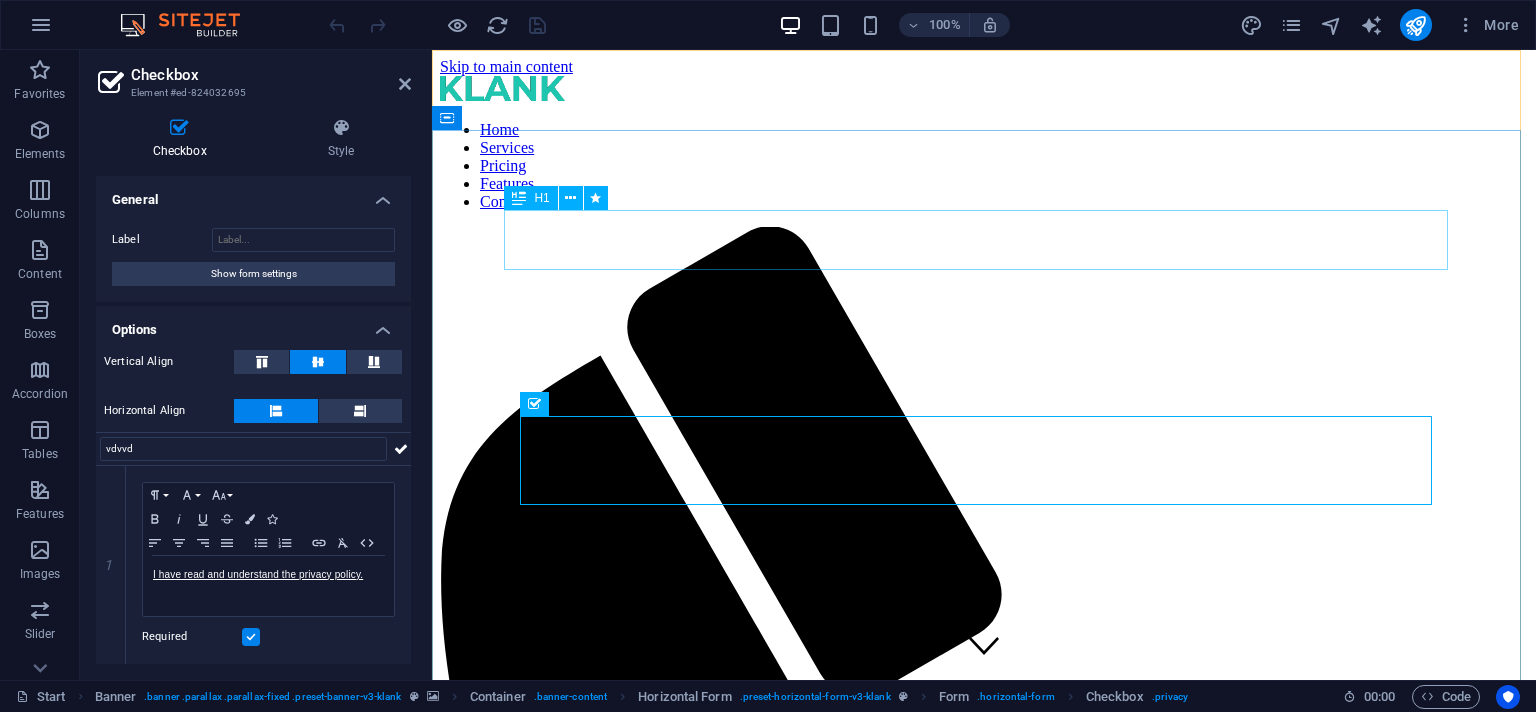 click on "PROFESSIONAL LEAD TOOL" at bounding box center [984, 1711] 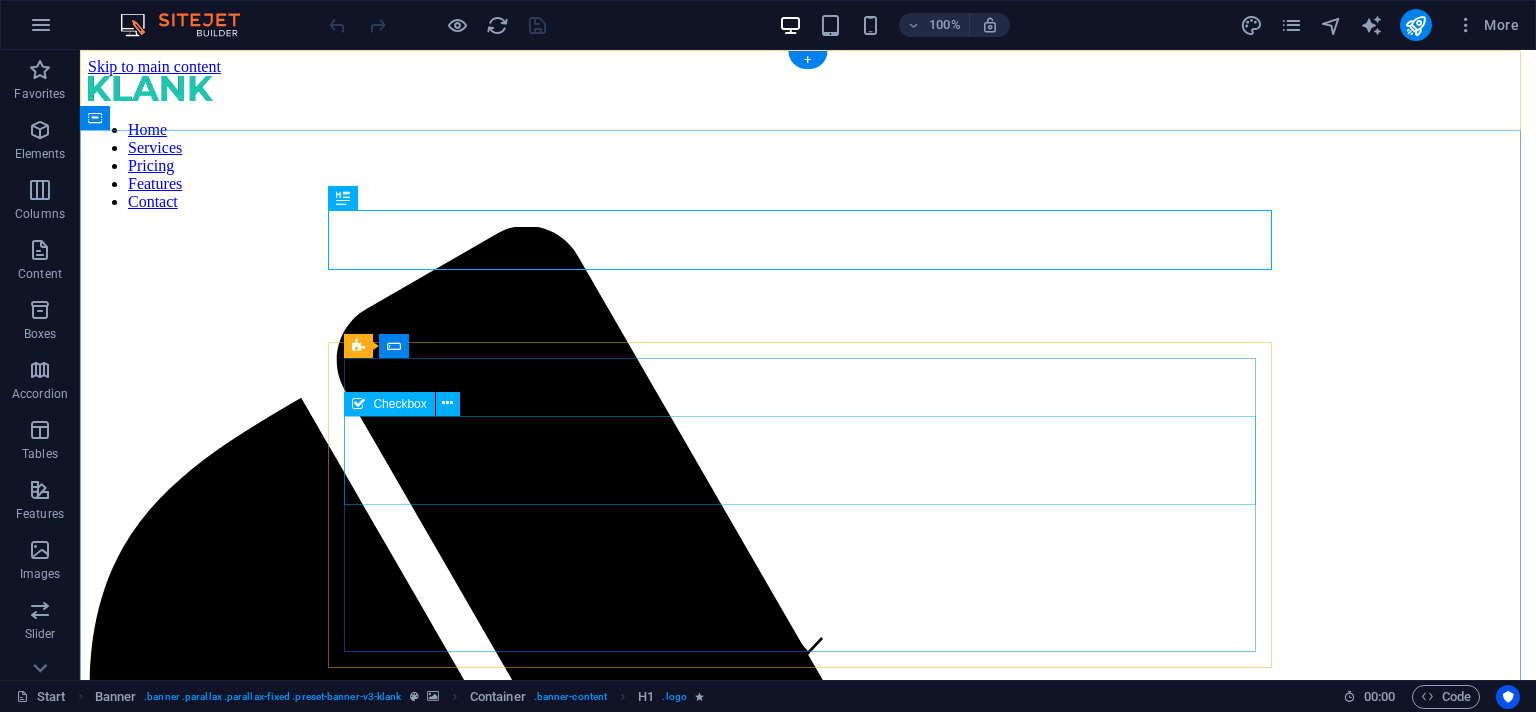 click on "I have read and understand the privacy policy." at bounding box center [808, 2433] 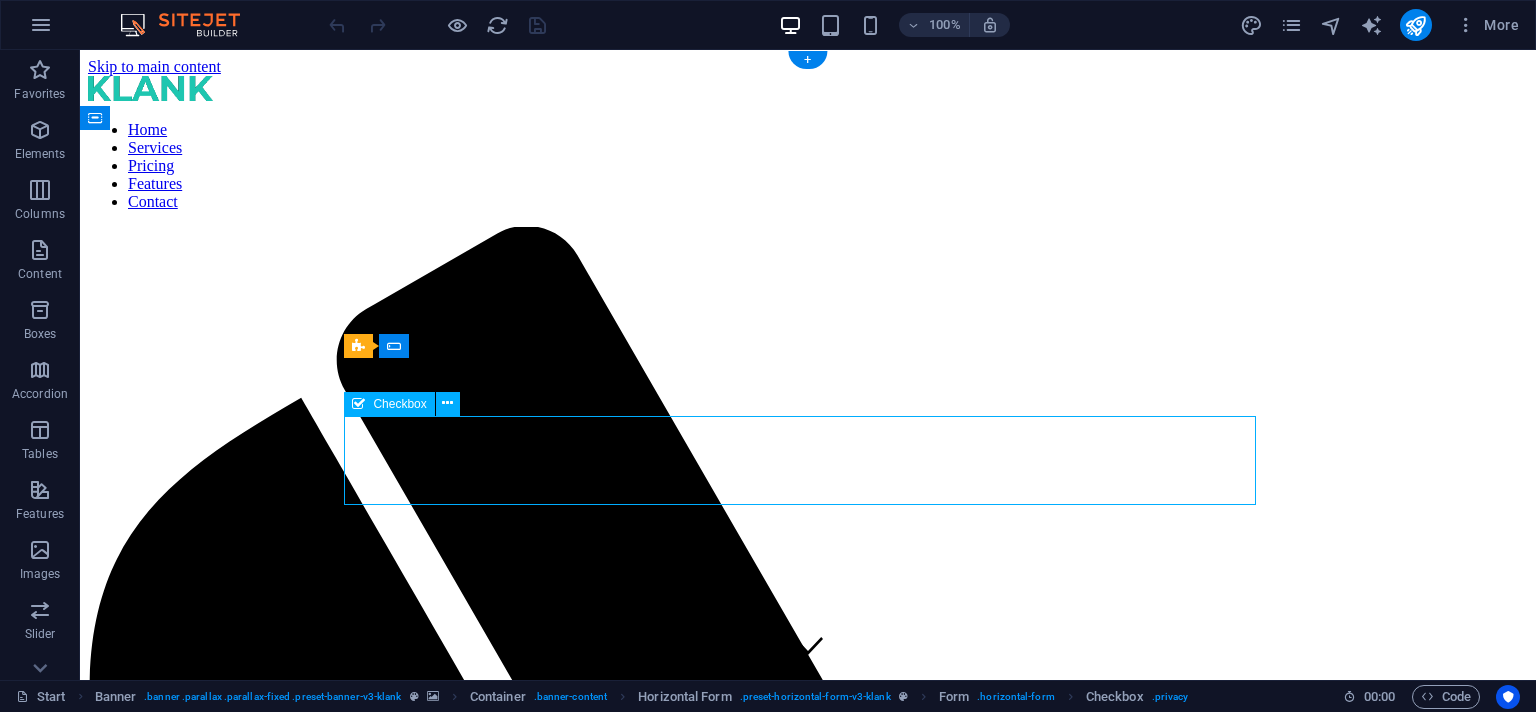 click on "I have read and understand the privacy policy." at bounding box center (808, 2433) 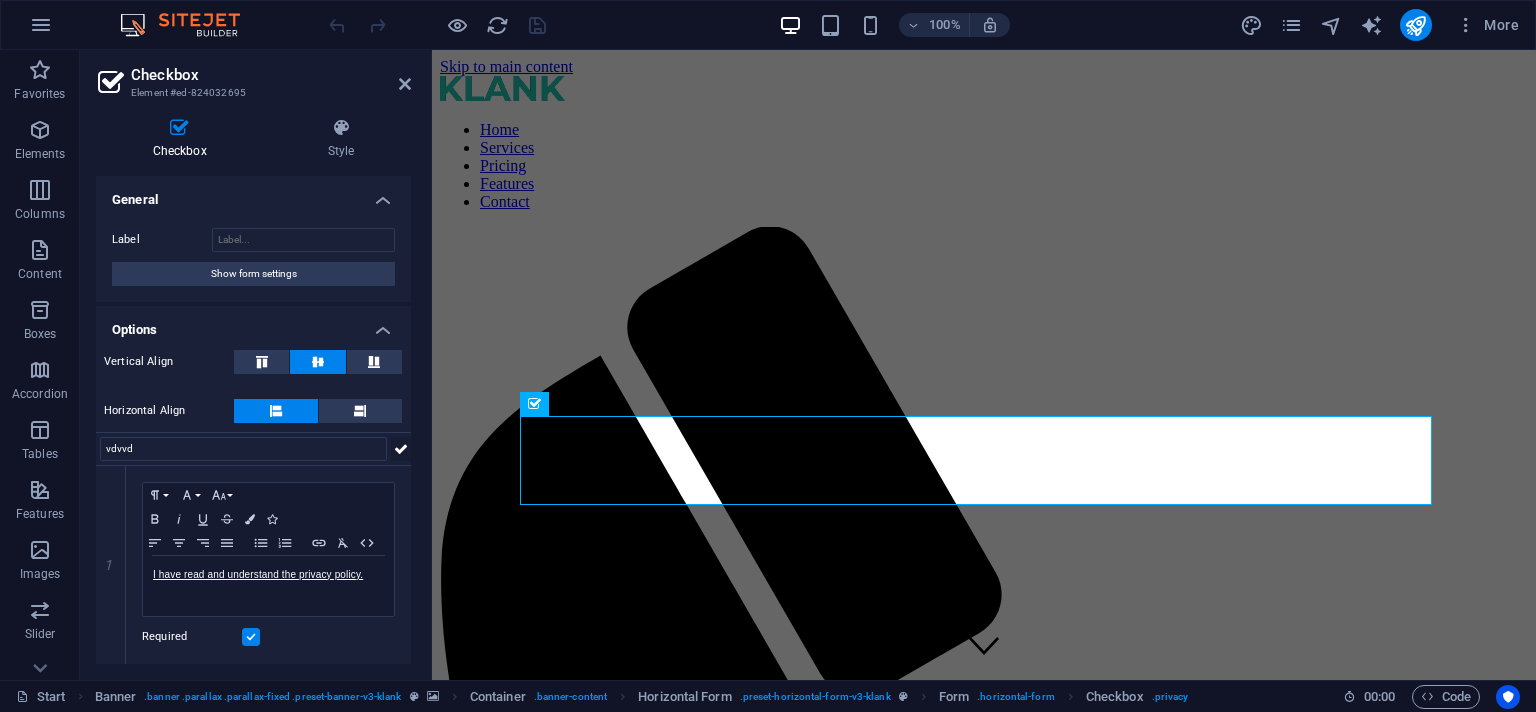 click at bounding box center (401, 449) 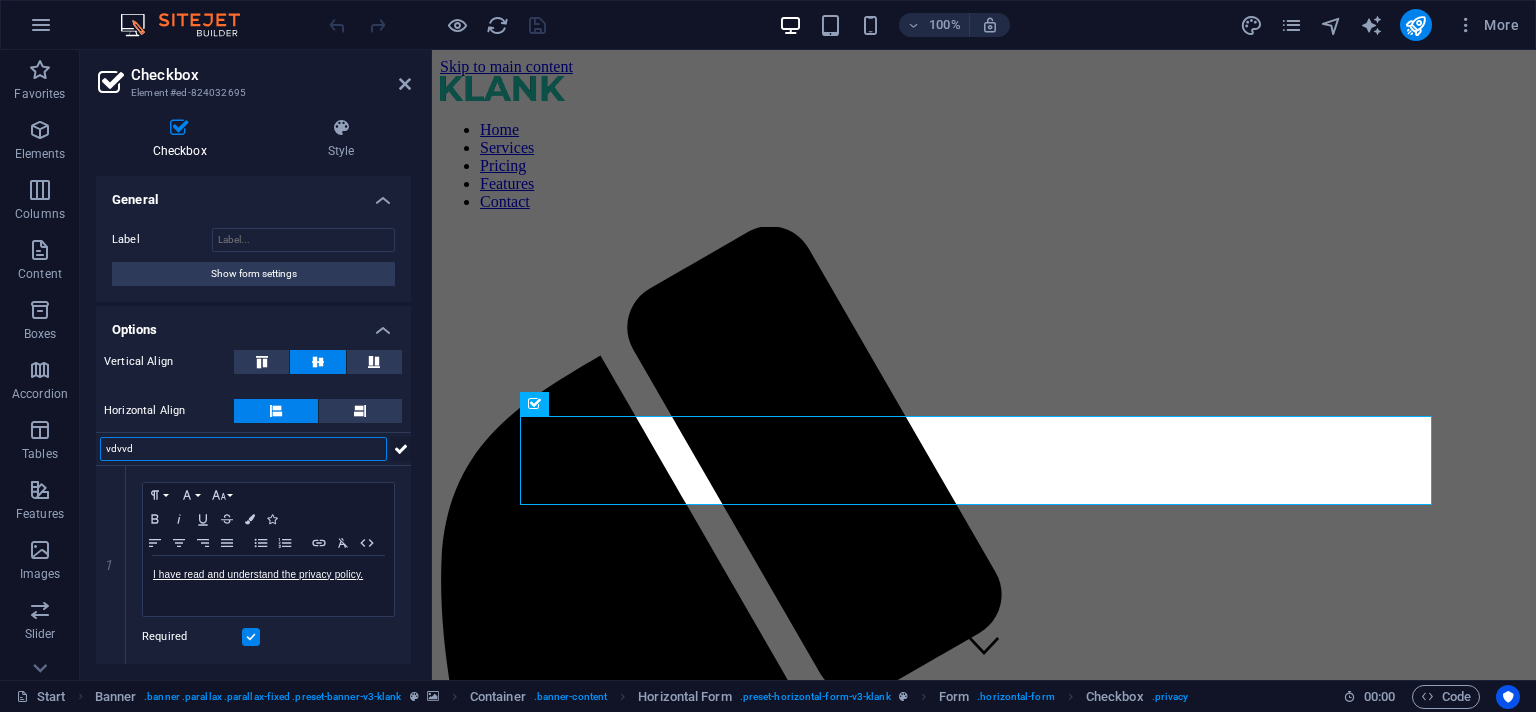 type 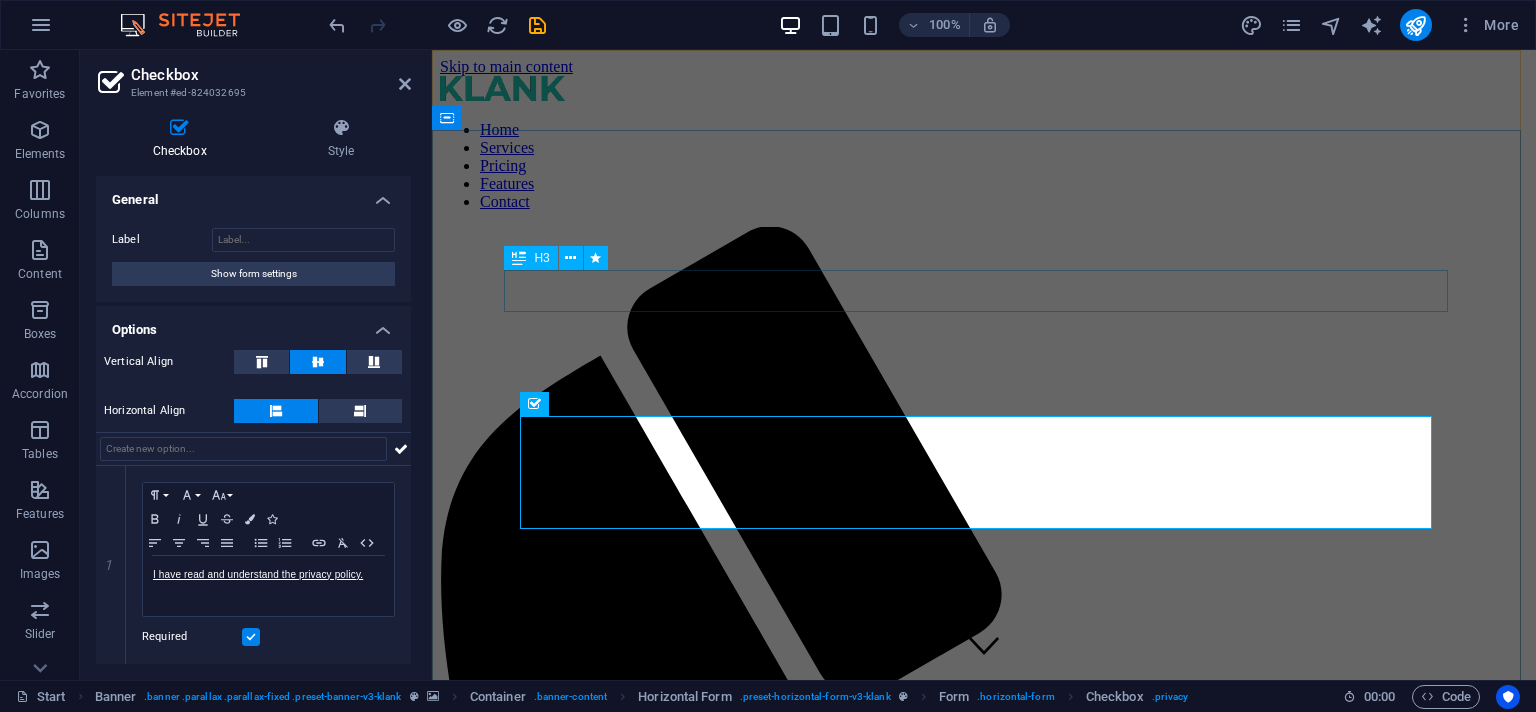 click on "GET STARTED WITH YOUR 10-DAY FREE TRIAL. REGISTER NOW!" at bounding box center [984, 1763] 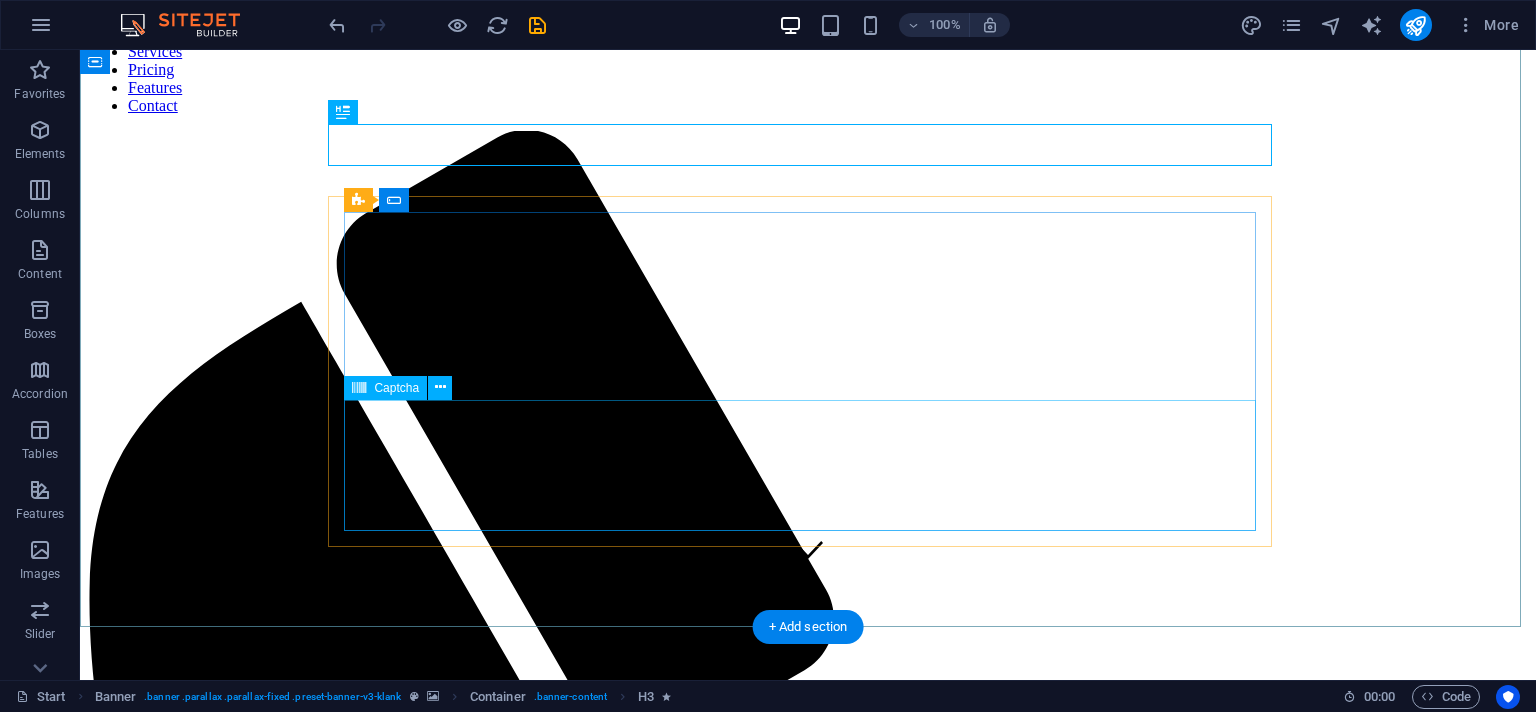 scroll, scrollTop: 360, scrollLeft: 0, axis: vertical 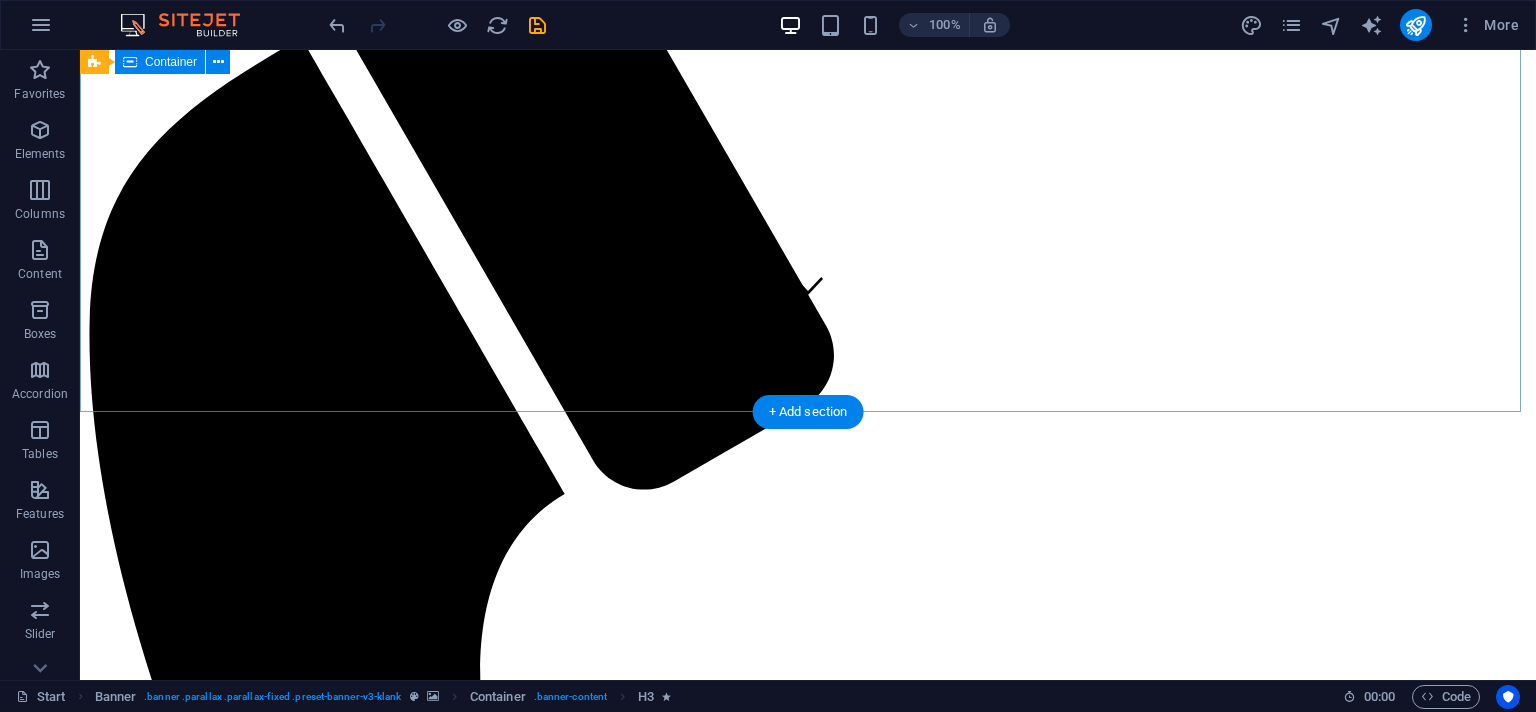 click on "PROFESSIONAL LEAD TOOL GET STARTED WITH YOUR 10-DAY FREE TRIAL. REGISTER NOW! Submit   I have read and understand the privacy policy.   vdvvd Unreadable? Load new" at bounding box center [808, 2015] 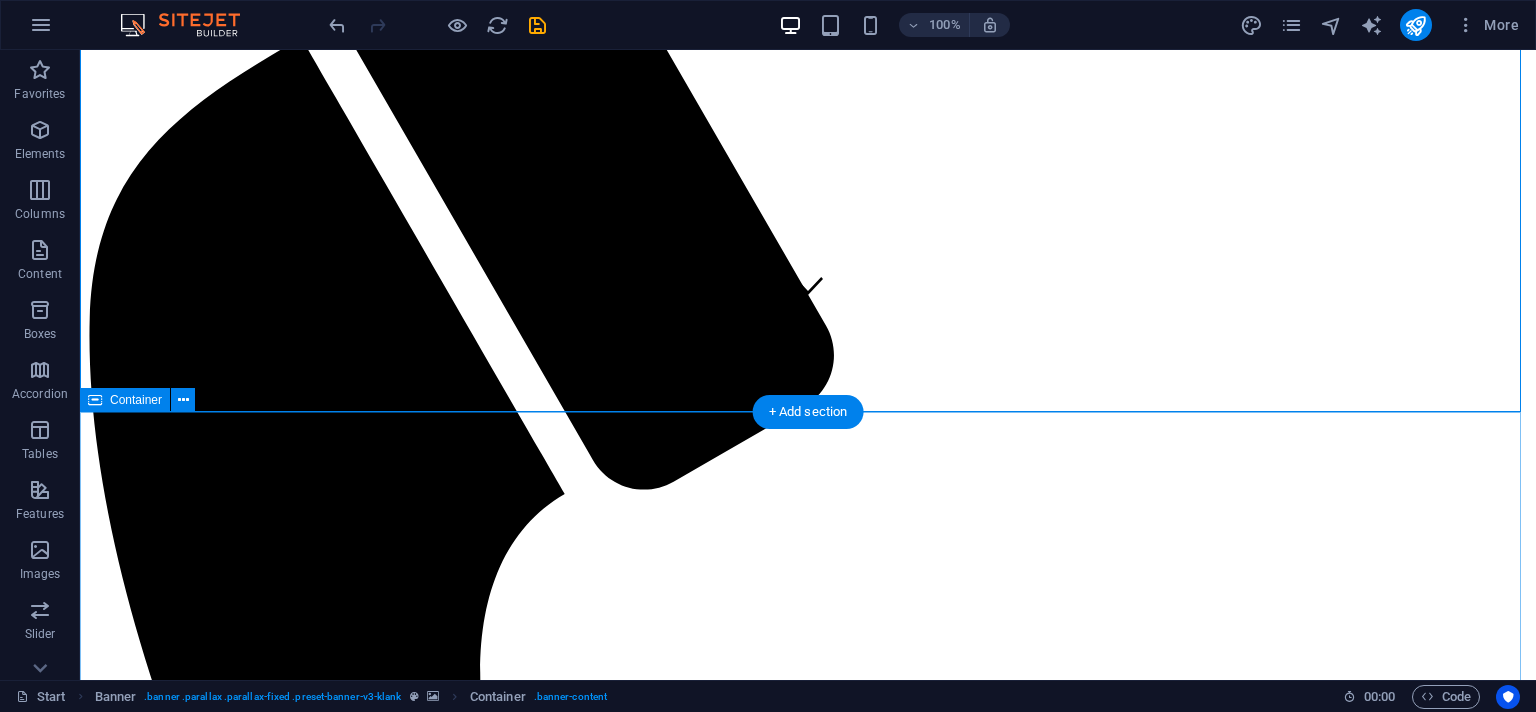 click on "SERVICES dolor sitamuk adipisicing MEETING Lorem ipsum dolor sitamuk amet, consectetur adipisicing elit. STORAGE Lorem ipsum dolor sitamuk amet, consectetur adipisicing elit. SETTINGS Lorem ipsum dolor sitamuk amet, consectetur adipisicing elit. CUSTOMIZABLE Lorem ipsum dolor sitamuk amet, consectetur adipisicing elit. GROWING Lorem ipsum dolor sitamuk amet, consectetur adipisicing elit. SUPPORT Lorem ipsum dolor sitamuk amet, consectetur adipisicing elit." at bounding box center [808, 7240] 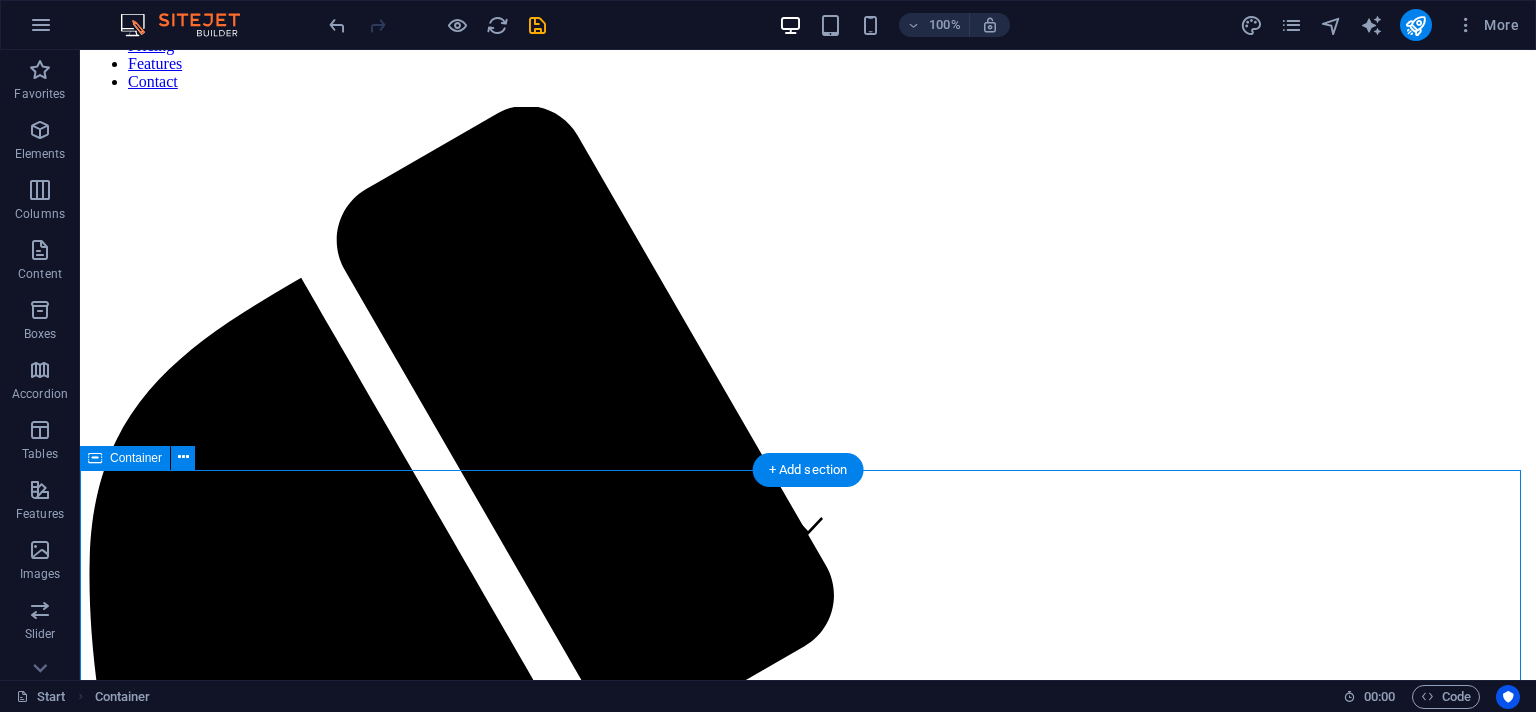 scroll, scrollTop: 0, scrollLeft: 0, axis: both 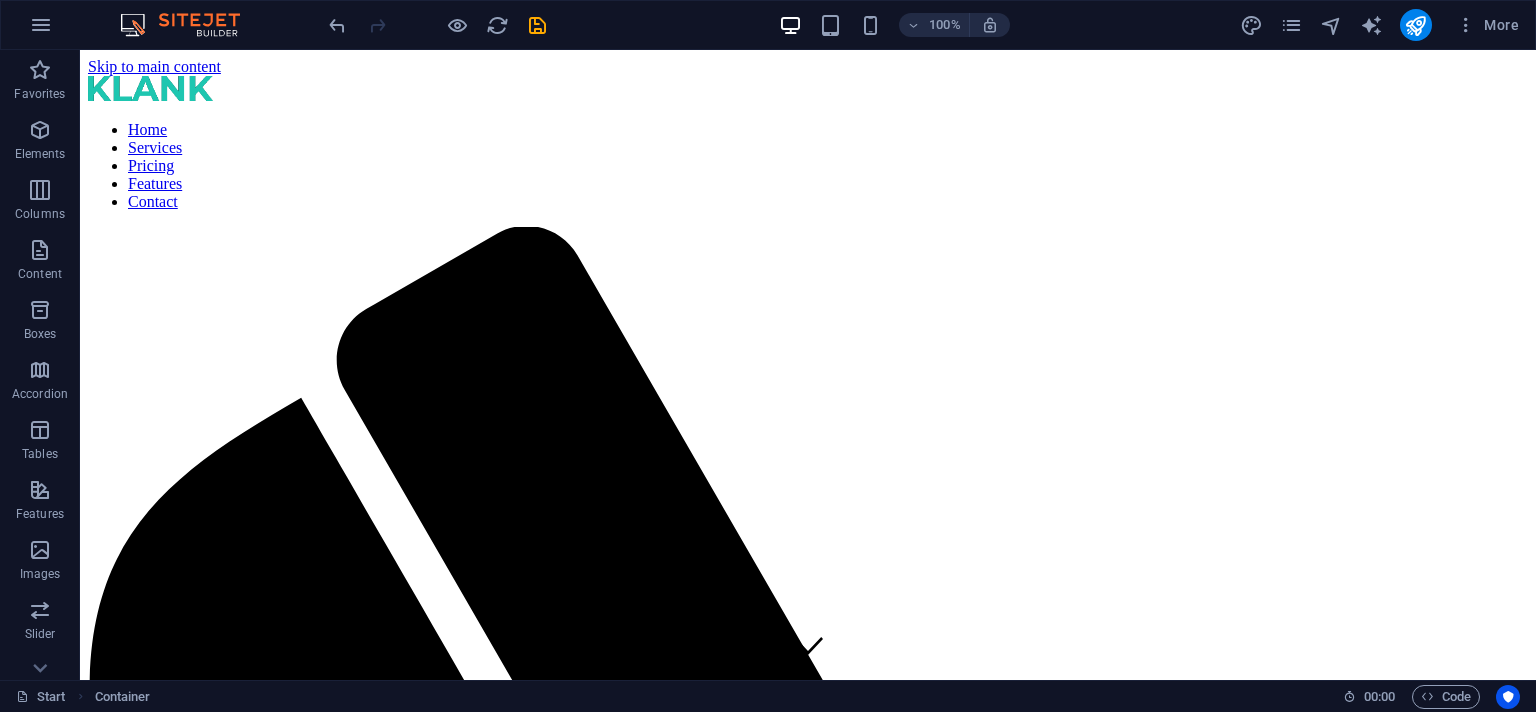 click at bounding box center [437, 25] 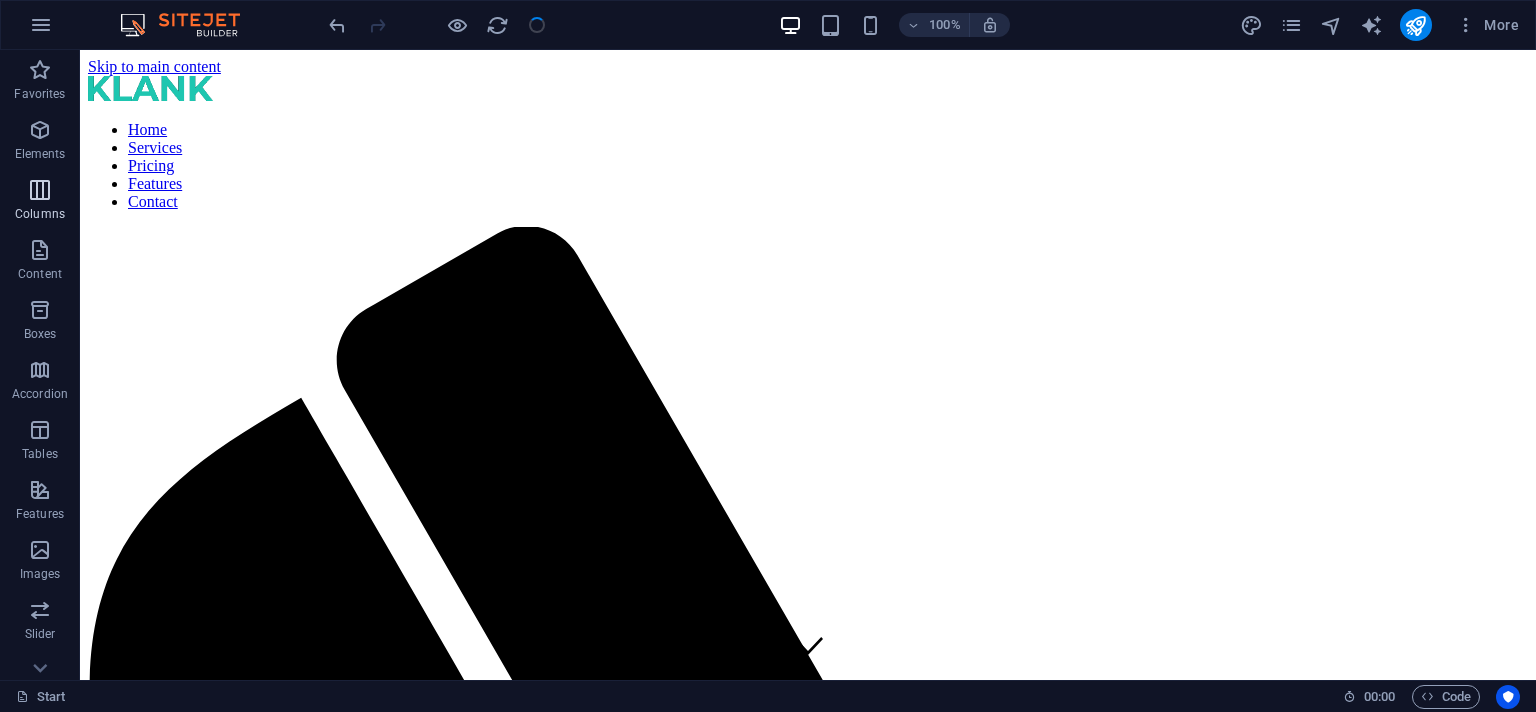 click on "Columns" at bounding box center [40, 202] 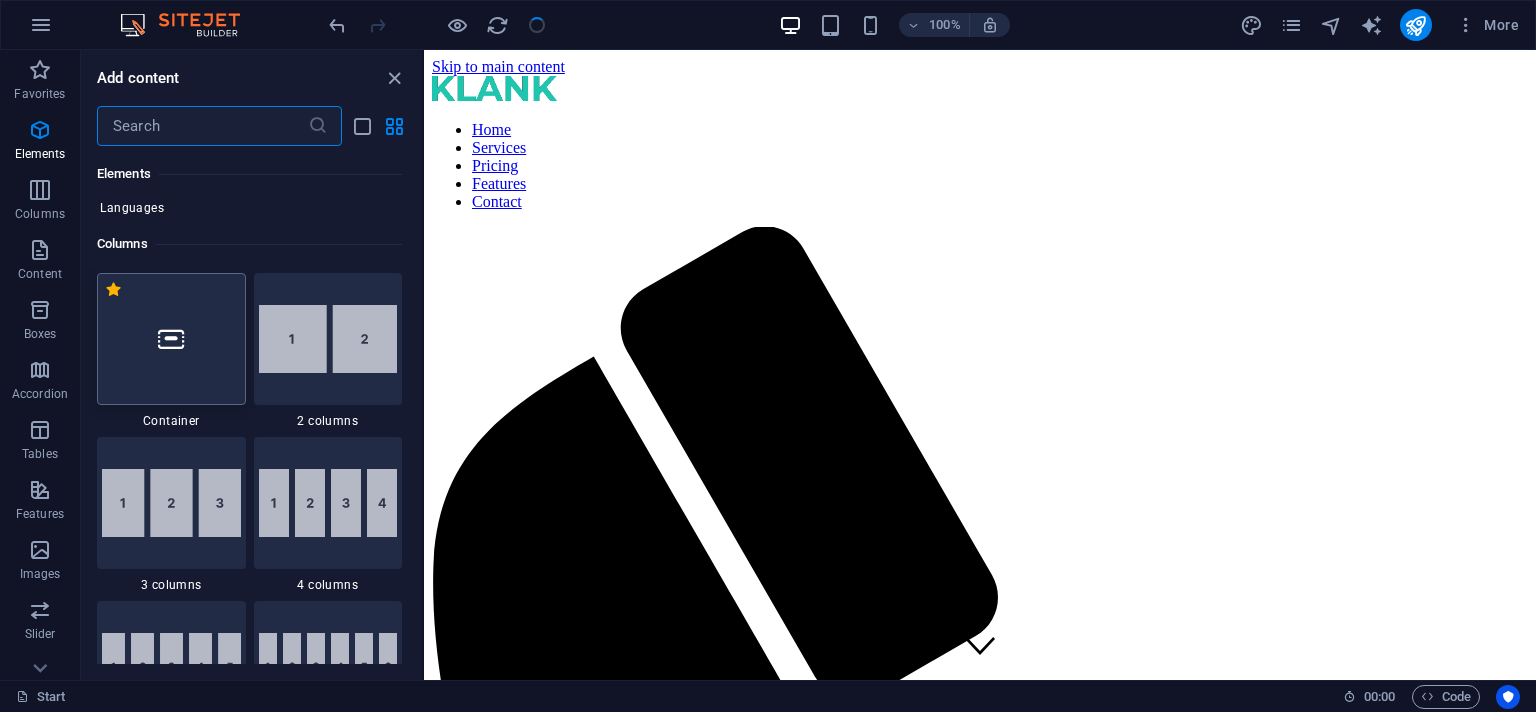 scroll, scrollTop: 990, scrollLeft: 0, axis: vertical 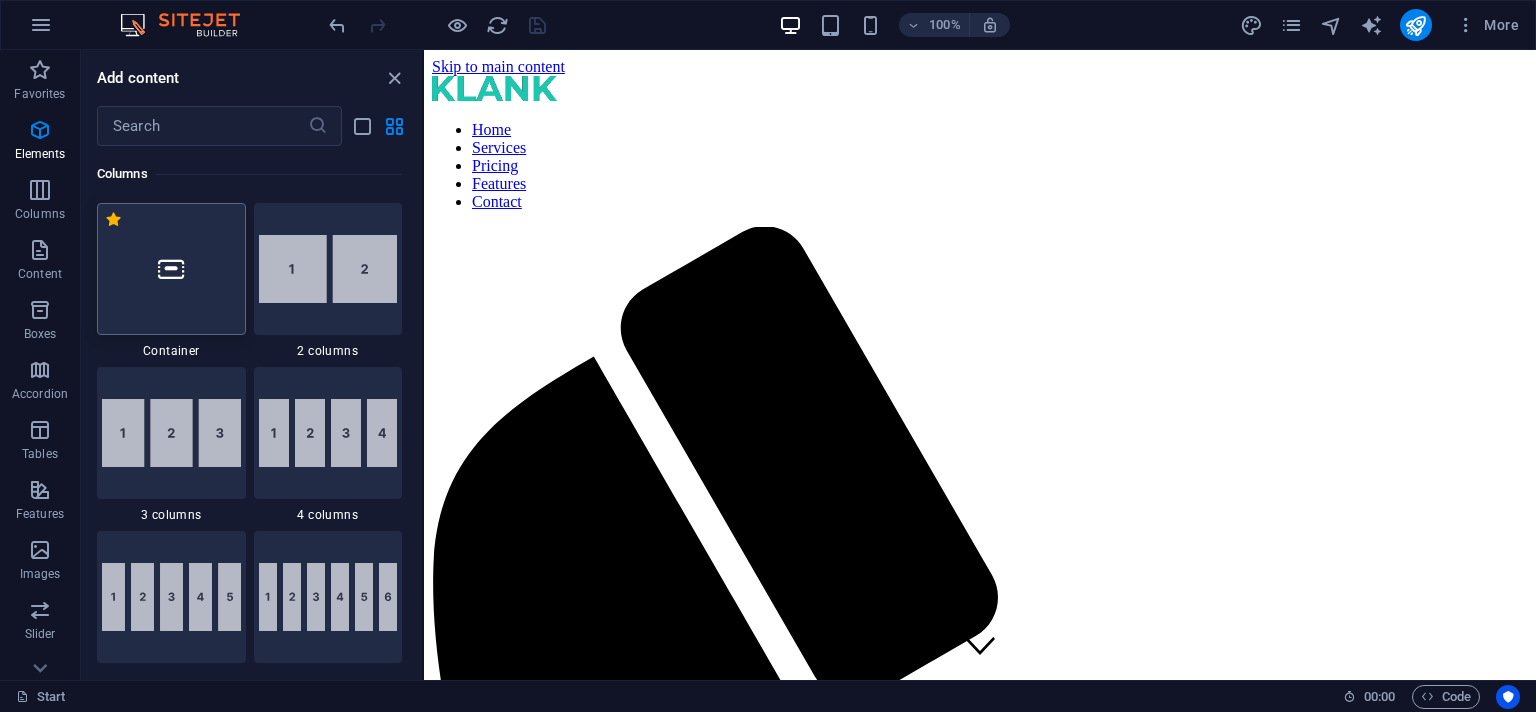 click at bounding box center [171, 269] 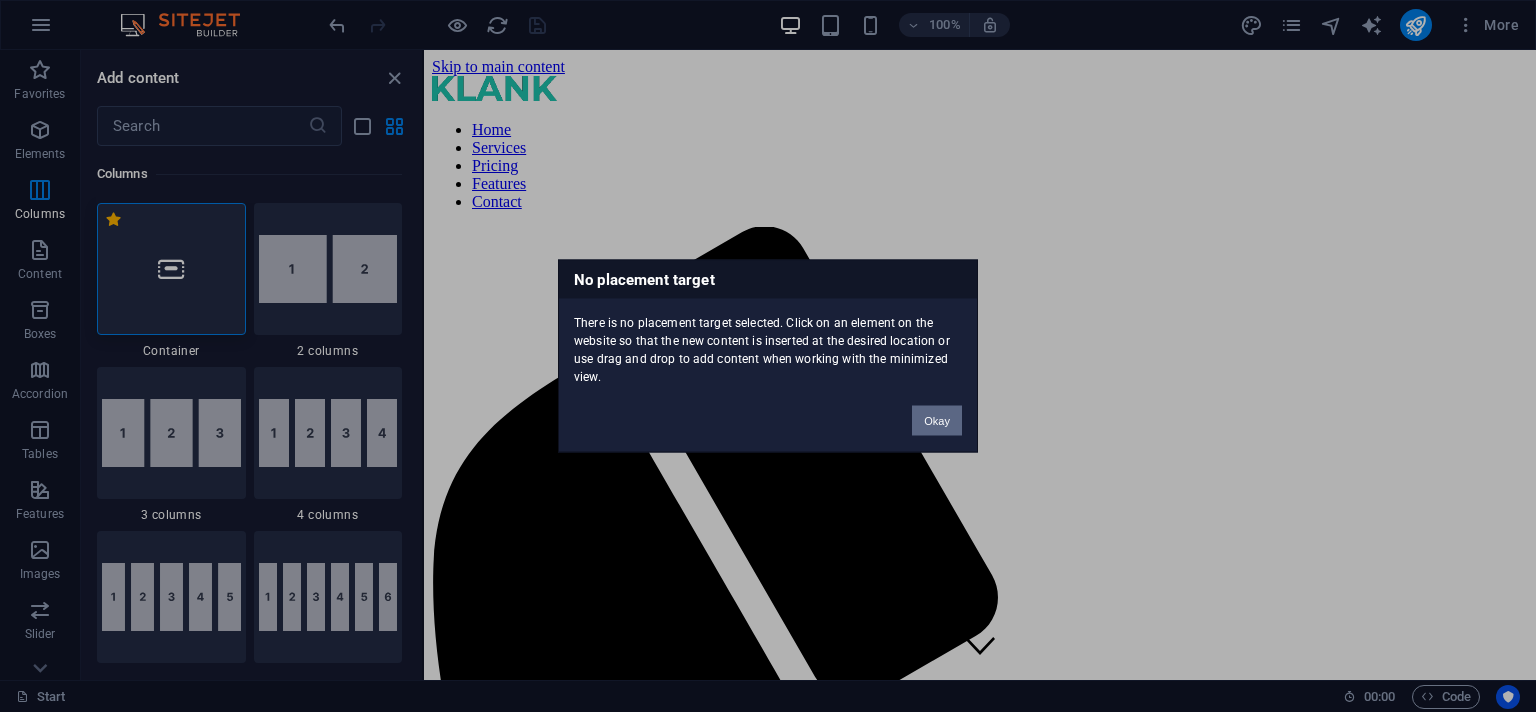 click on "Okay" at bounding box center [937, 421] 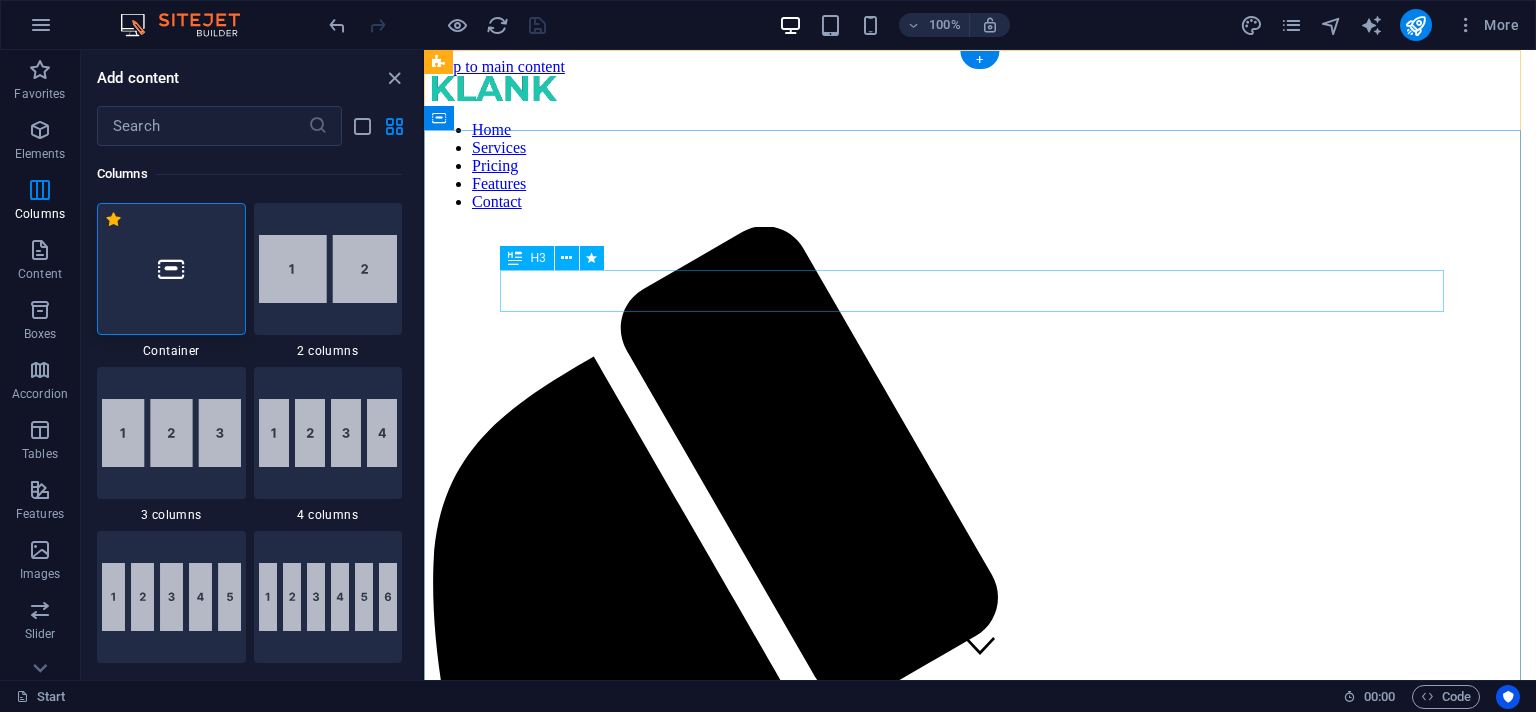 click on "GET STARTED WITH YOUR 10-DAY FREE TRIAL. REGISTER NOW!" at bounding box center (980, 1773) 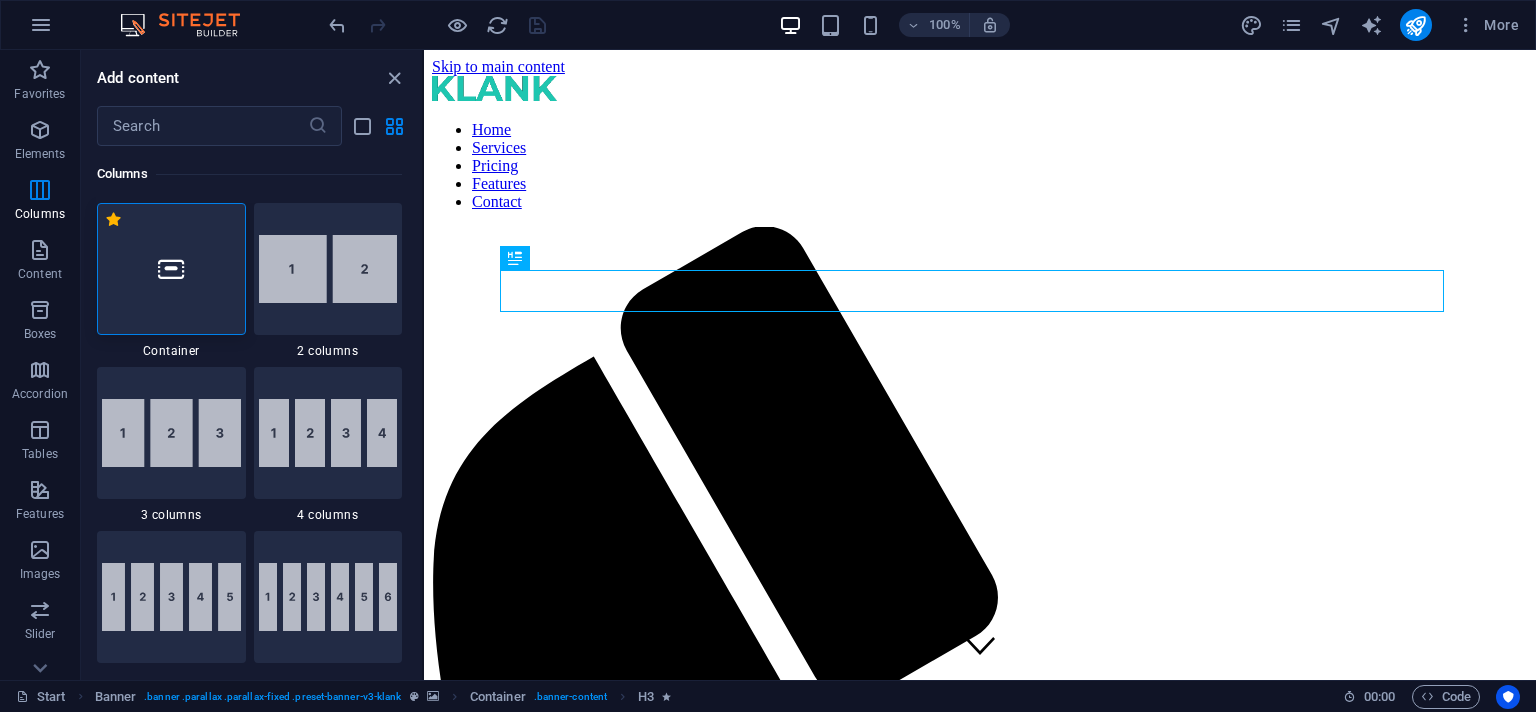 click at bounding box center [171, 269] 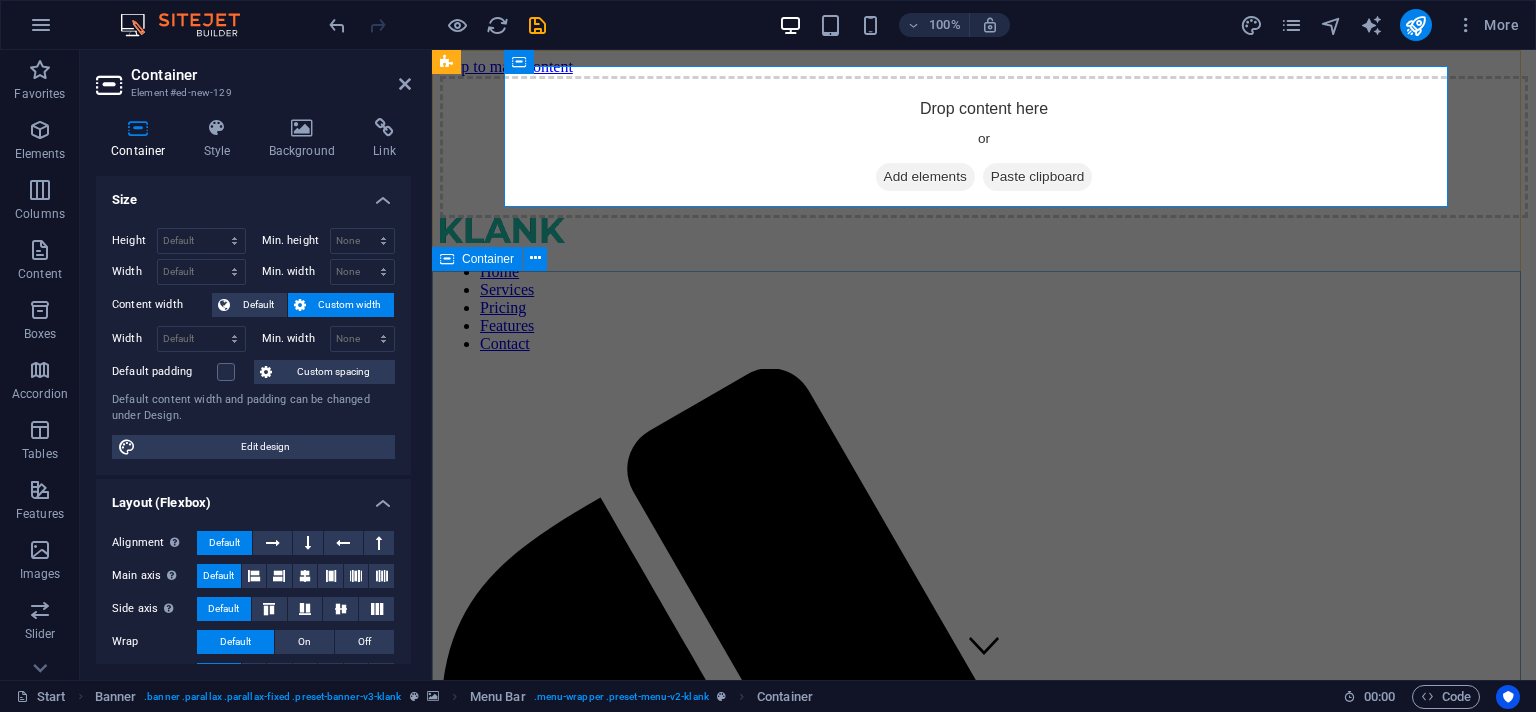 click on "PROFESSIONAL LEAD TOOL GET STARTED WITH YOUR 10-DAY FREE TRIAL. REGISTER NOW! Submit   I have read and understand the privacy policy.   vdvvd Unreadable? Load new" at bounding box center [984, 2050] 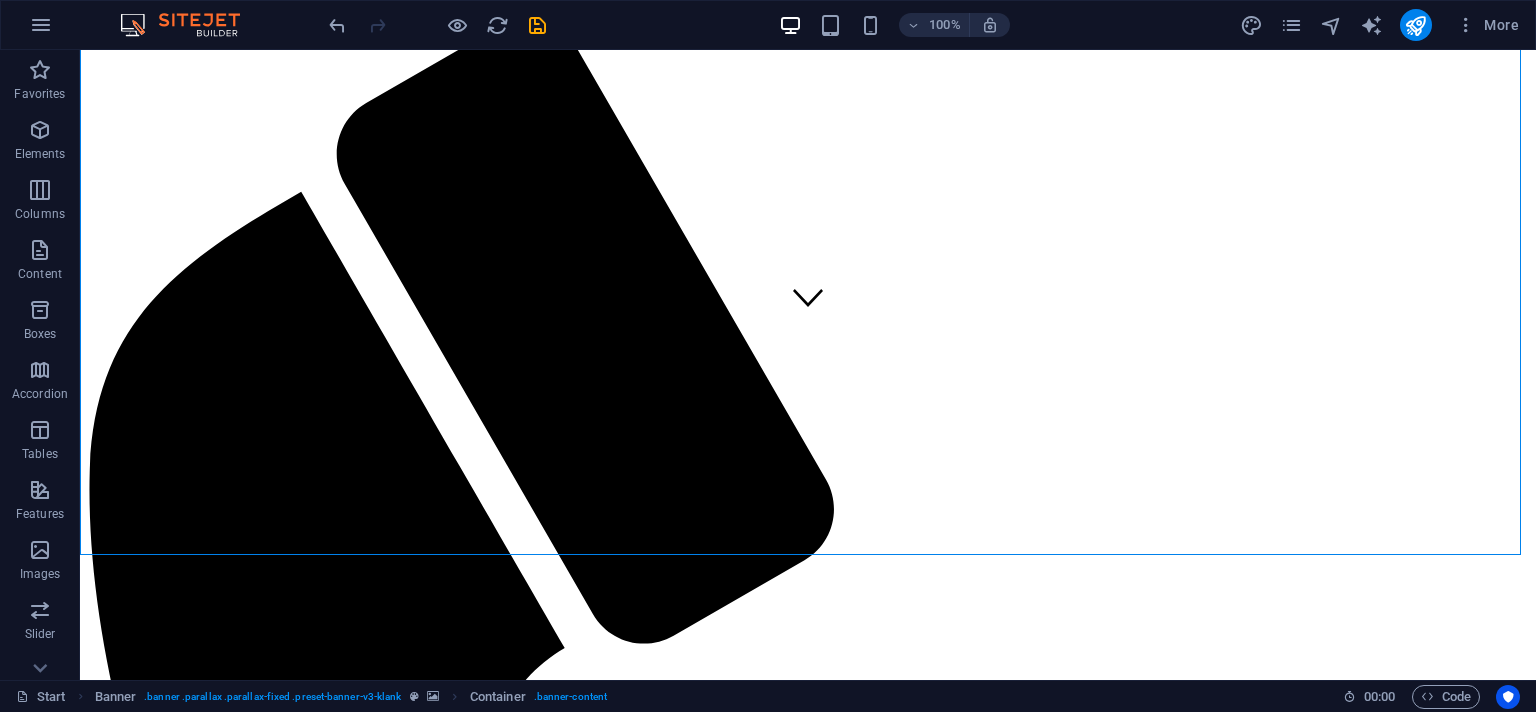 scroll, scrollTop: 360, scrollLeft: 0, axis: vertical 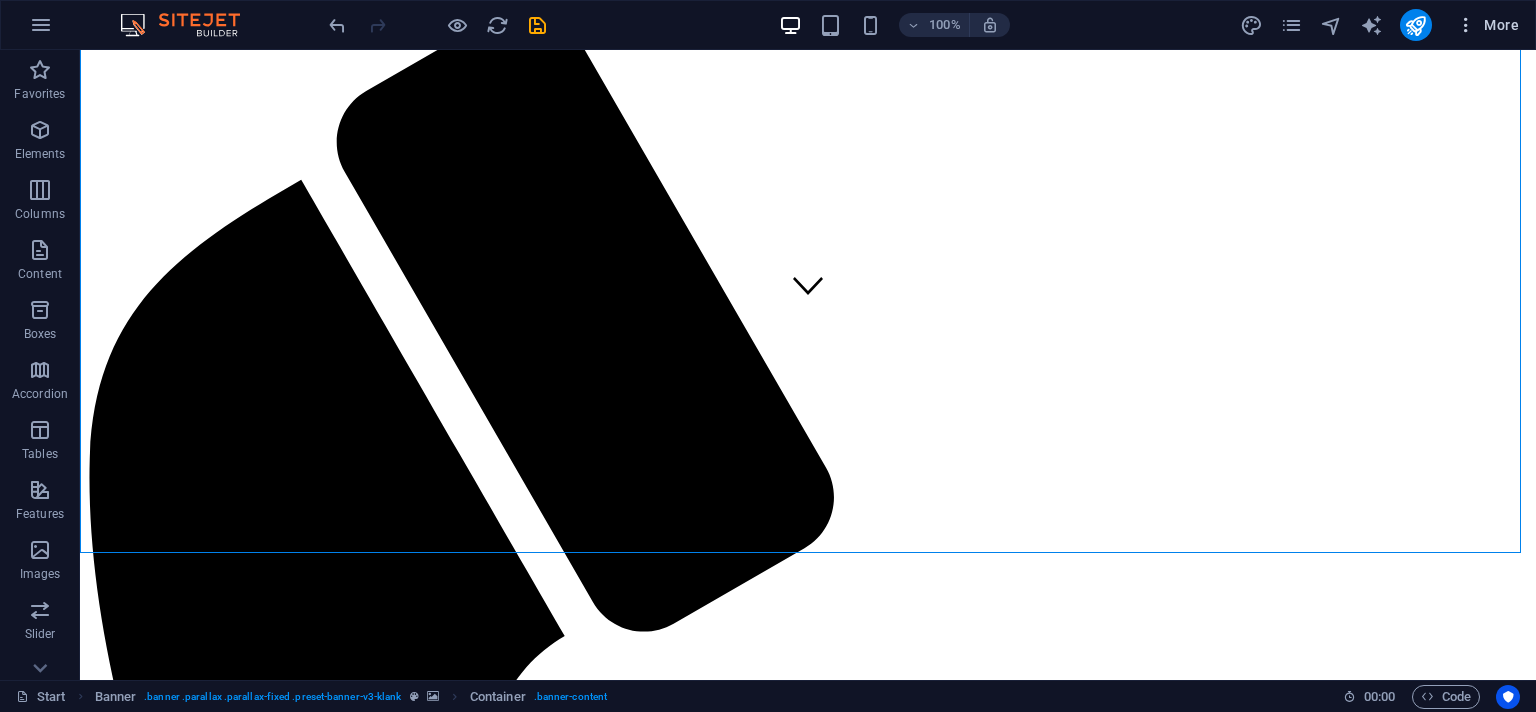 click on "More" at bounding box center [1487, 25] 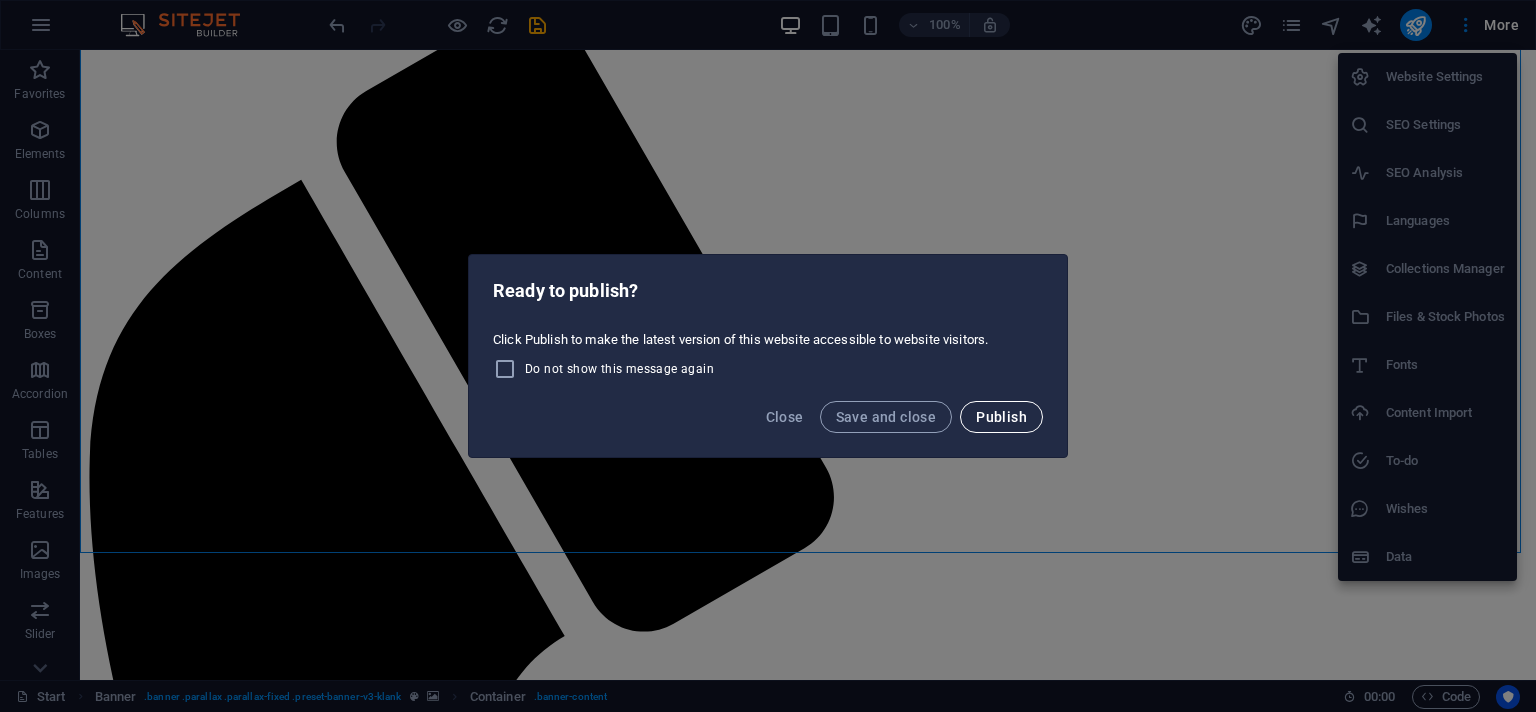 click on "Publish" at bounding box center (1001, 417) 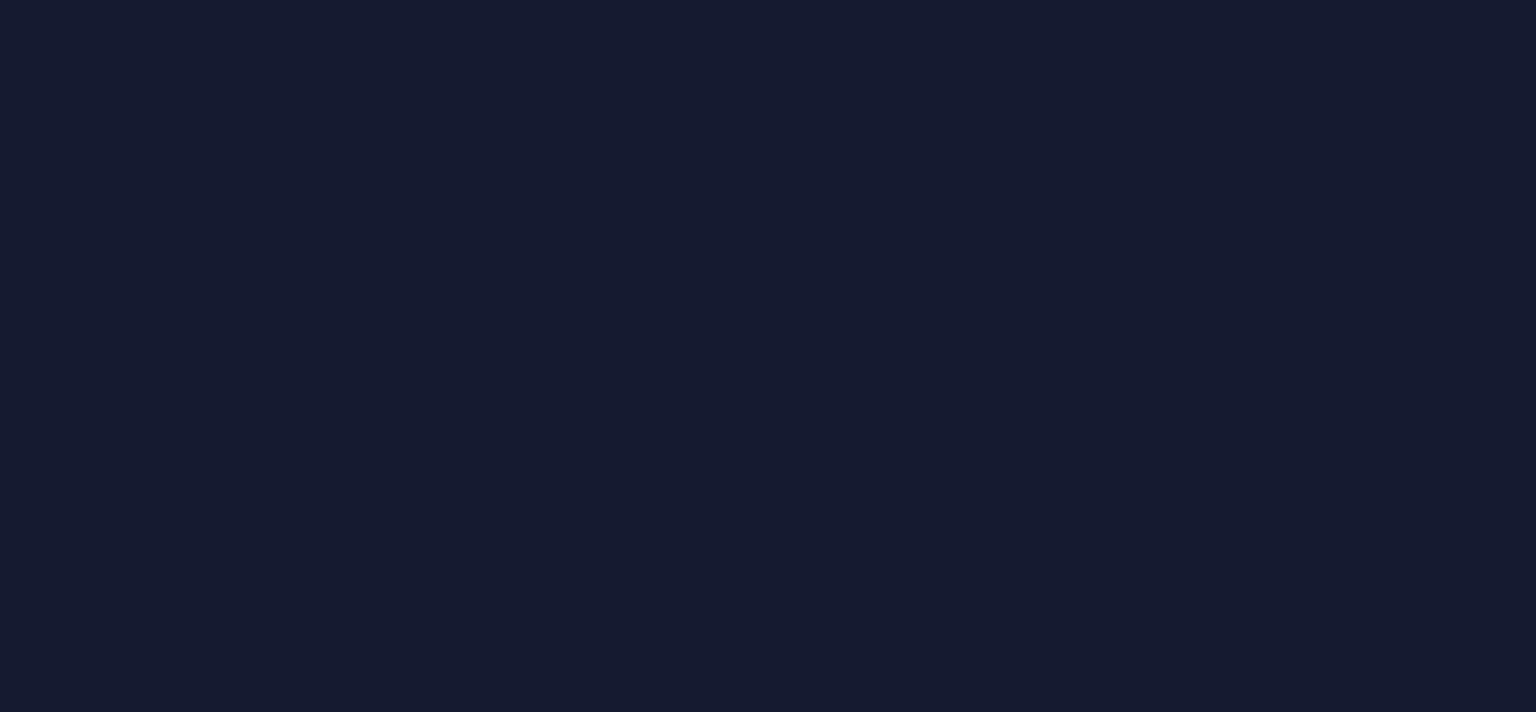 scroll, scrollTop: 0, scrollLeft: 0, axis: both 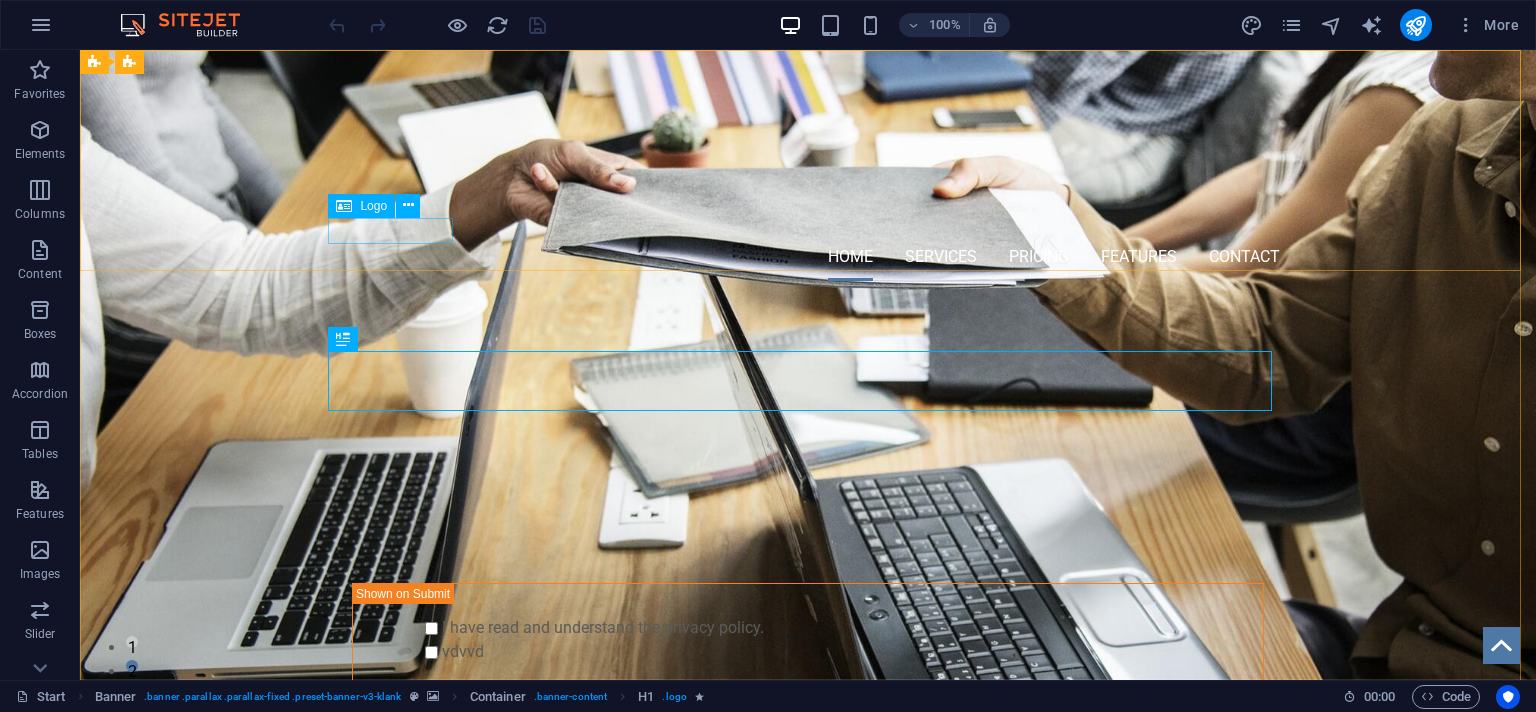 click on "Logo" at bounding box center [373, 206] 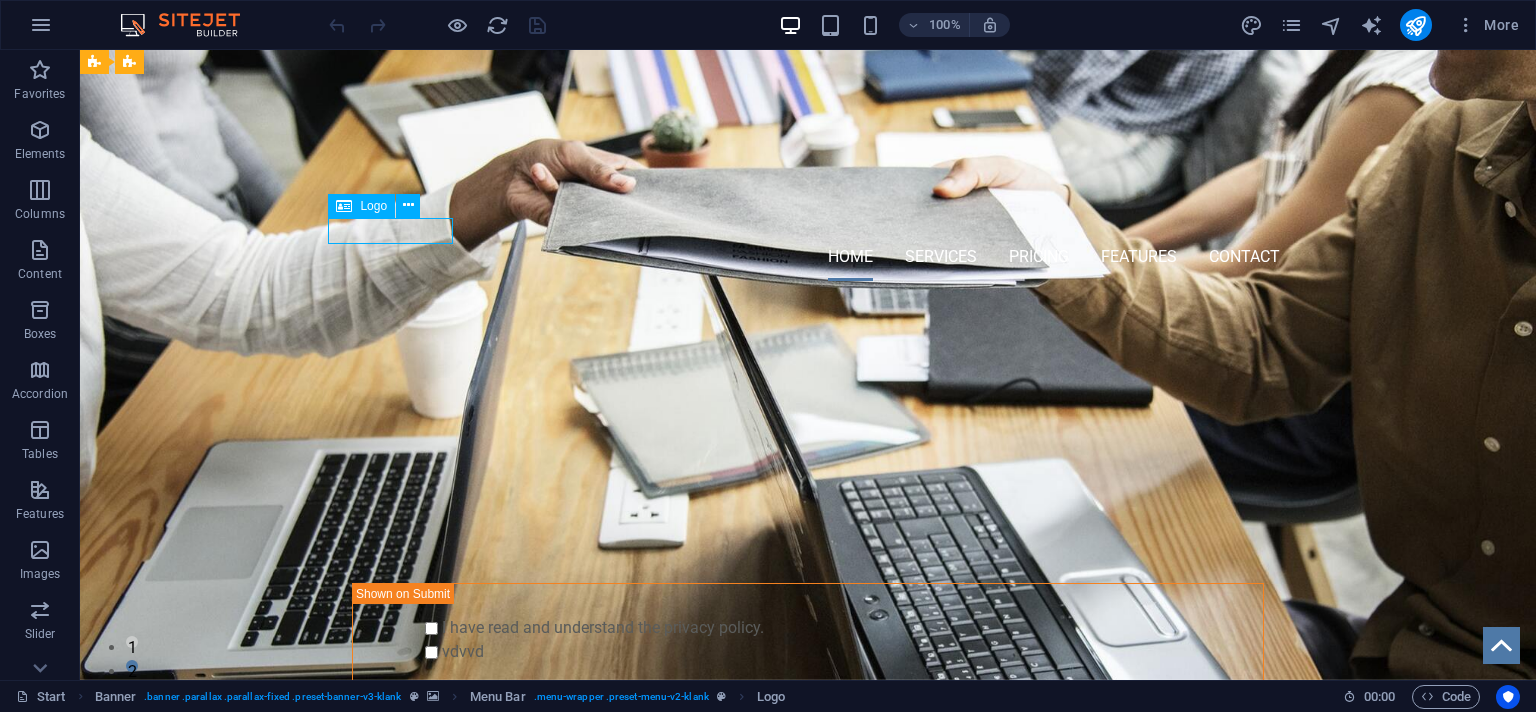 click on "Logo" at bounding box center (373, 206) 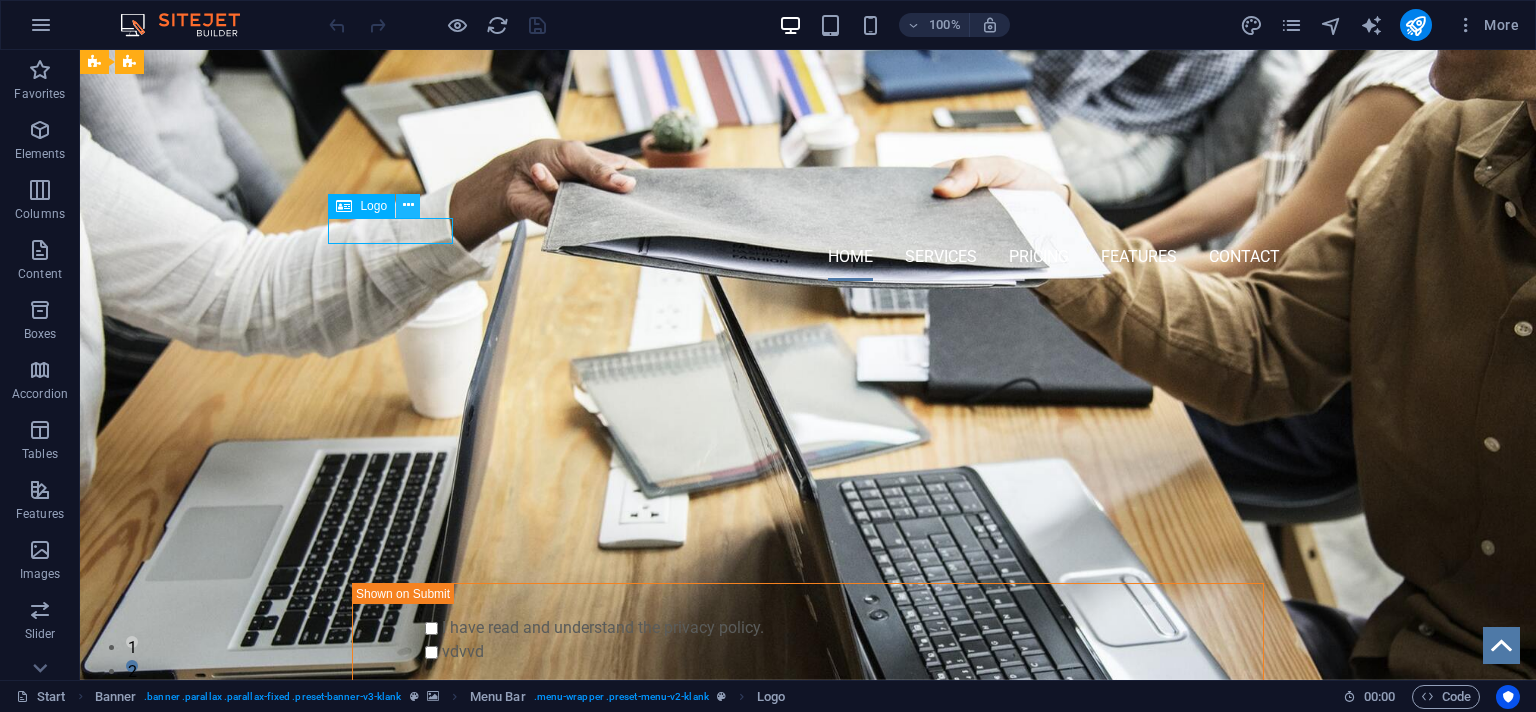 click at bounding box center (408, 206) 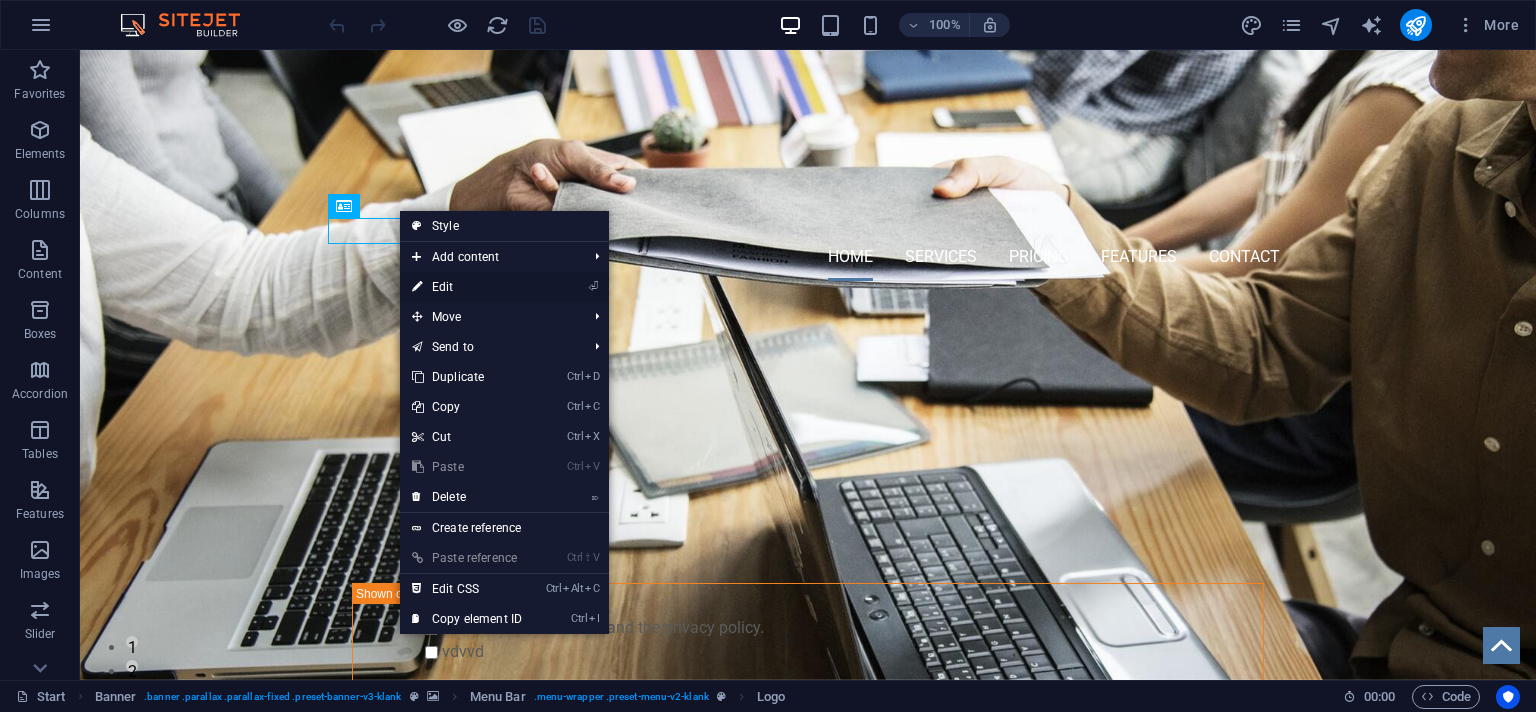 click on "⏎  Edit" at bounding box center [467, 287] 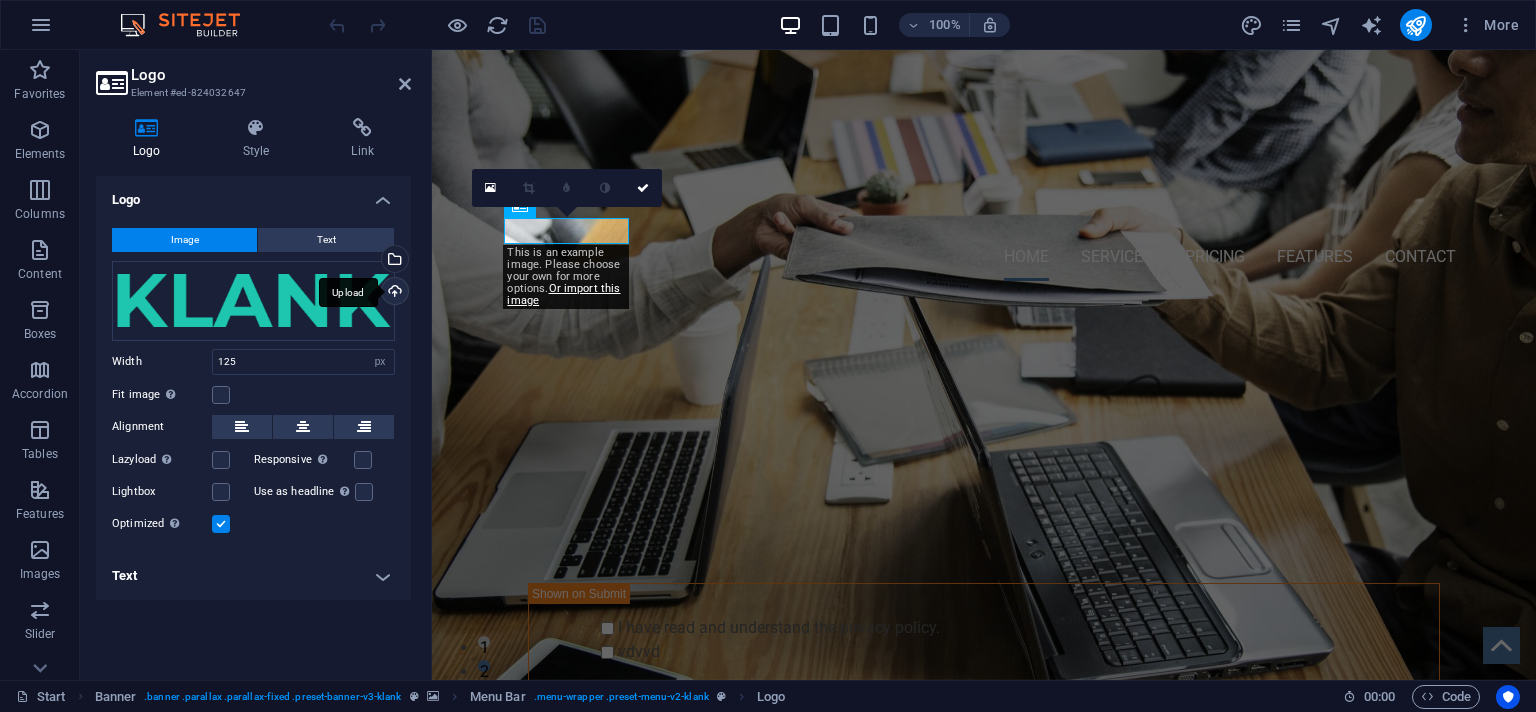 click on "Upload" at bounding box center (393, 293) 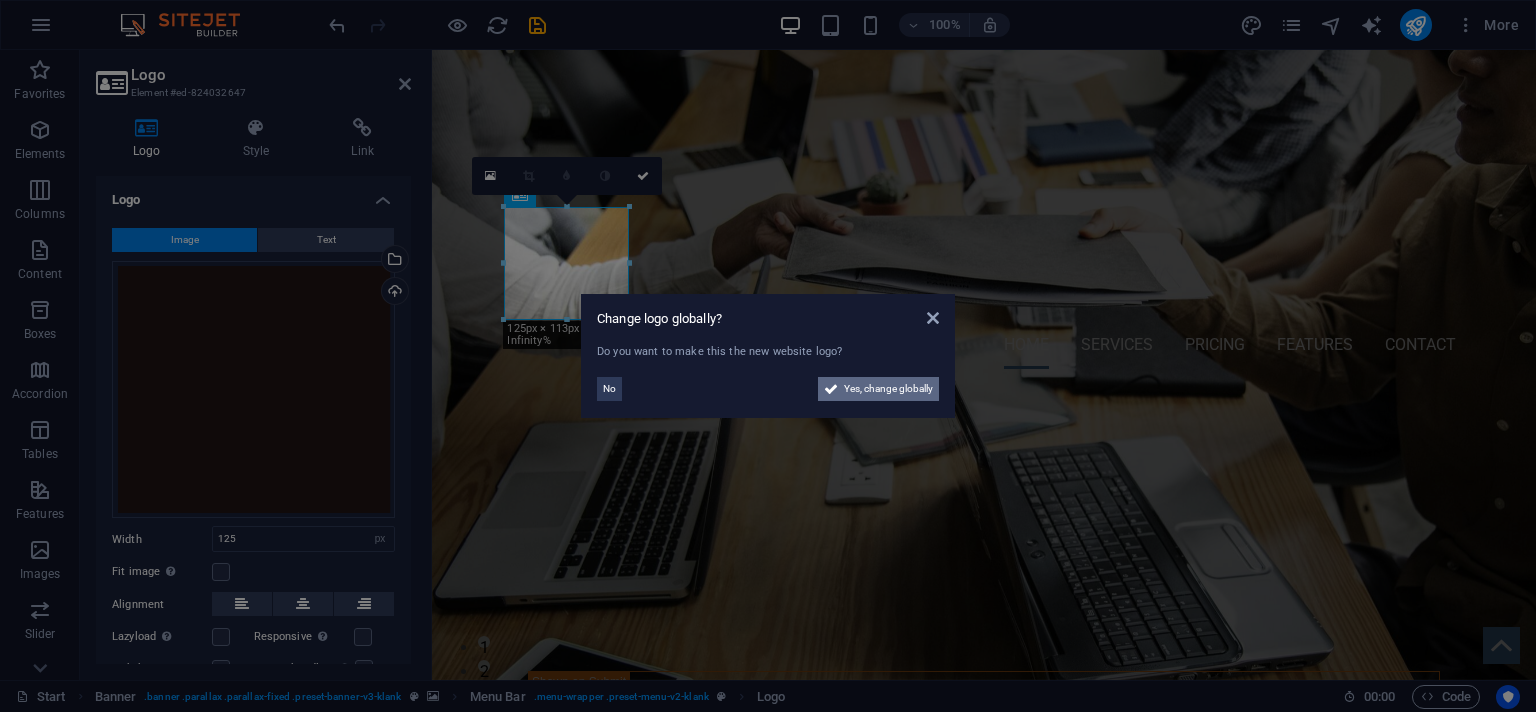 click on "Yes, change globally" at bounding box center (888, 389) 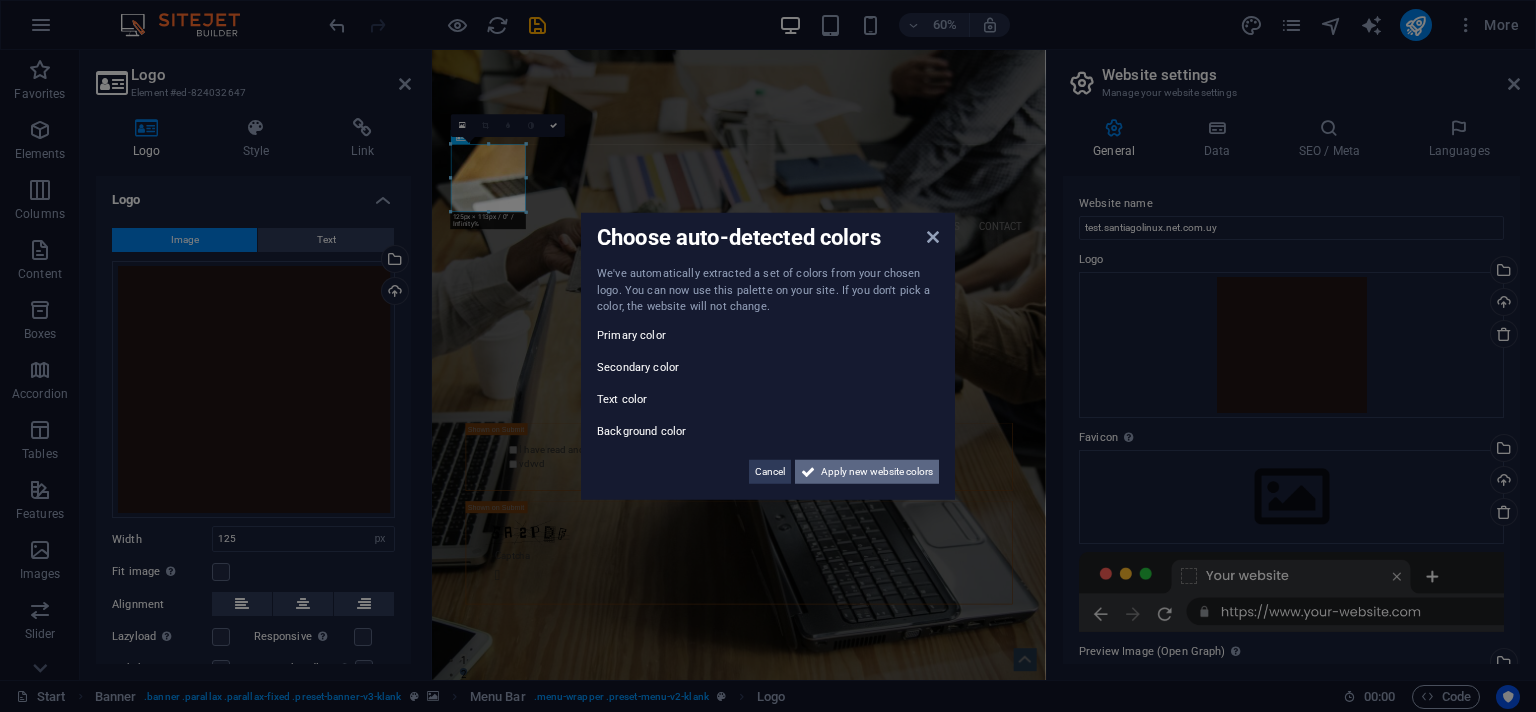 click on "Apply new website colors" at bounding box center (877, 471) 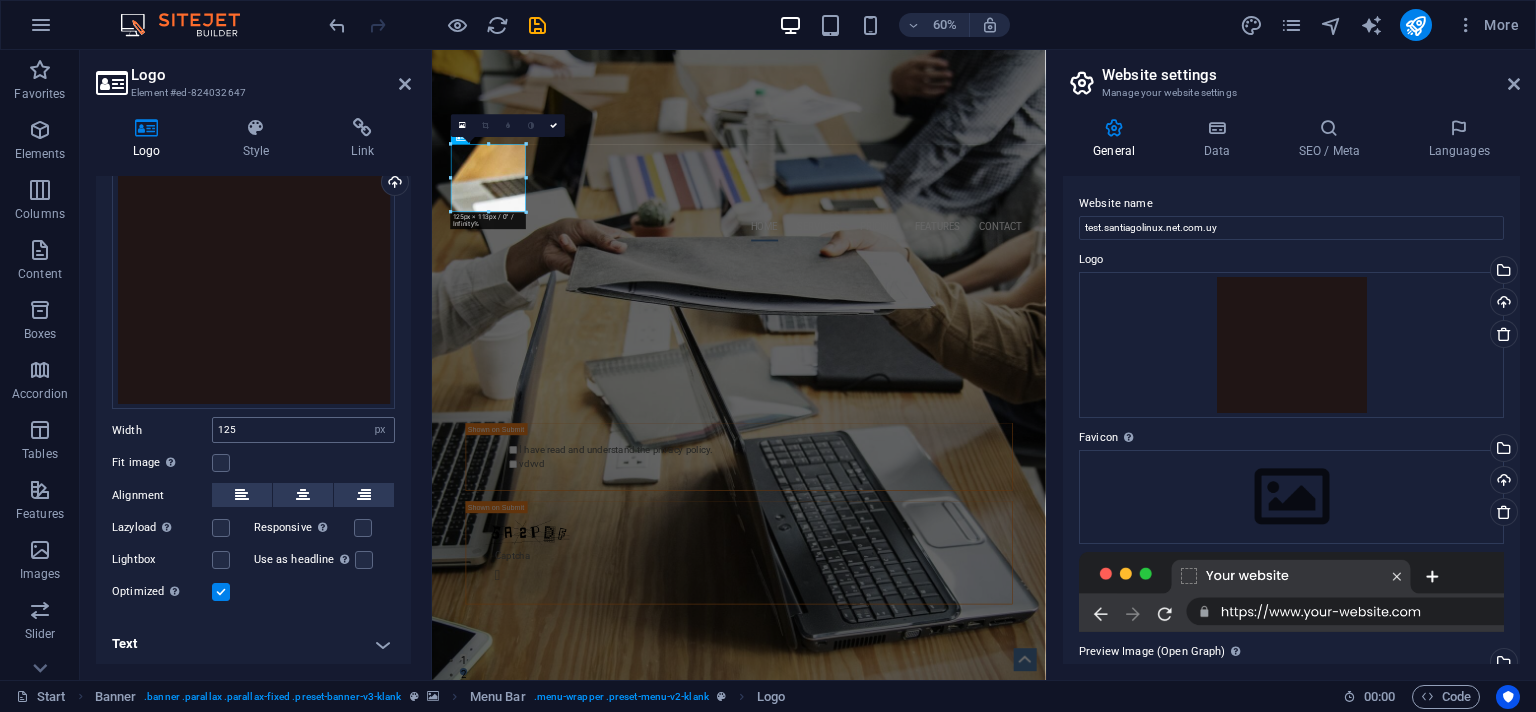 scroll, scrollTop: 0, scrollLeft: 0, axis: both 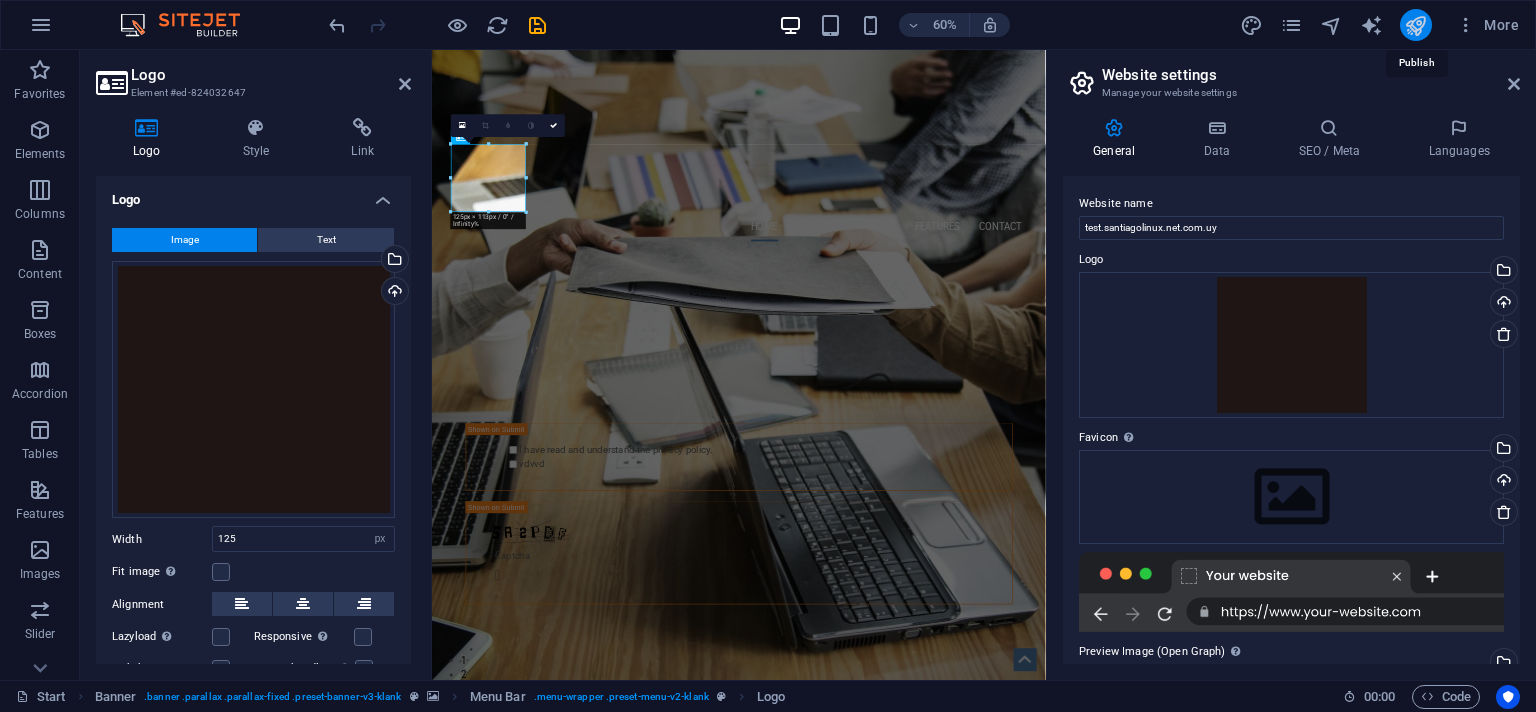 click at bounding box center [1415, 25] 